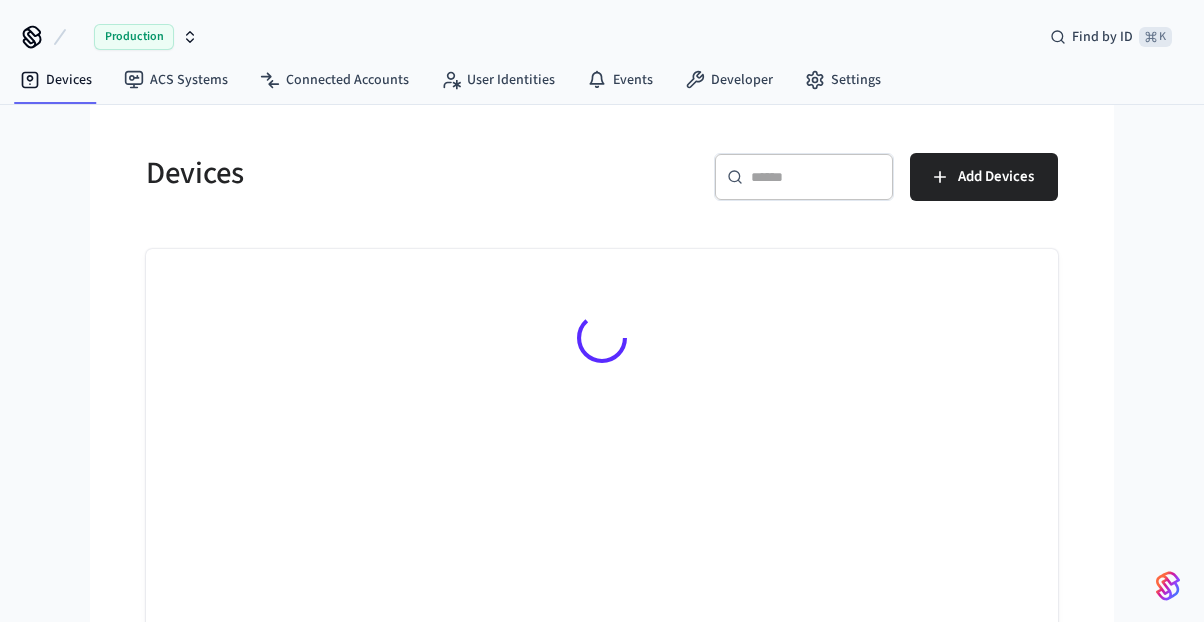 scroll, scrollTop: 0, scrollLeft: 0, axis: both 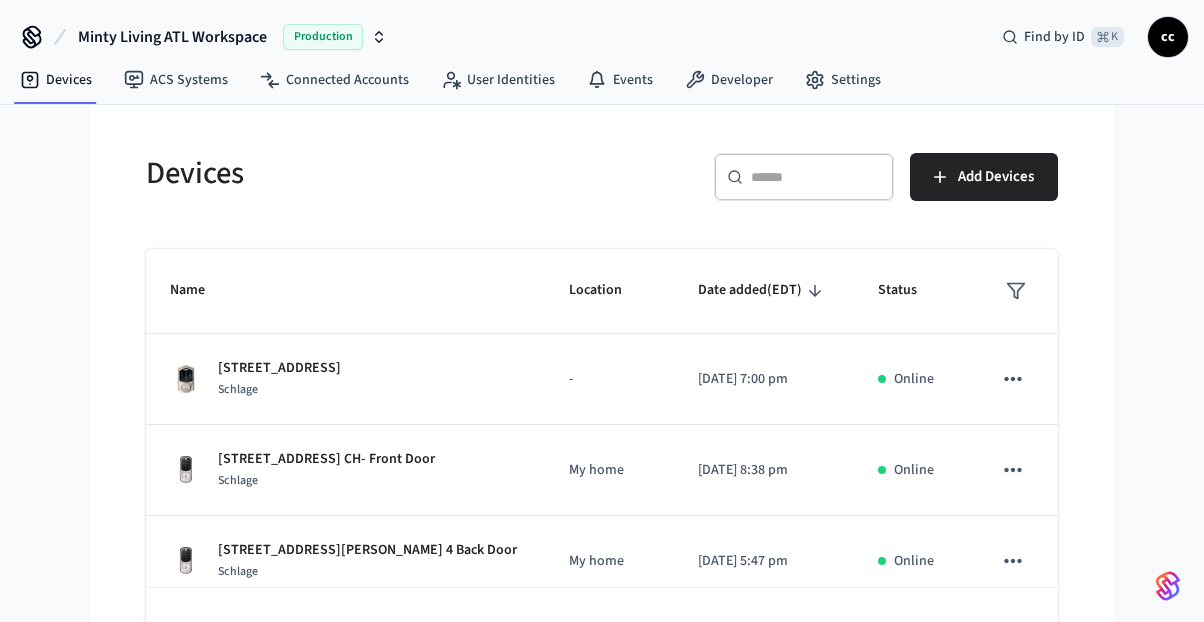 click on "​ ​" at bounding box center [804, 177] 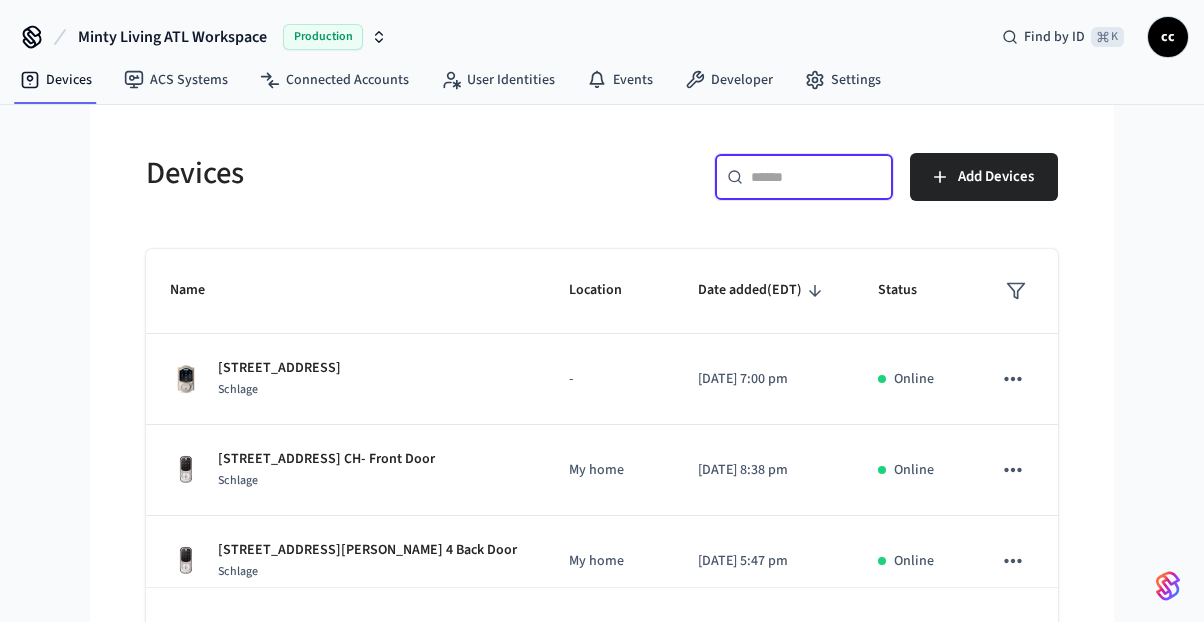 click at bounding box center (816, 177) 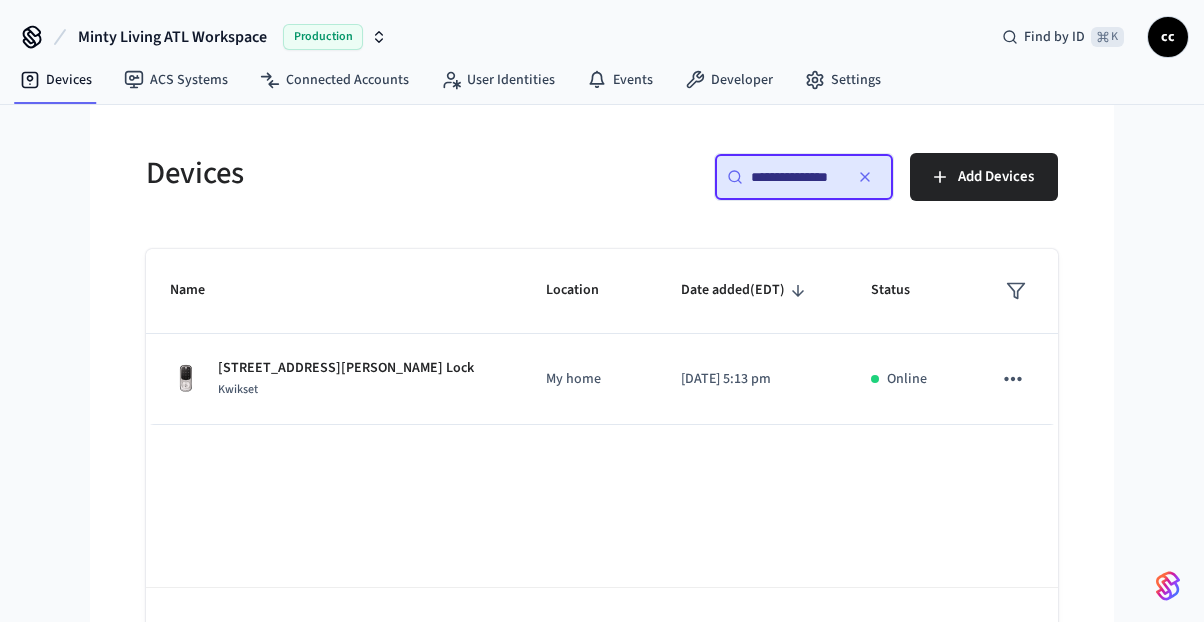 scroll, scrollTop: 0, scrollLeft: 0, axis: both 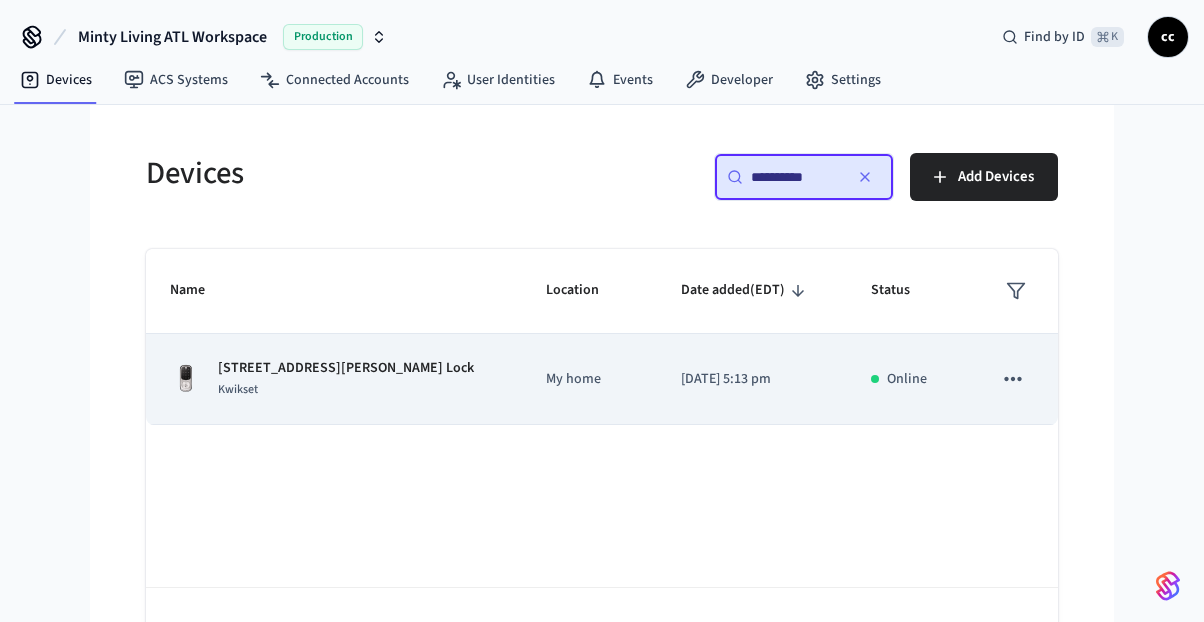 type on "**********" 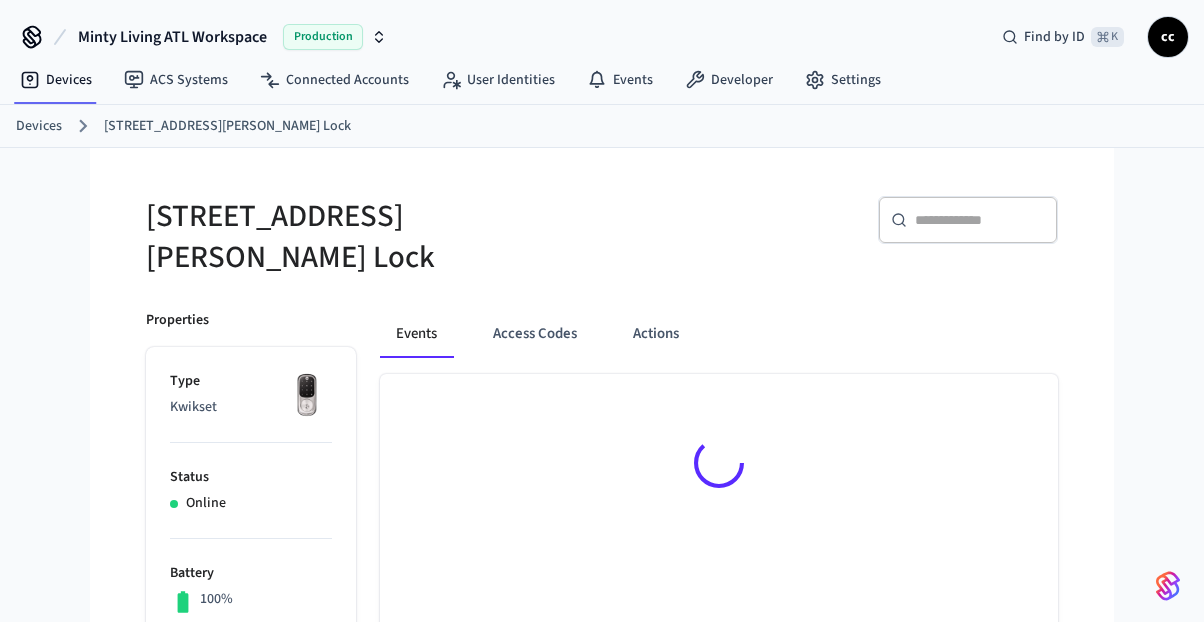 click on "Events Access Codes Actions" at bounding box center (707, 887) 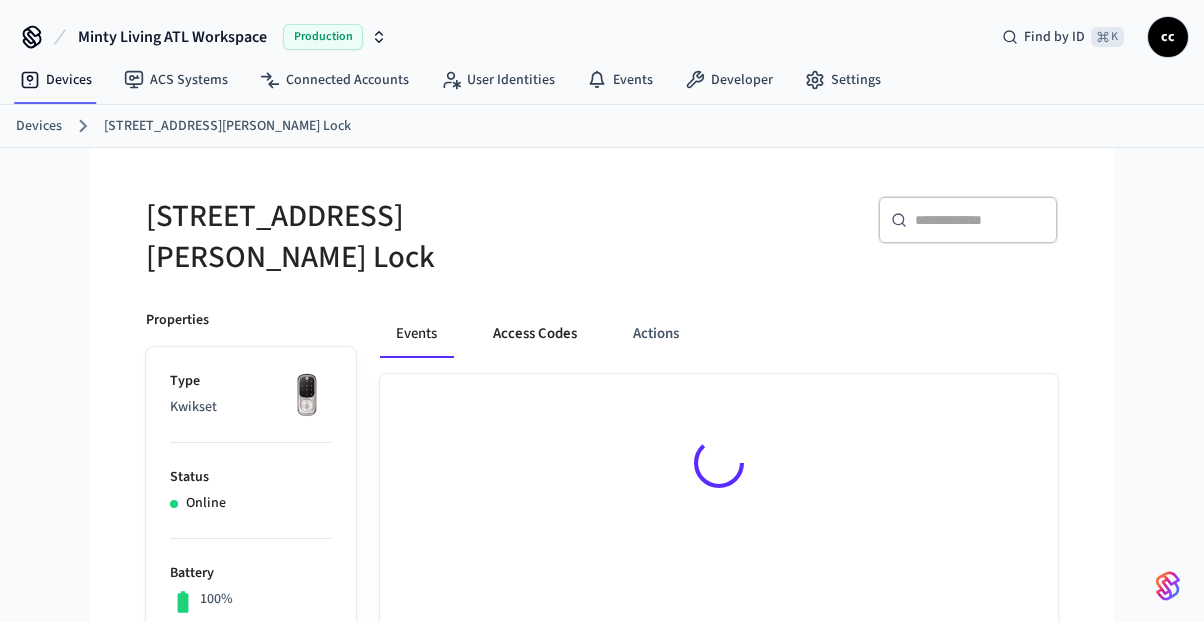 click on "Access Codes" at bounding box center [535, 334] 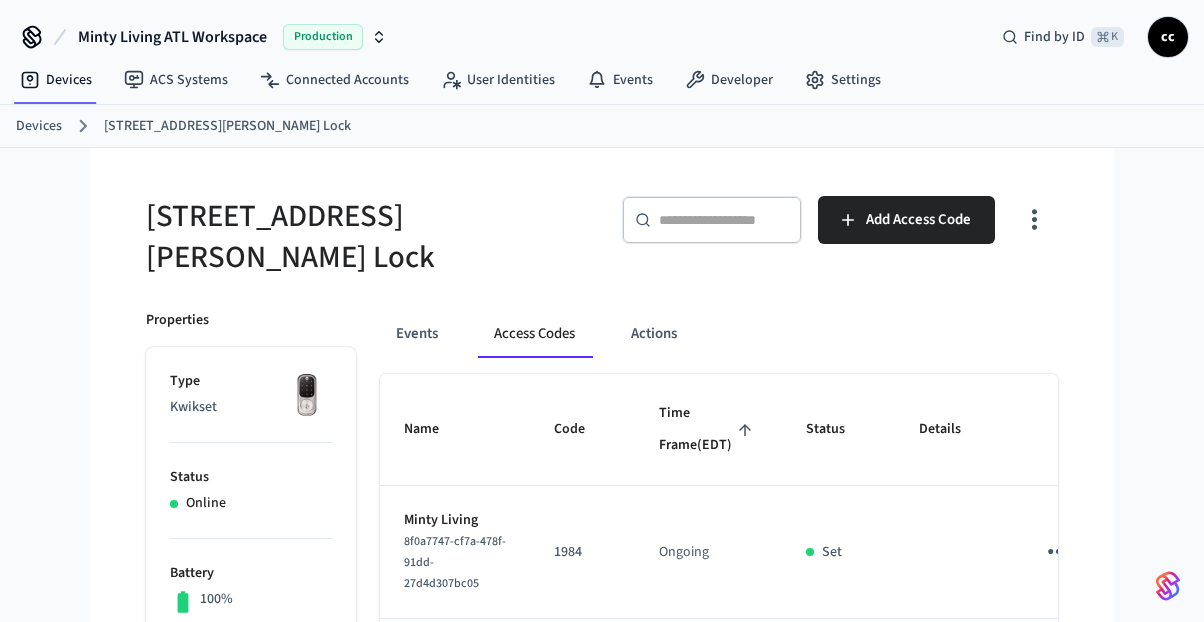 click on "Time Frame  (EDT)" at bounding box center (708, 430) 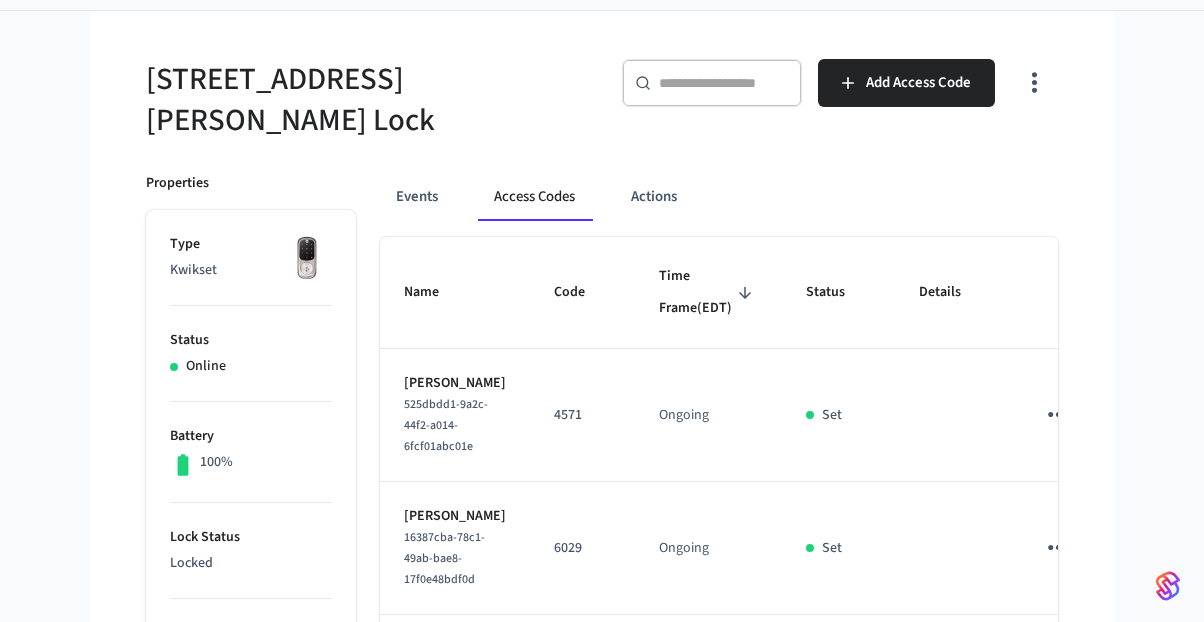 scroll, scrollTop: 186, scrollLeft: 0, axis: vertical 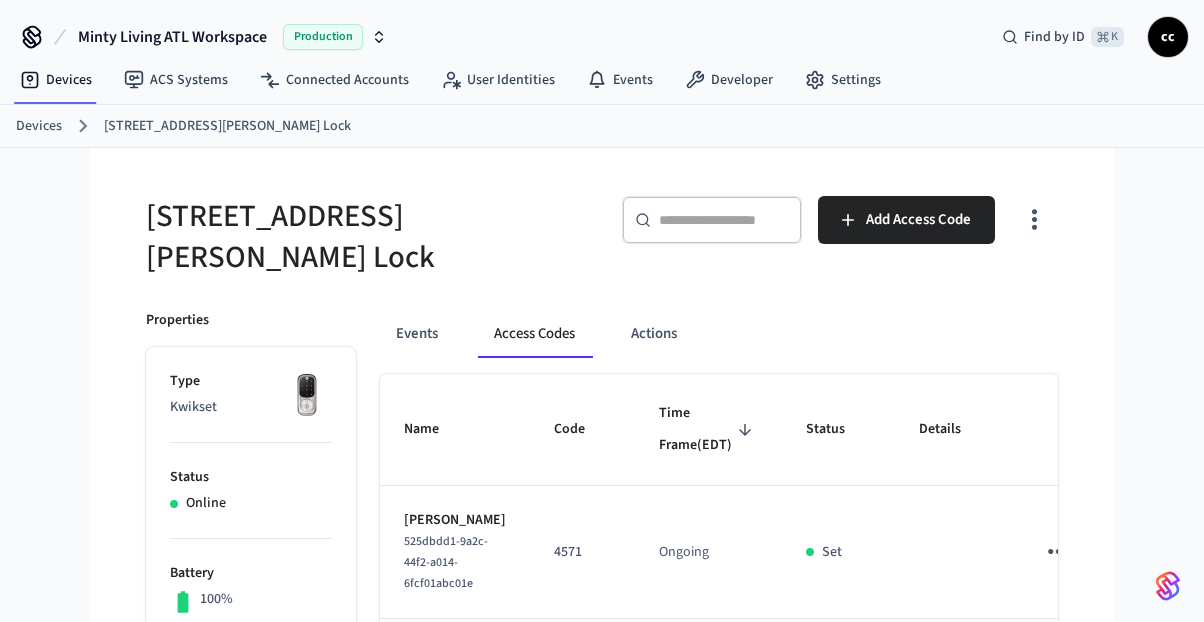click at bounding box center (724, 220) 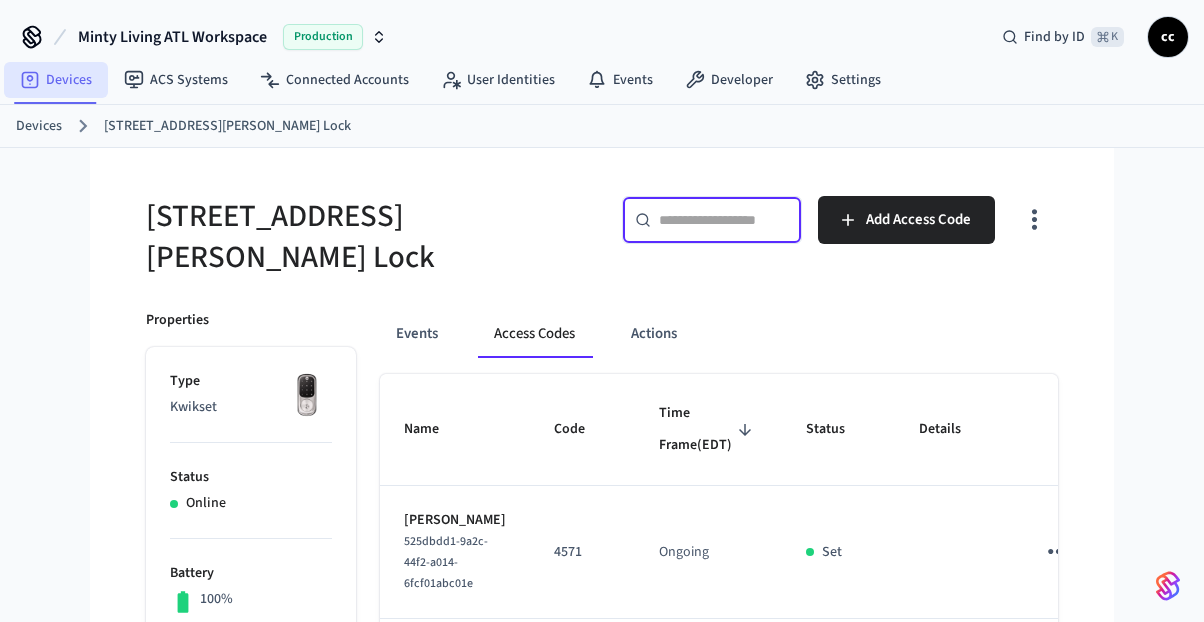 click on "Devices" at bounding box center [56, 80] 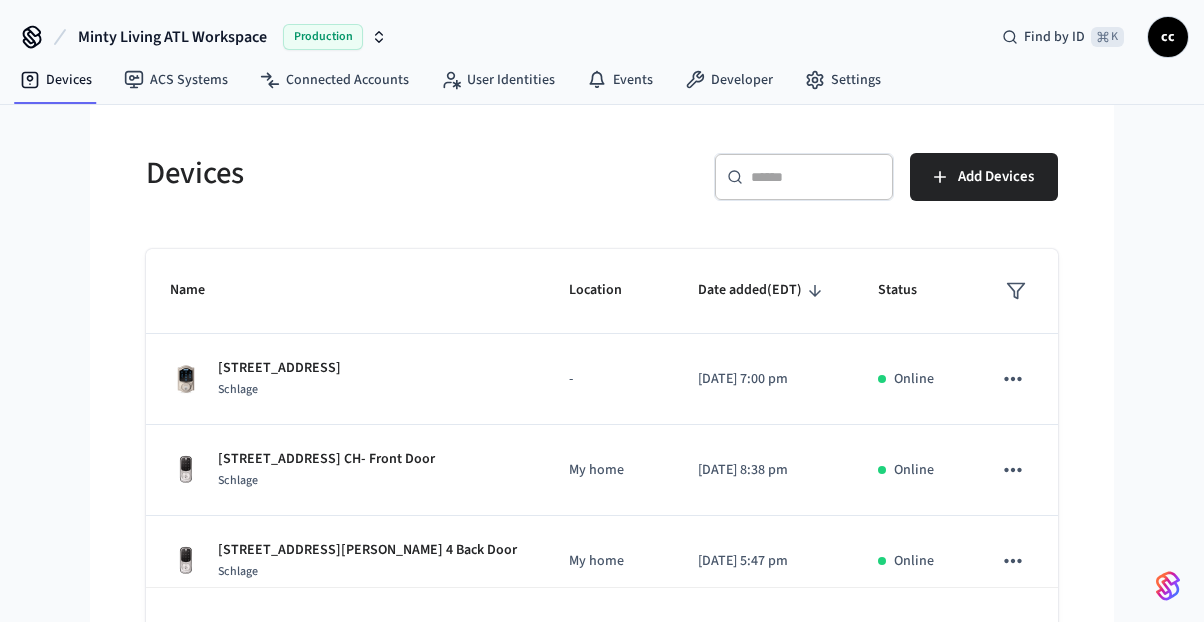click on "​ ​" at bounding box center (804, 177) 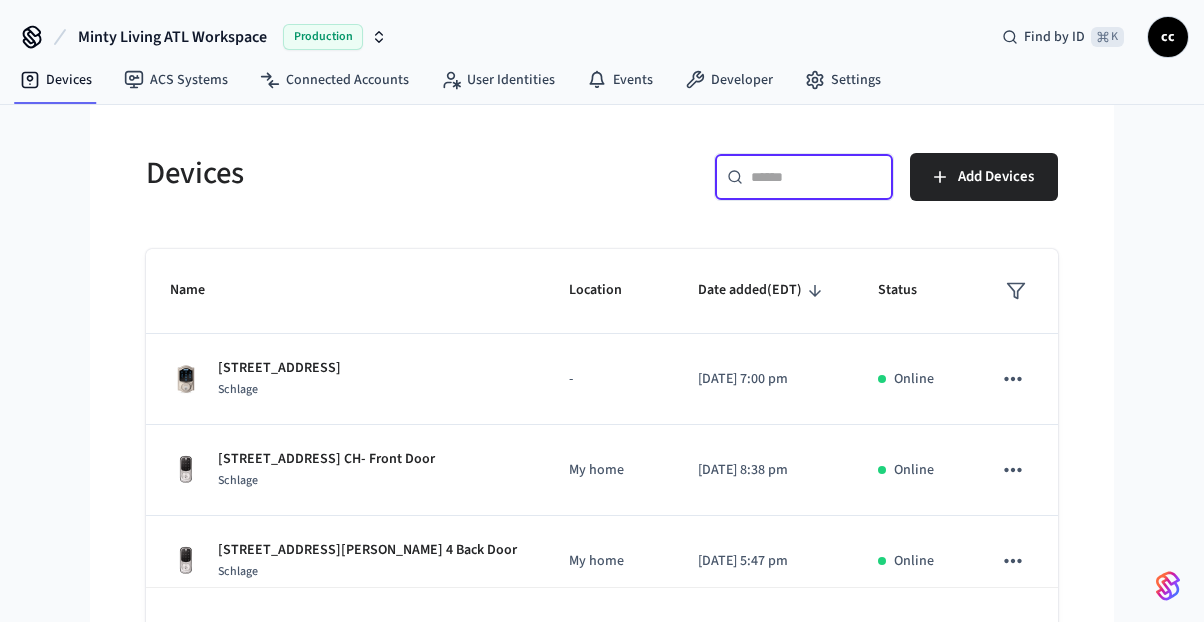 paste on "**********" 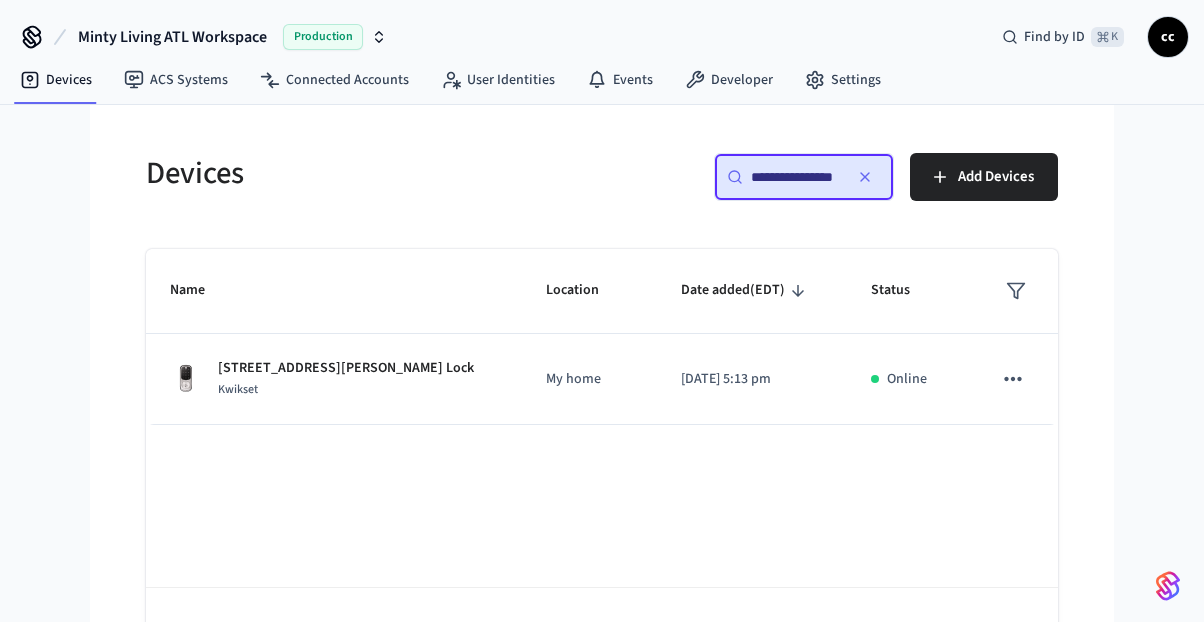 scroll, scrollTop: 0, scrollLeft: 0, axis: both 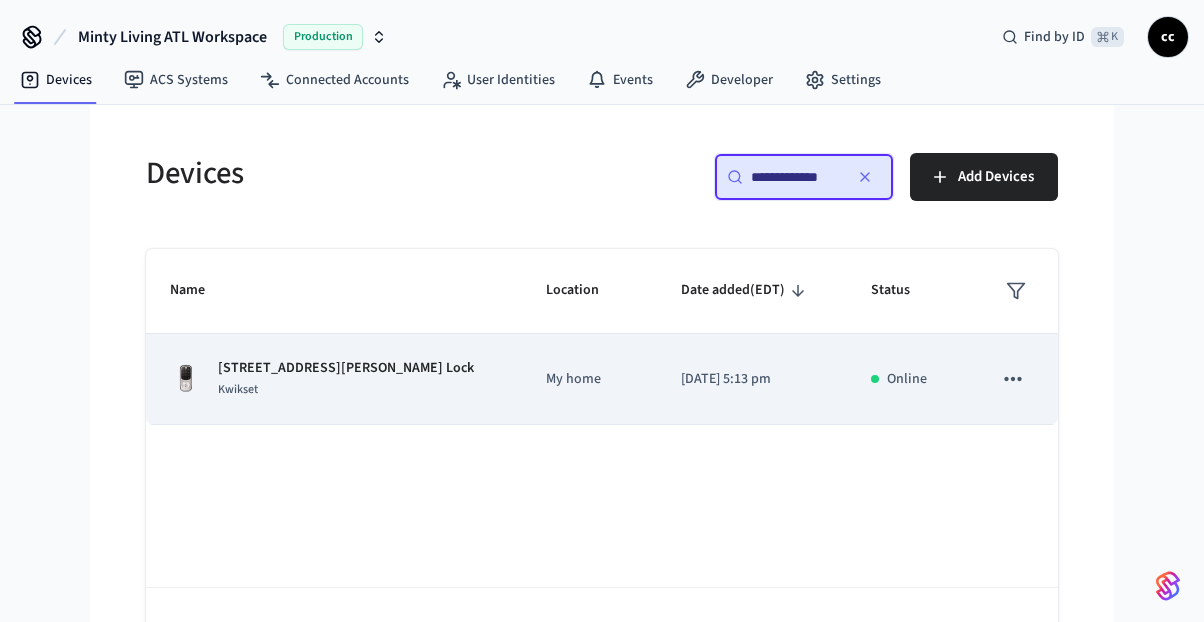 type on "**********" 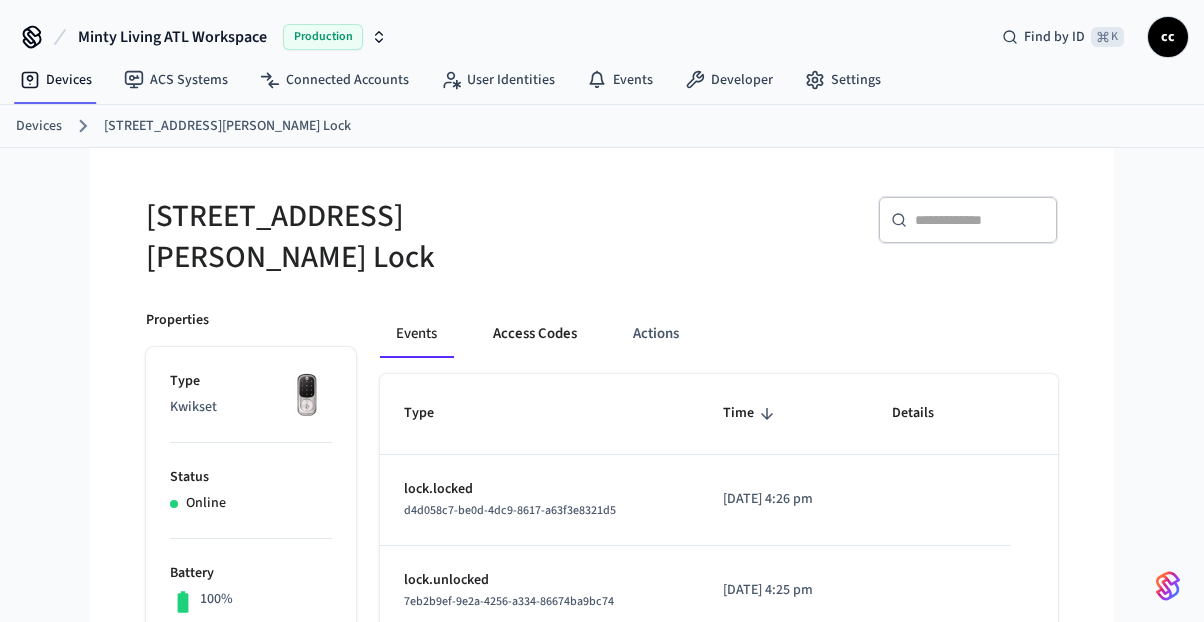 click on "Access Codes" at bounding box center (535, 334) 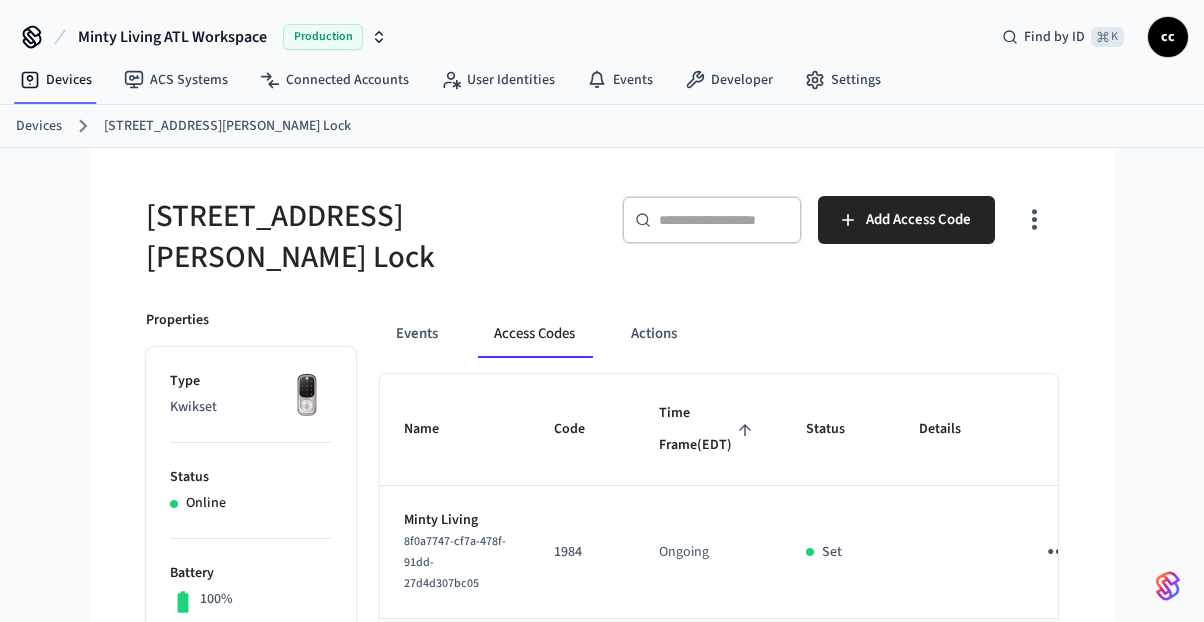 scroll, scrollTop: 195, scrollLeft: 0, axis: vertical 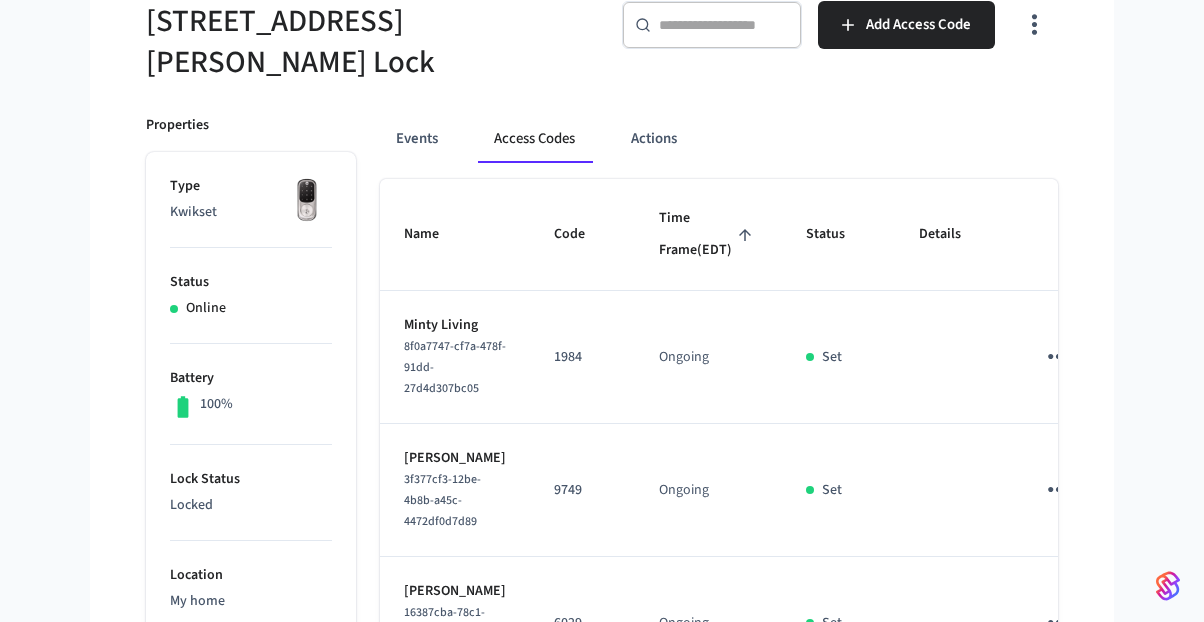 click on "Time Frame  (EDT)" at bounding box center (708, 234) 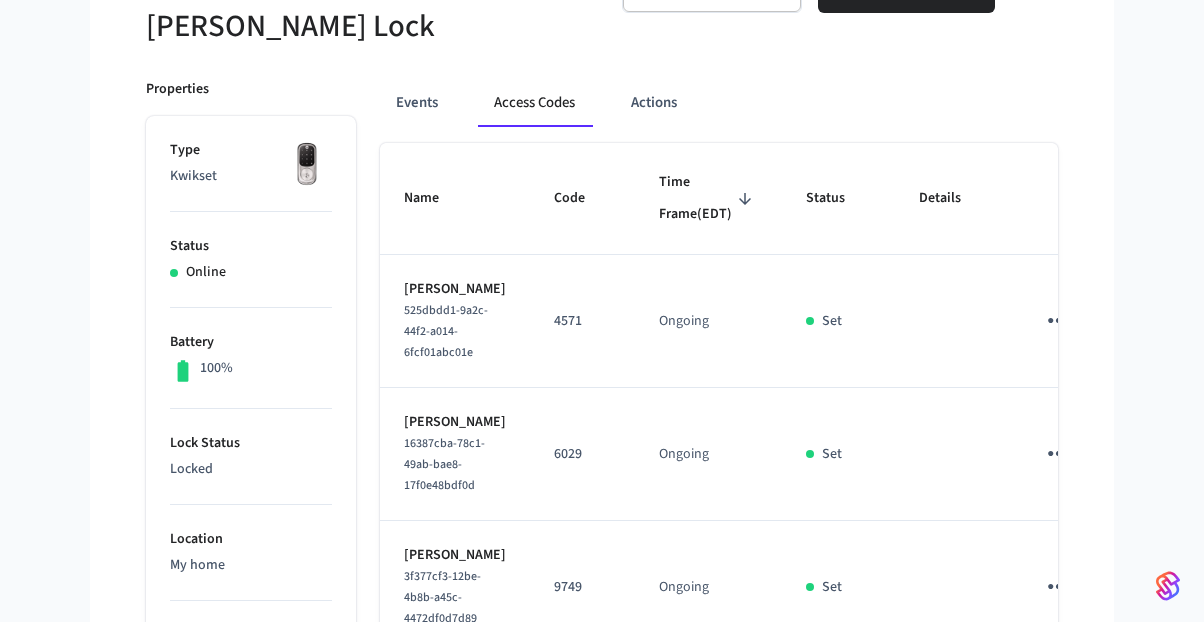 scroll, scrollTop: 234, scrollLeft: 0, axis: vertical 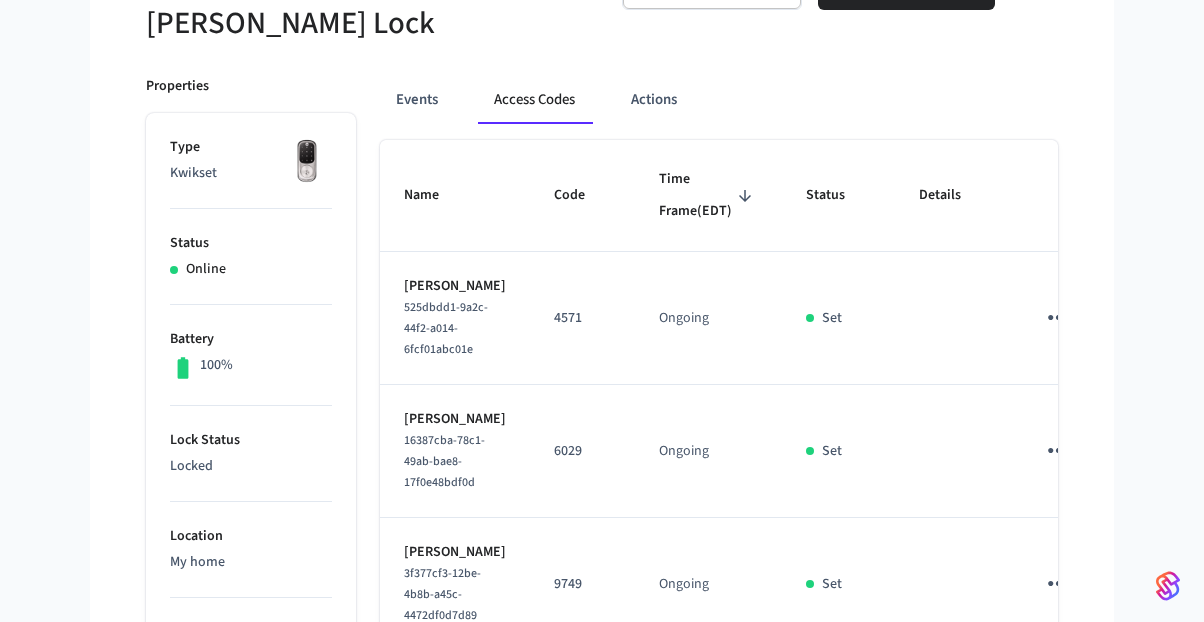 click 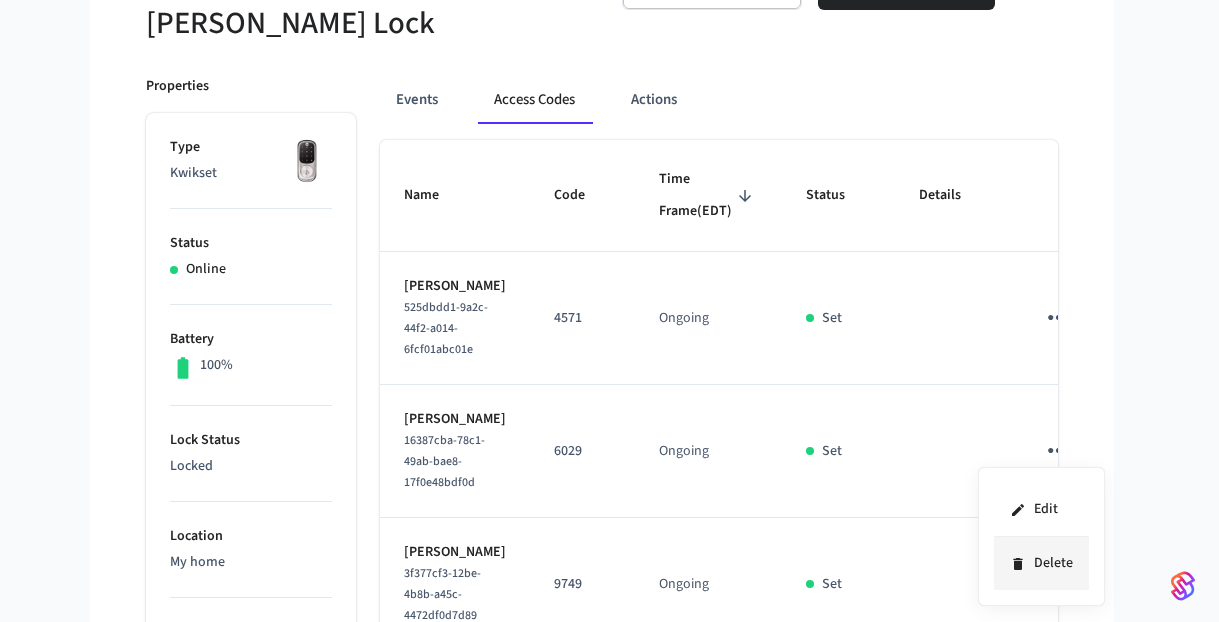 click on "Delete" at bounding box center [1041, 563] 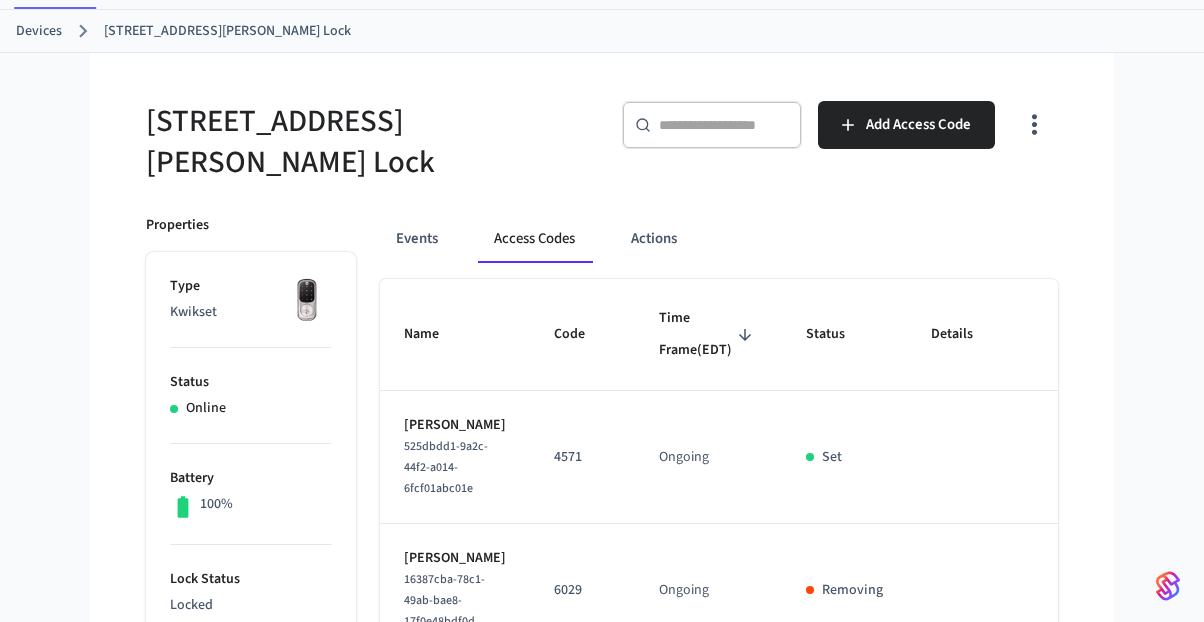 scroll, scrollTop: 0, scrollLeft: 0, axis: both 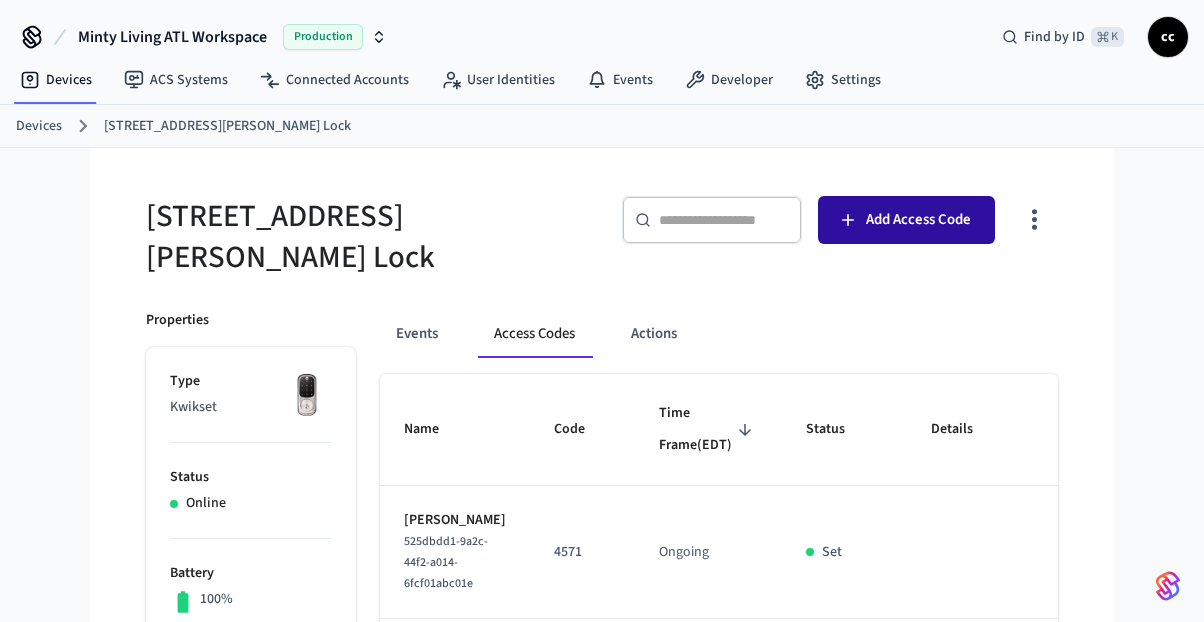 click on "Add Access Code" at bounding box center (918, 220) 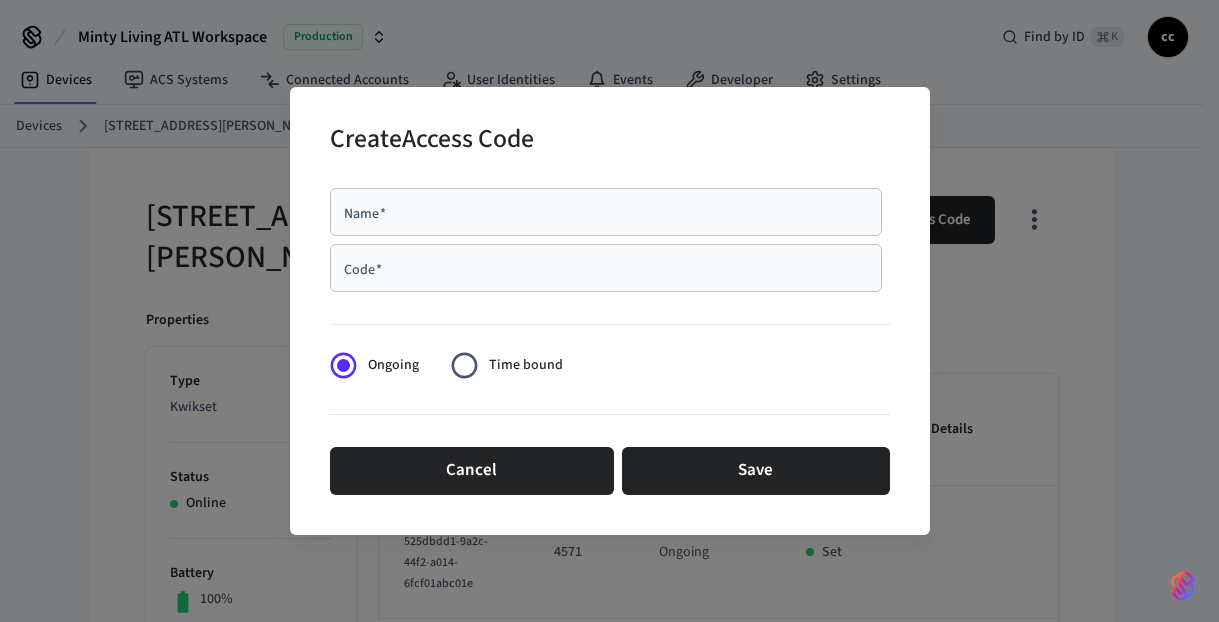 click on "Name   *" at bounding box center (606, 212) 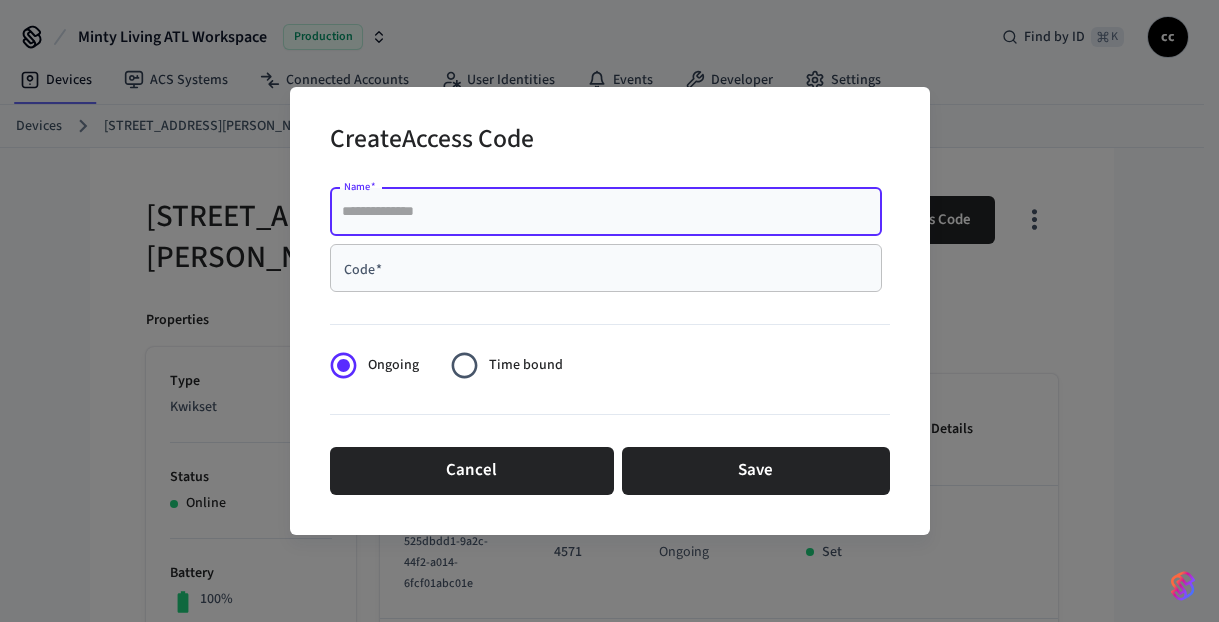 paste on "**********" 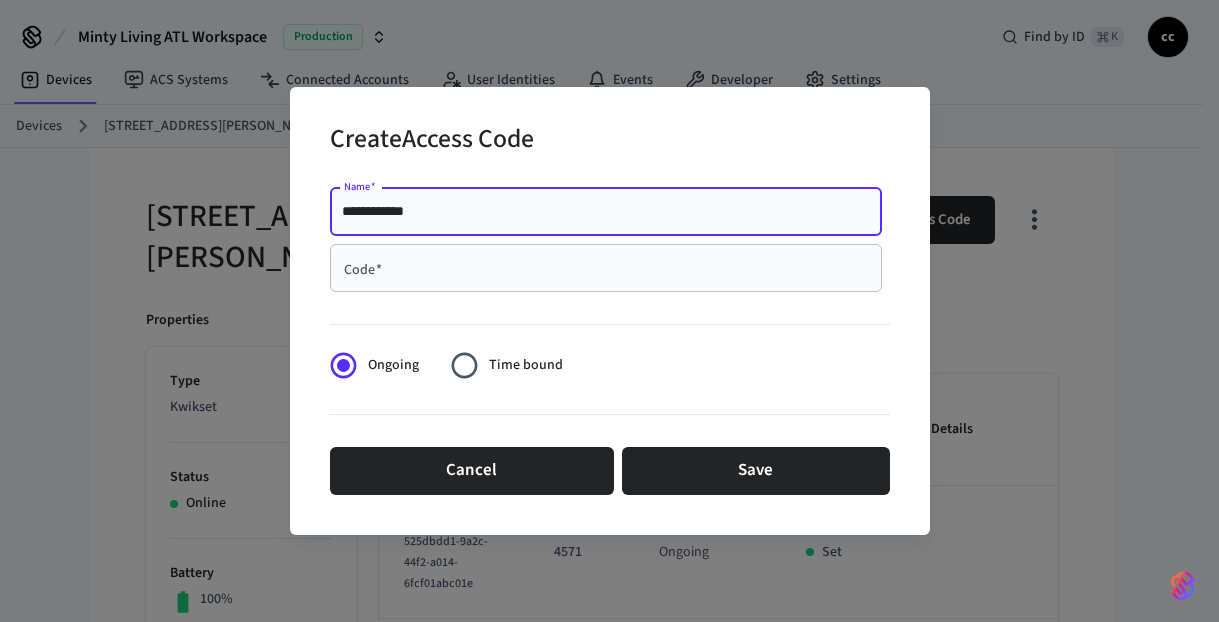type on "**********" 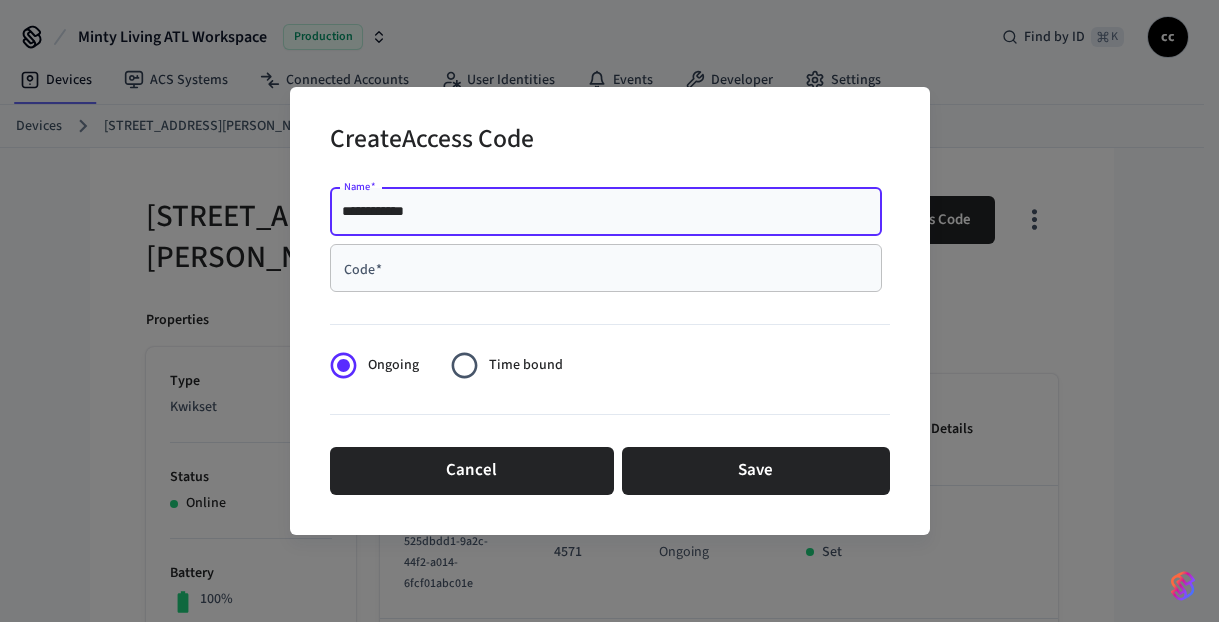 click on "Code   *" at bounding box center [606, 268] 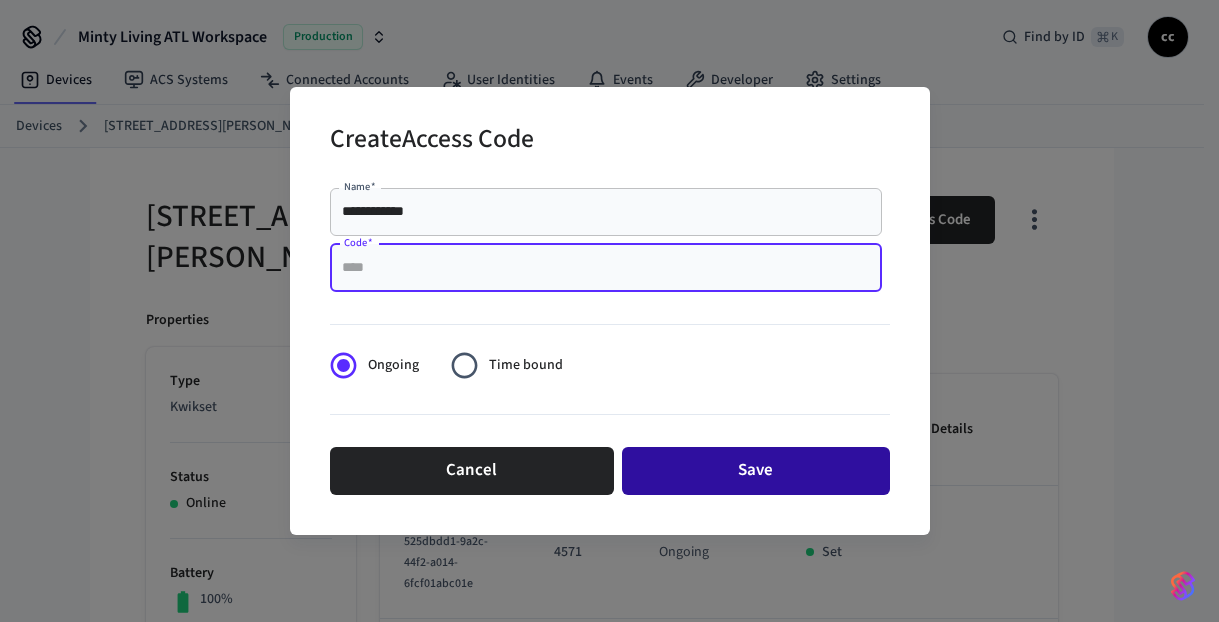 paste on "****" 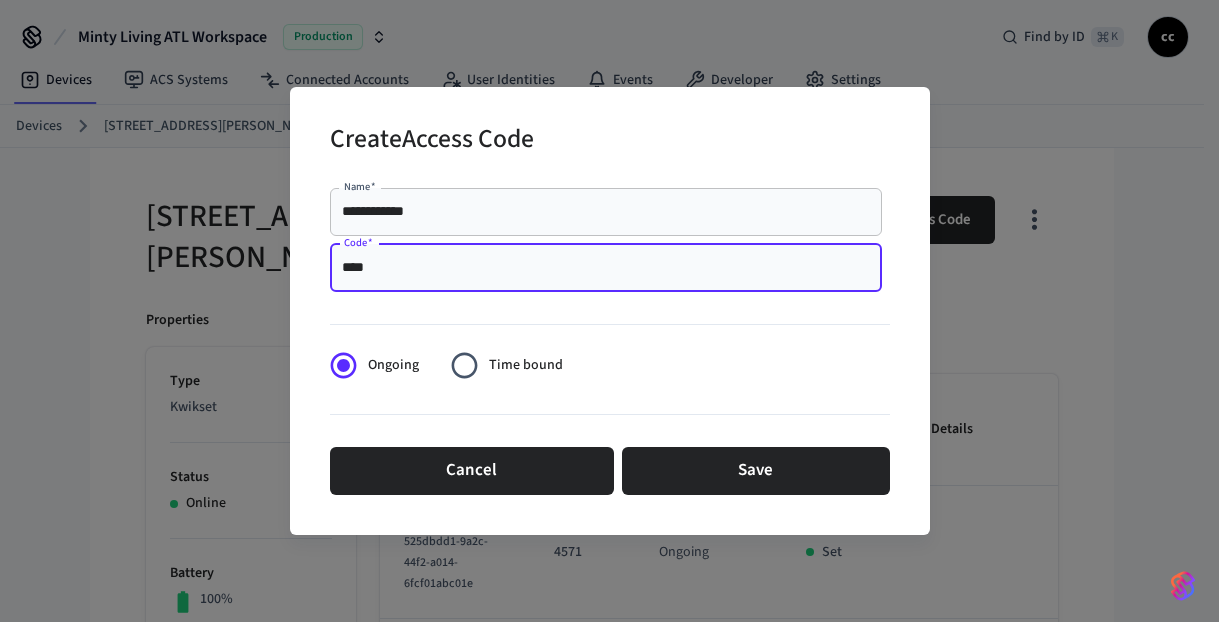 type on "****" 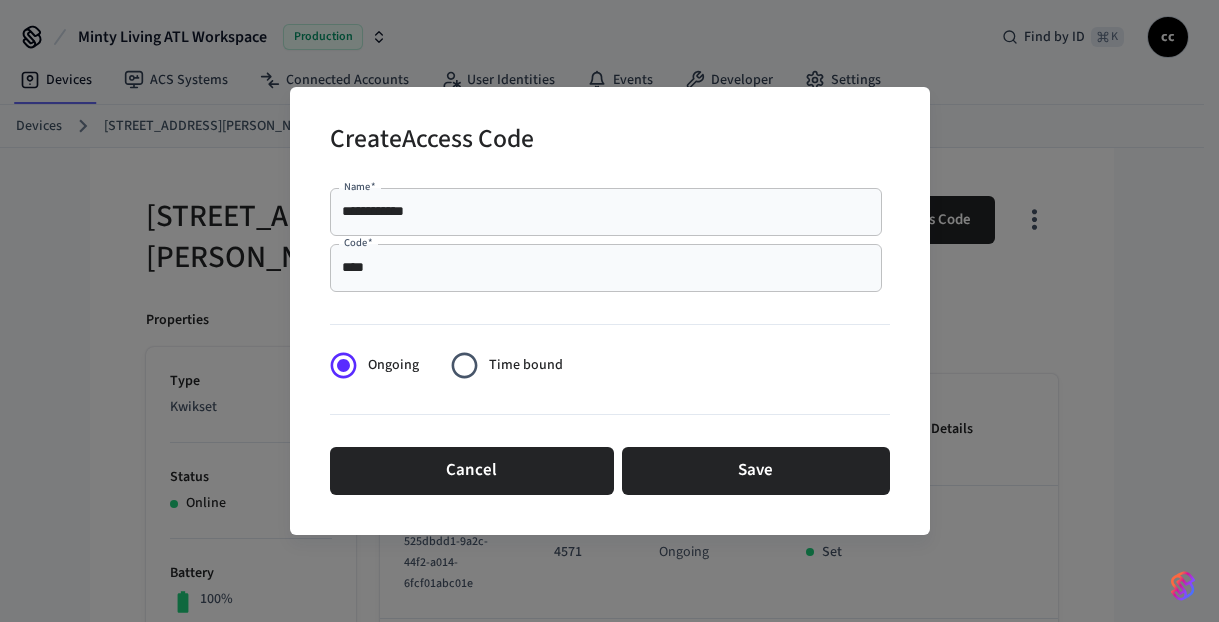 click on "**********" at bounding box center (610, 311) 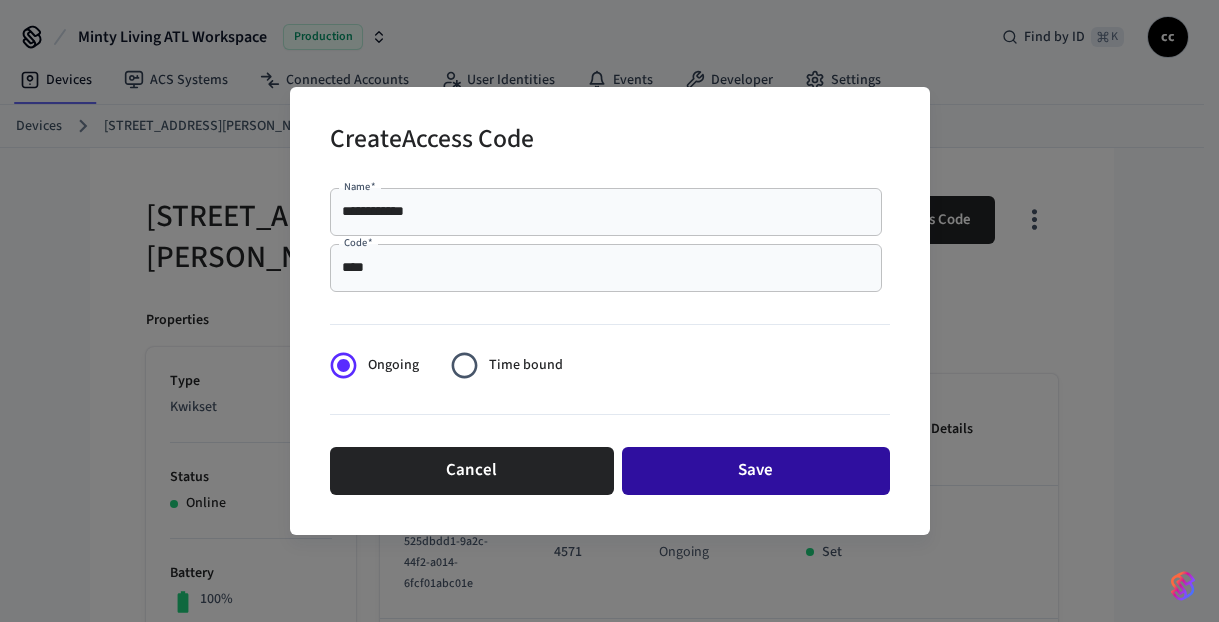 click on "Save" at bounding box center (756, 471) 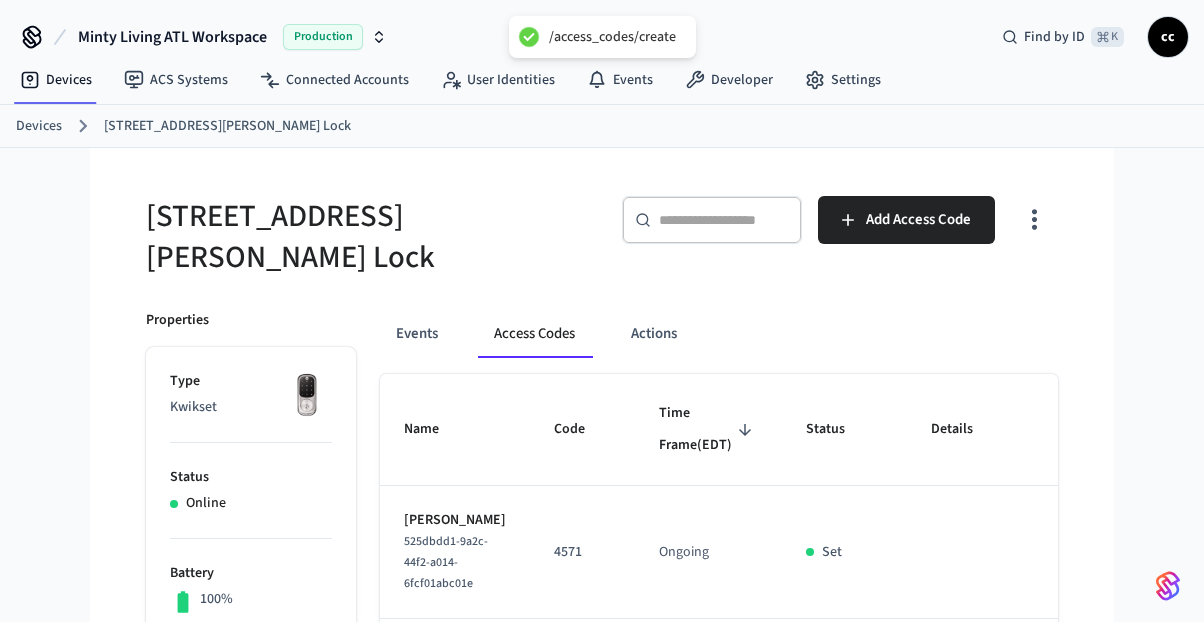 type 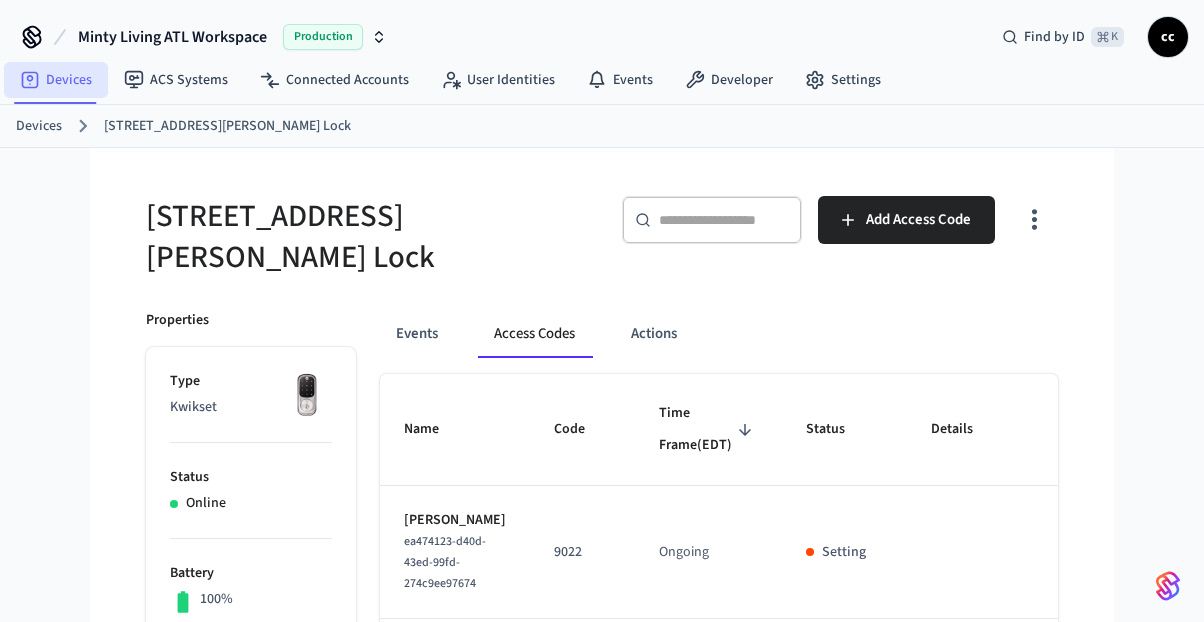 click on "Devices" at bounding box center (56, 80) 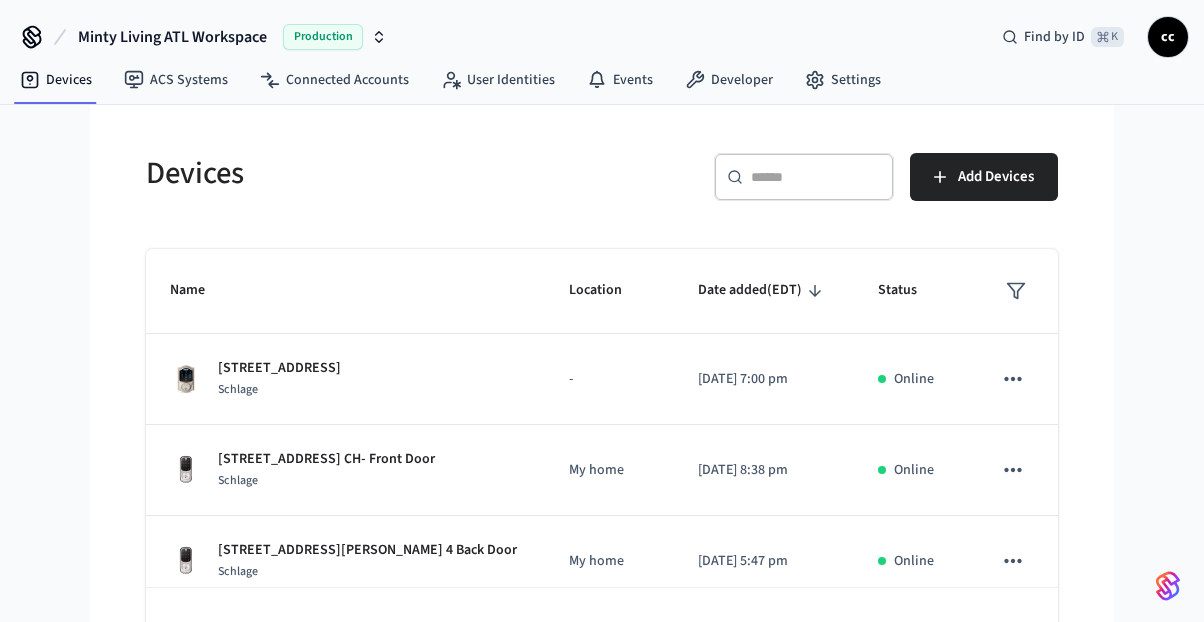 click at bounding box center (816, 177) 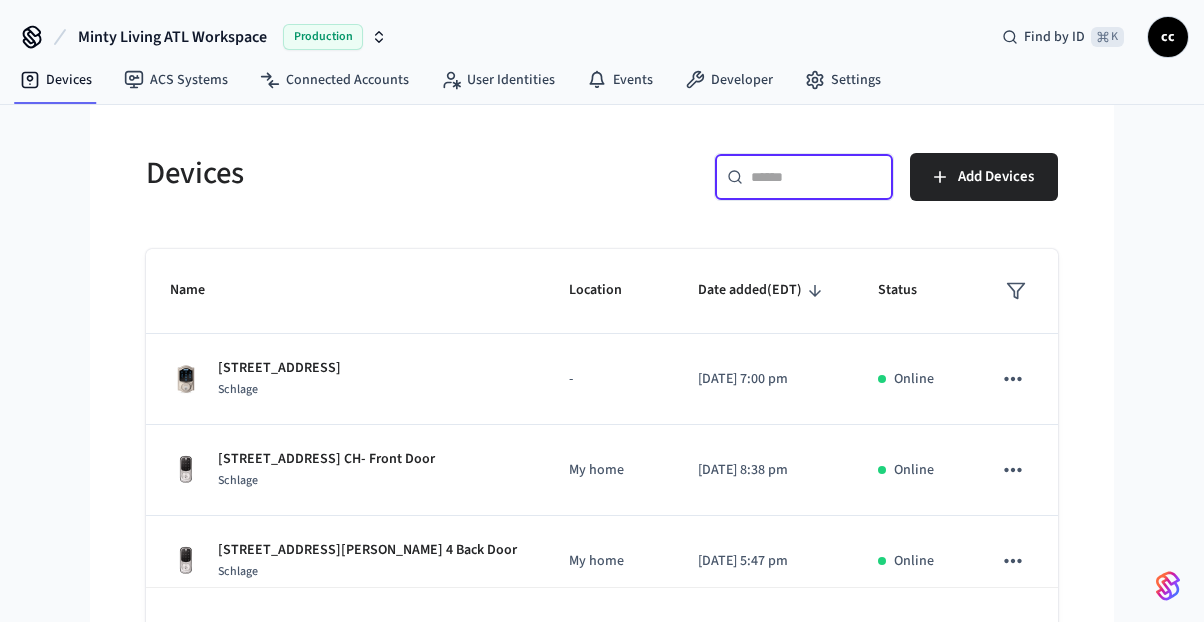 paste on "**********" 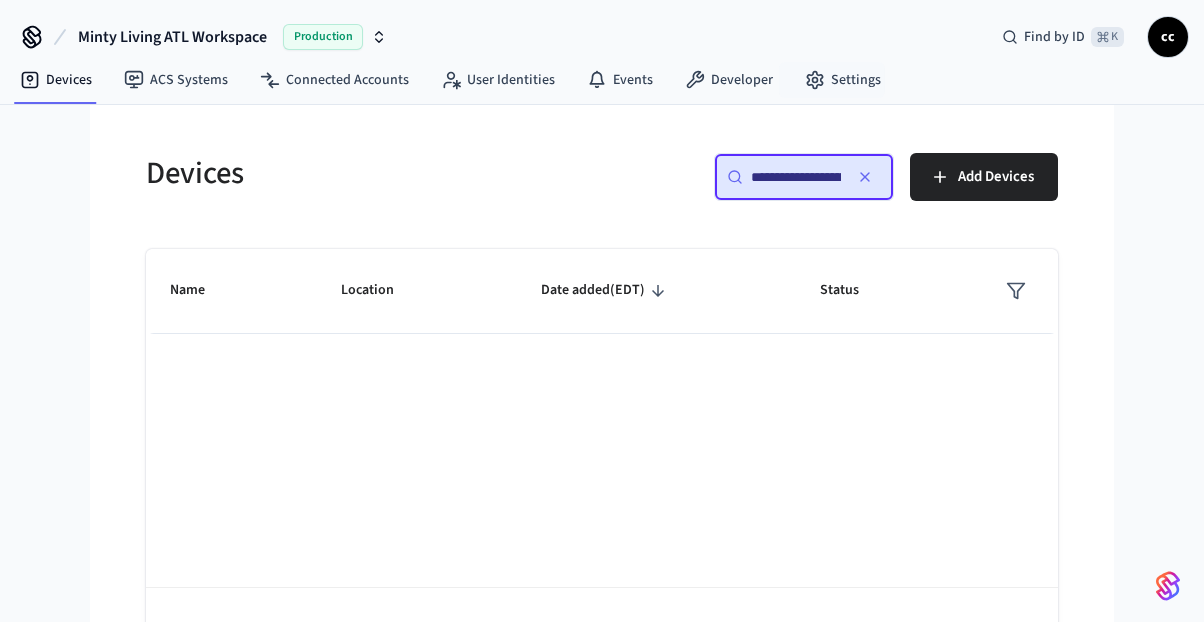 scroll, scrollTop: 0, scrollLeft: 69, axis: horizontal 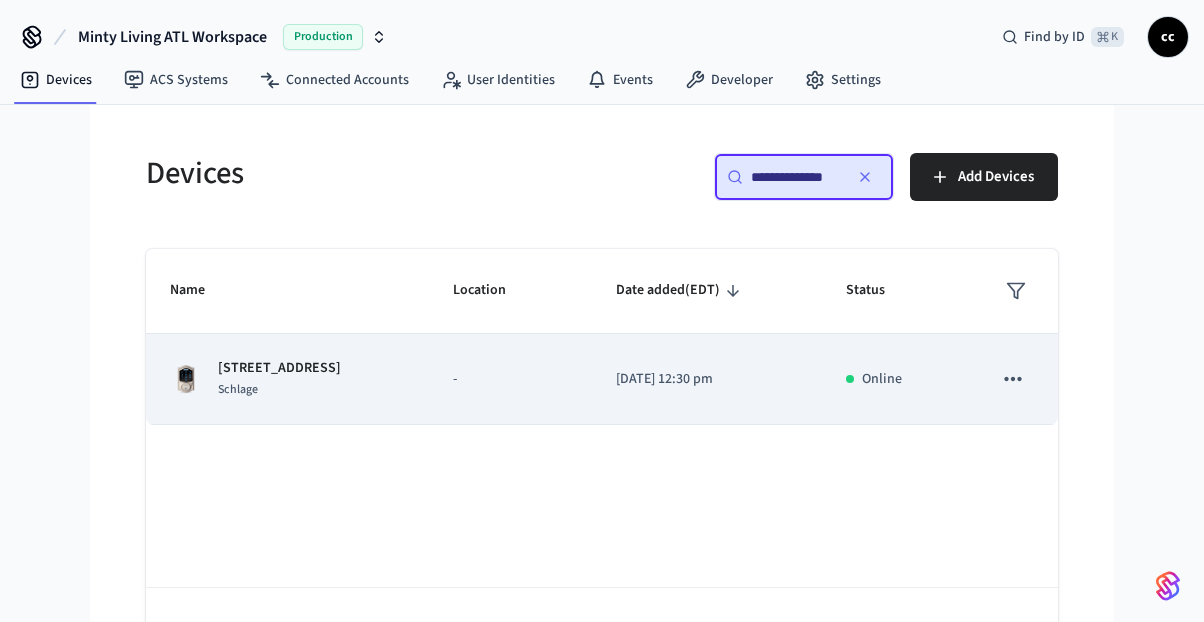type on "**********" 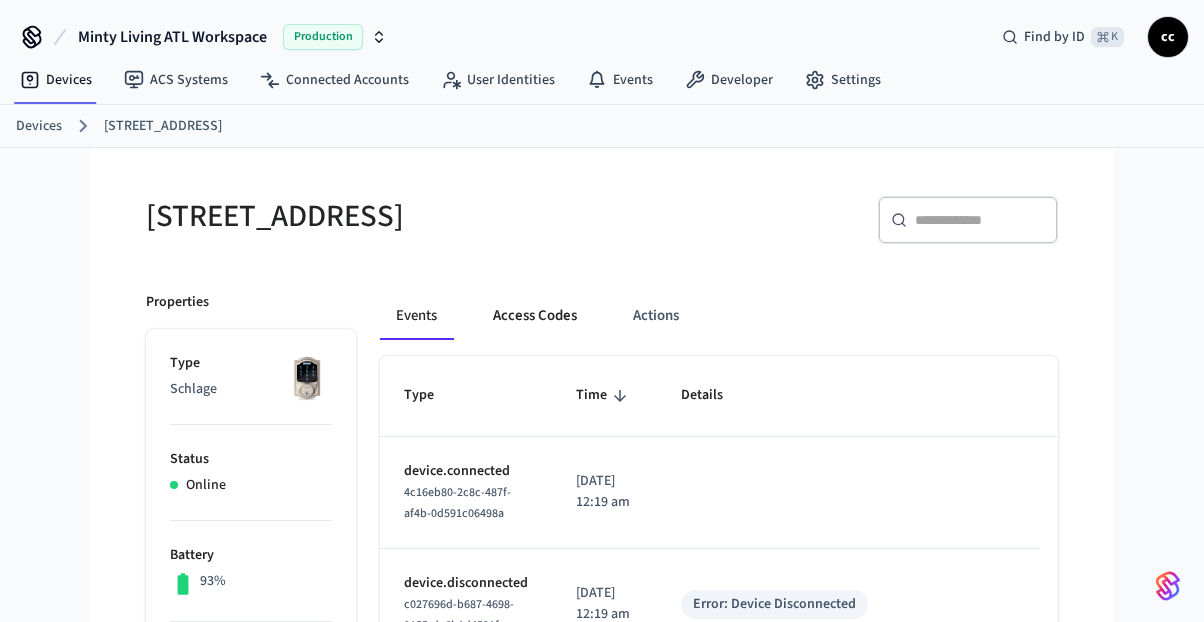 click on "Access Codes" at bounding box center (535, 316) 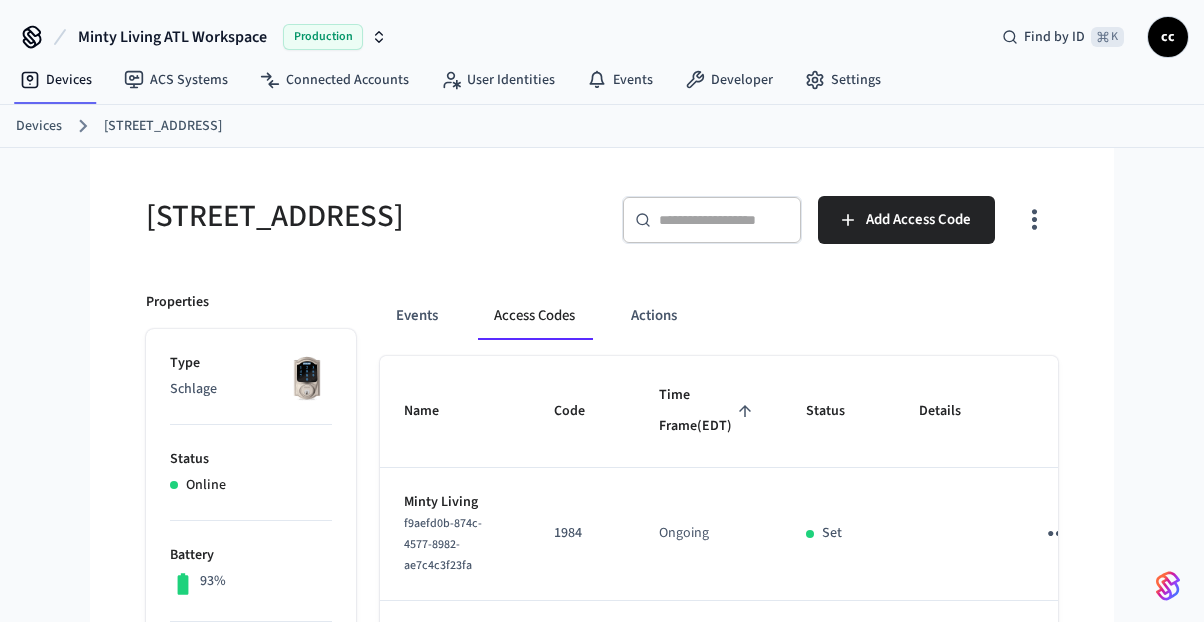 click on "Time Frame  (EDT)" at bounding box center (708, 411) 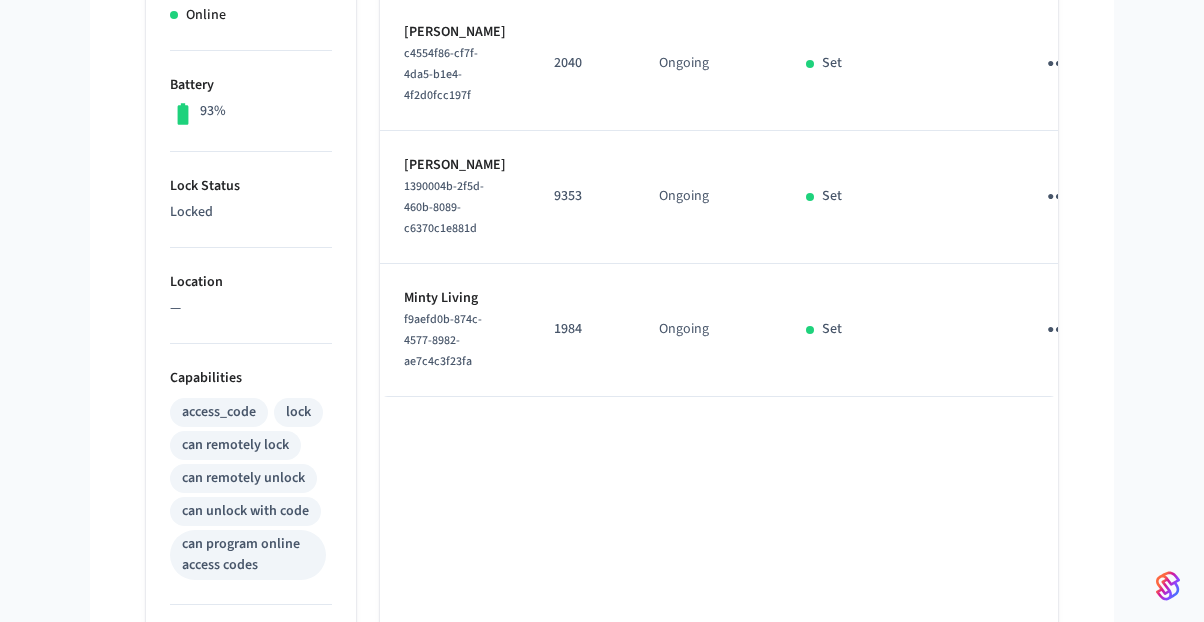 scroll, scrollTop: 470, scrollLeft: 0, axis: vertical 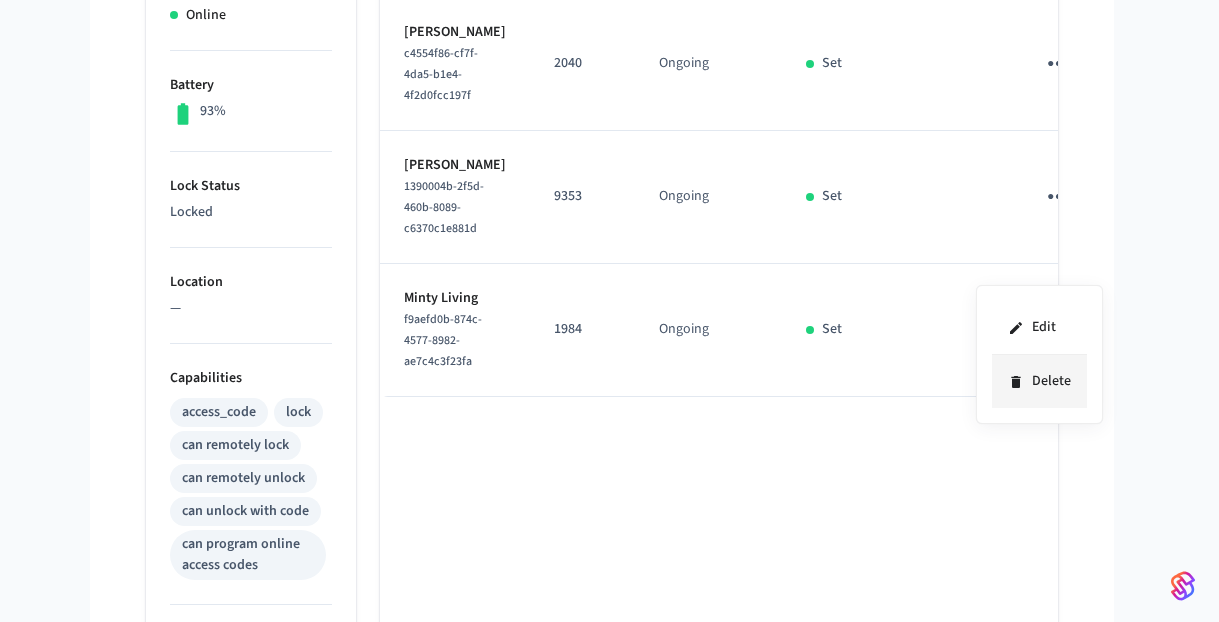 click on "Delete" at bounding box center (1039, 381) 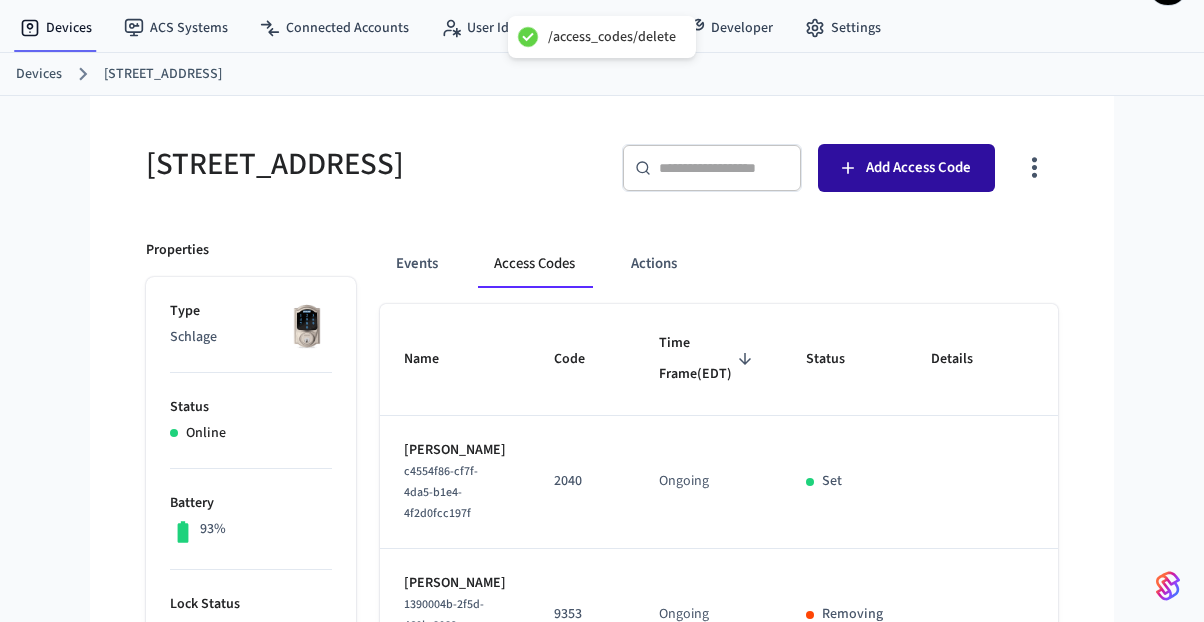 scroll, scrollTop: 0, scrollLeft: 0, axis: both 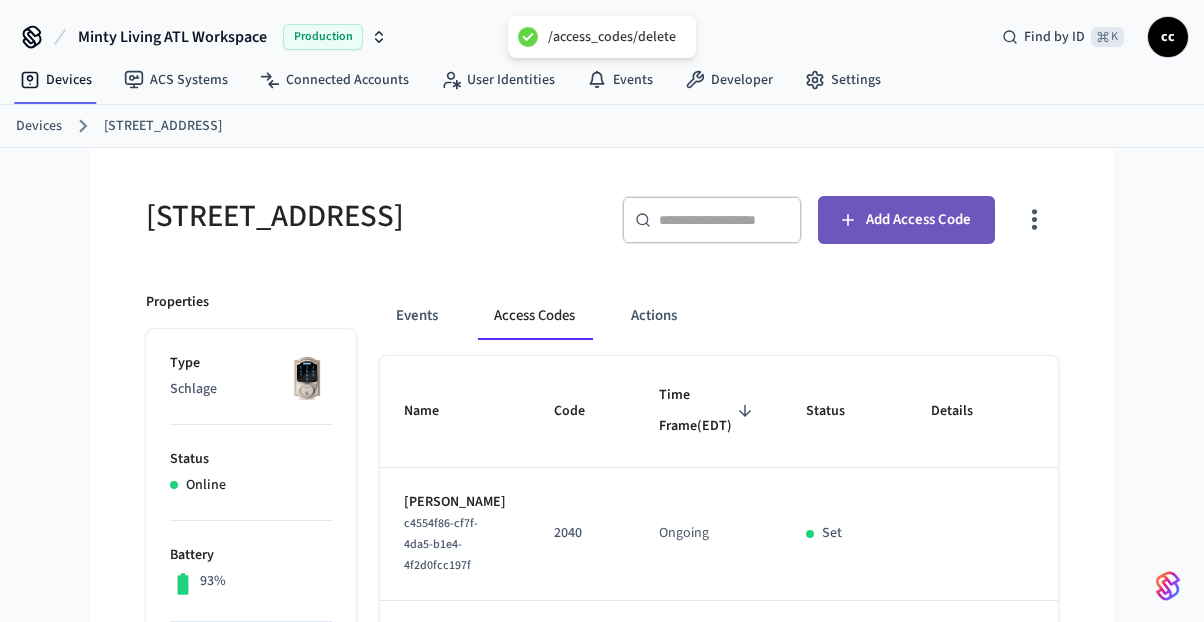 click on "Add Access Code" at bounding box center [918, 220] 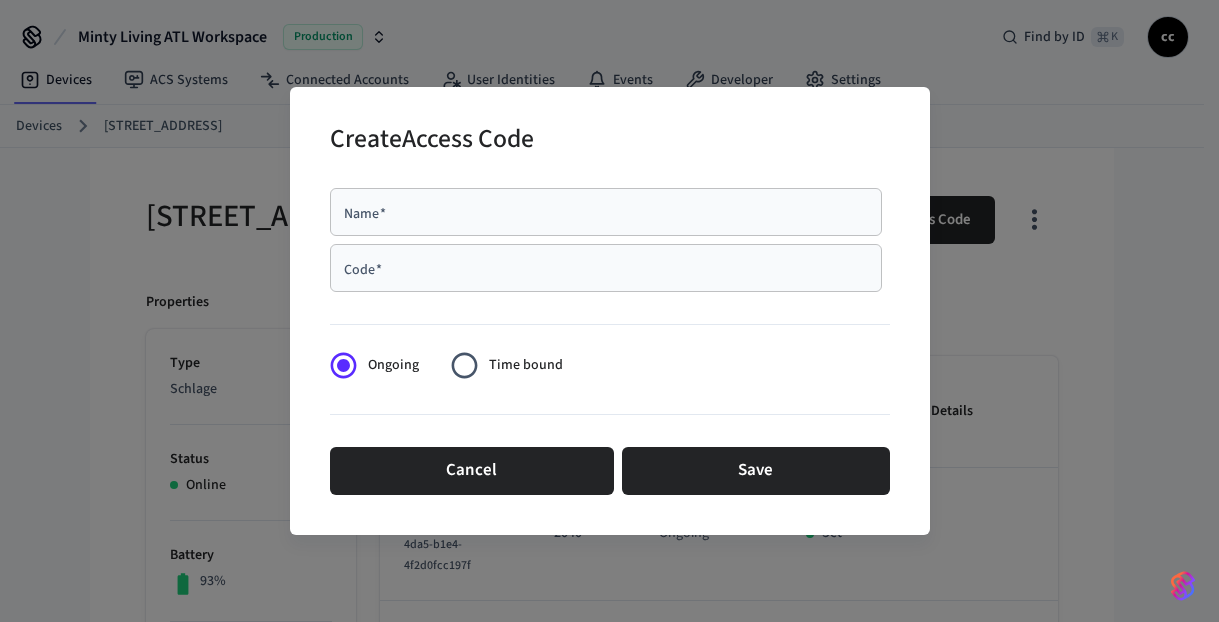 click on "Name   *" at bounding box center (606, 212) 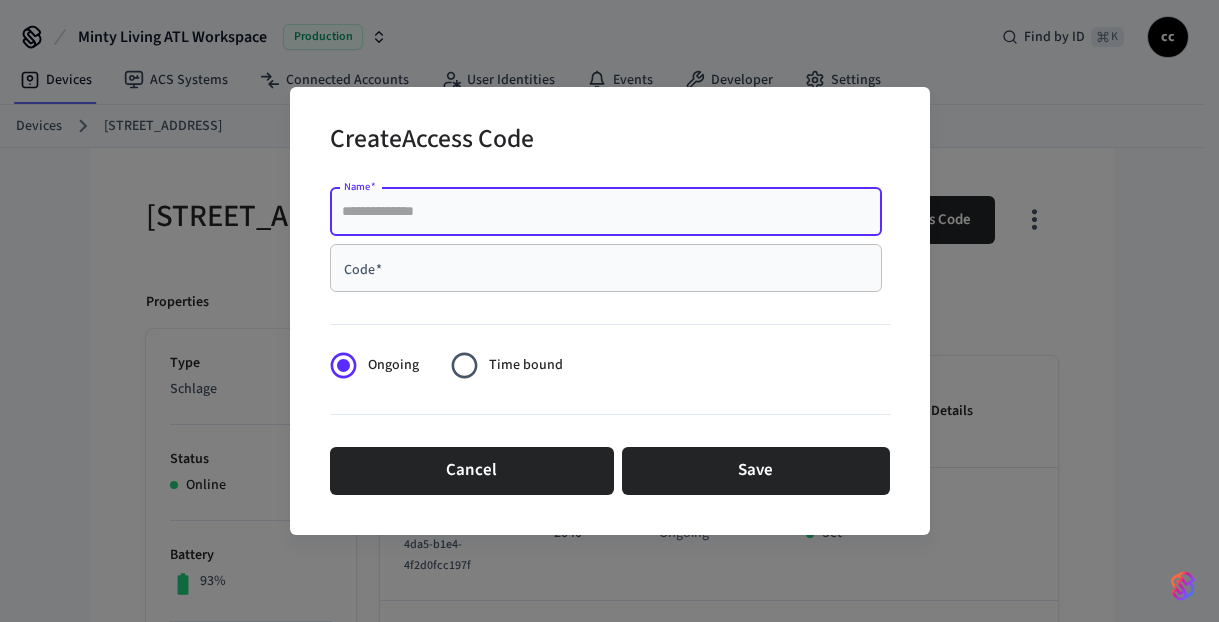 paste on "**********" 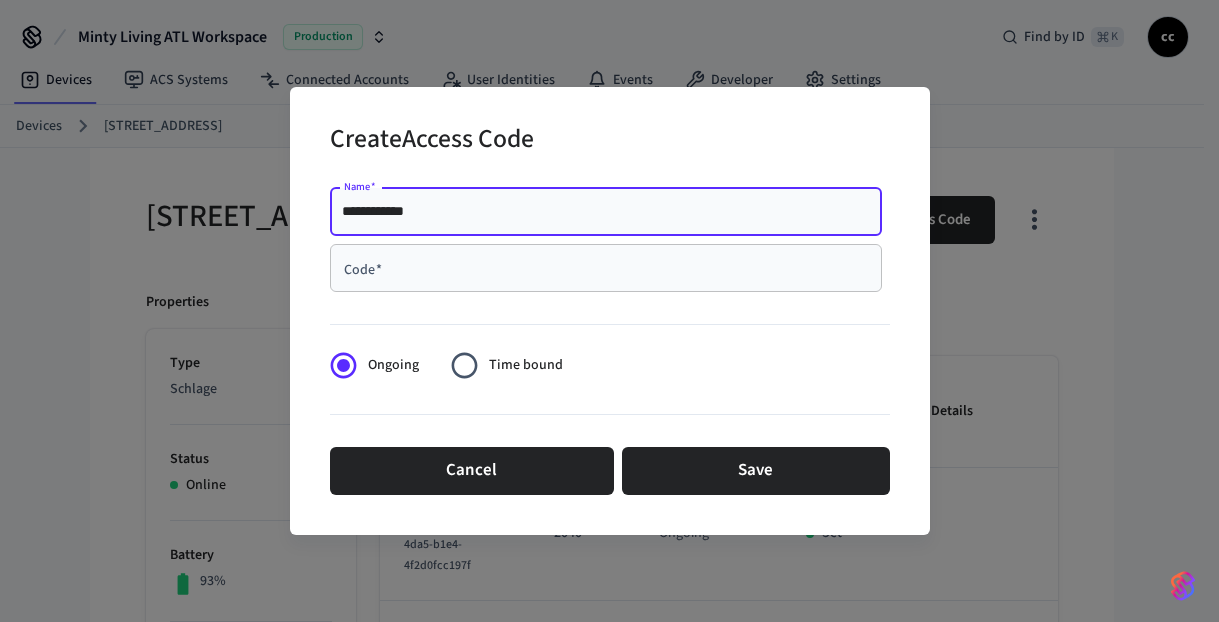 type on "**********" 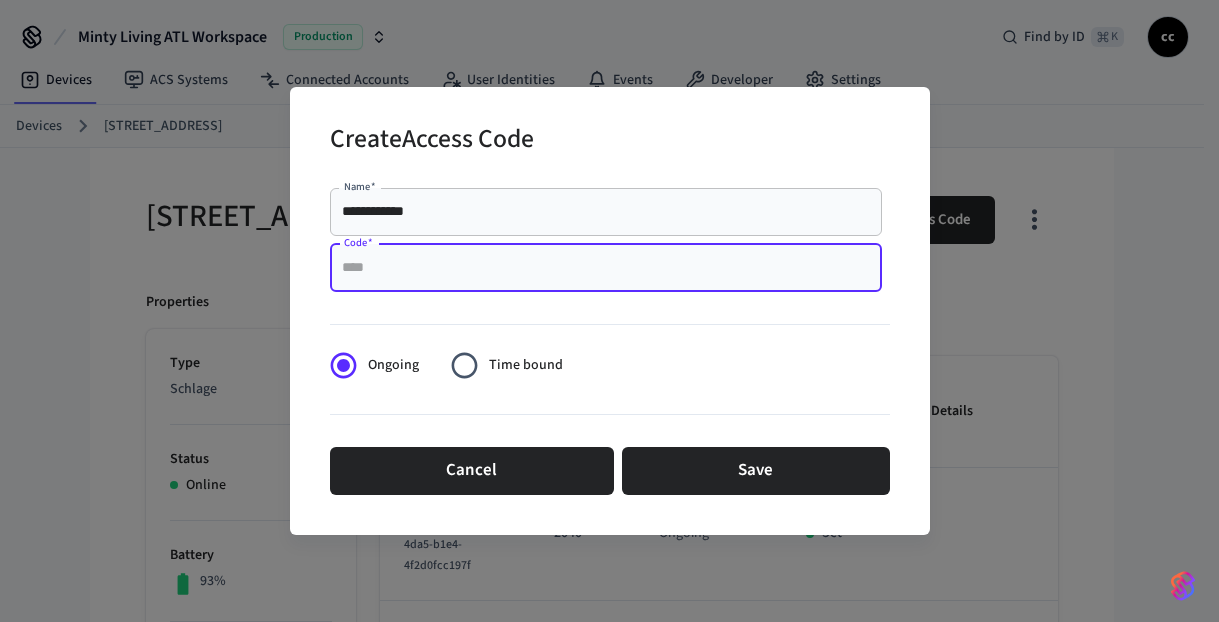 click on "Code   *" at bounding box center (606, 268) 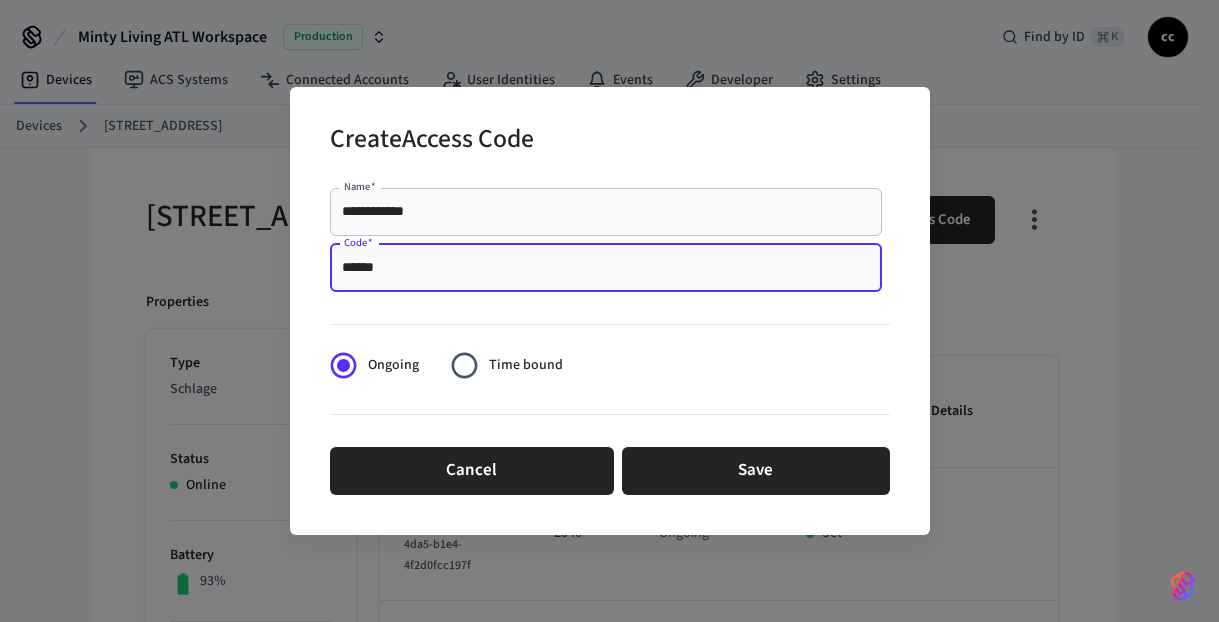 click on "******" at bounding box center (606, 268) 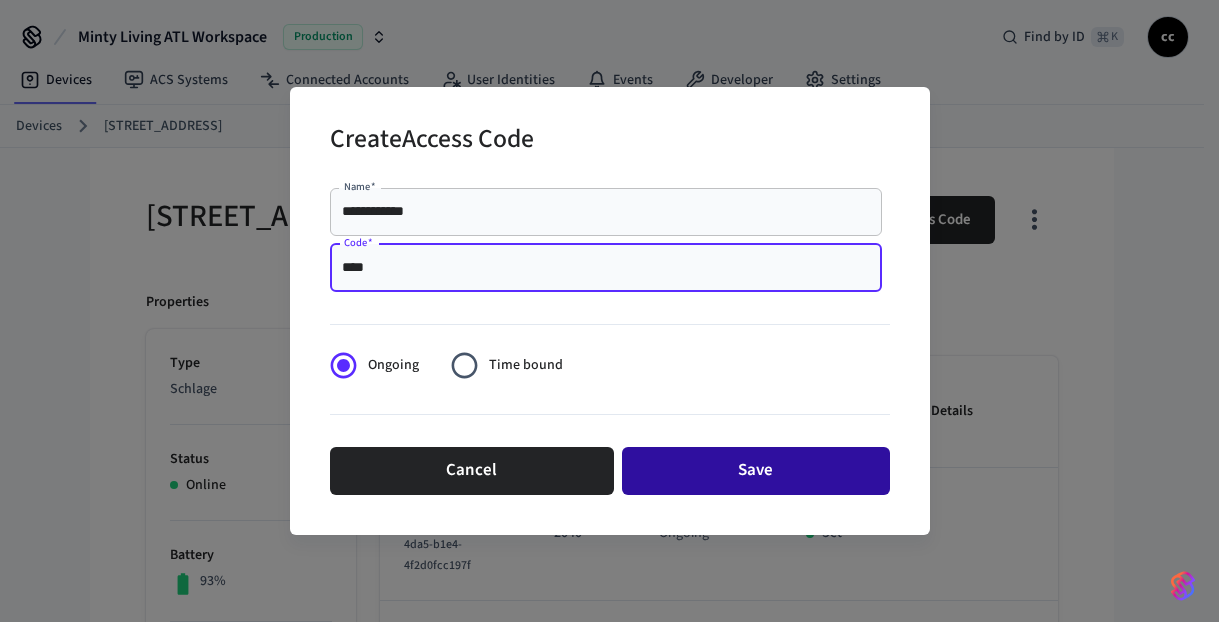 type on "****" 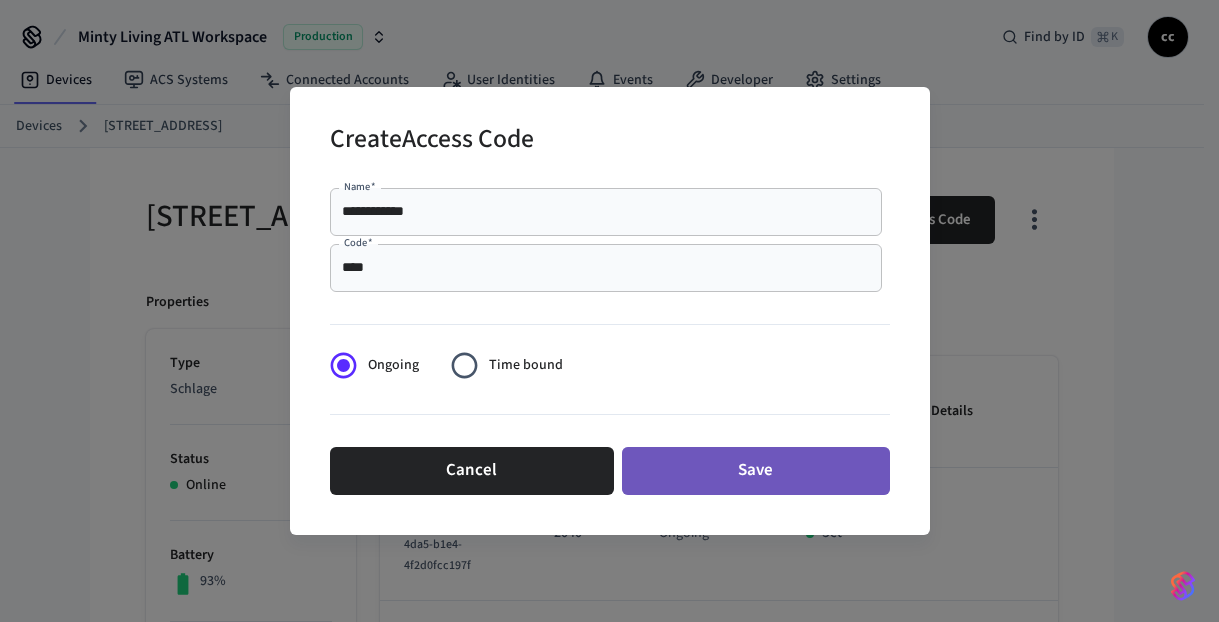 click on "Save" at bounding box center [756, 471] 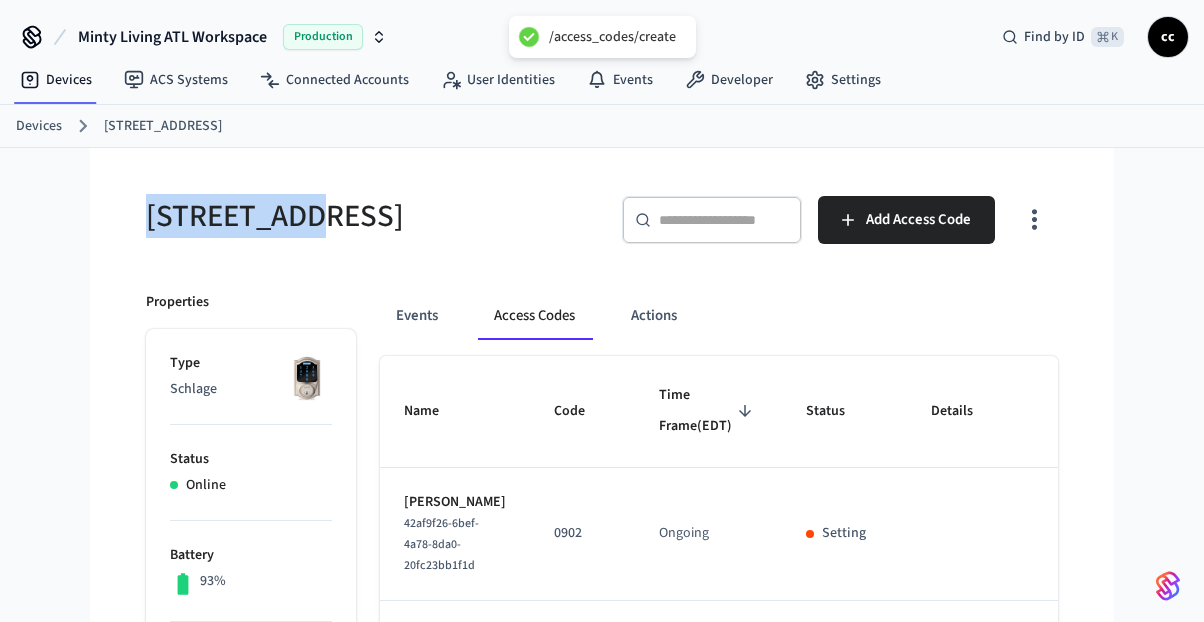 drag, startPoint x: 312, startPoint y: 215, endPoint x: 130, endPoint y: 198, distance: 182.79224 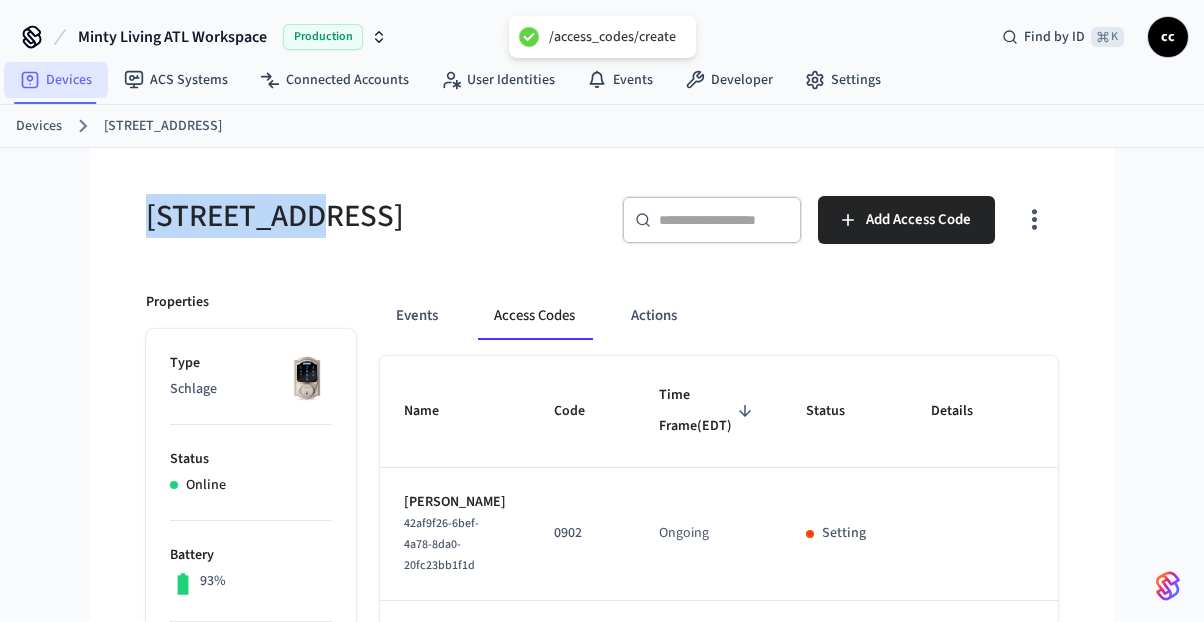 click on "Devices" at bounding box center [56, 80] 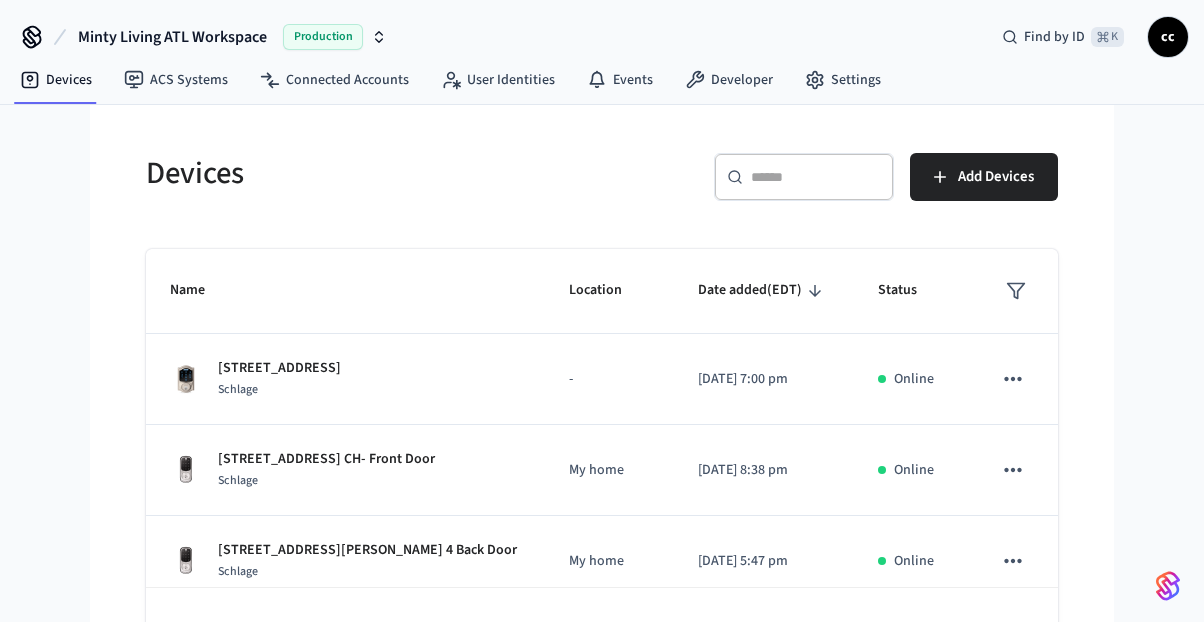 click on "​ ​" at bounding box center (804, 177) 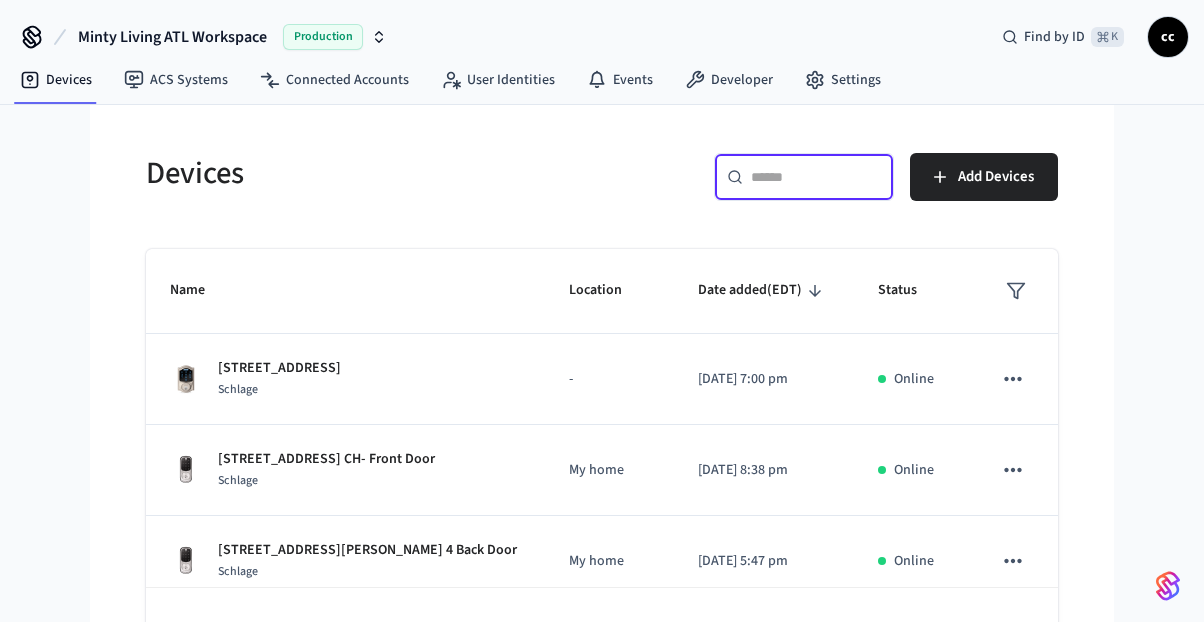 paste on "**********" 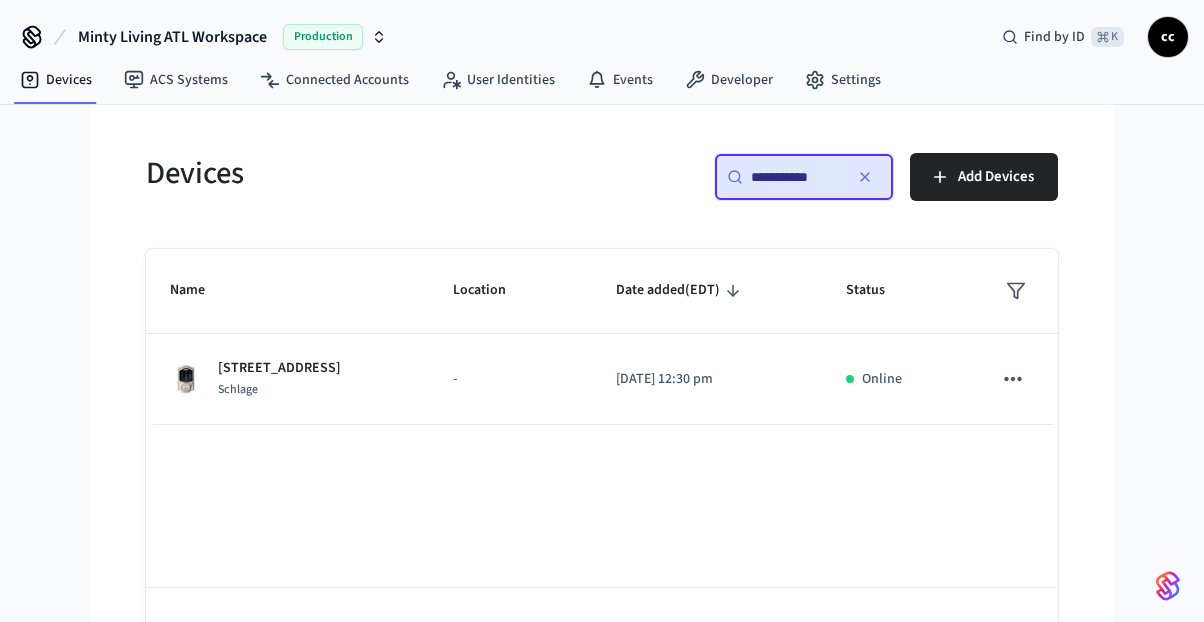 drag, startPoint x: 845, startPoint y: 179, endPoint x: 811, endPoint y: 173, distance: 34.525352 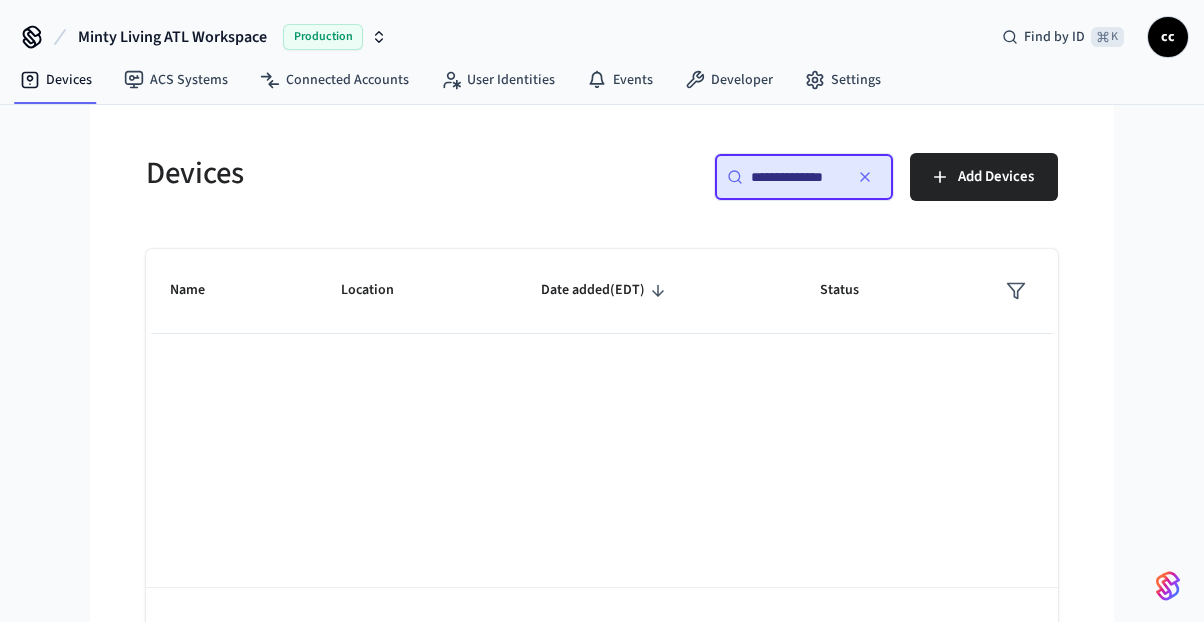 scroll, scrollTop: 0, scrollLeft: 0, axis: both 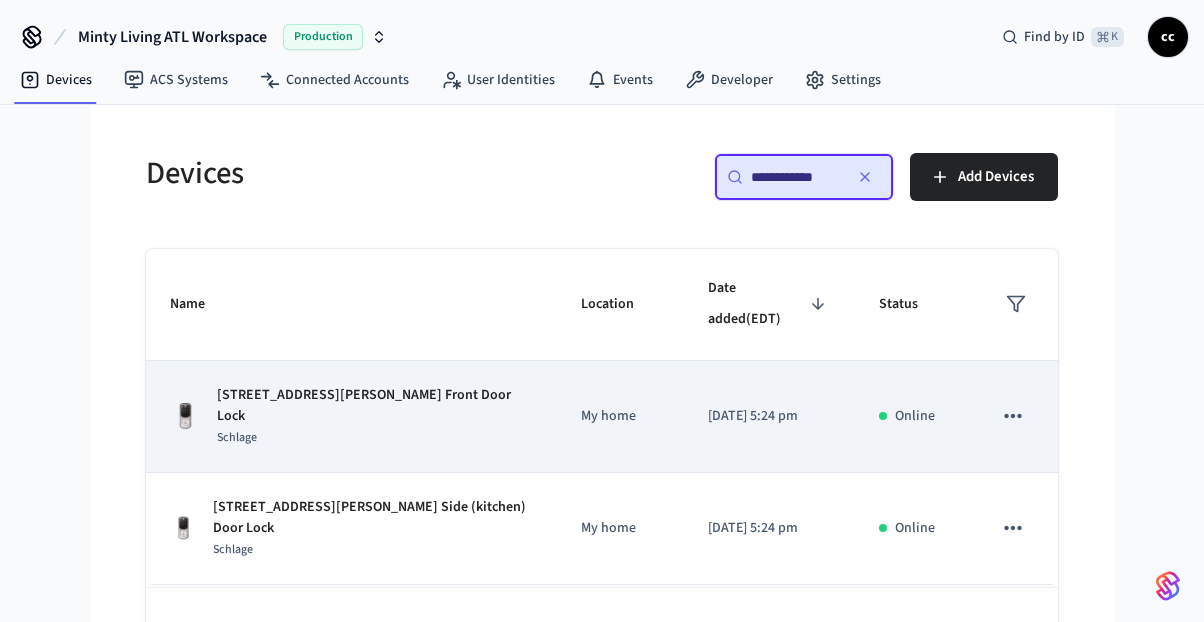 type on "**********" 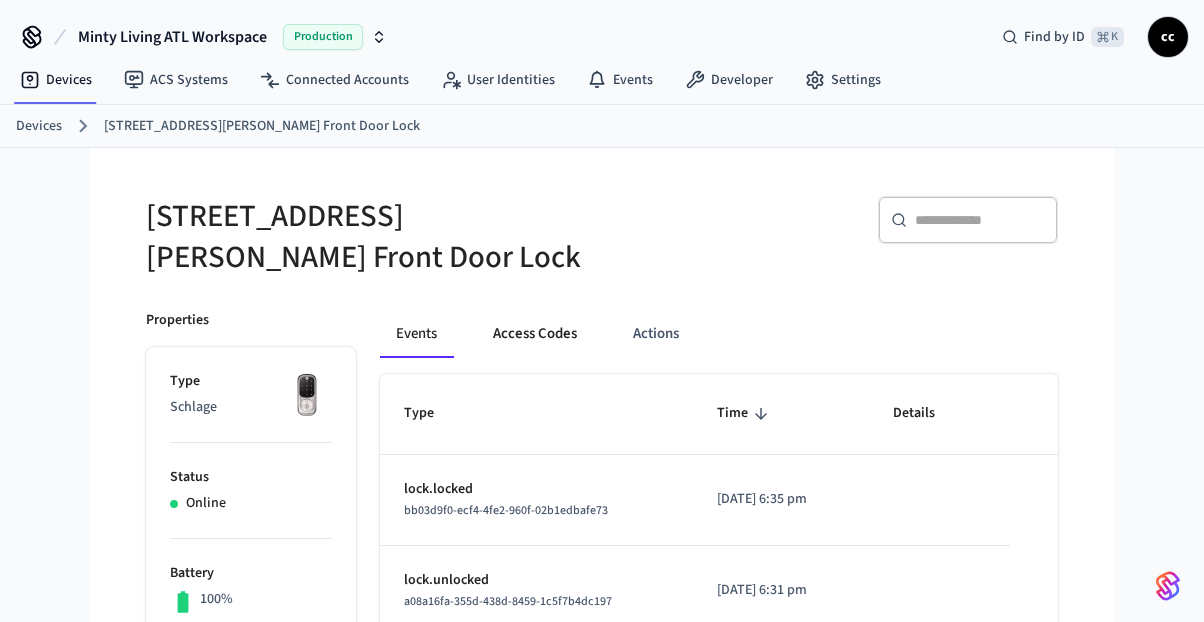 drag, startPoint x: 534, startPoint y: 329, endPoint x: 584, endPoint y: 335, distance: 50.358715 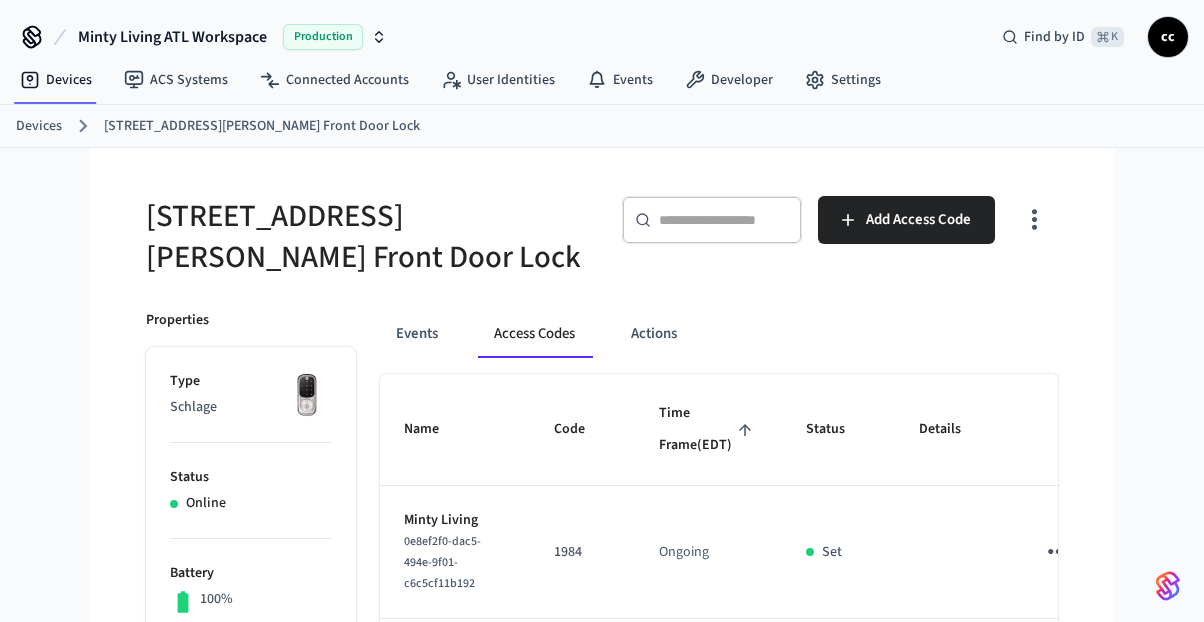 click on "Time Frame  (EDT)" at bounding box center [708, 429] 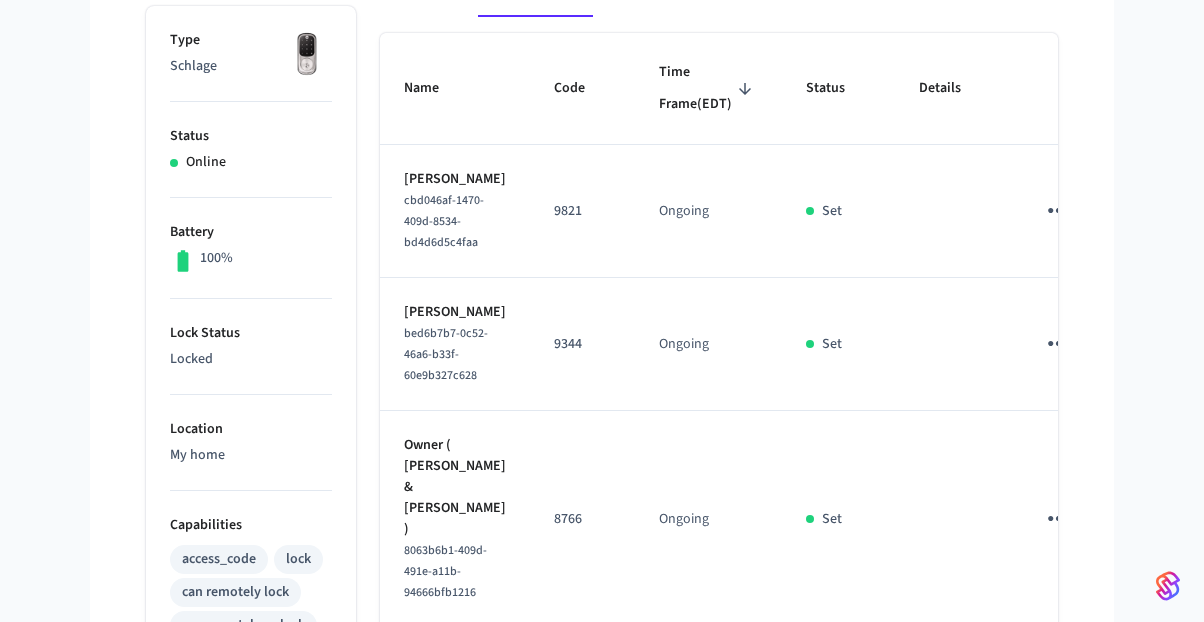 scroll, scrollTop: 280, scrollLeft: 0, axis: vertical 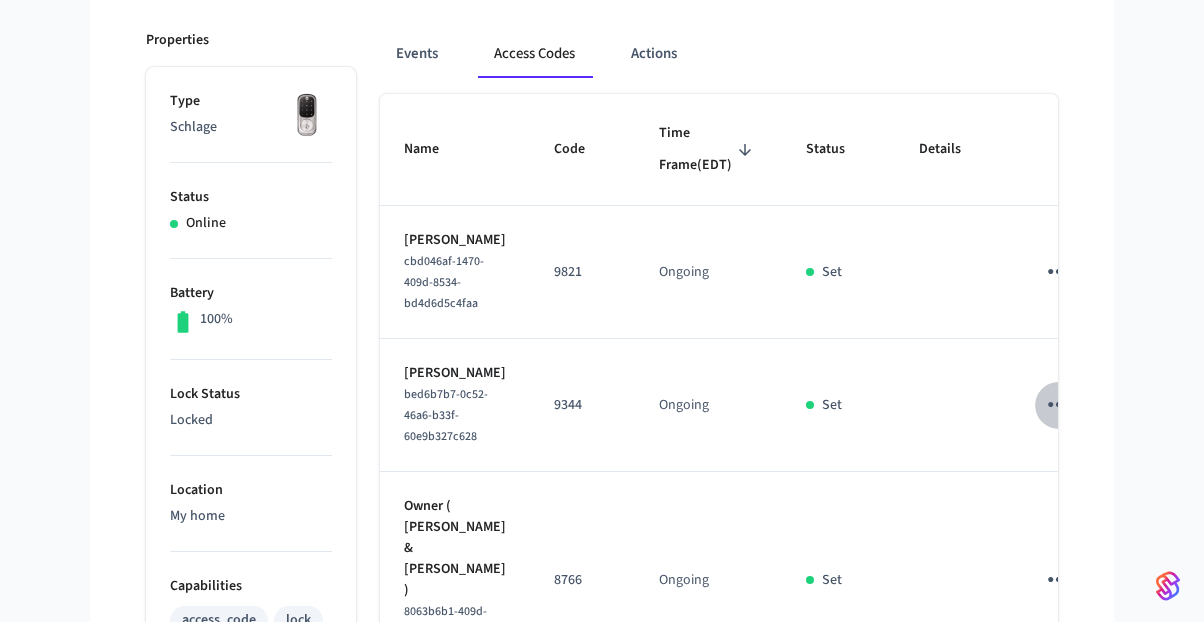 click 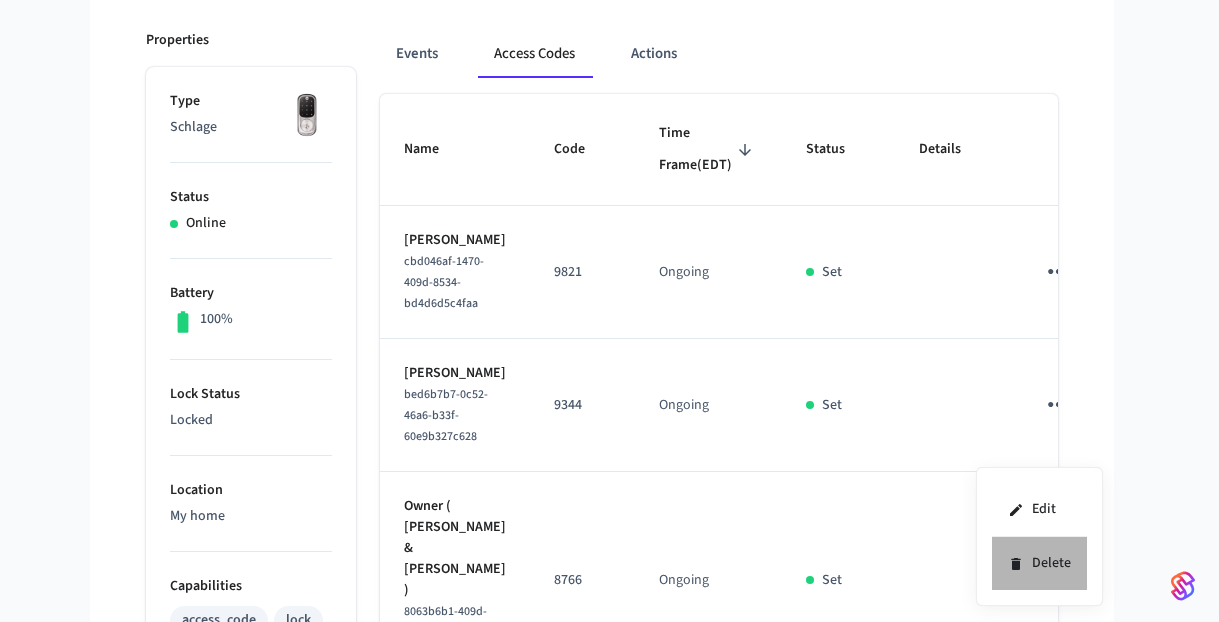 click on "Delete" at bounding box center (1039, 563) 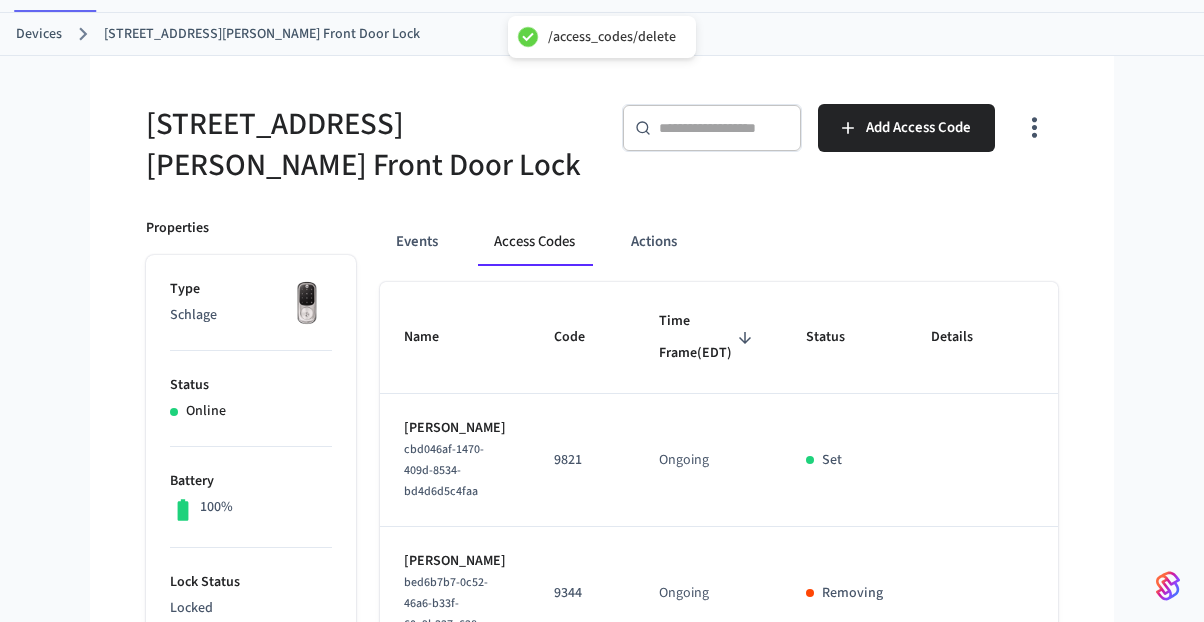 scroll, scrollTop: 0, scrollLeft: 0, axis: both 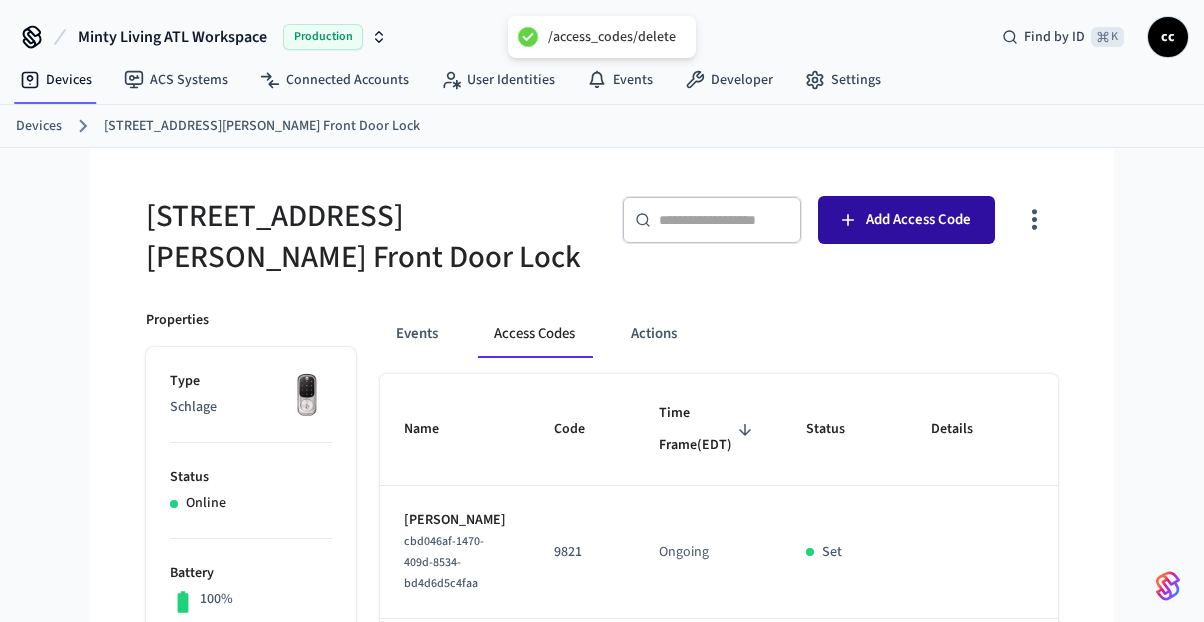 click 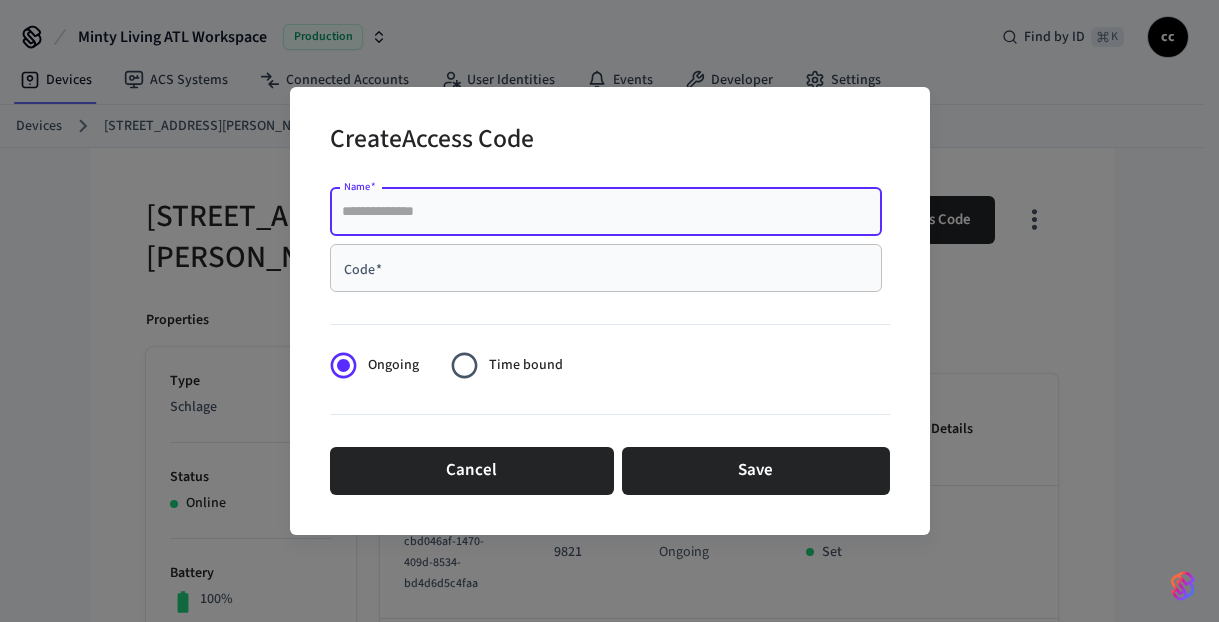click on "Name   *" at bounding box center [606, 212] 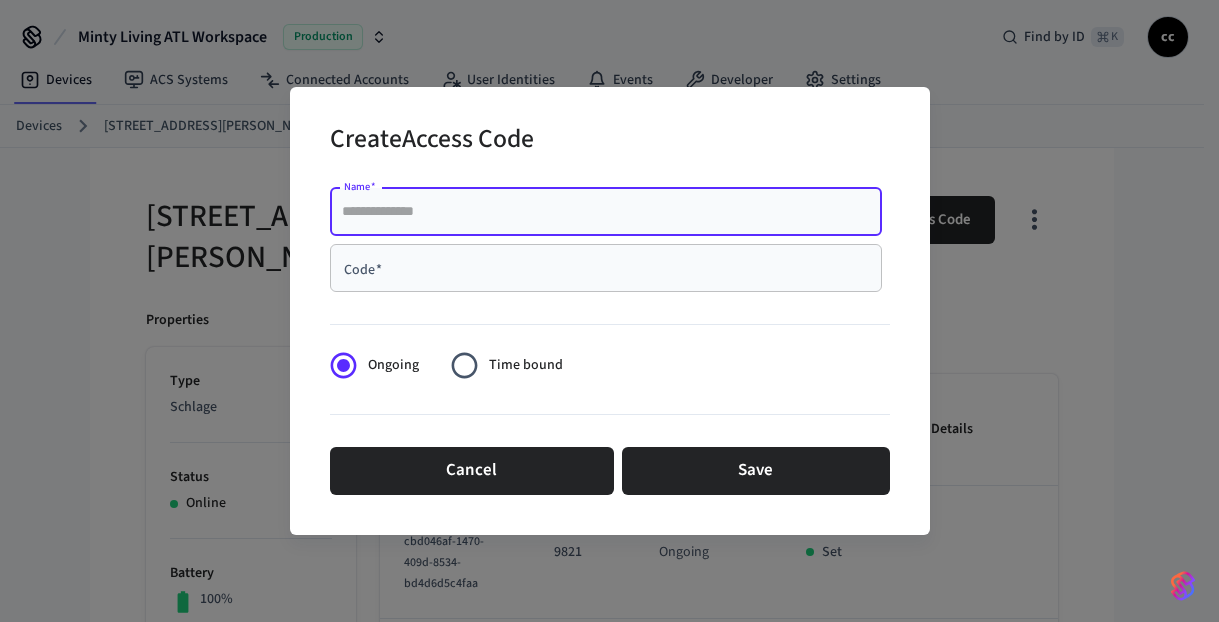 paste on "**********" 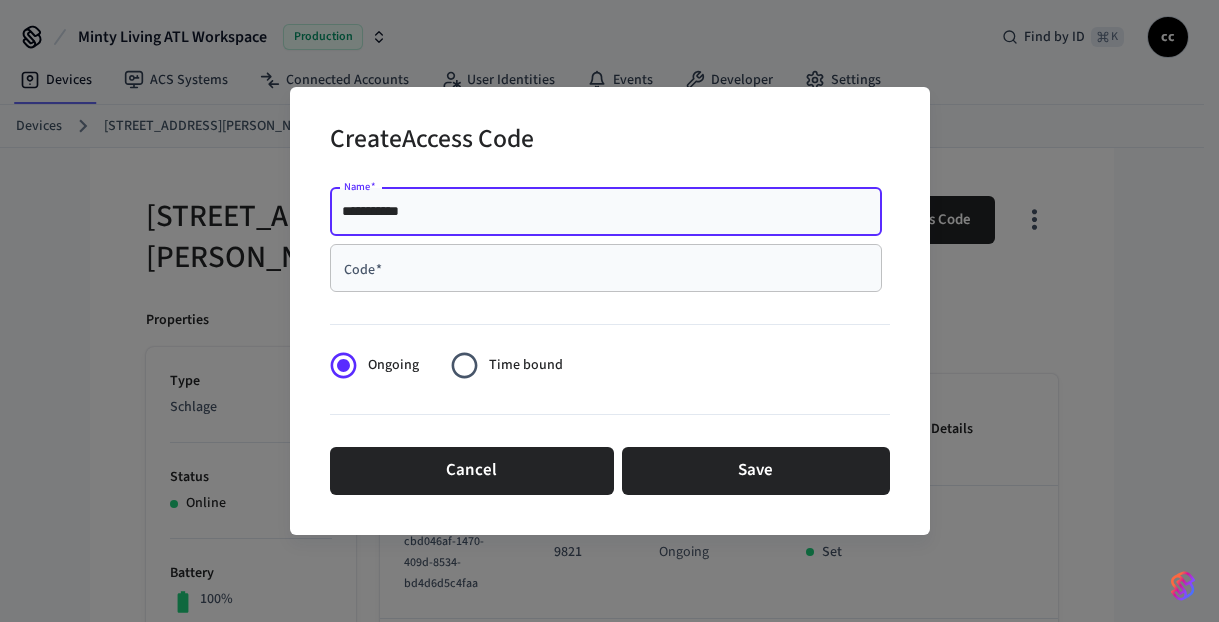 type on "**********" 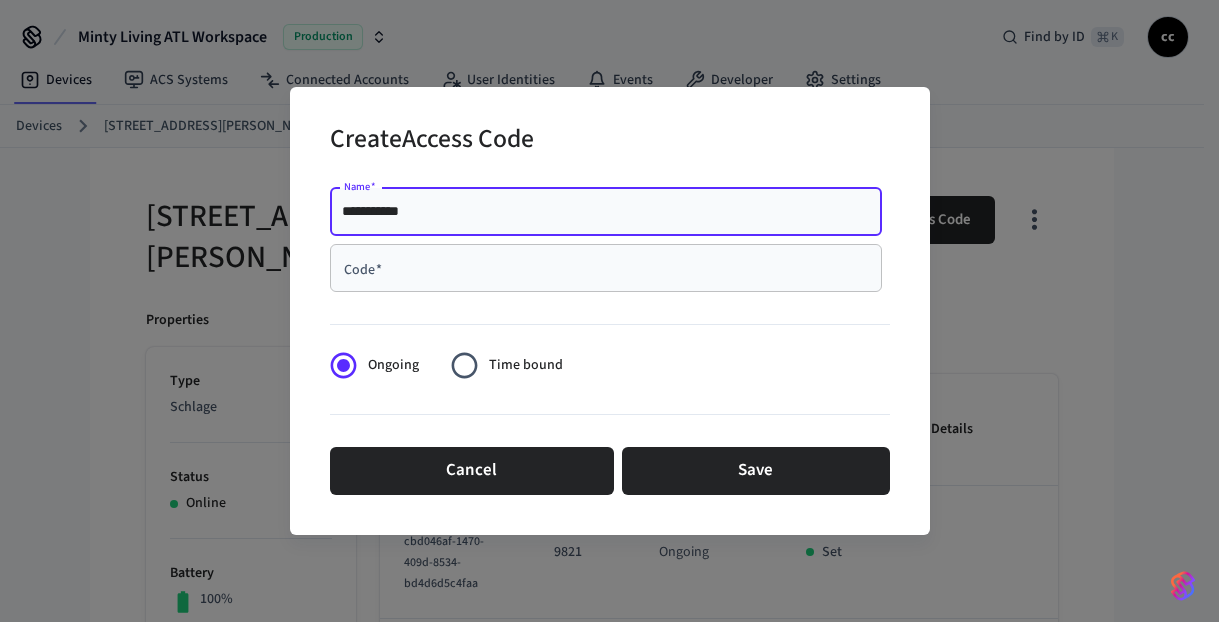click on "Code   *" at bounding box center (606, 268) 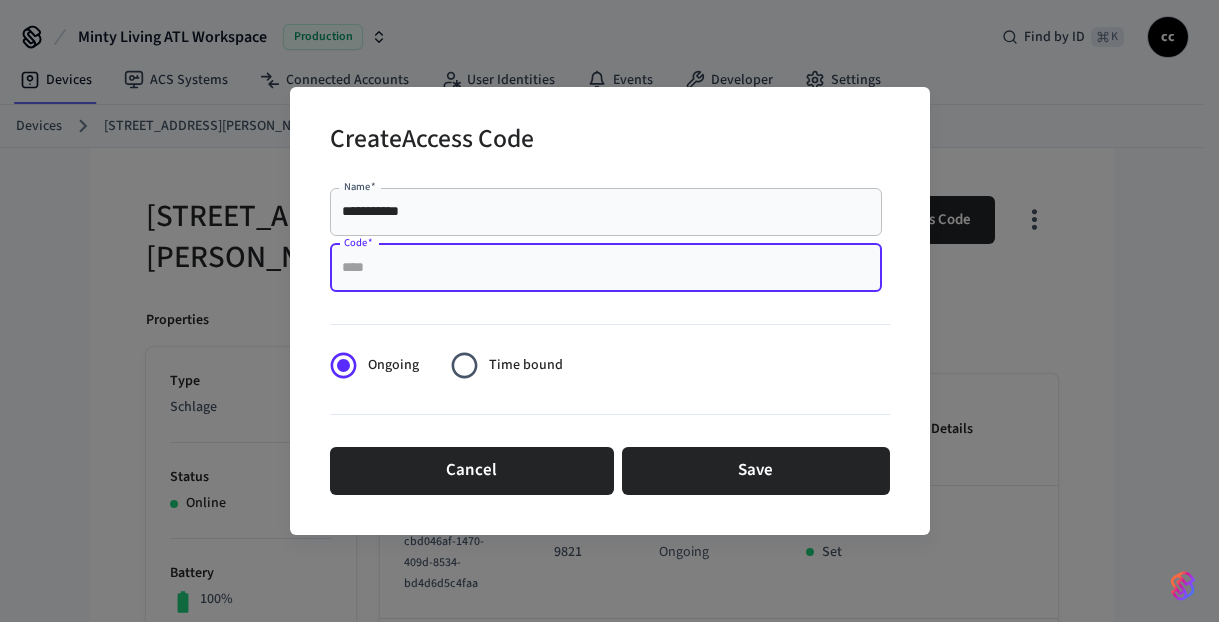paste on "****" 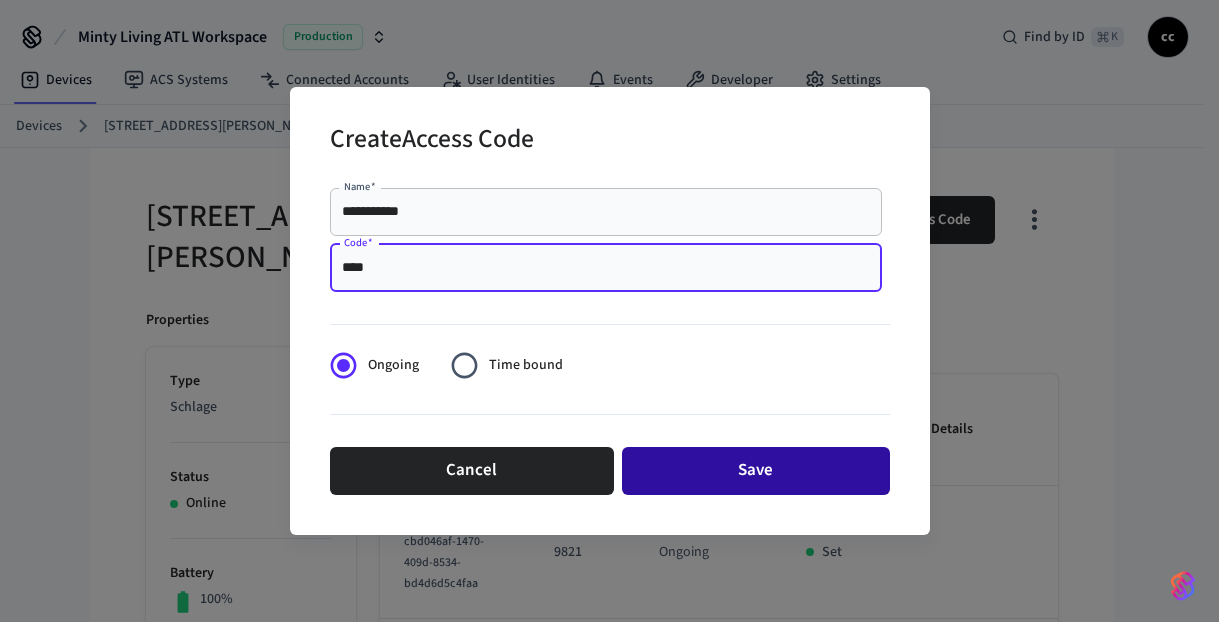 type on "****" 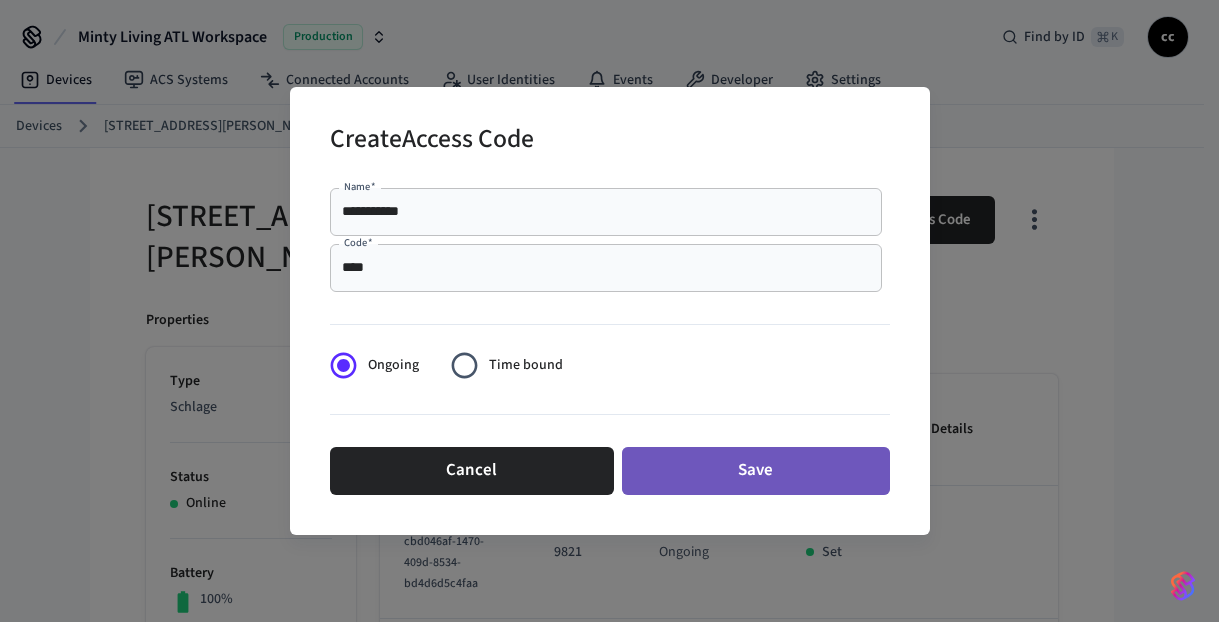 click on "Save" at bounding box center [756, 471] 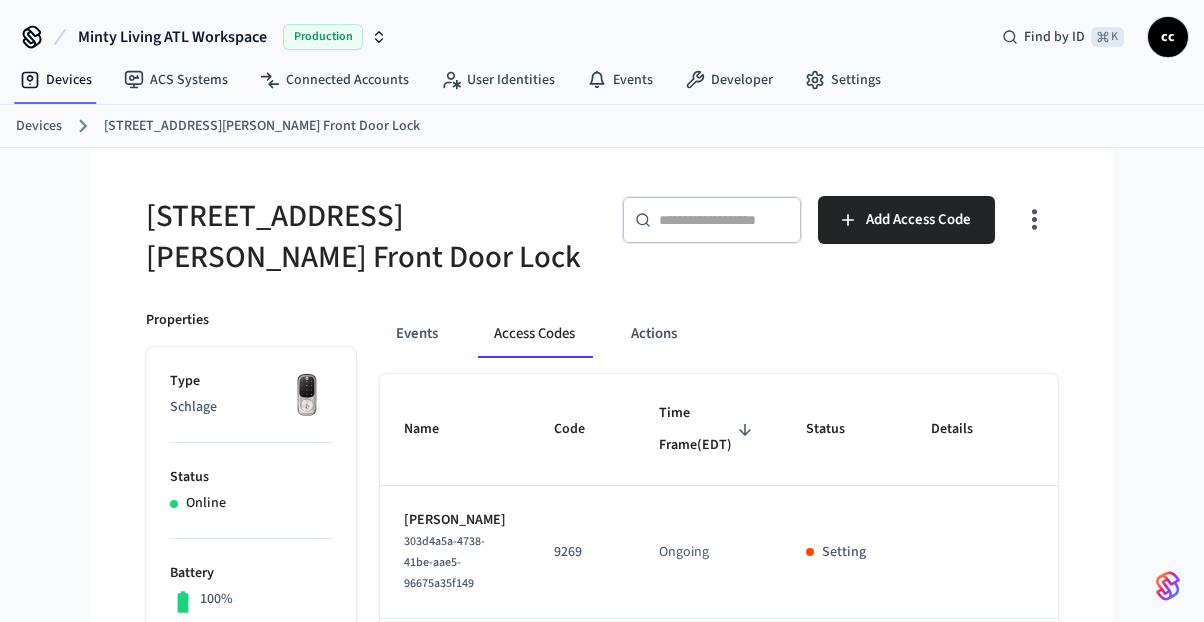 drag, startPoint x: 655, startPoint y: 452, endPoint x: 679, endPoint y: 454, distance: 24.083189 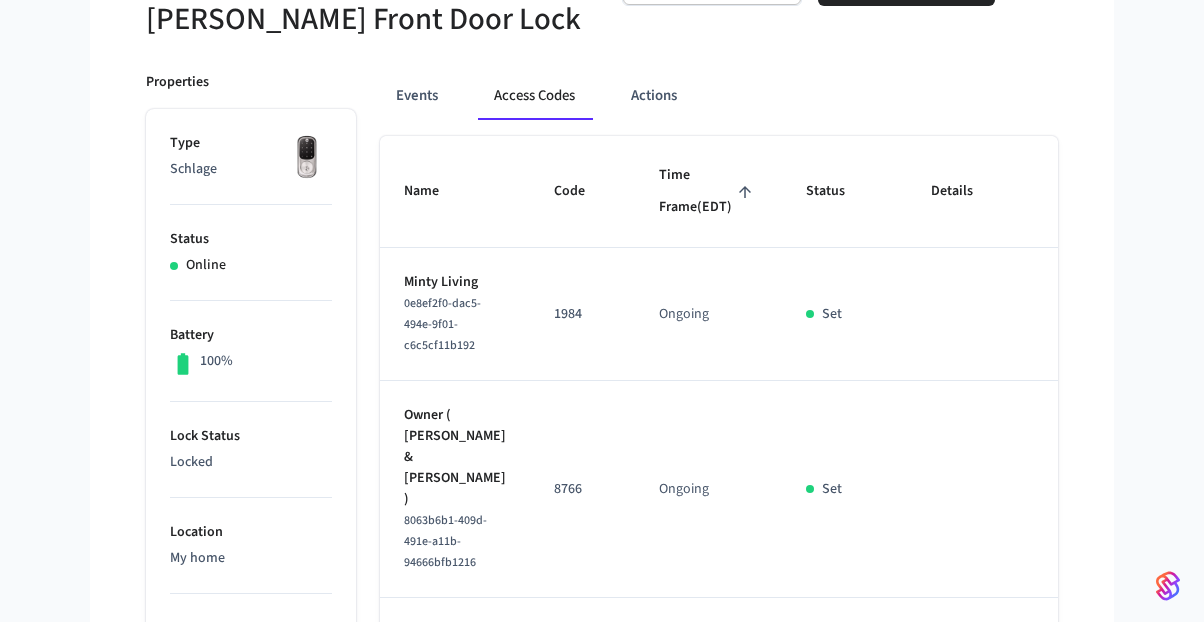 scroll, scrollTop: 51, scrollLeft: 0, axis: vertical 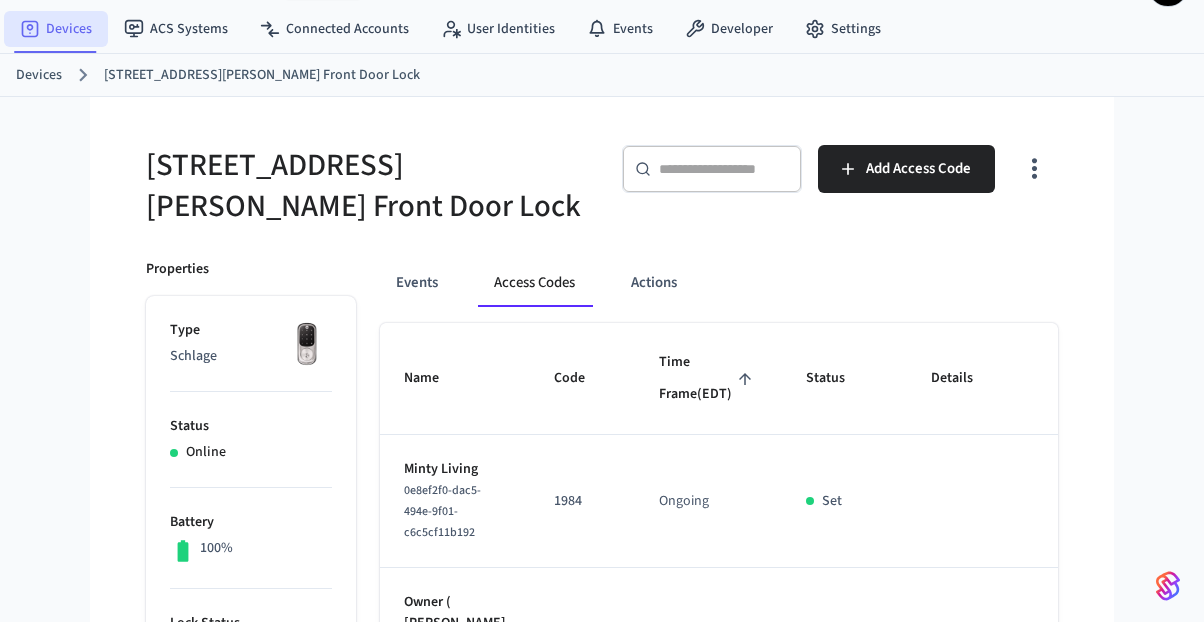 click on "Devices" at bounding box center (56, 29) 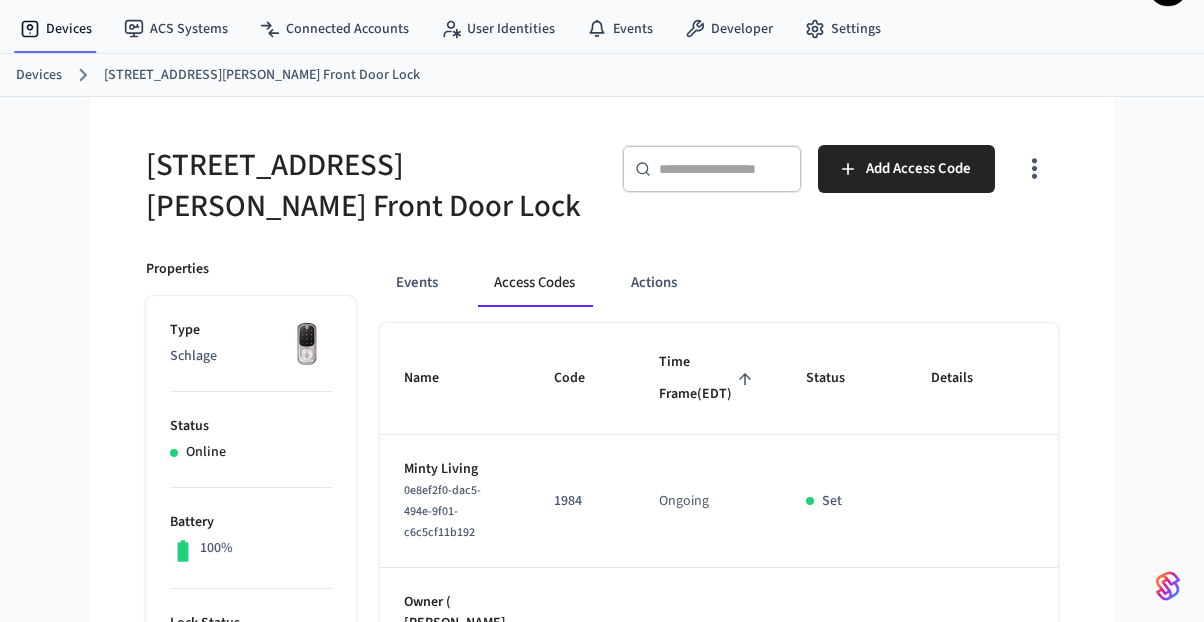 scroll, scrollTop: 0, scrollLeft: 0, axis: both 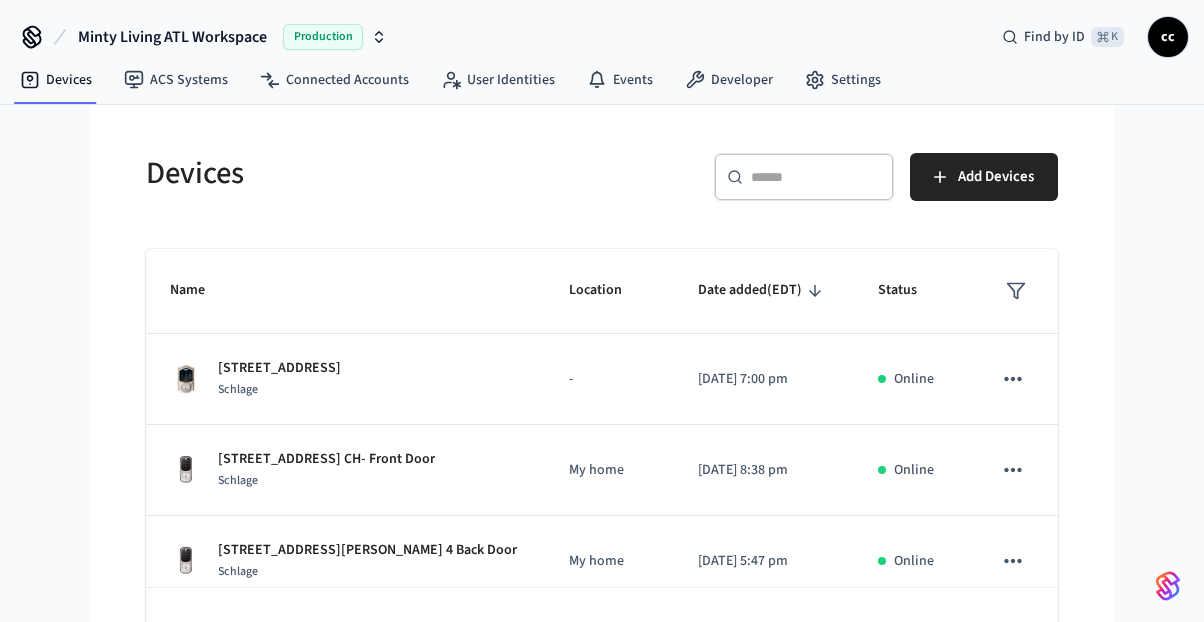 click at bounding box center (816, 177) 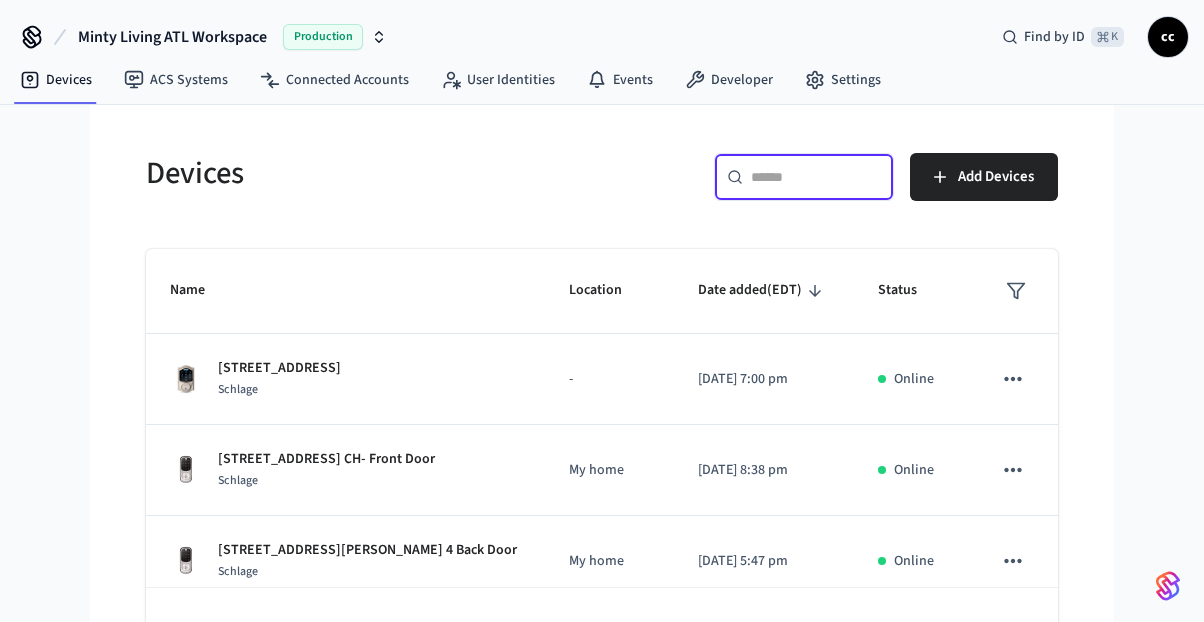 paste on "**********" 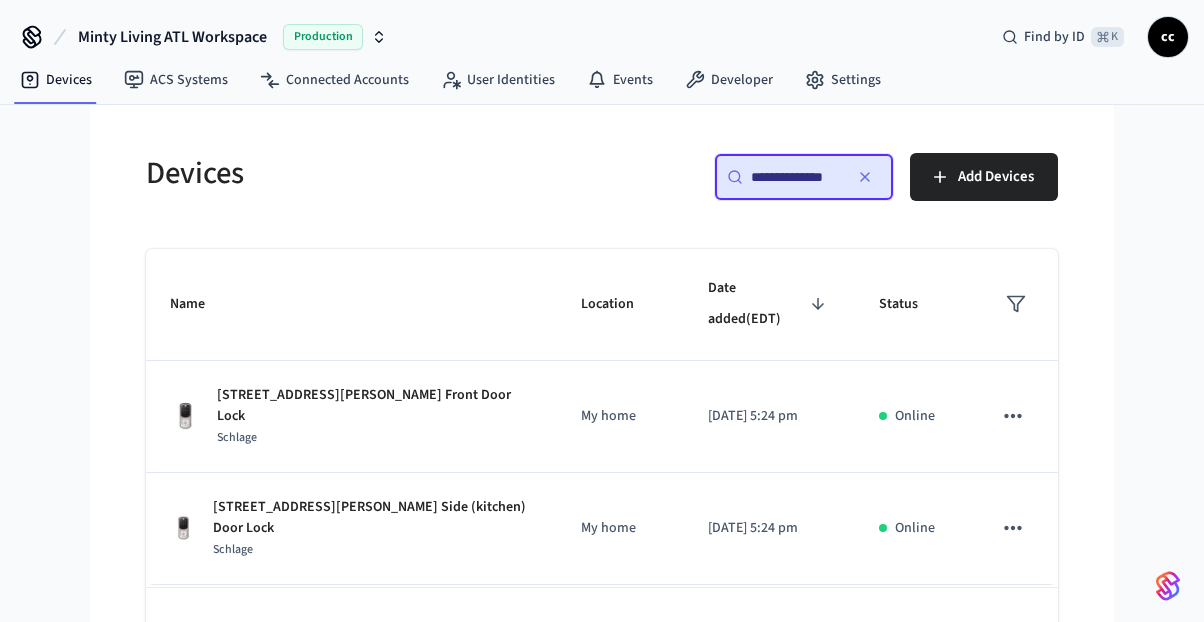 scroll, scrollTop: 0, scrollLeft: 0, axis: both 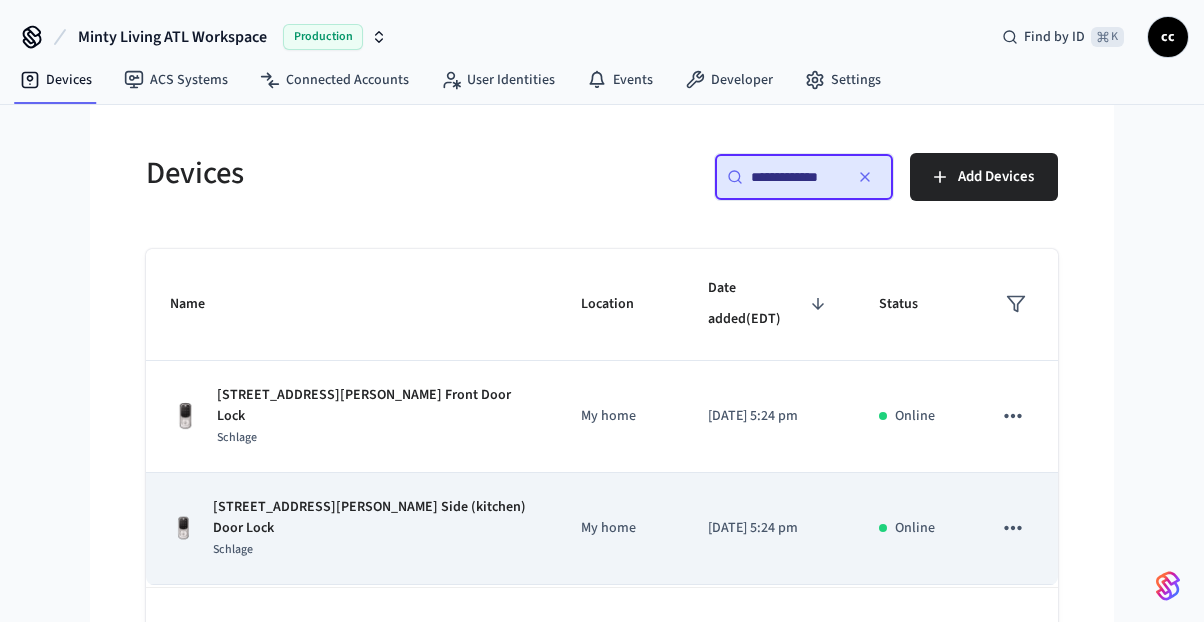 type on "**********" 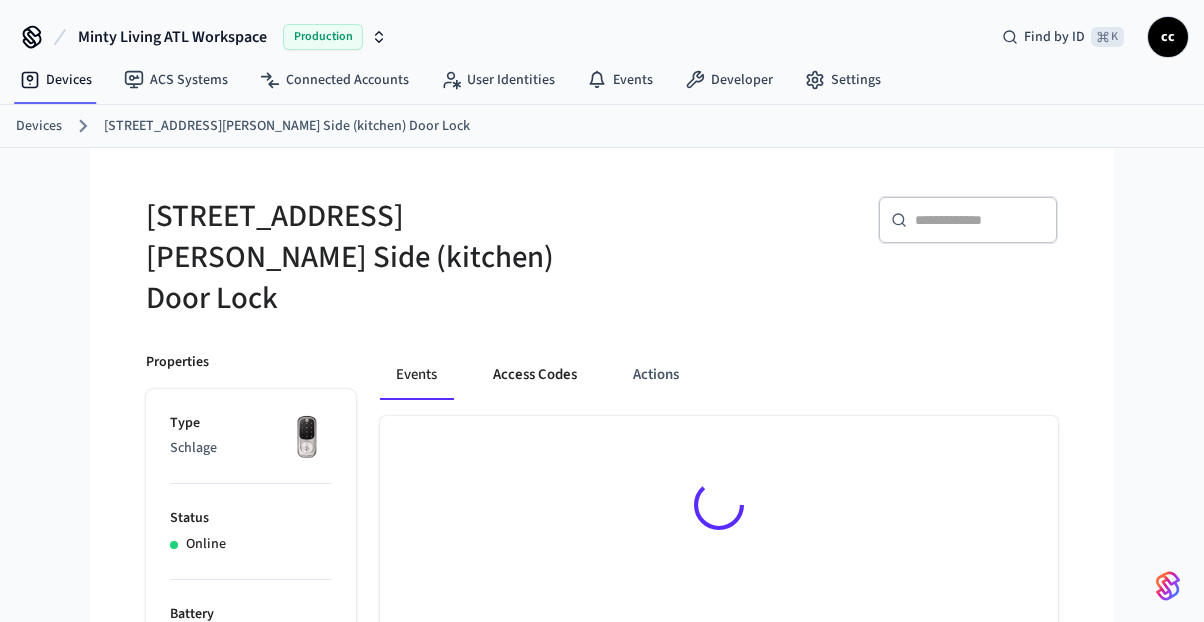 click on "Access Codes" at bounding box center [535, 376] 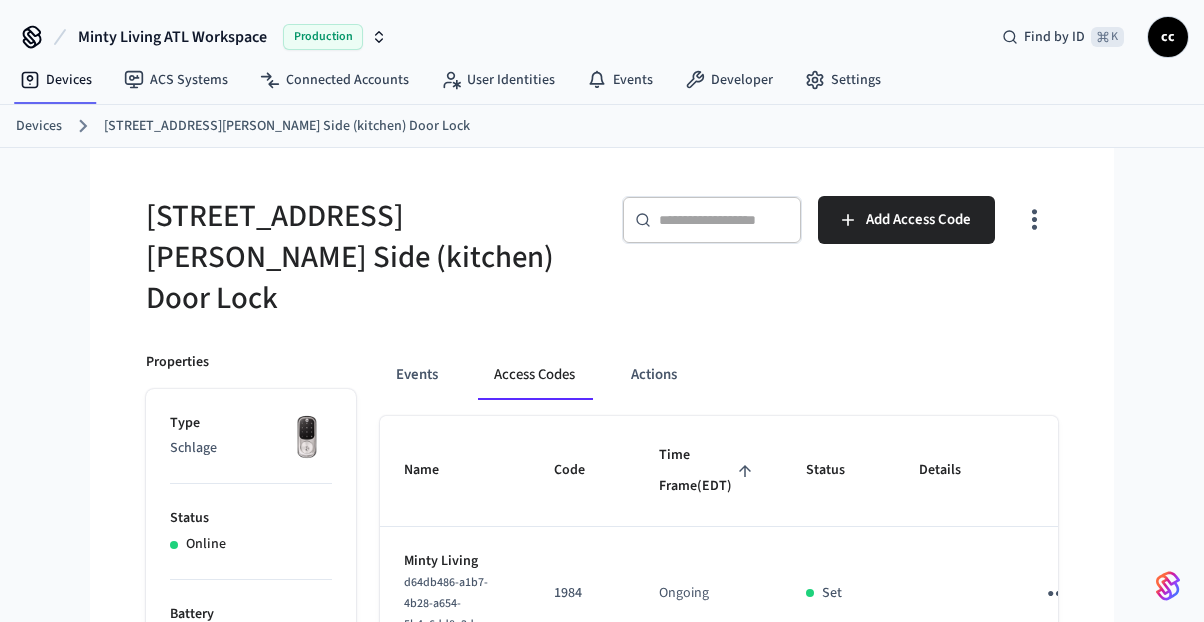 click on "Time Frame  (EDT)" at bounding box center (708, 471) 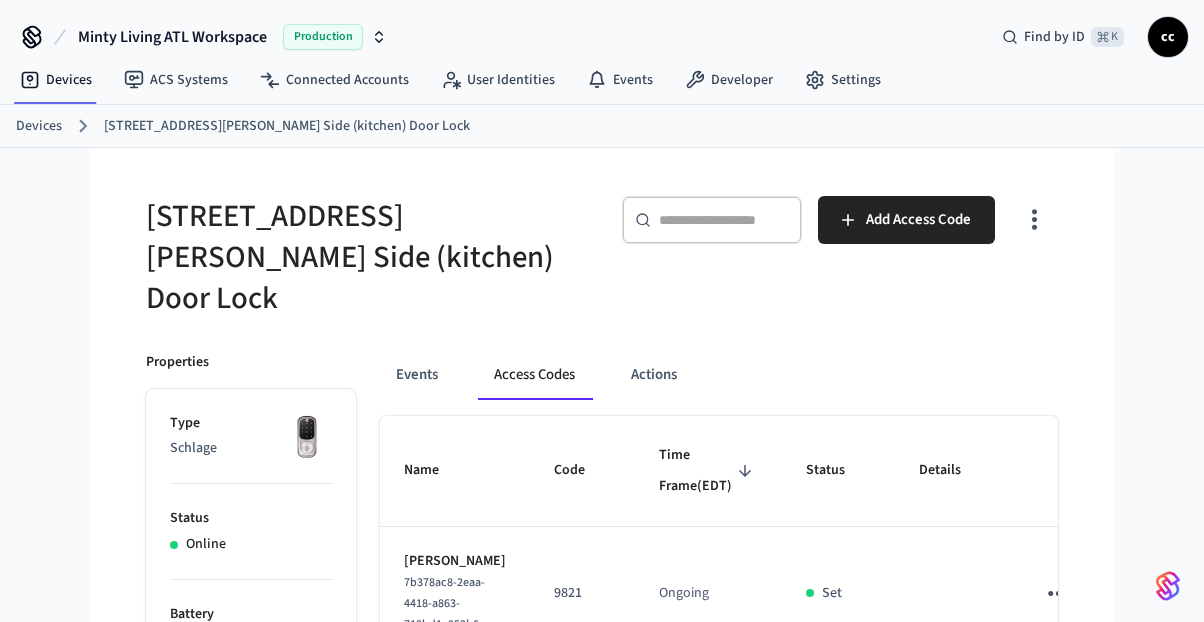 scroll, scrollTop: 197, scrollLeft: 0, axis: vertical 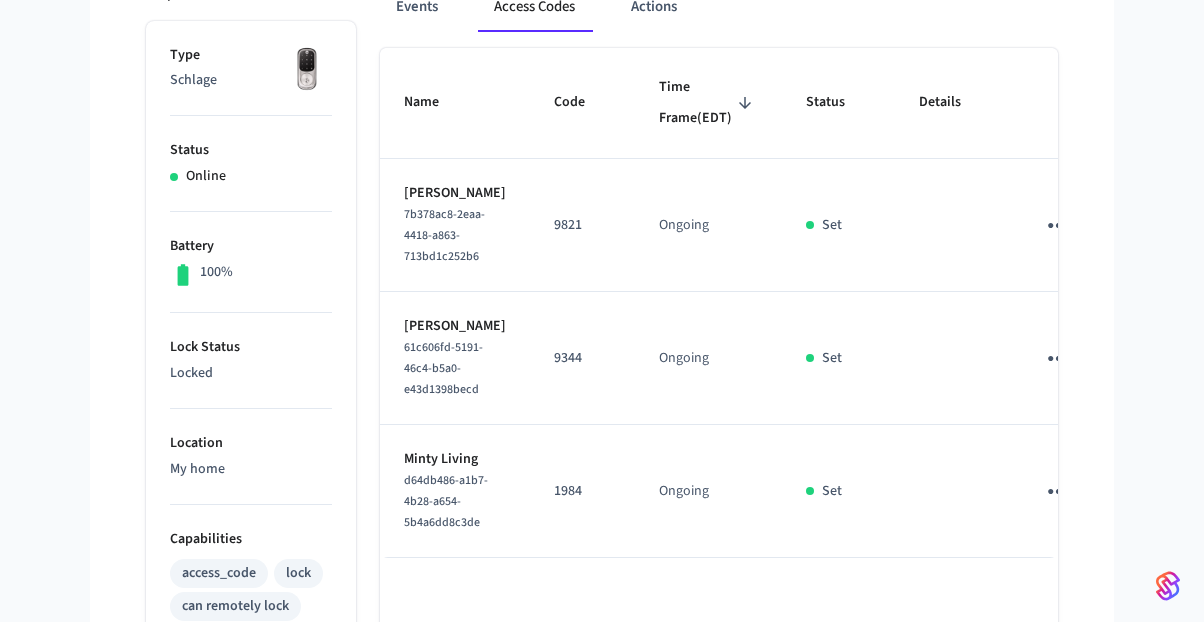 click 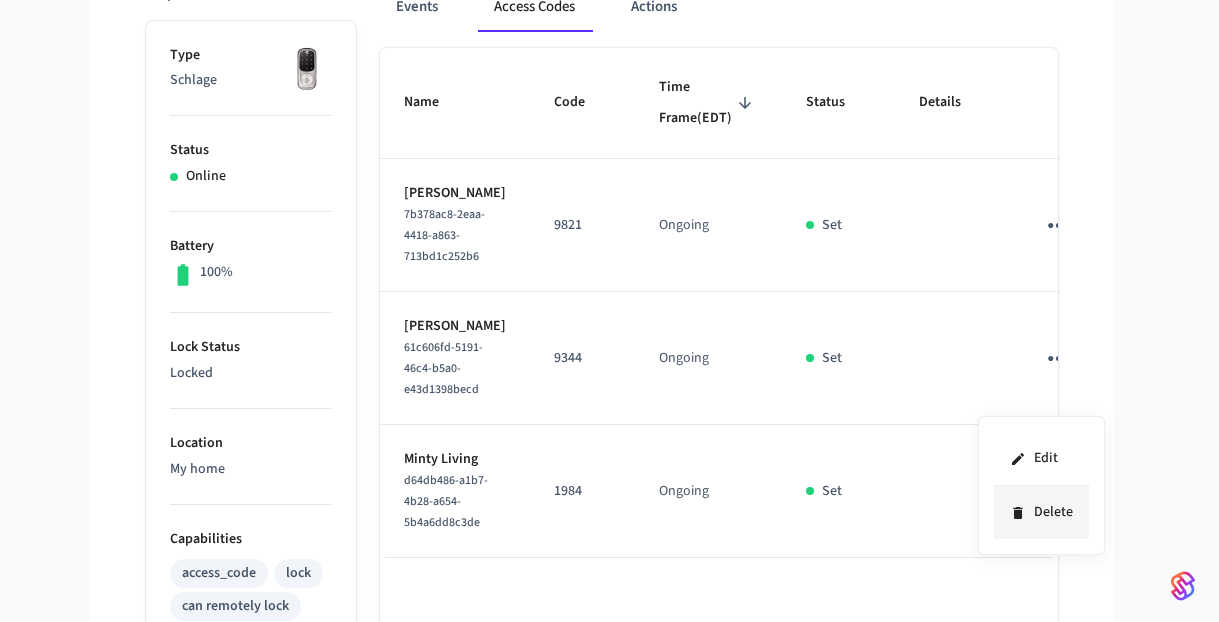 click on "Delete" at bounding box center (1041, 512) 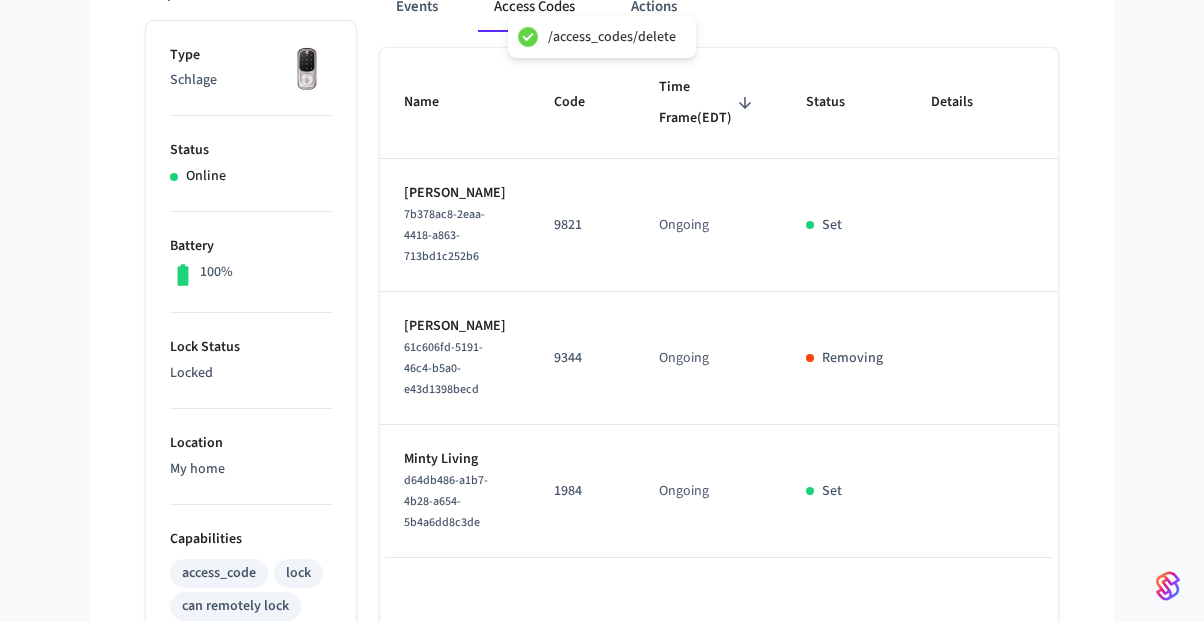 scroll, scrollTop: 0, scrollLeft: 0, axis: both 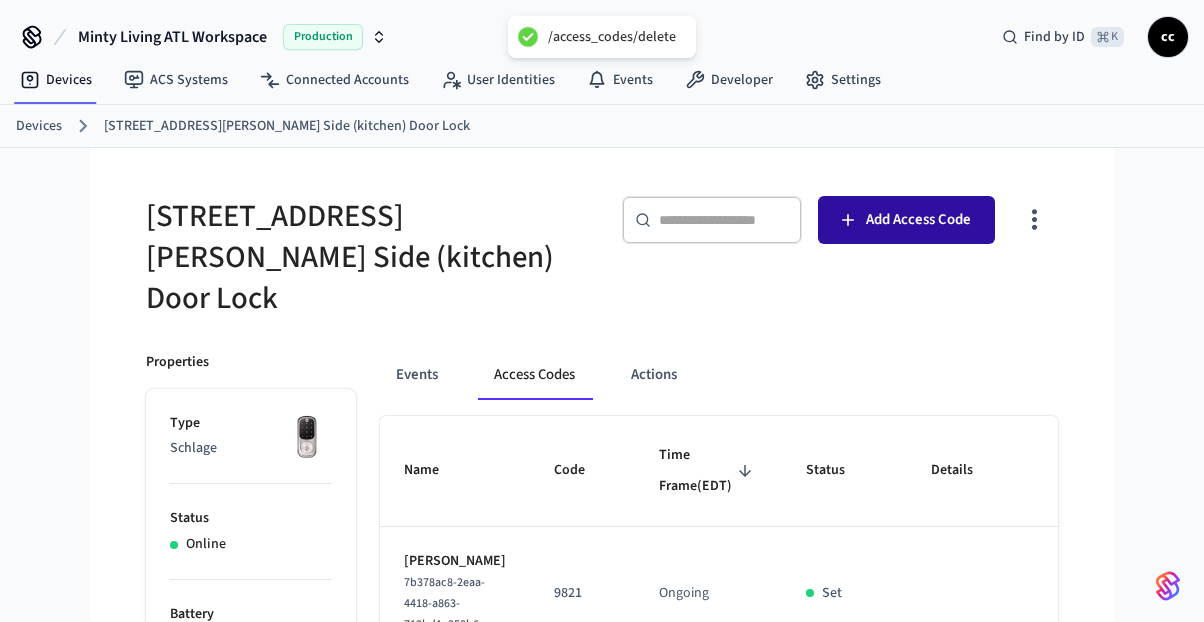 click on "Add Access Code" at bounding box center (918, 220) 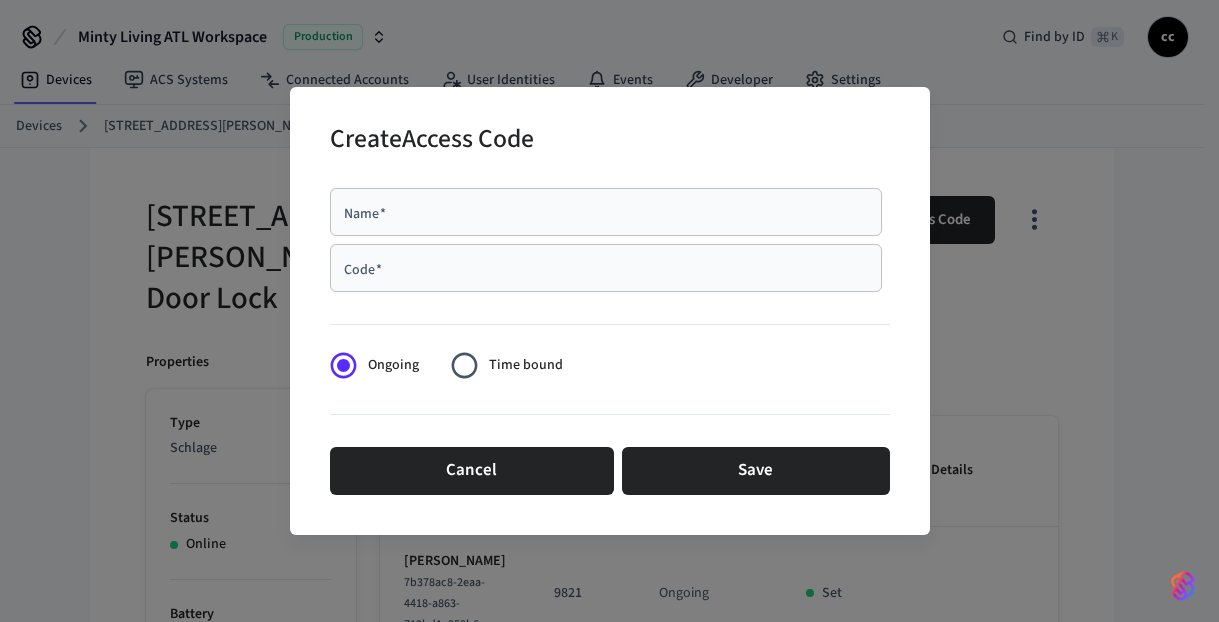 click on "Name   *" at bounding box center [606, 212] 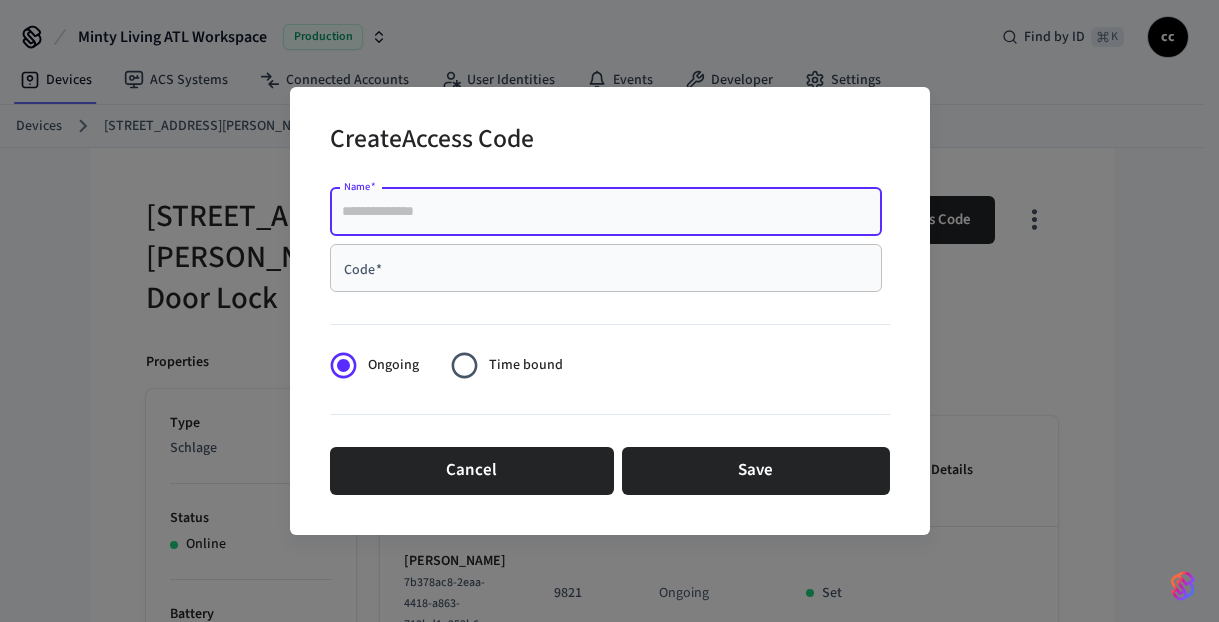 paste on "**********" 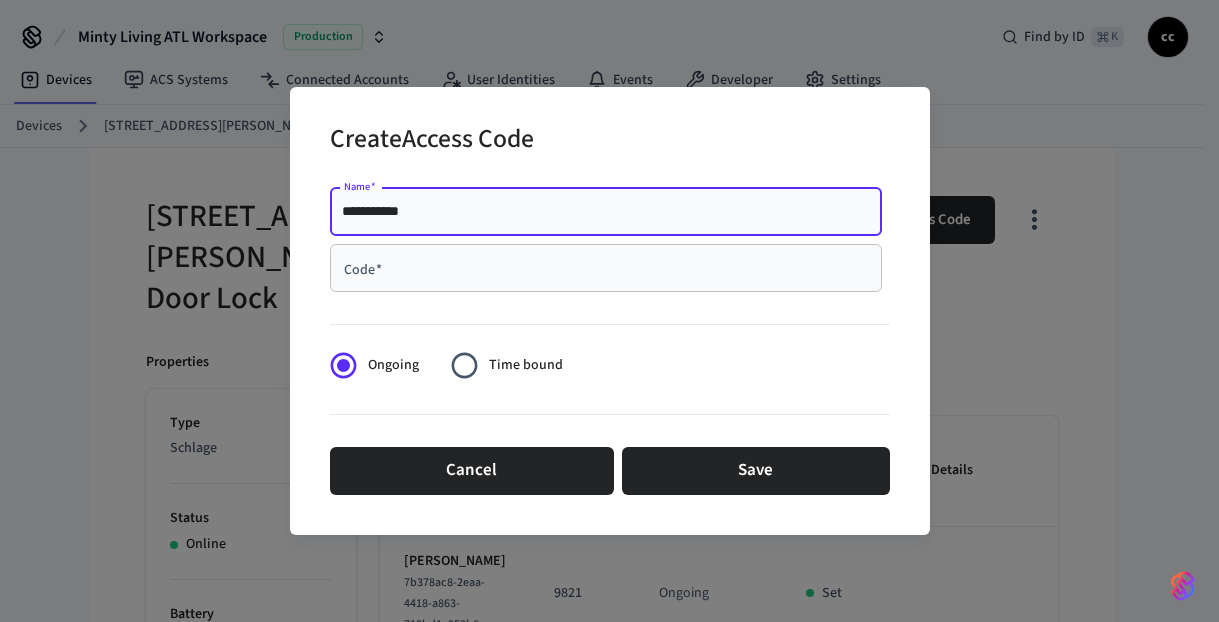 type on "**********" 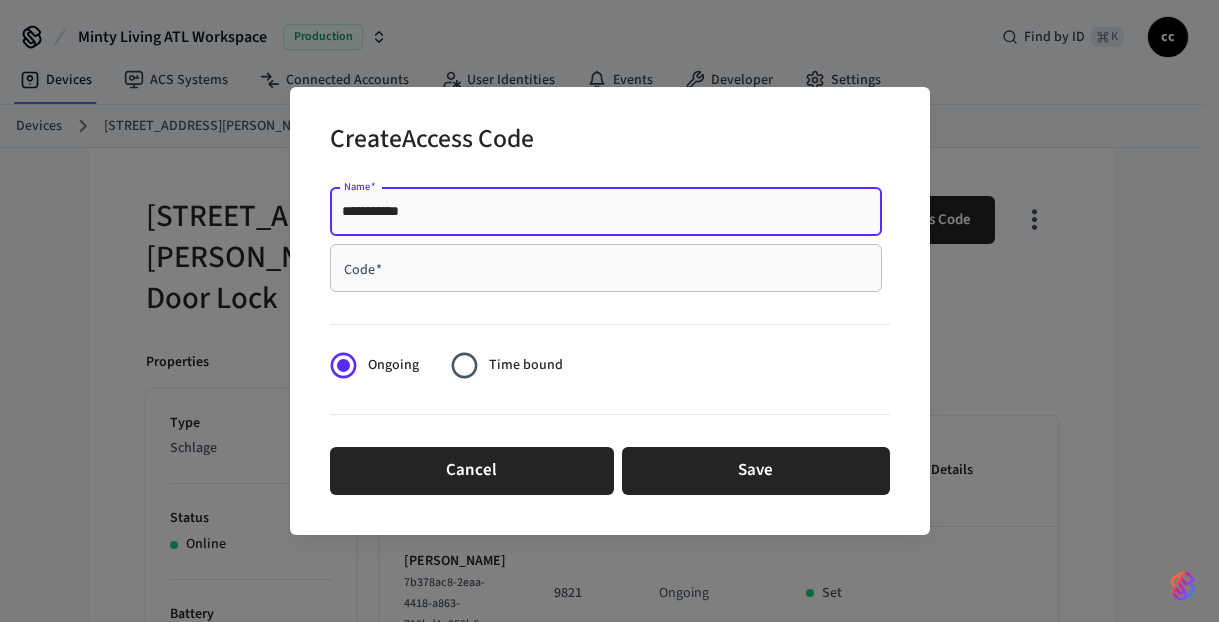 click on "Code   *" at bounding box center (606, 268) 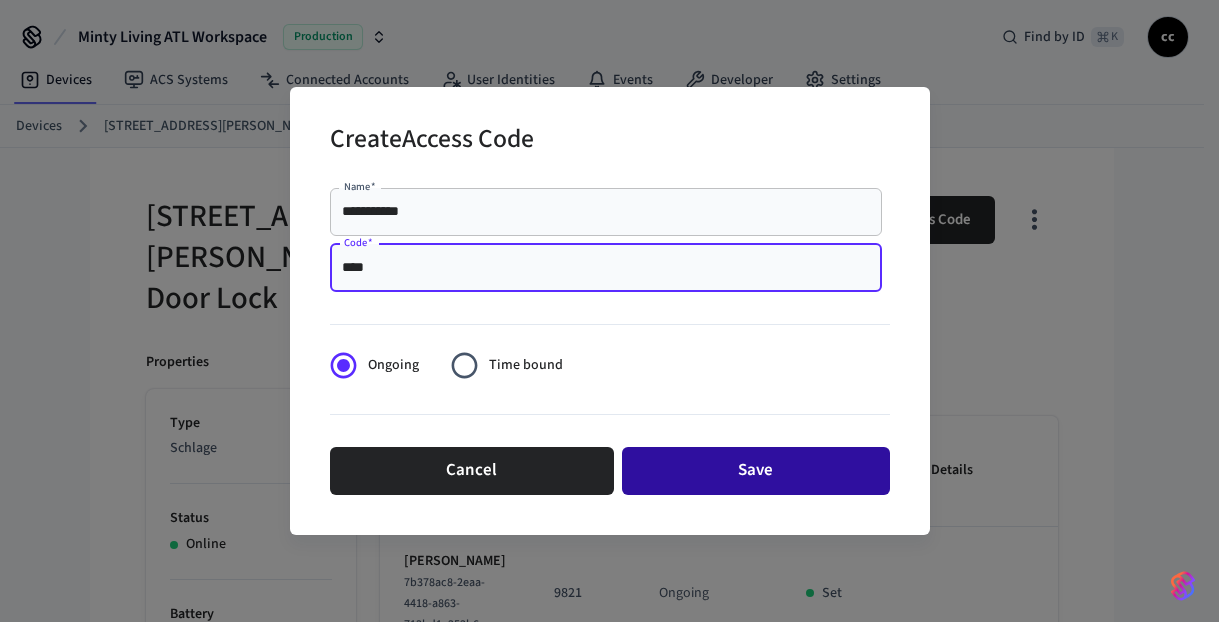 type on "****" 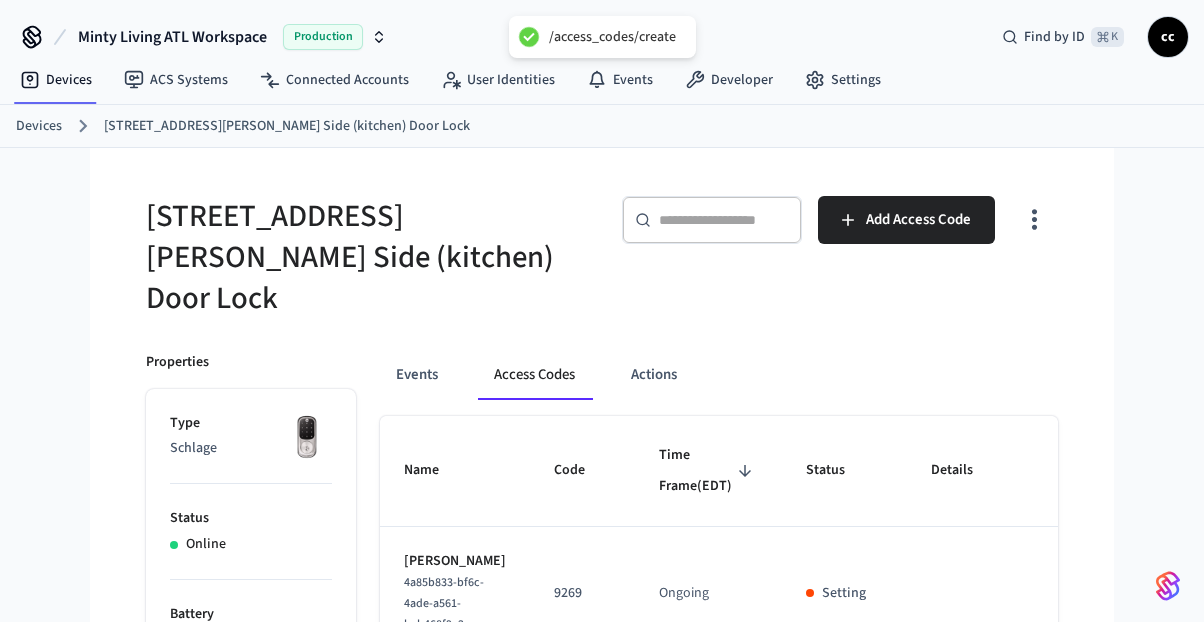 type 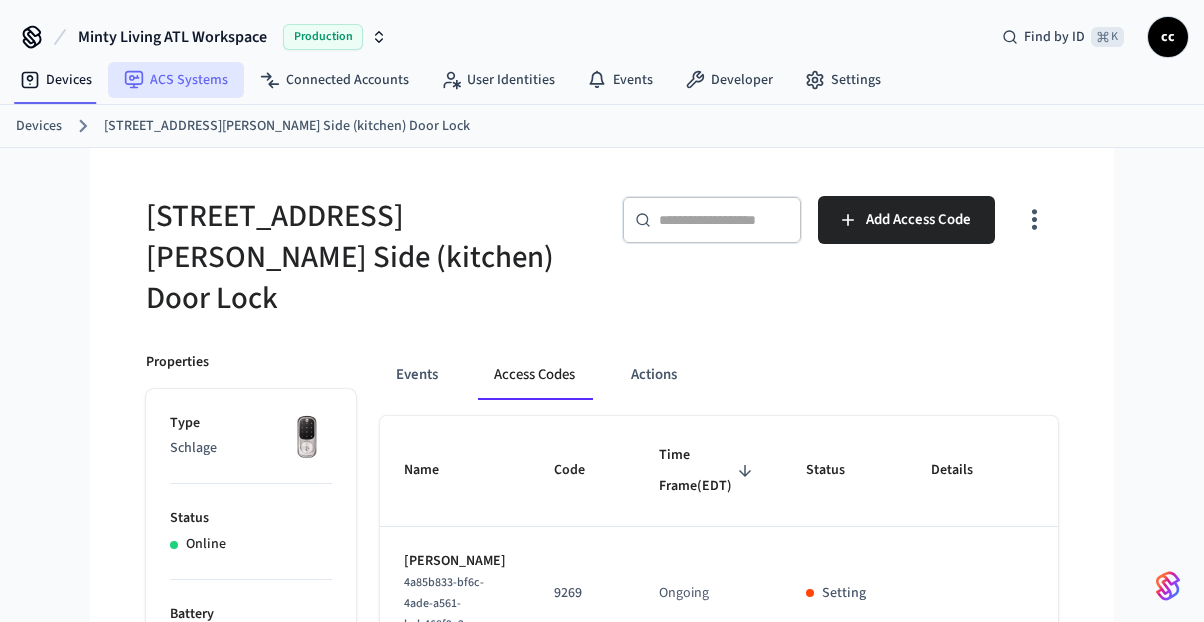 click on "Devices" at bounding box center [56, 80] 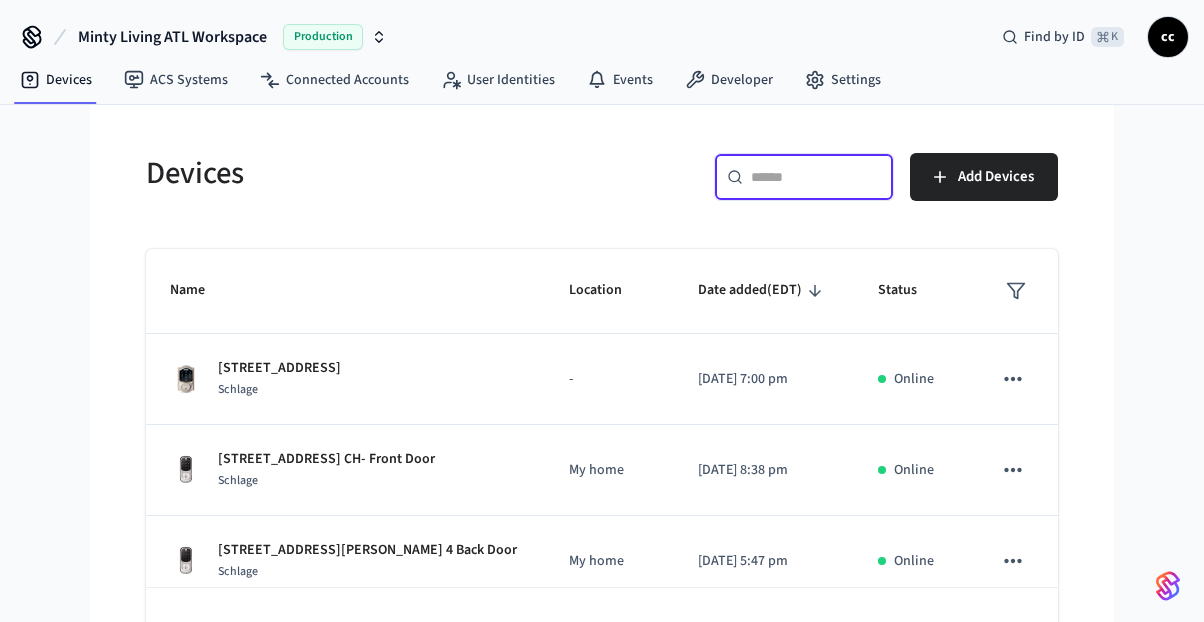 click at bounding box center (816, 177) 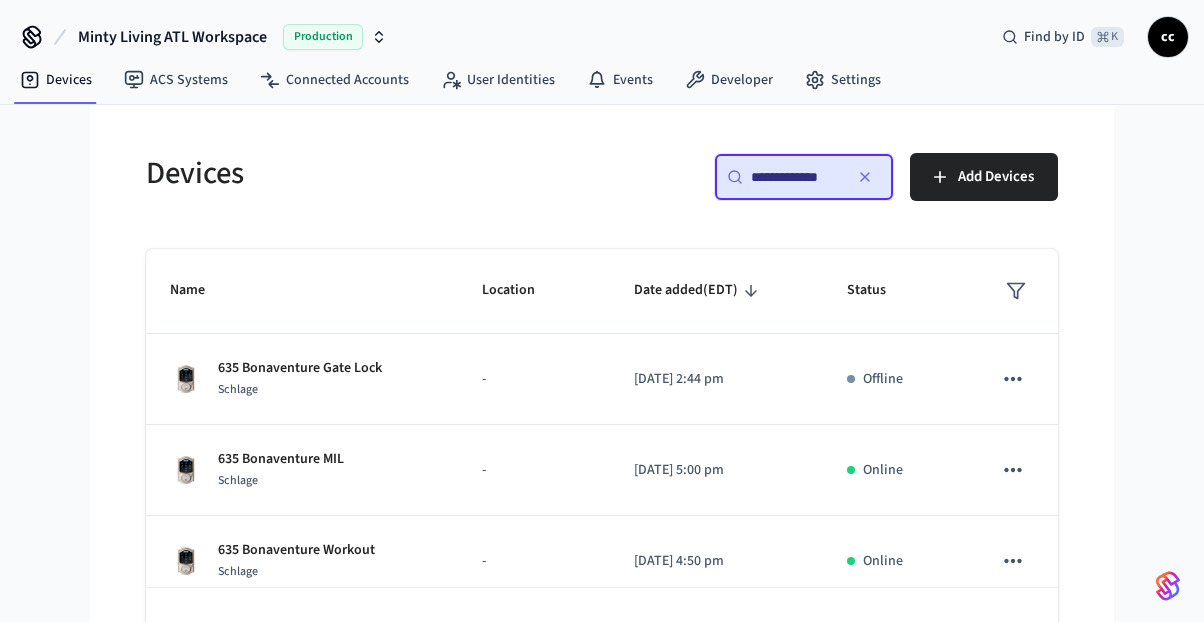 scroll, scrollTop: 0, scrollLeft: 0, axis: both 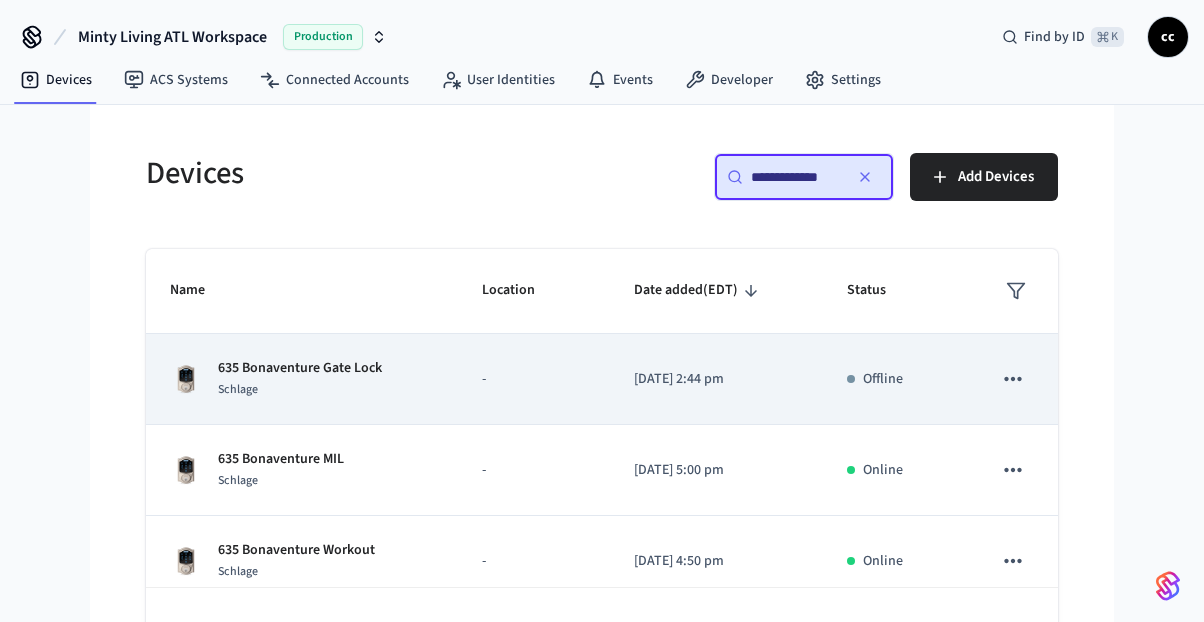 type on "**********" 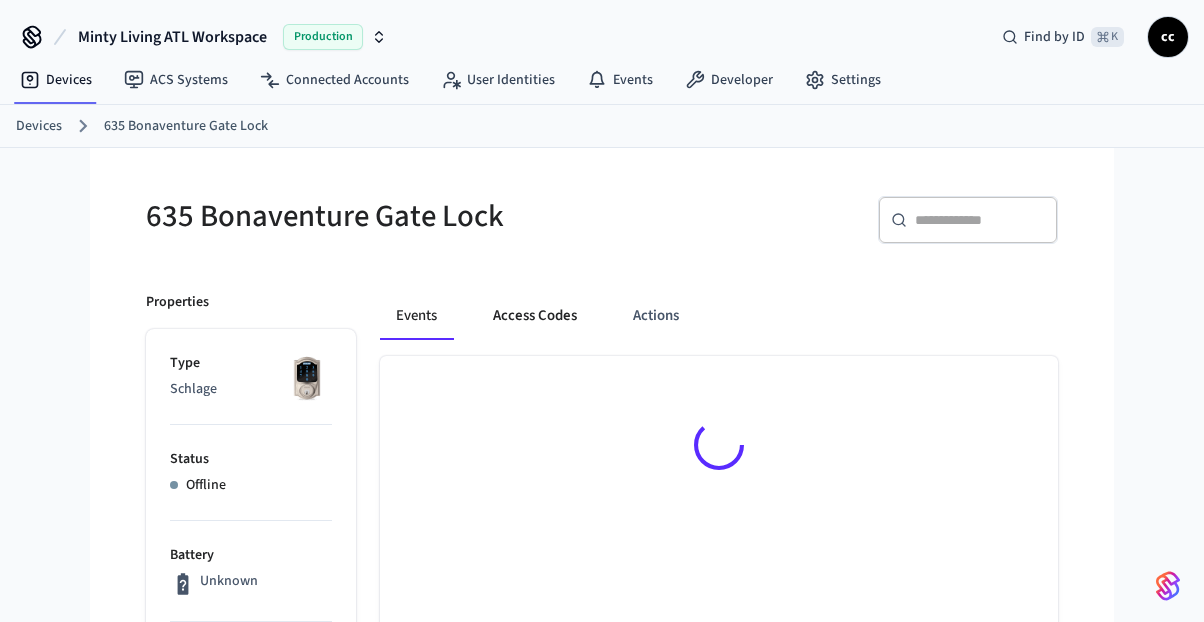 click on "Access Codes" at bounding box center [535, 316] 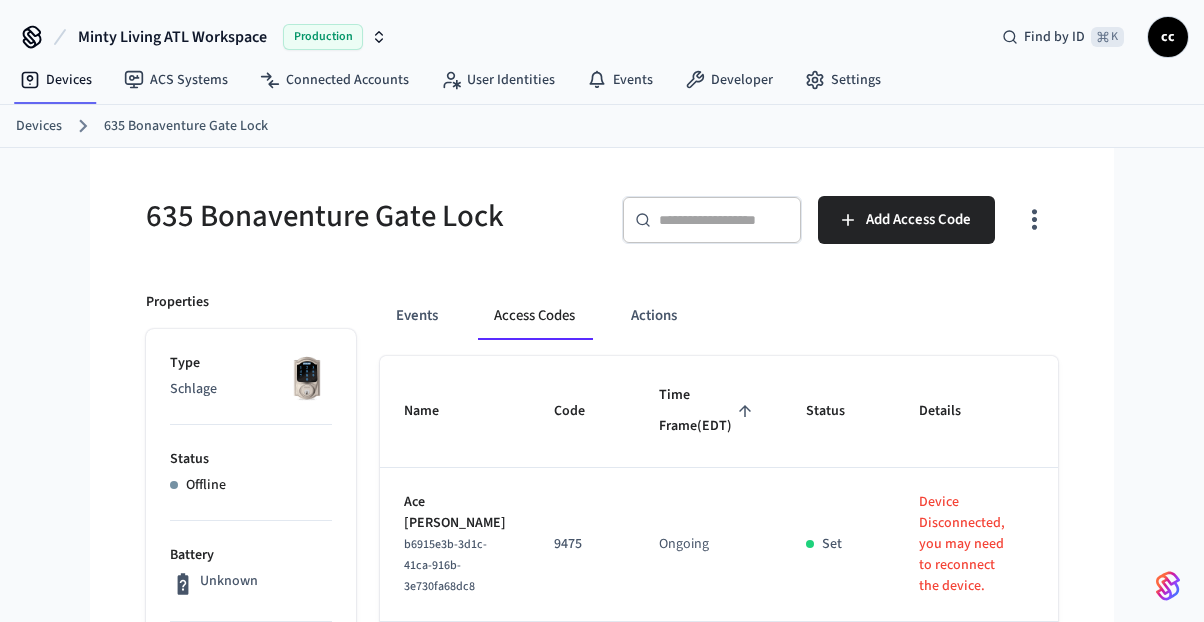 click on "Time Frame  (EDT)" at bounding box center [708, 411] 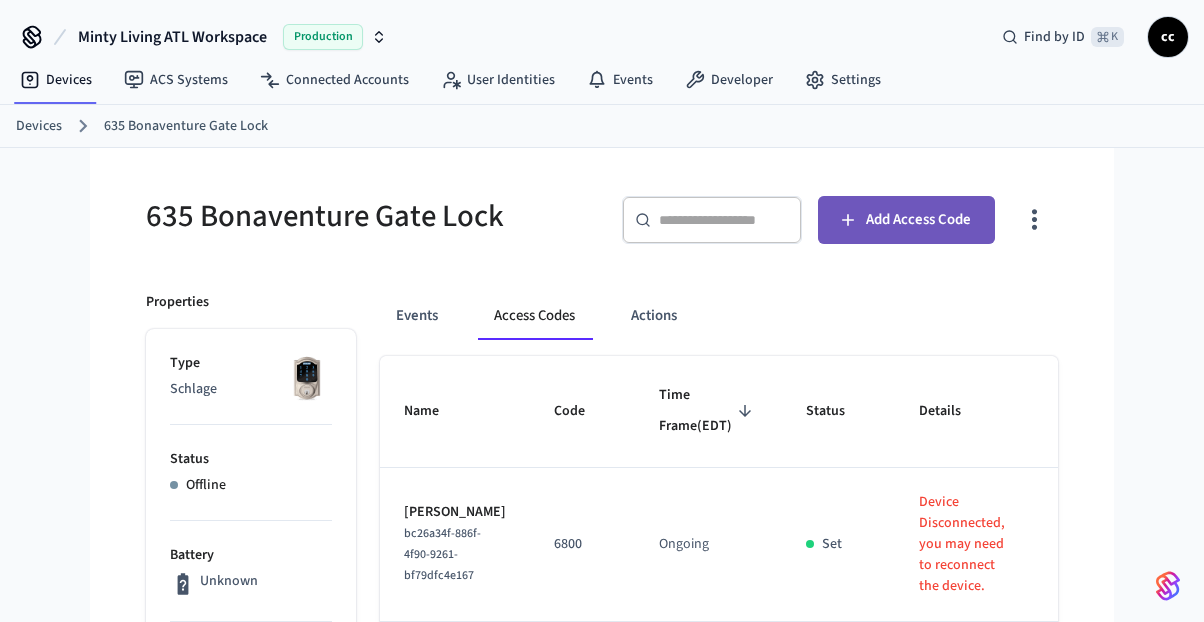 click on "Add Access Code" at bounding box center [906, 220] 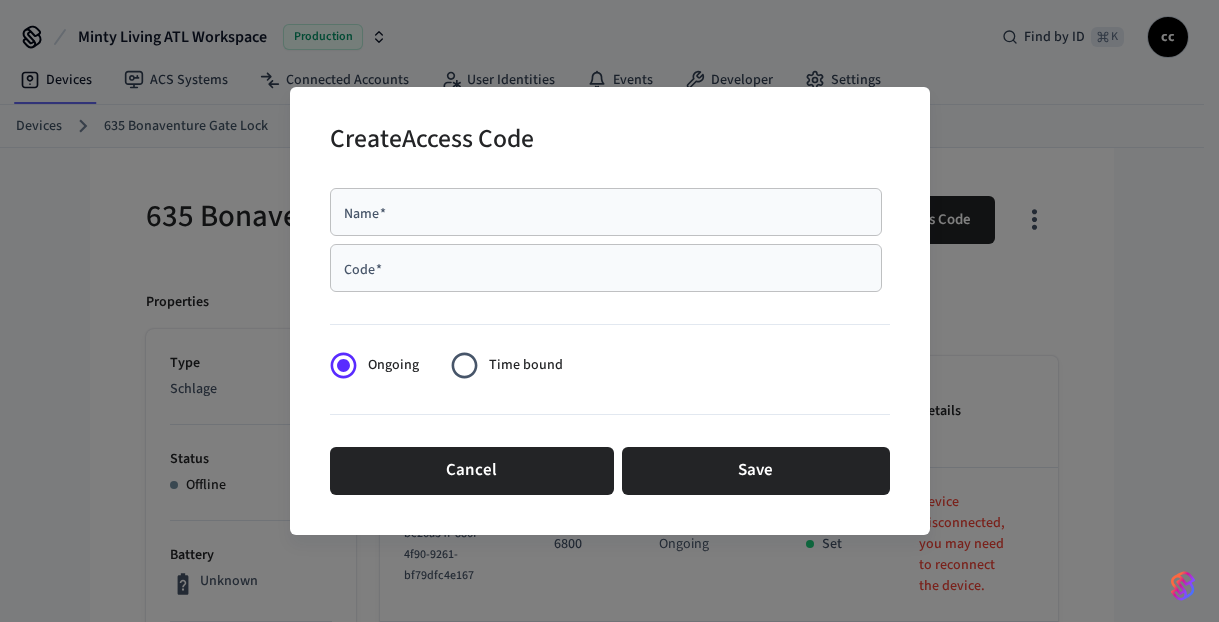 click on "Name   *" at bounding box center [606, 212] 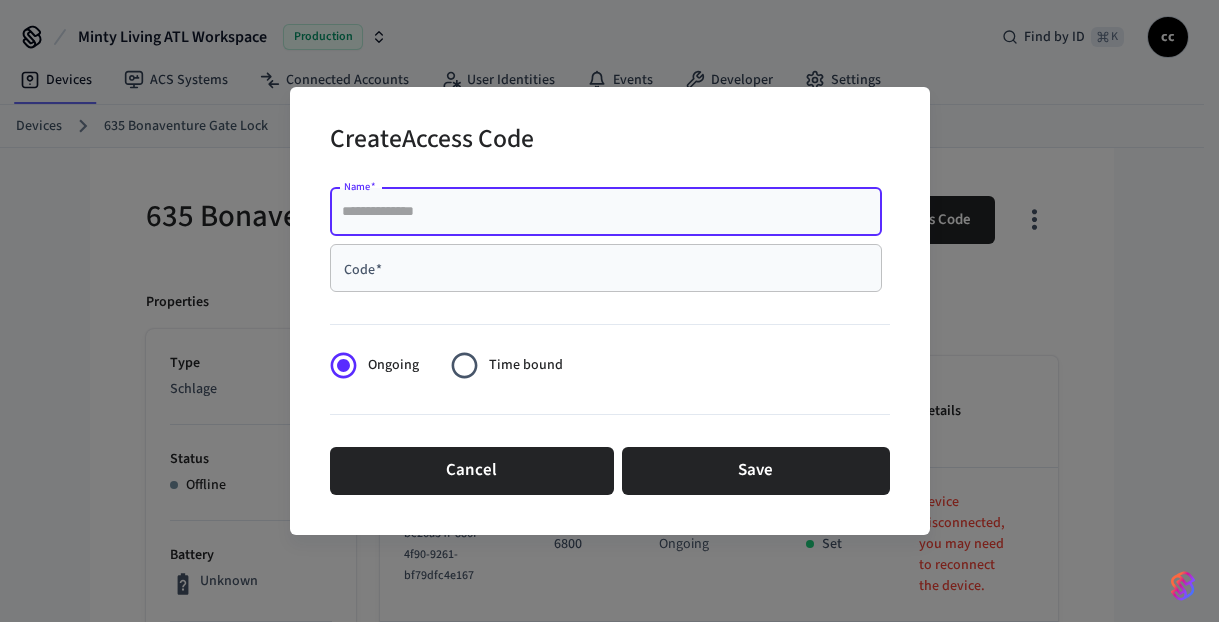 paste on "**********" 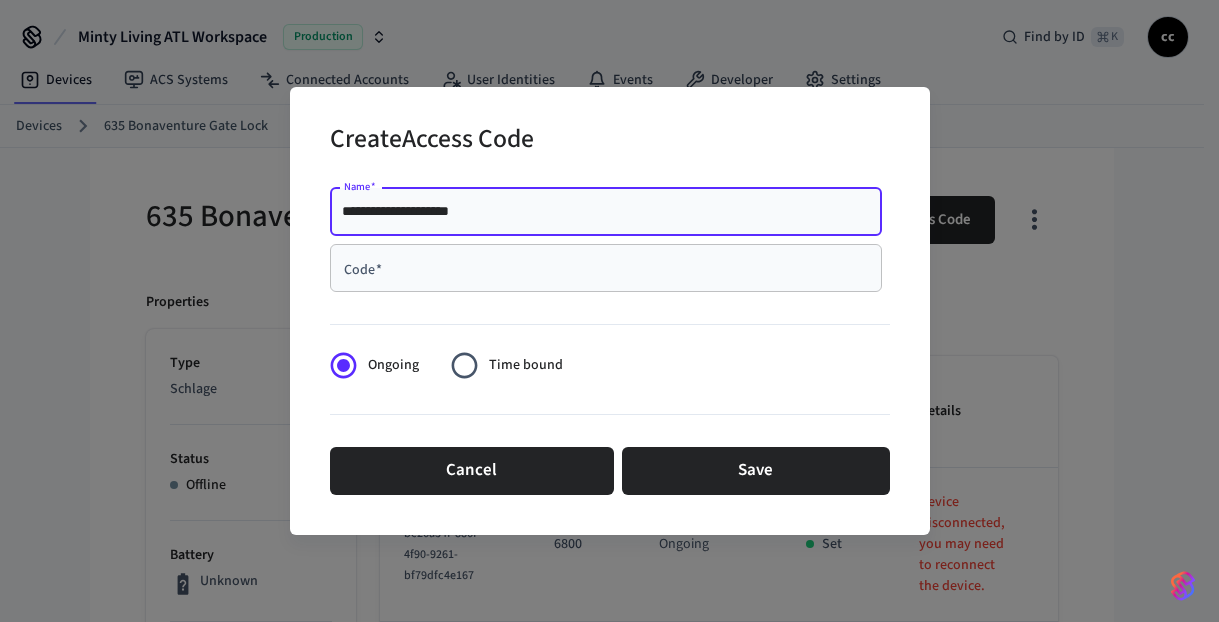 type on "**********" 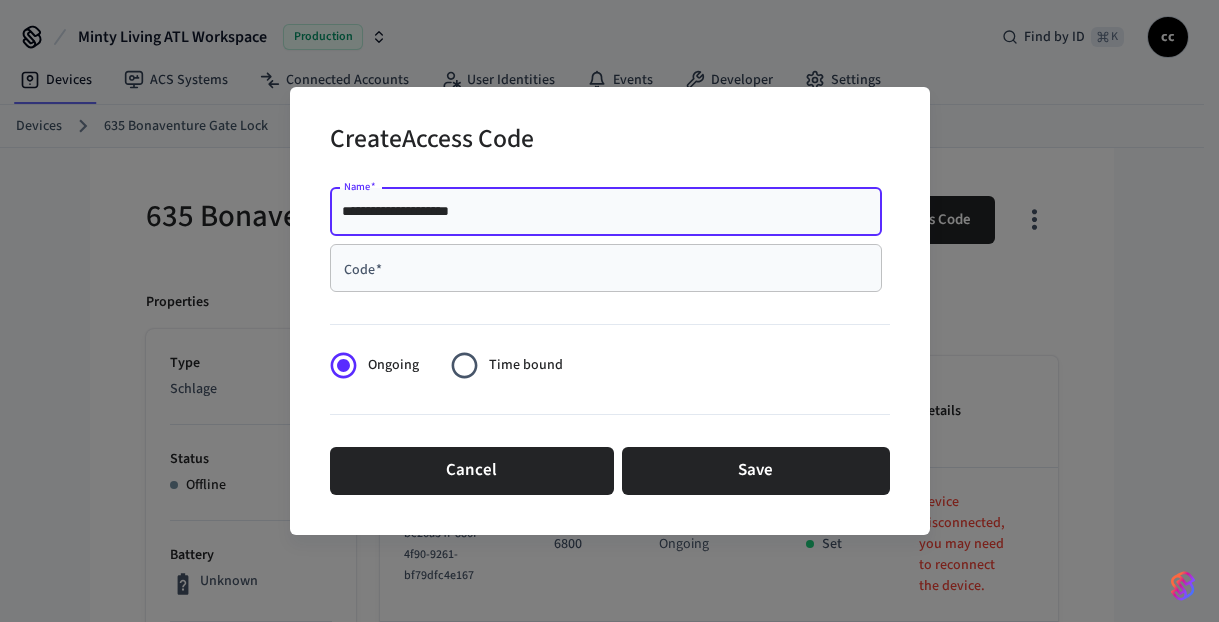 click on "Code   * Code   *" at bounding box center (606, 268) 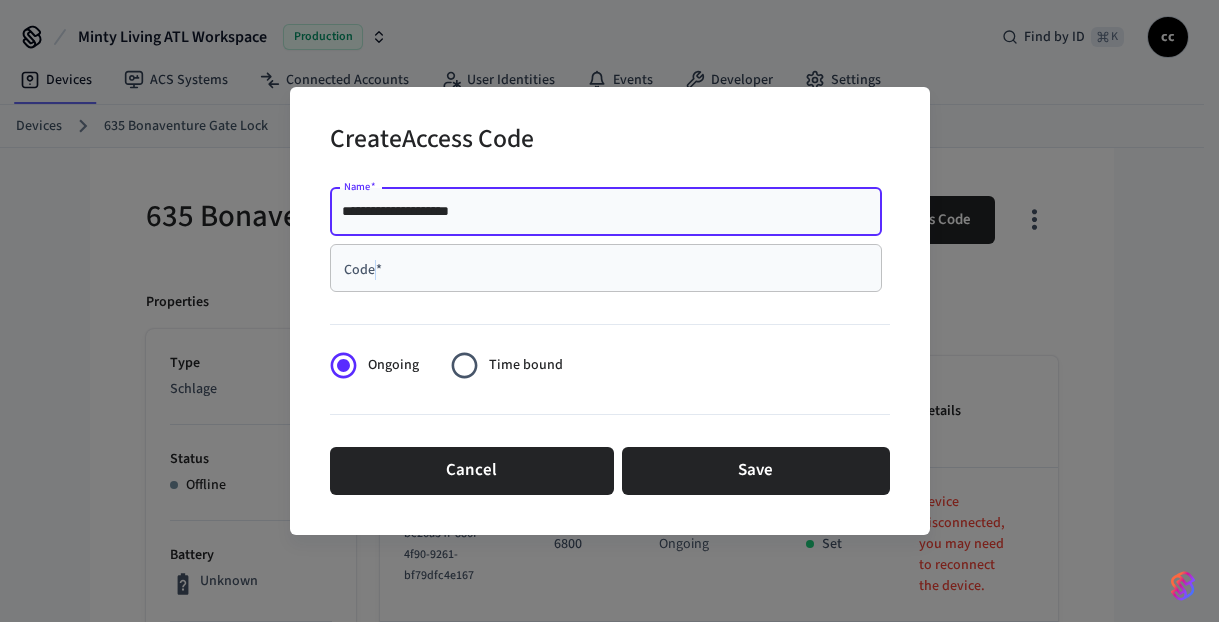 click on "Code   * Code   *" at bounding box center (606, 268) 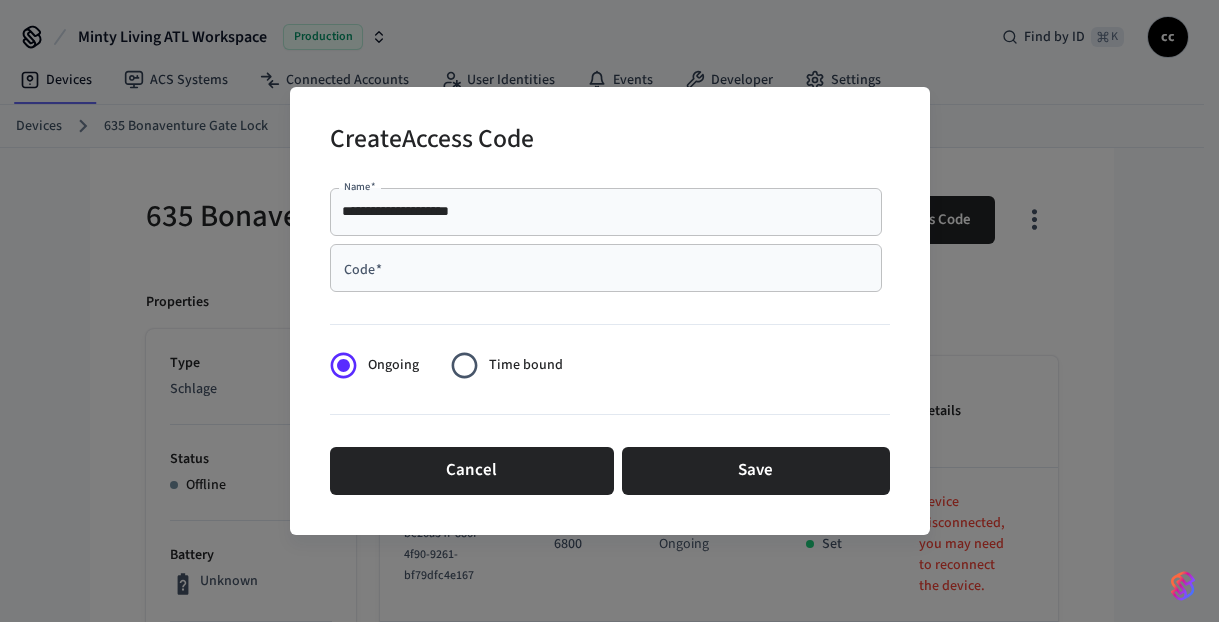 click on "Code   *" at bounding box center (606, 268) 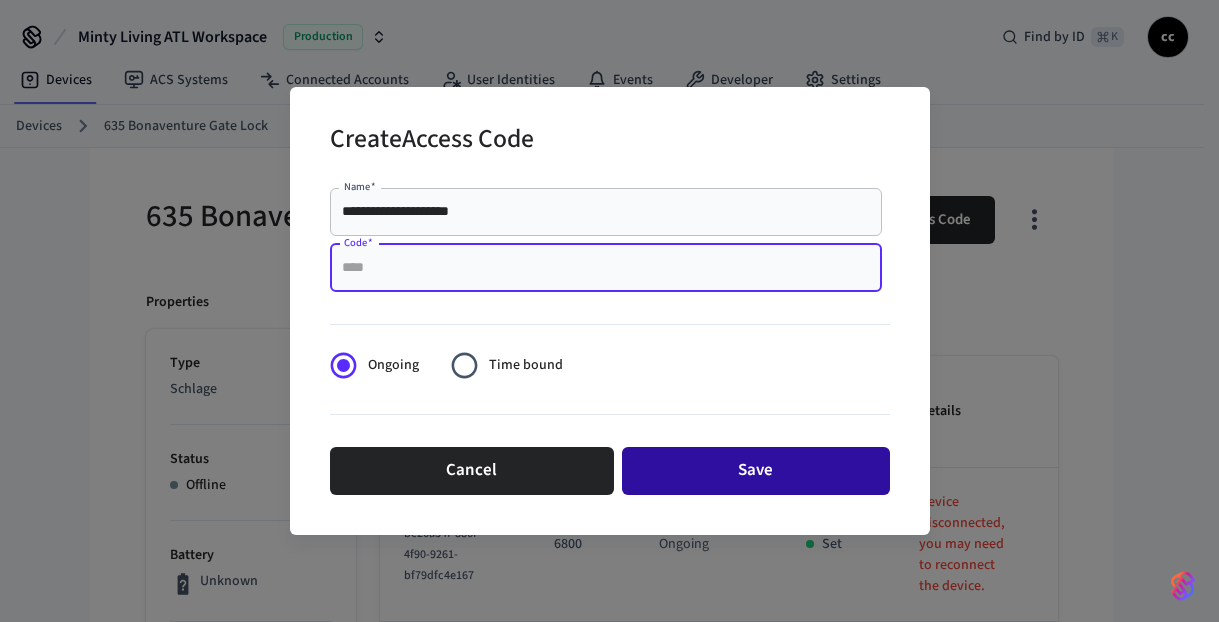 paste on "****" 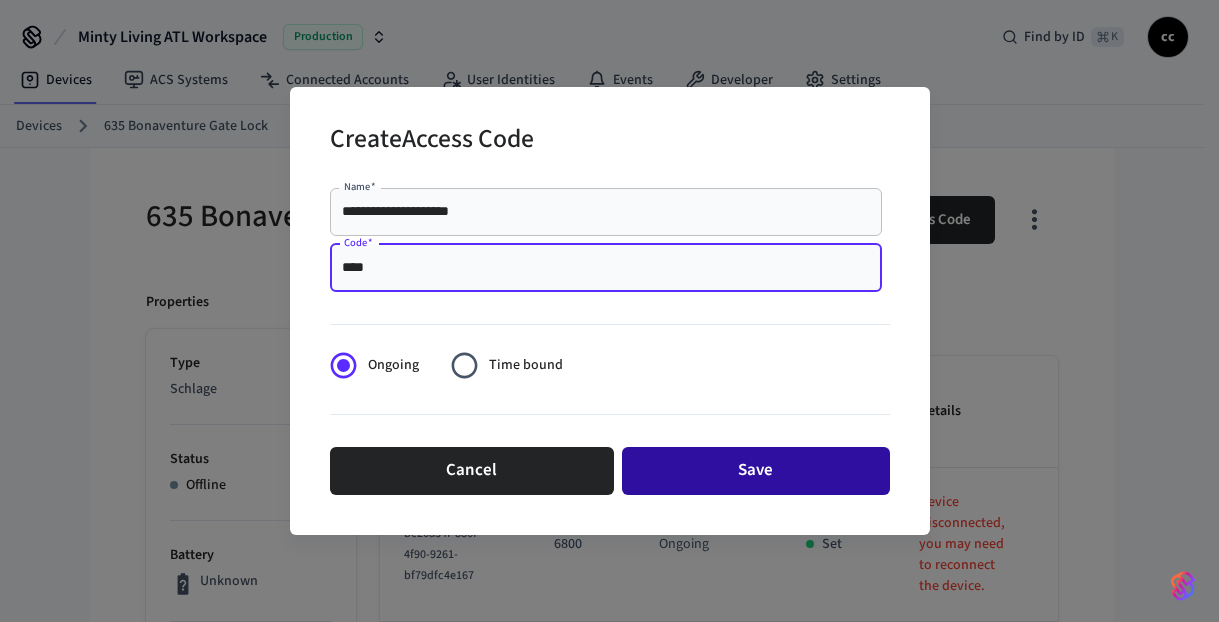 type on "****" 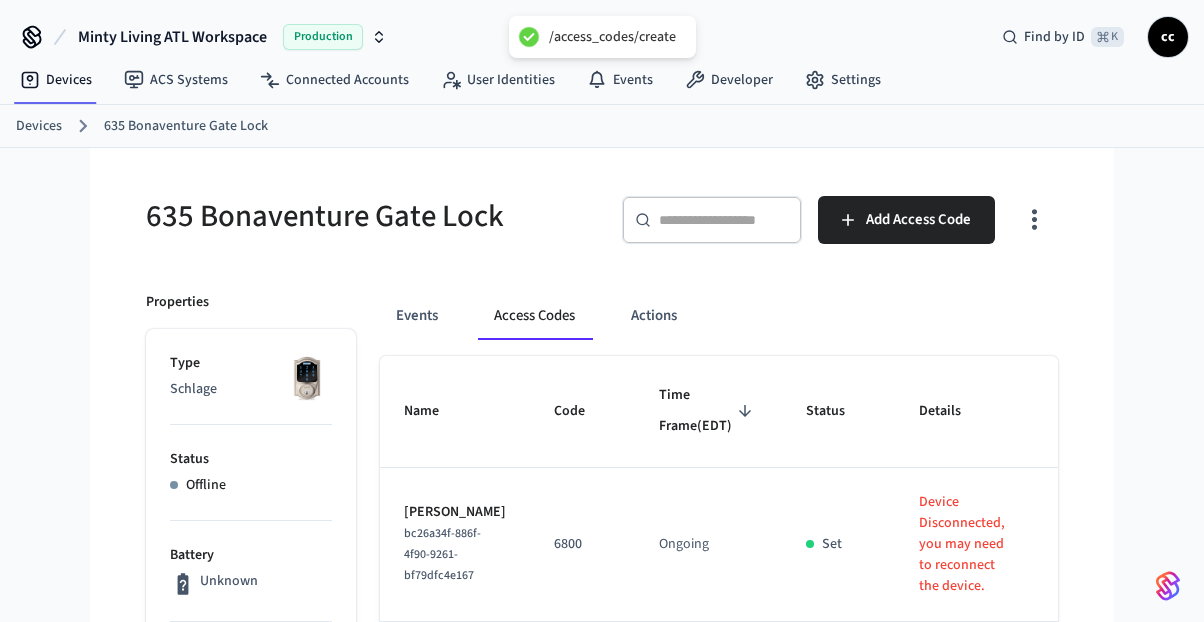 click on "635 Bonaventure Gate Lock" at bounding box center (368, 216) 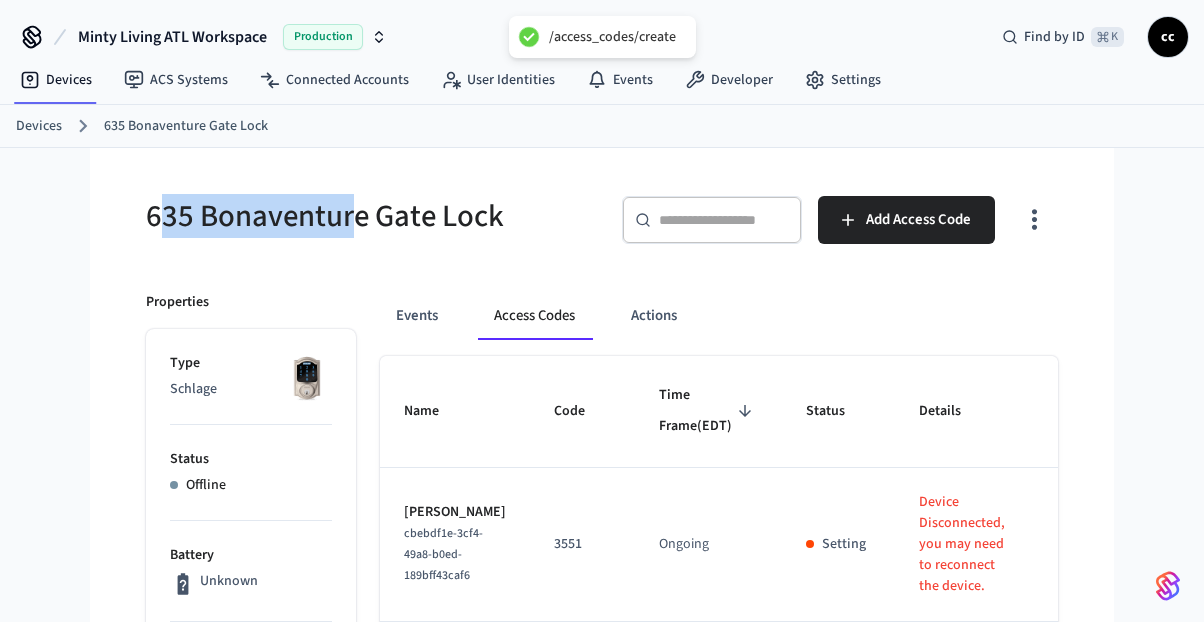 drag, startPoint x: 338, startPoint y: 223, endPoint x: 162, endPoint y: 205, distance: 176.91806 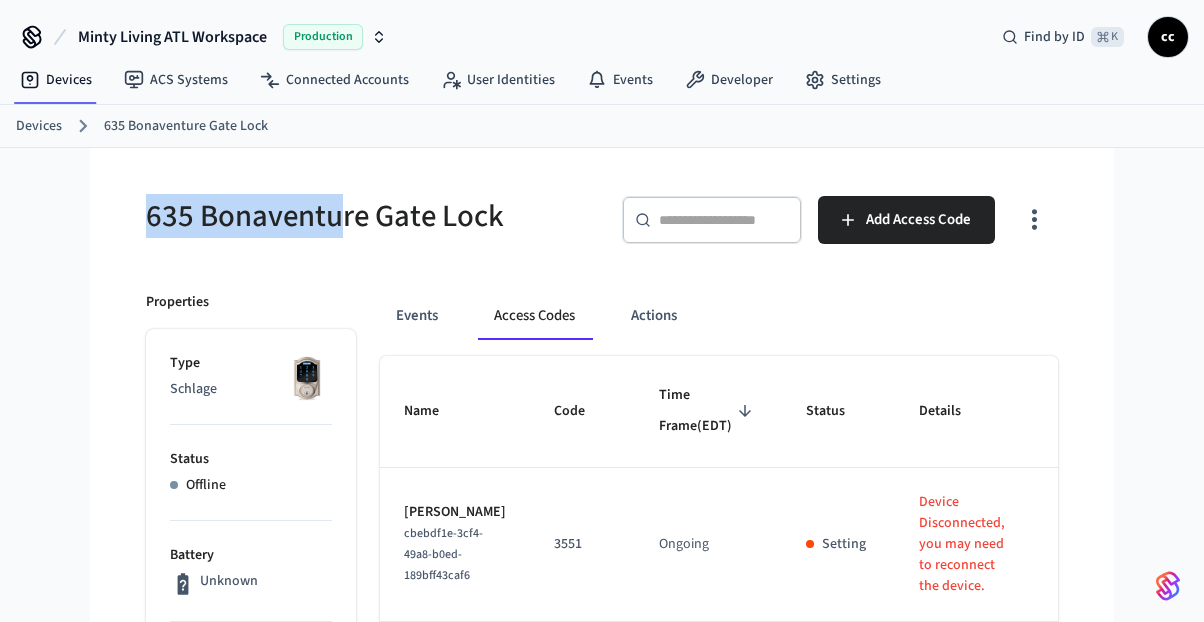 drag, startPoint x: 335, startPoint y: 223, endPoint x: 58, endPoint y: 121, distance: 295.18298 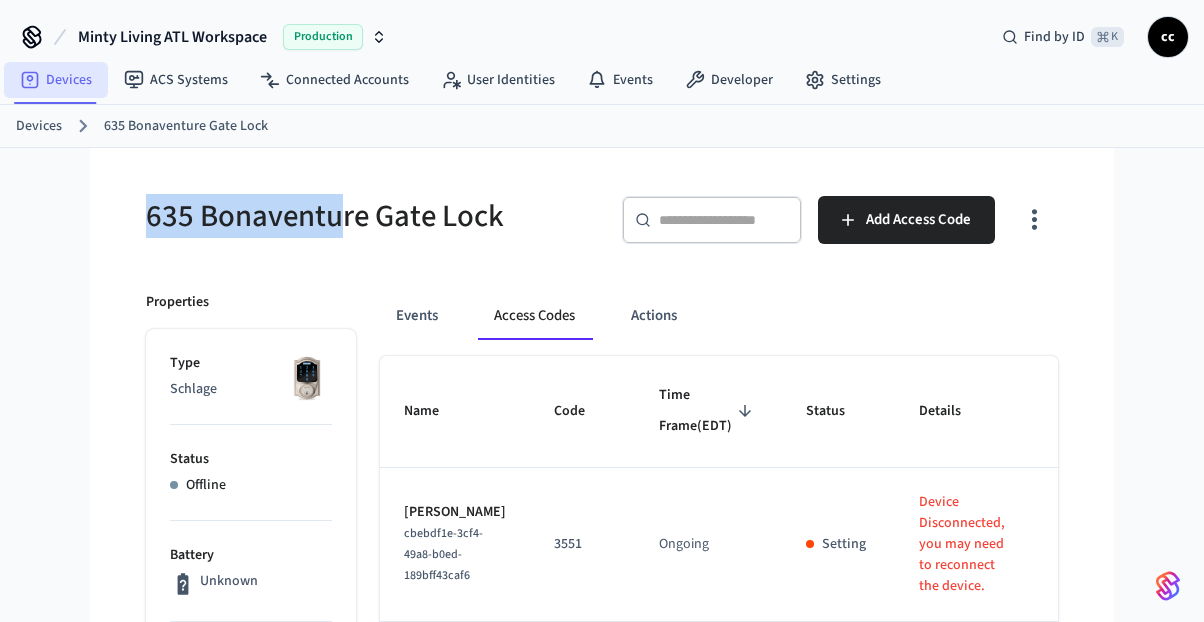 click on "Devices" at bounding box center (56, 80) 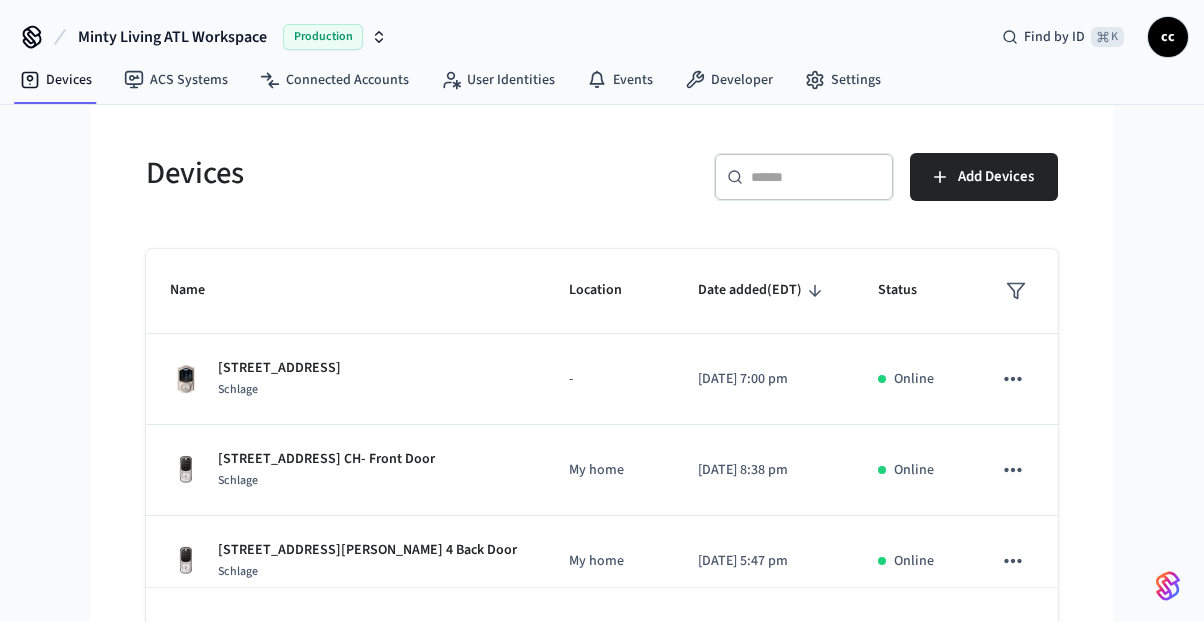 click at bounding box center (816, 177) 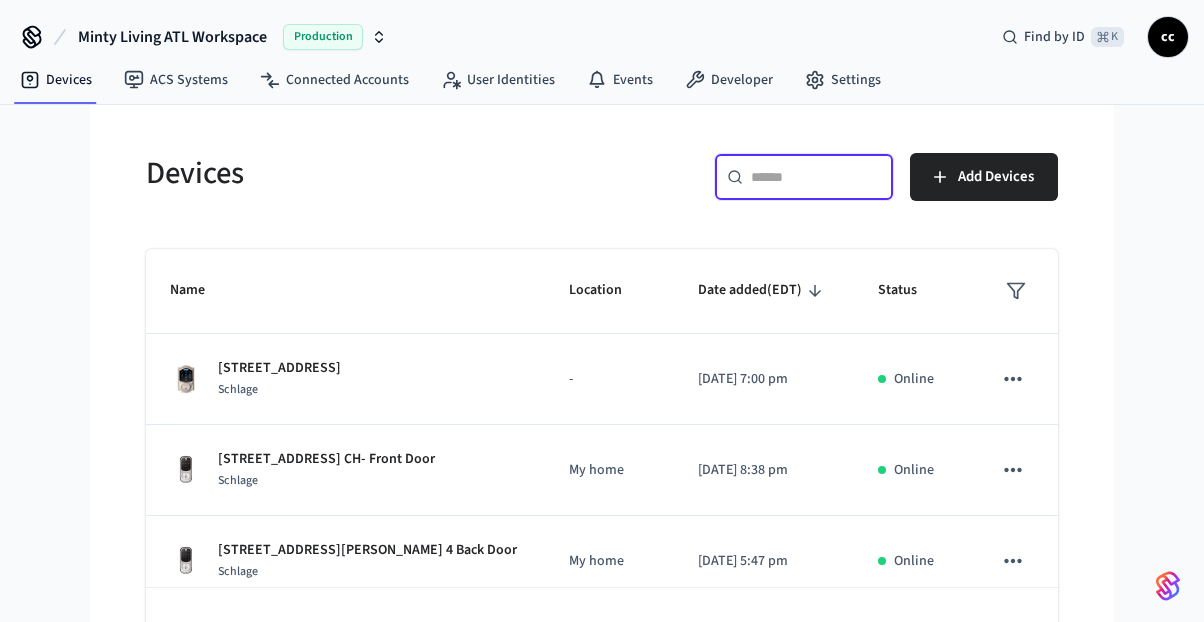 paste on "**********" 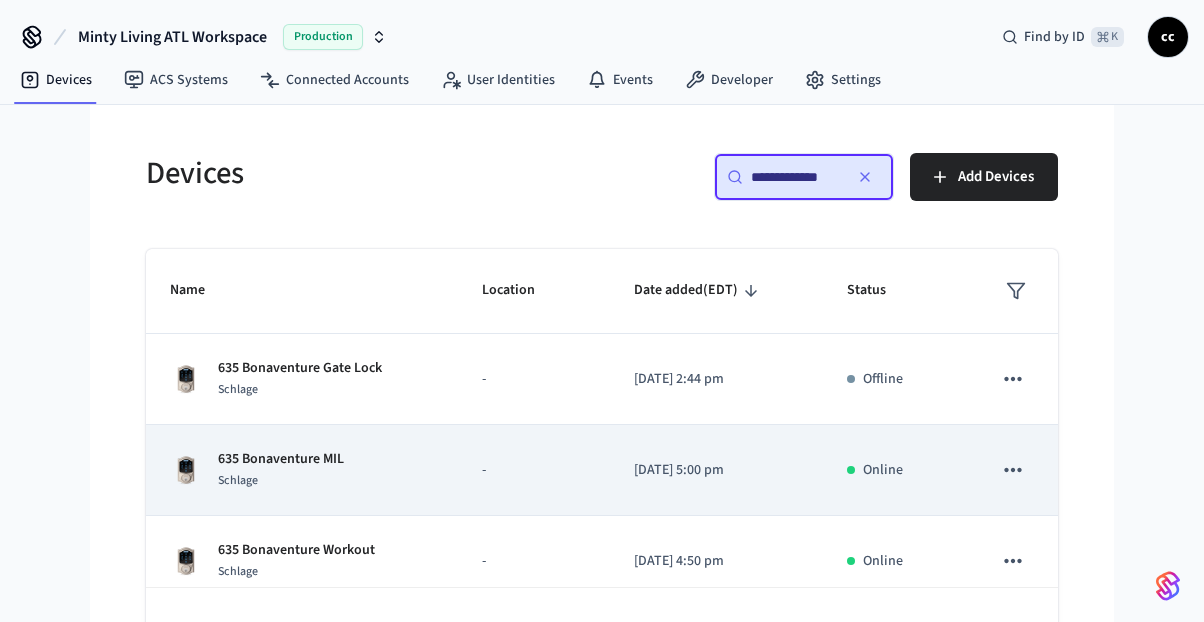 type on "**********" 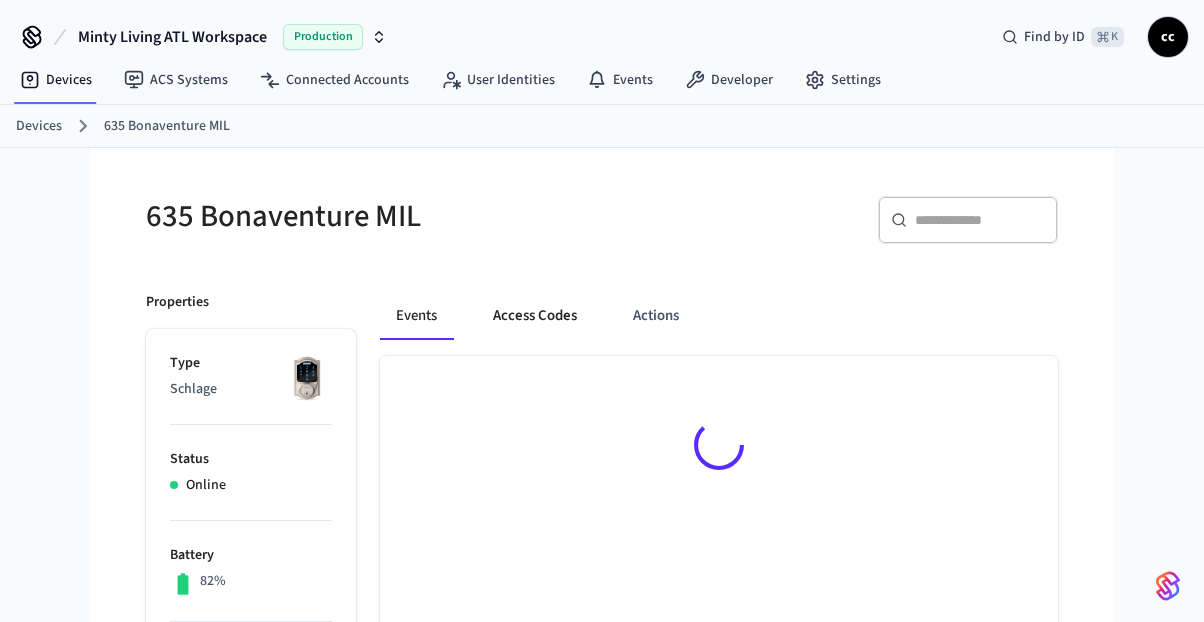 click on "Access Codes" at bounding box center (535, 316) 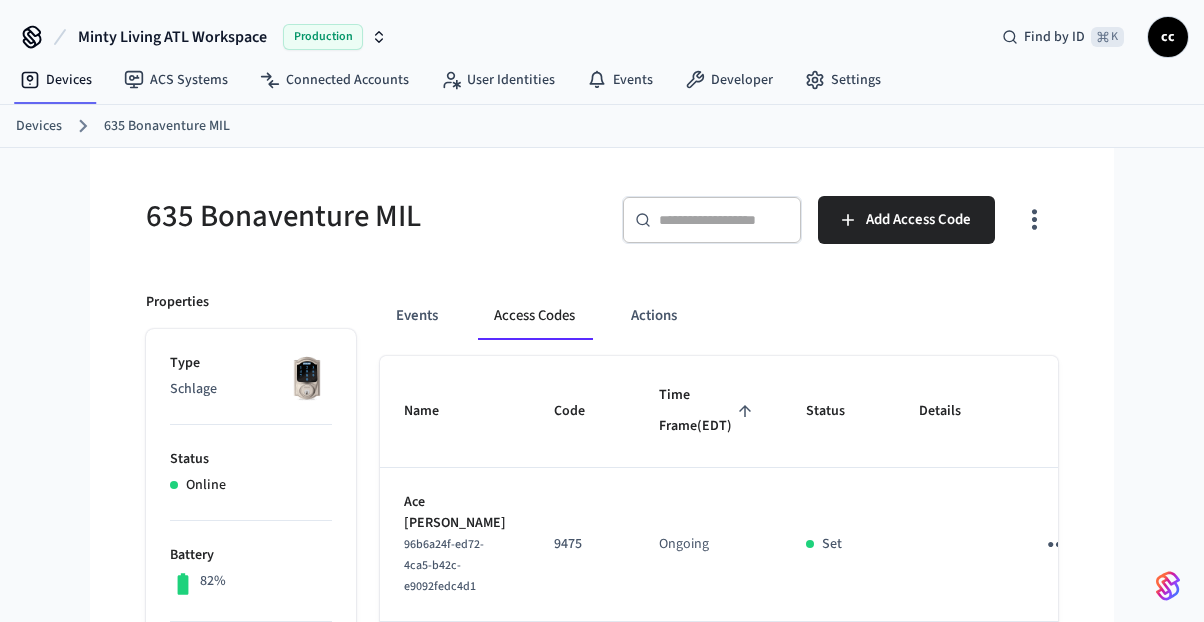 click on "Time Frame  (EDT)" at bounding box center [708, 411] 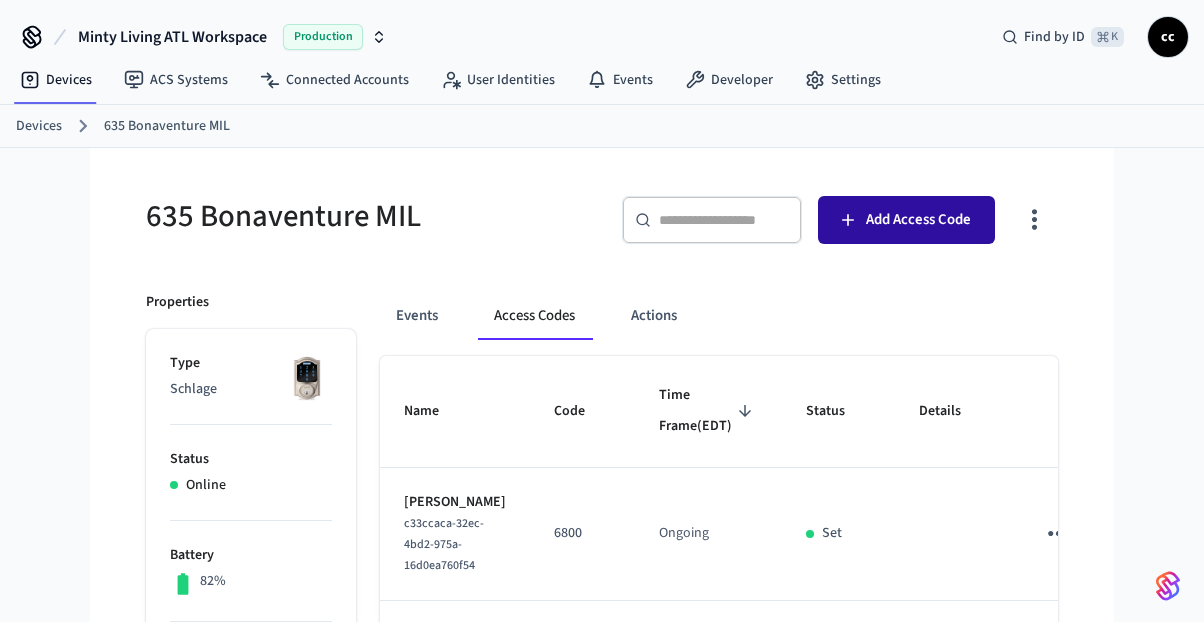click 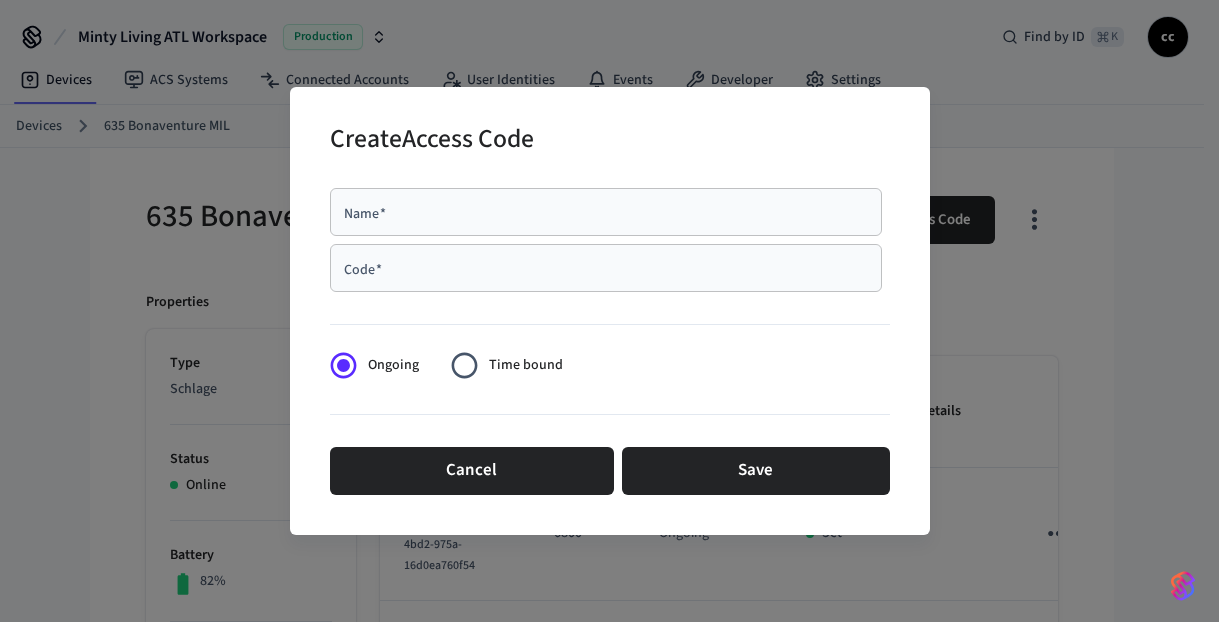 click on "Name   *" at bounding box center [606, 212] 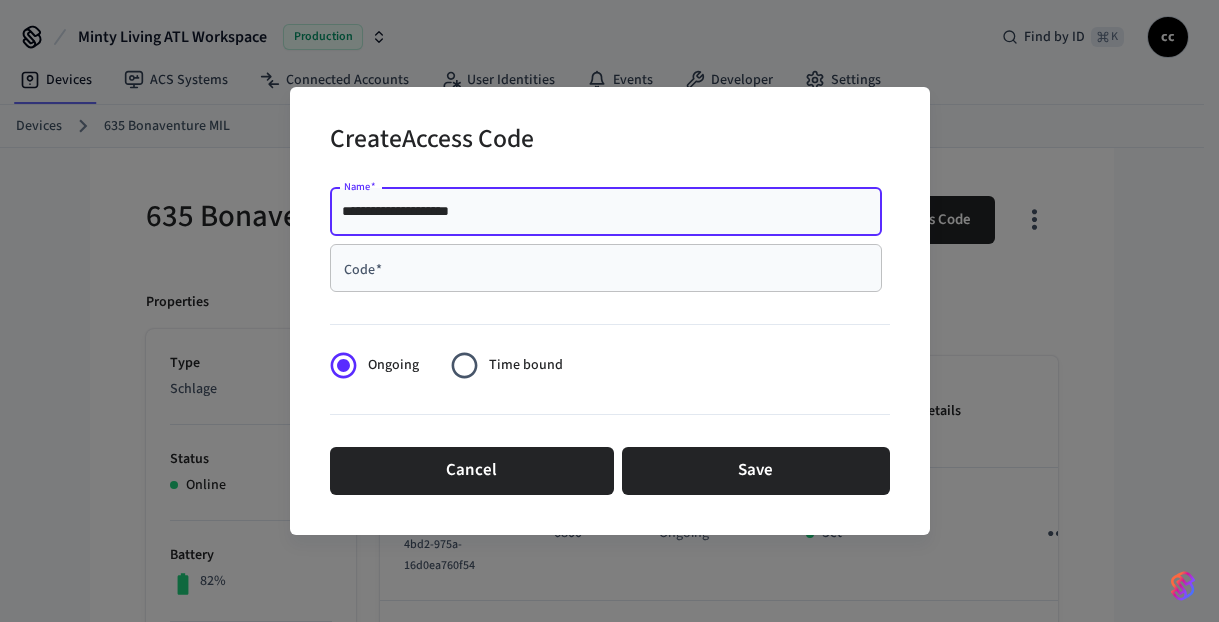 type on "**********" 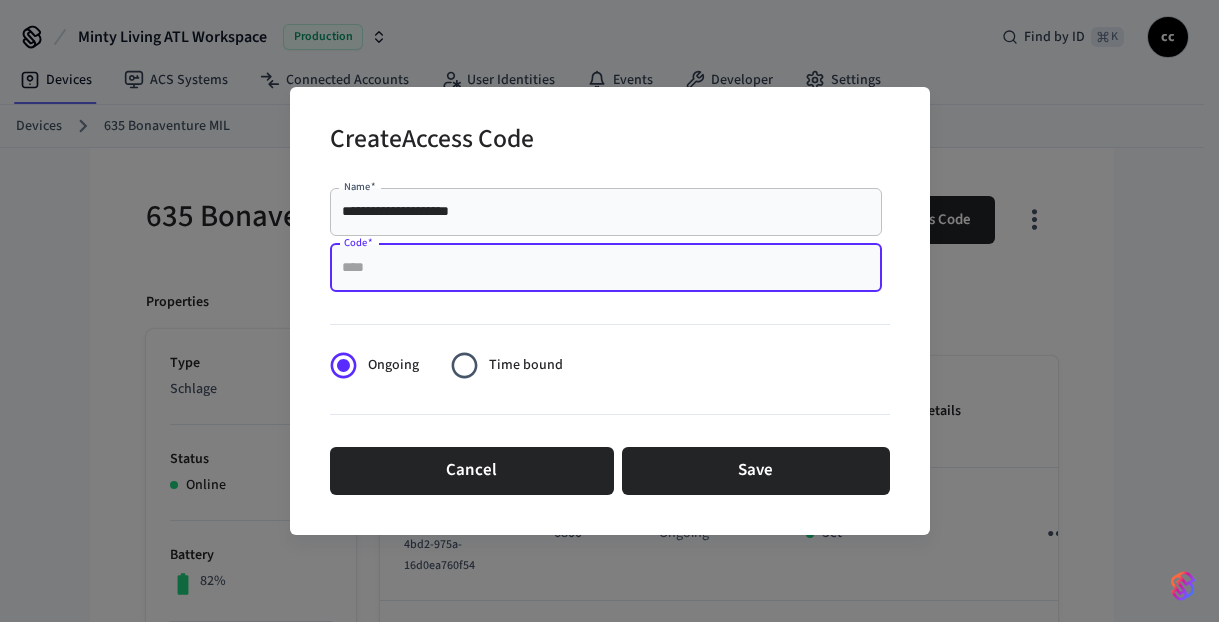 click on "Code   *" at bounding box center (606, 268) 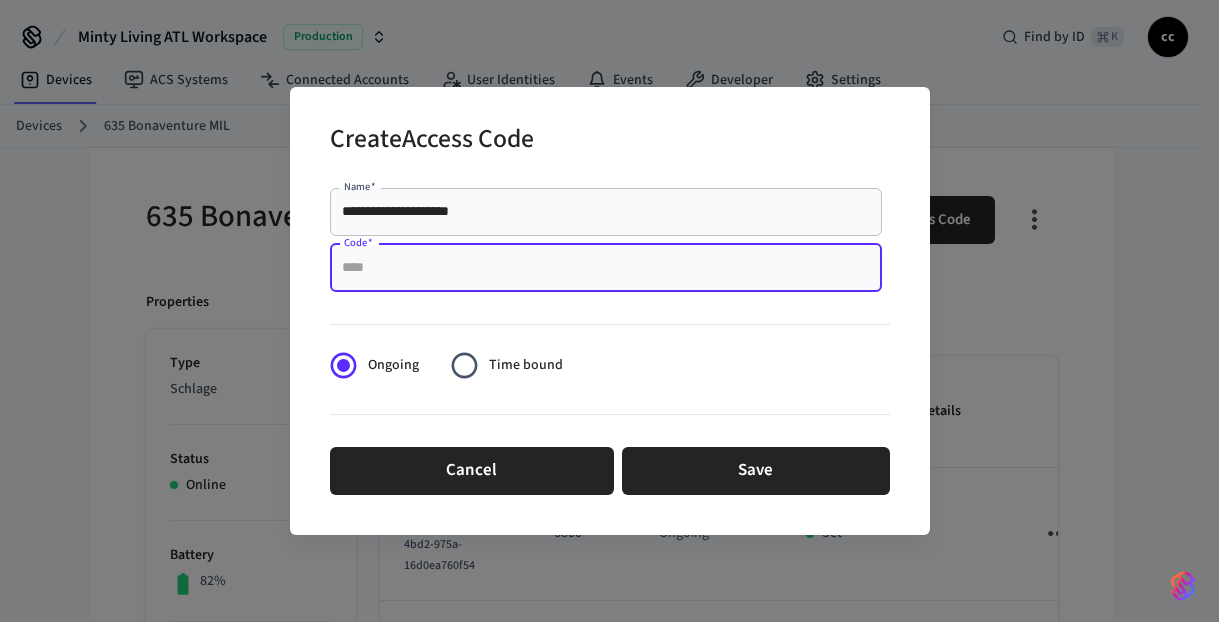 paste on "****" 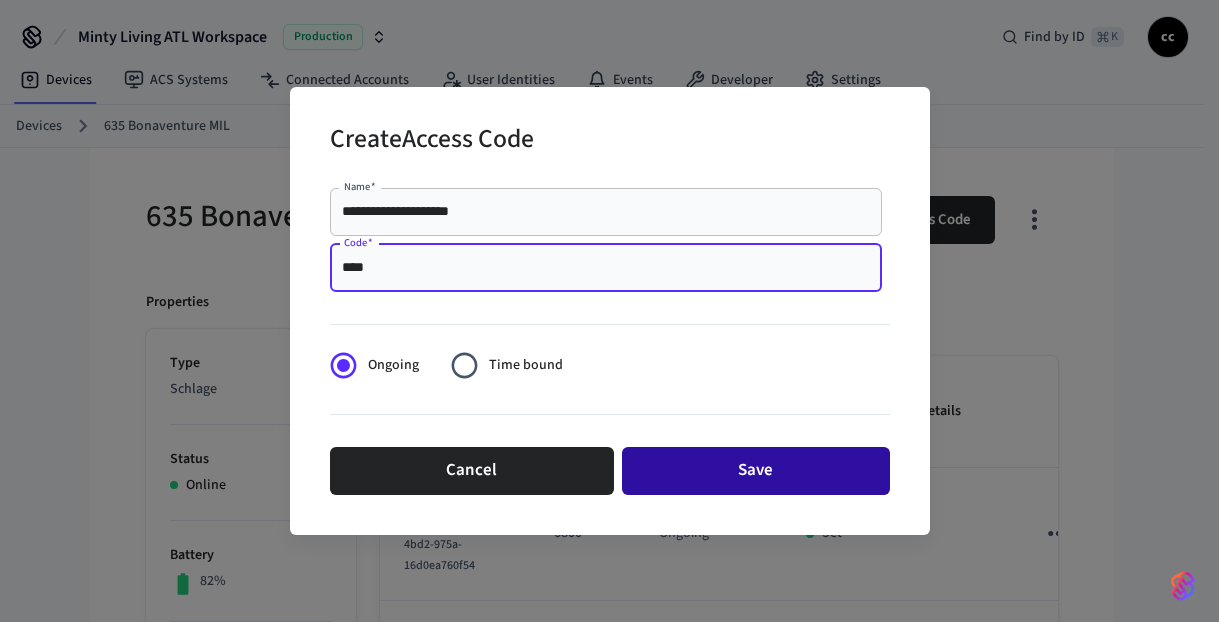 type on "****" 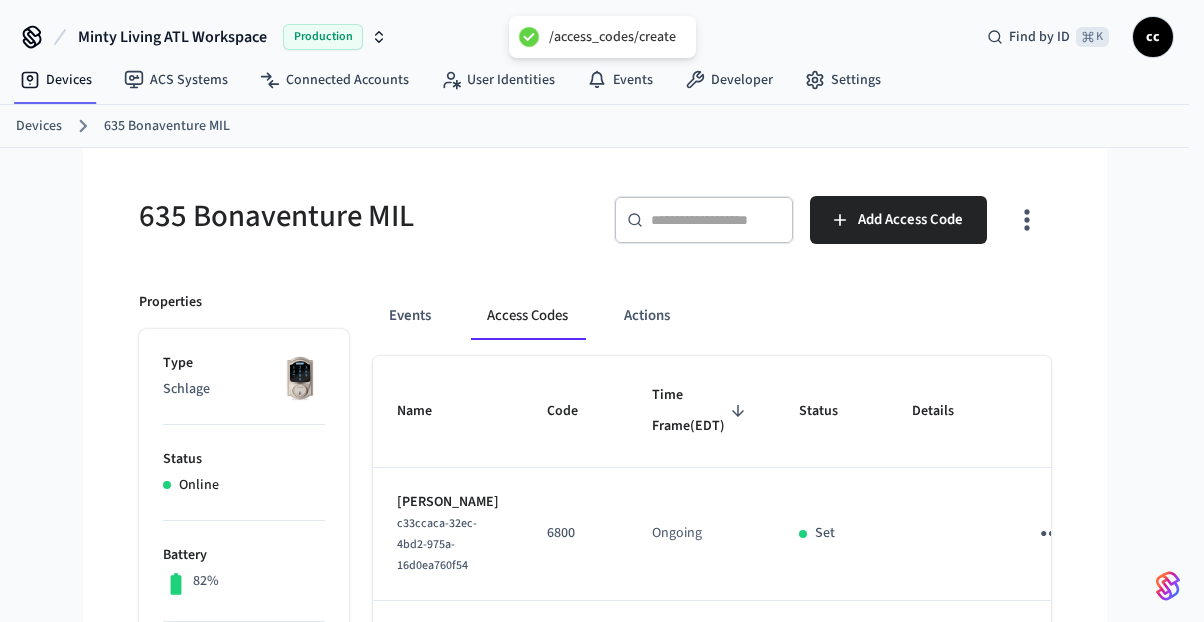 click on "635 Bonaventure MIL" at bounding box center [349, 216] 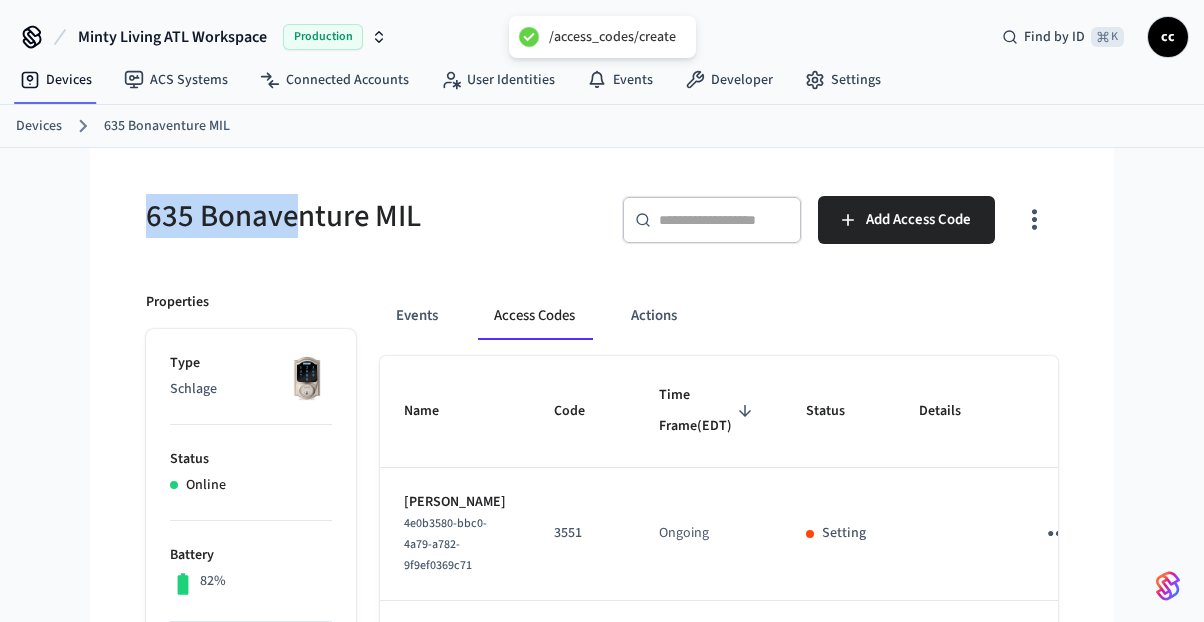 drag, startPoint x: 300, startPoint y: 220, endPoint x: 129, endPoint y: 205, distance: 171.65663 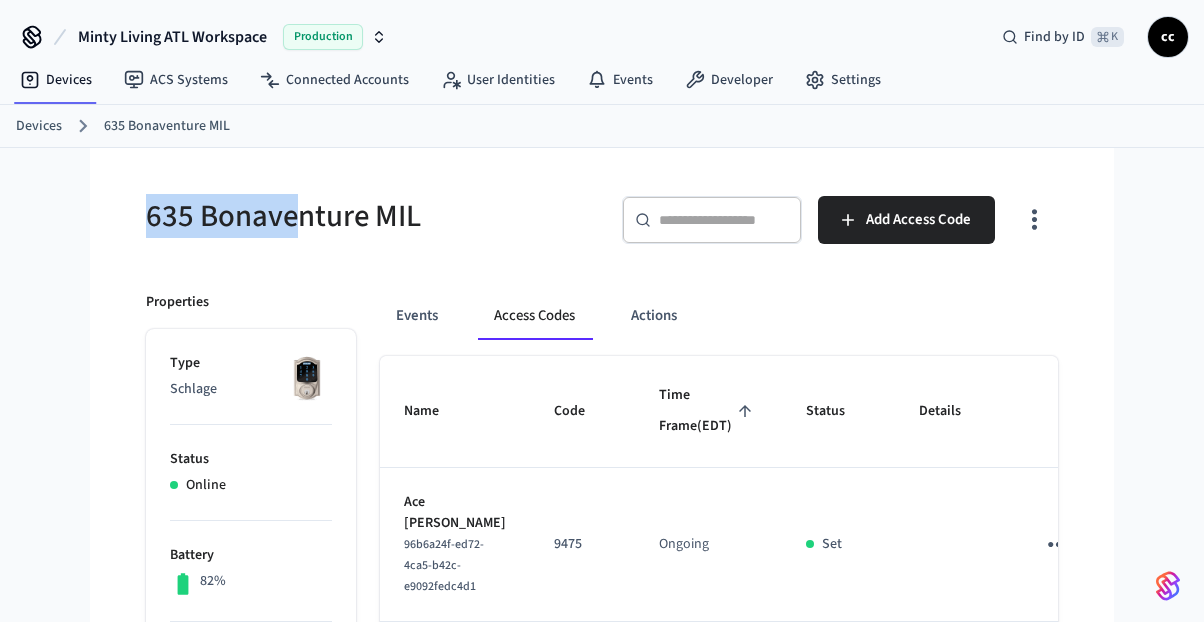 click on "Time Frame  (EDT)" at bounding box center [708, 411] 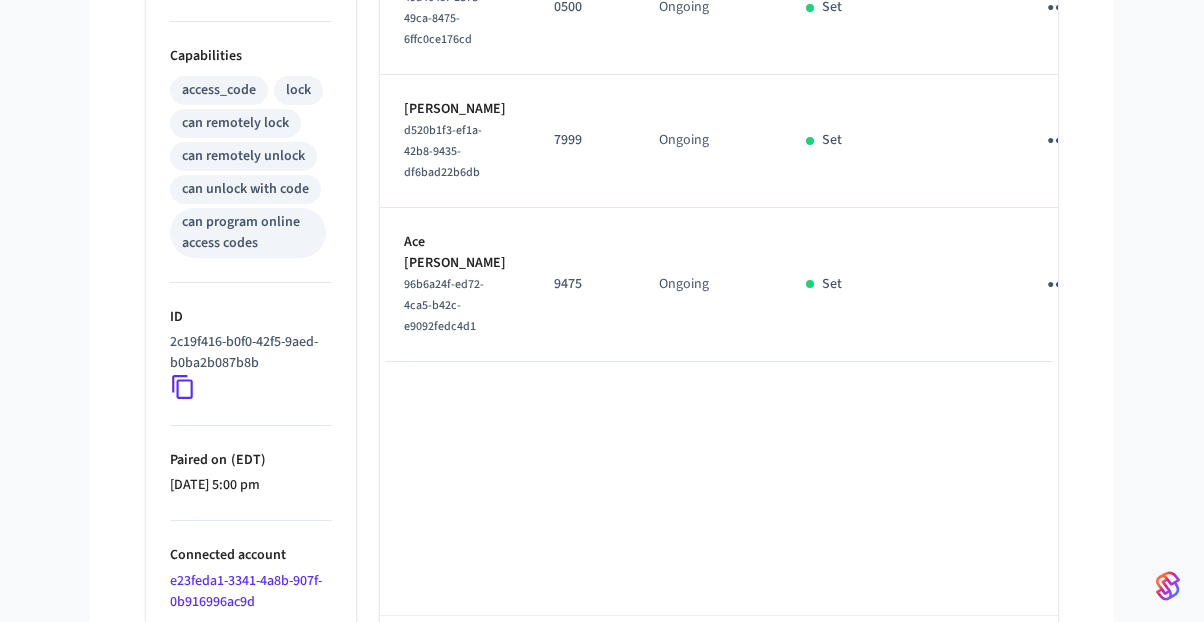 scroll, scrollTop: 121, scrollLeft: 0, axis: vertical 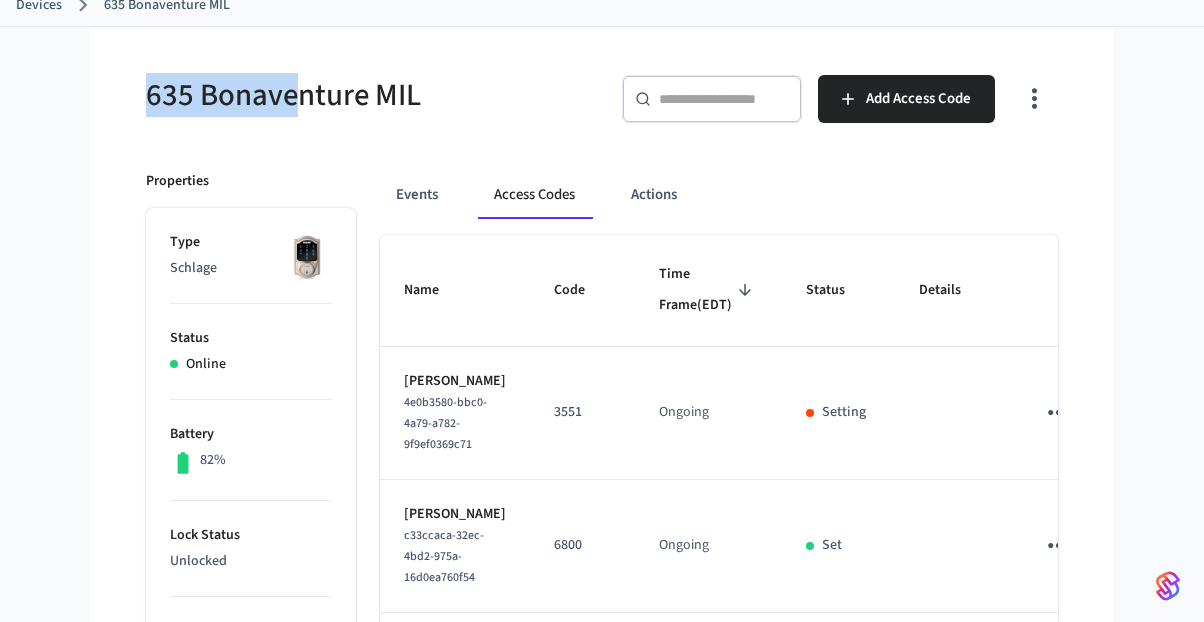 click on "635 Bonaventure MIL" at bounding box center [356, 95] 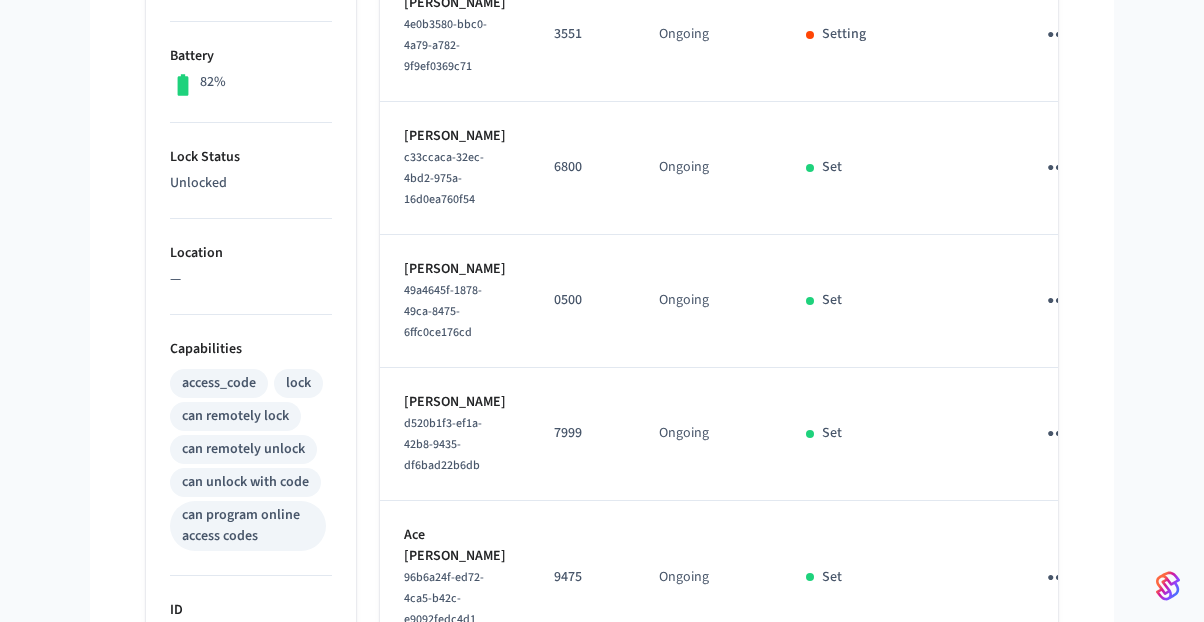 scroll, scrollTop: 632, scrollLeft: 0, axis: vertical 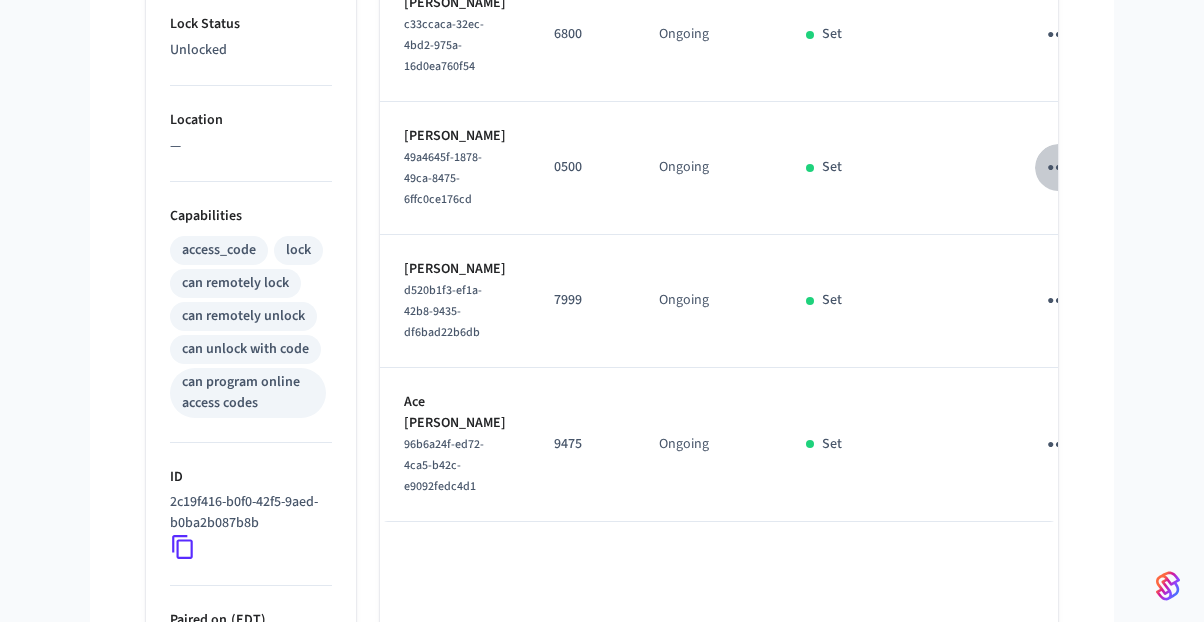 click 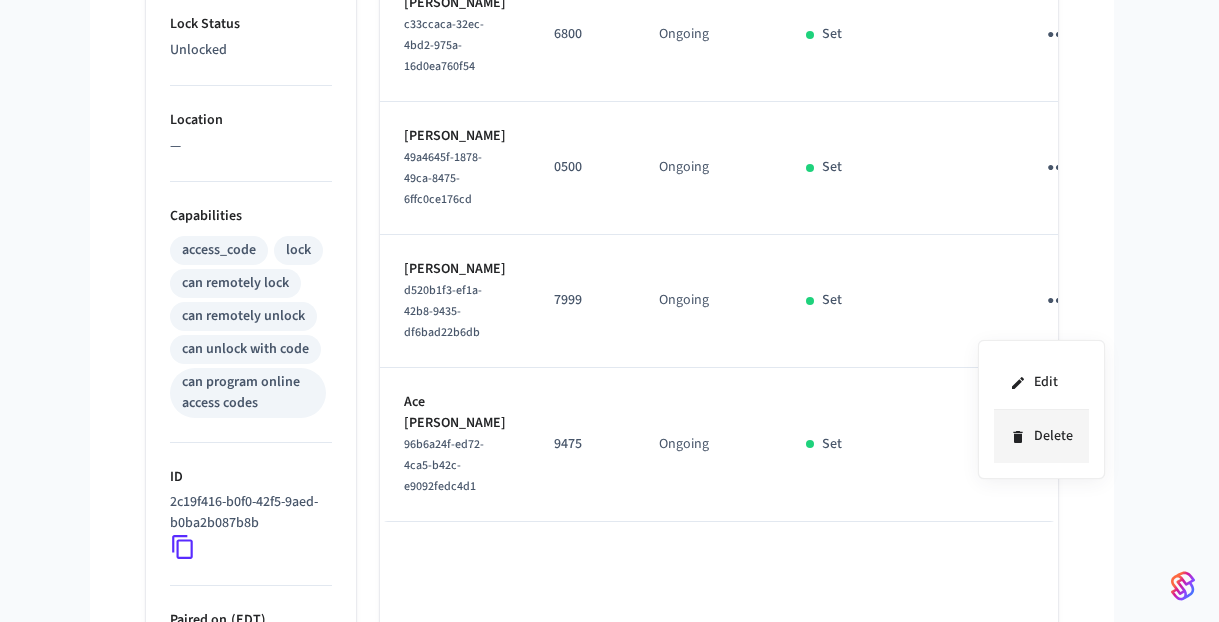 click 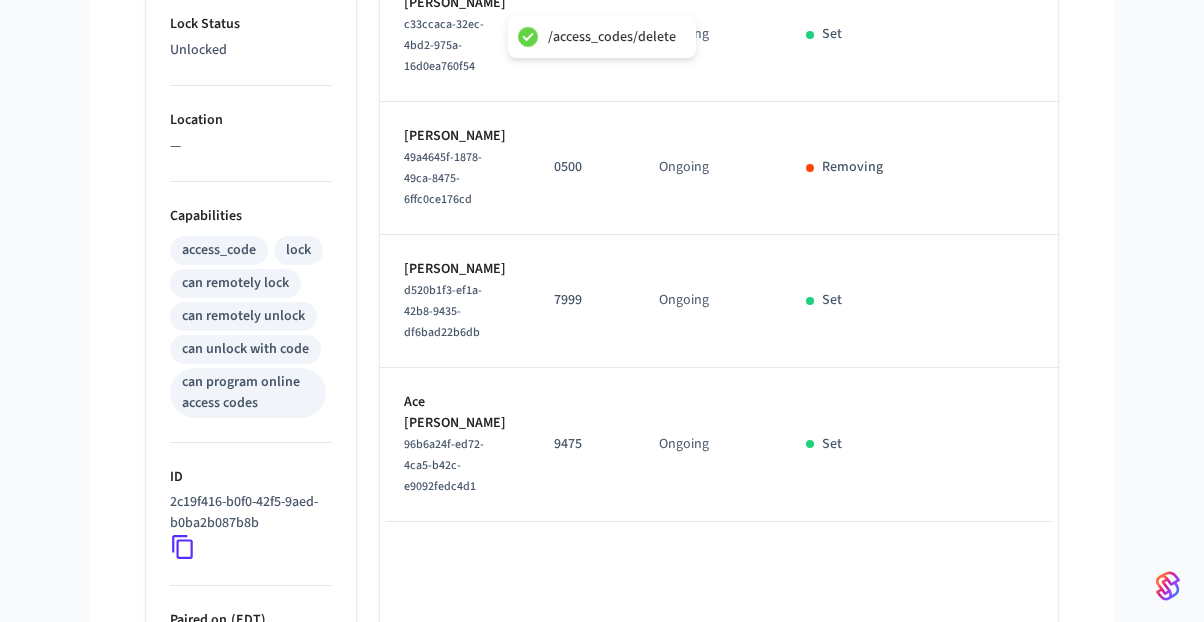 click 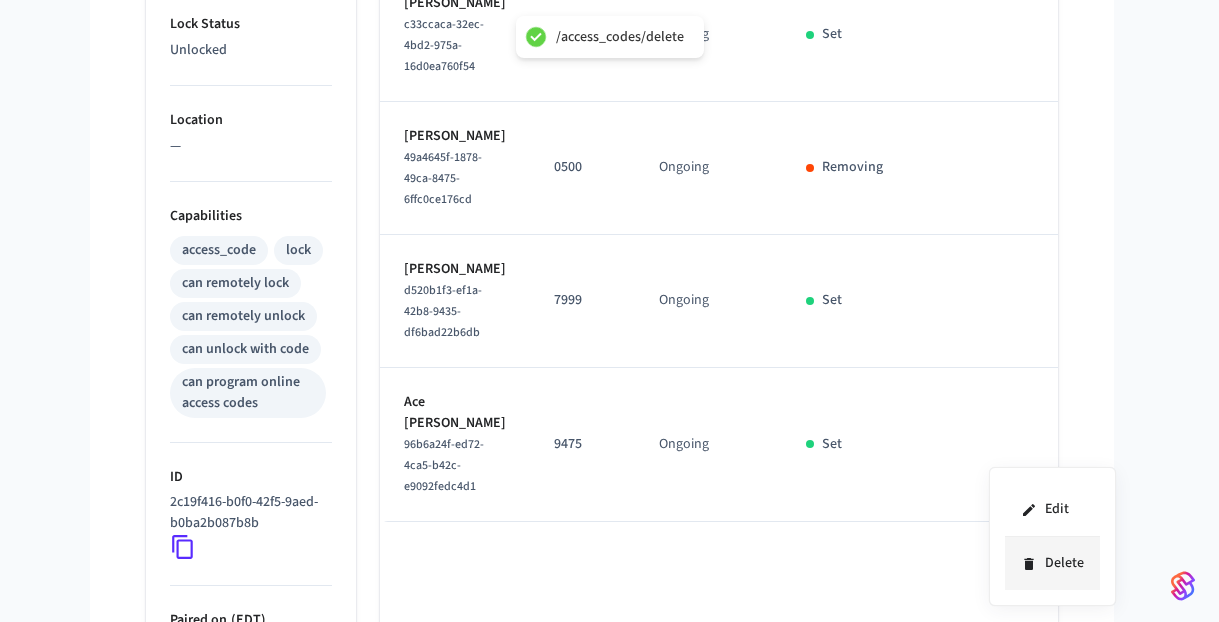 click 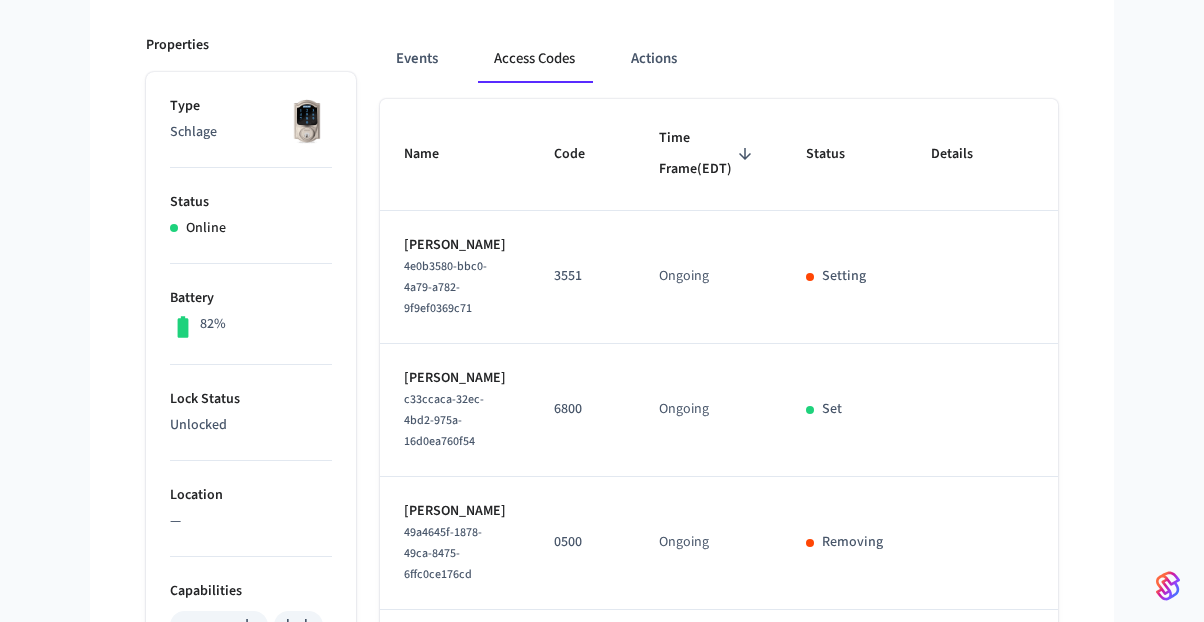 scroll, scrollTop: 0, scrollLeft: 0, axis: both 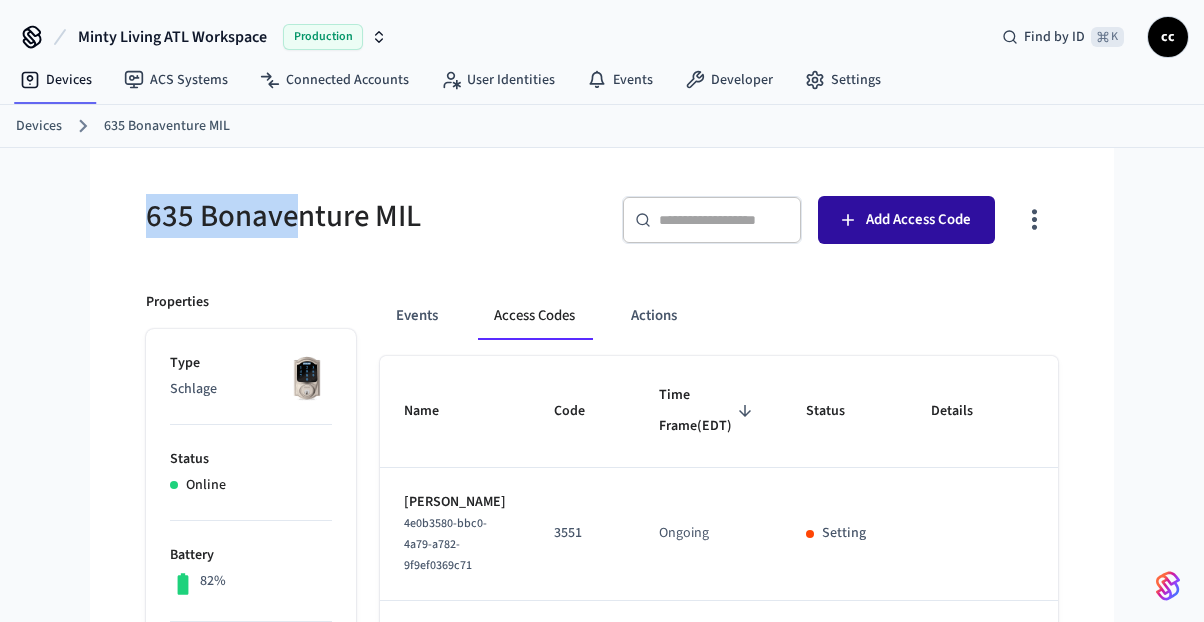 type 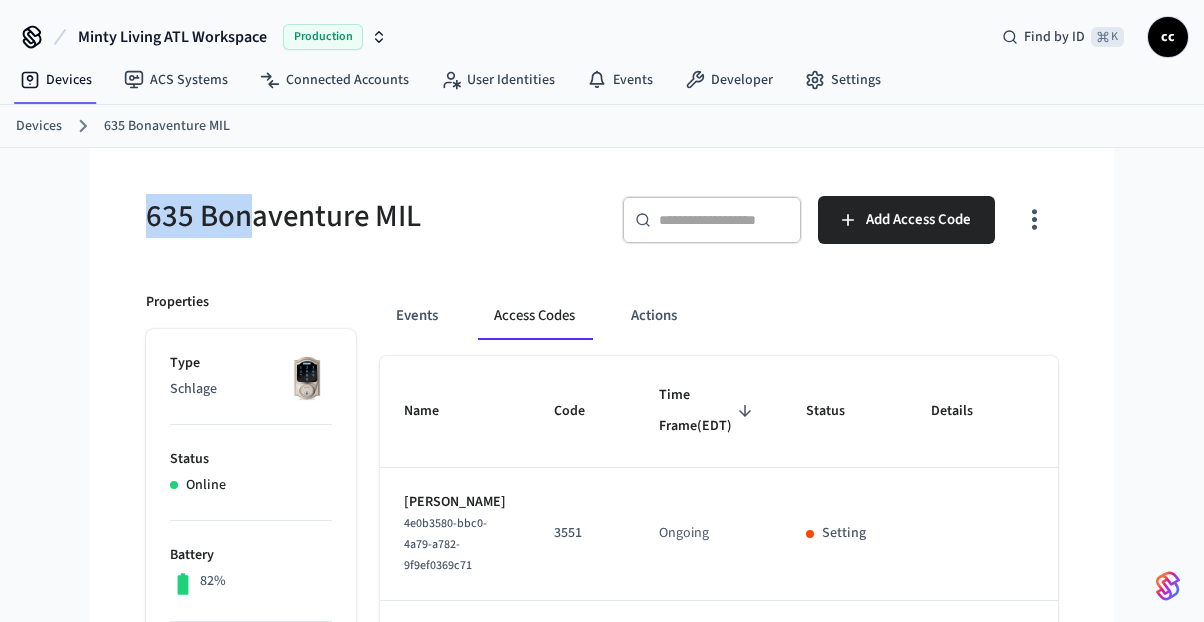 click on "635 Bonaventure MIL" at bounding box center [356, 216] 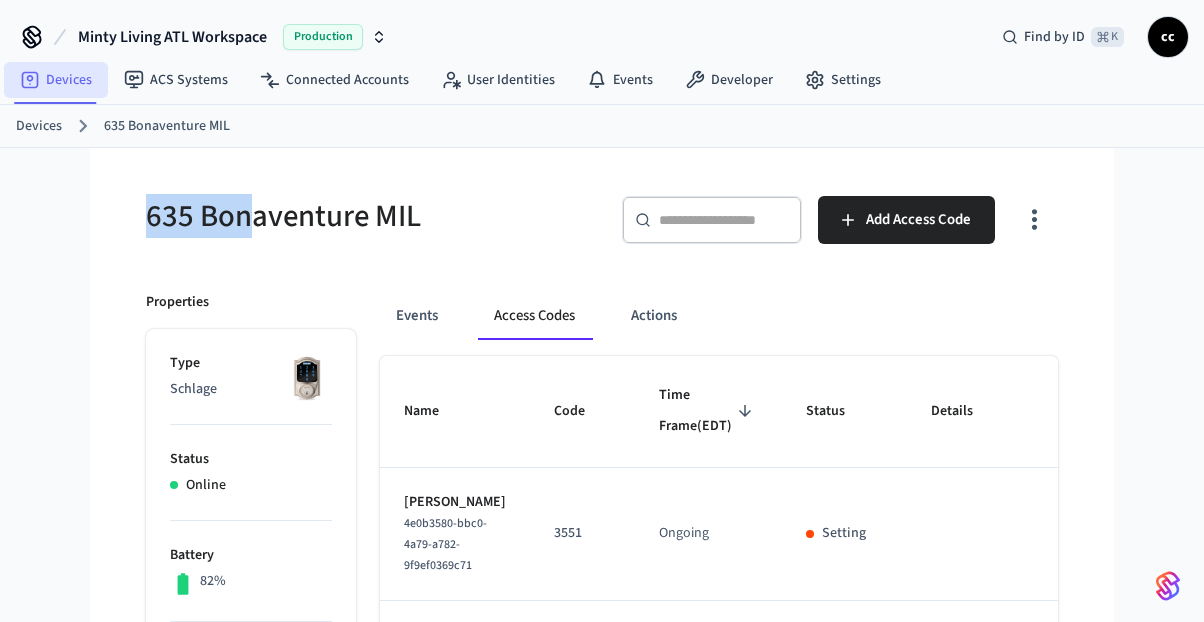 click on "Devices" at bounding box center (56, 80) 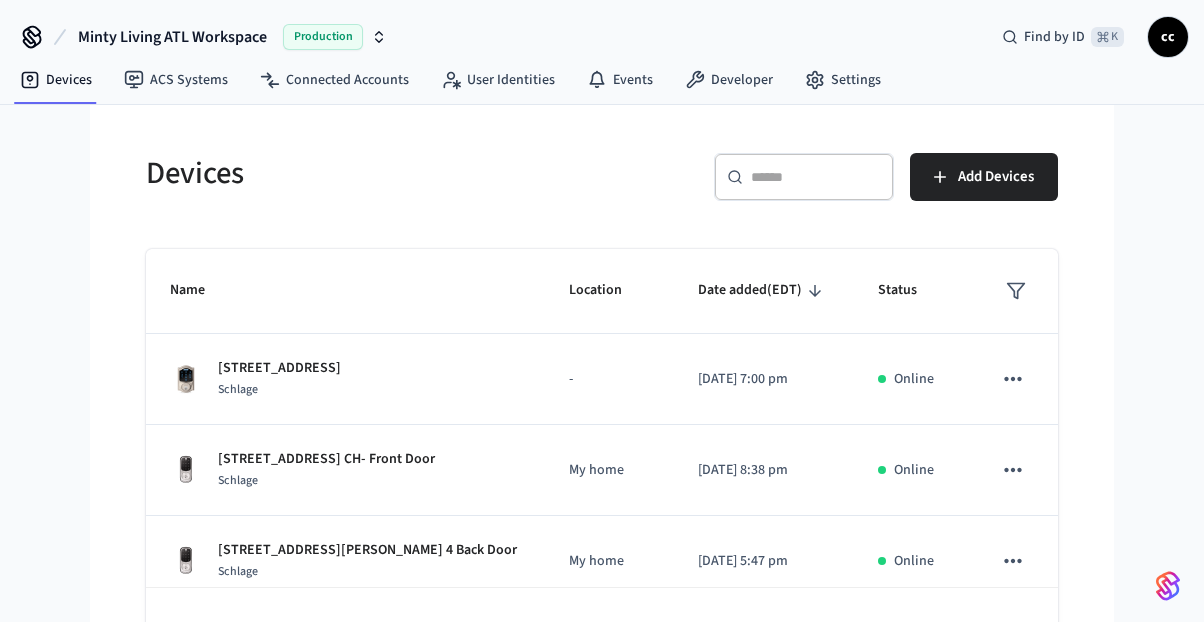 click on "​ ​" at bounding box center (804, 177) 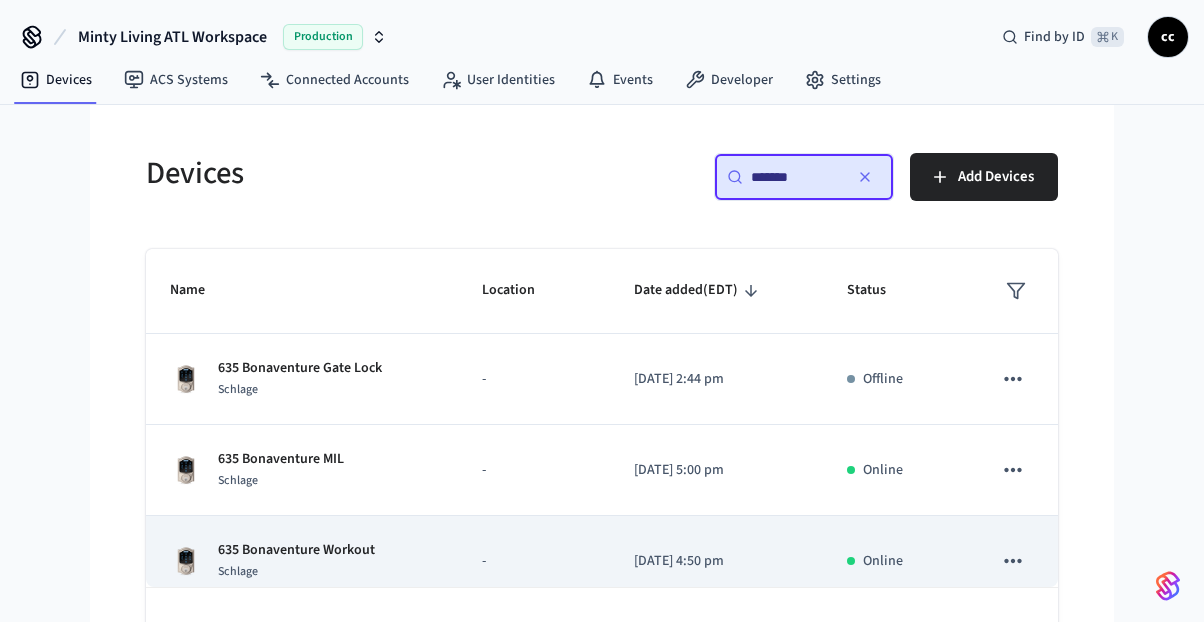type on "*******" 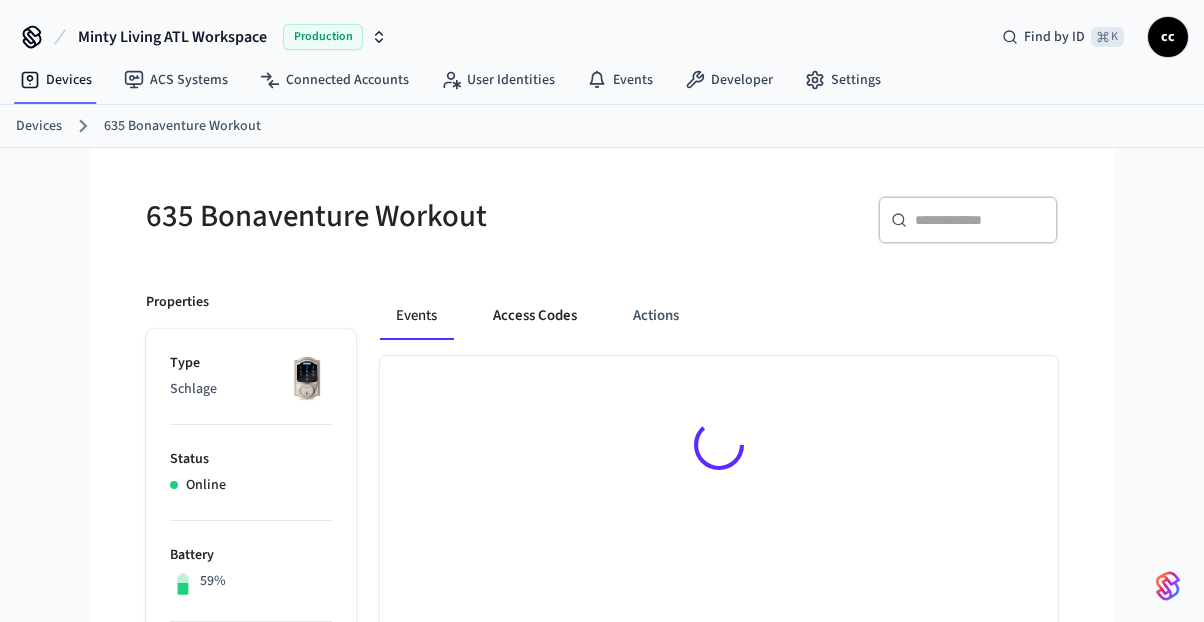 click on "Access Codes" at bounding box center [535, 316] 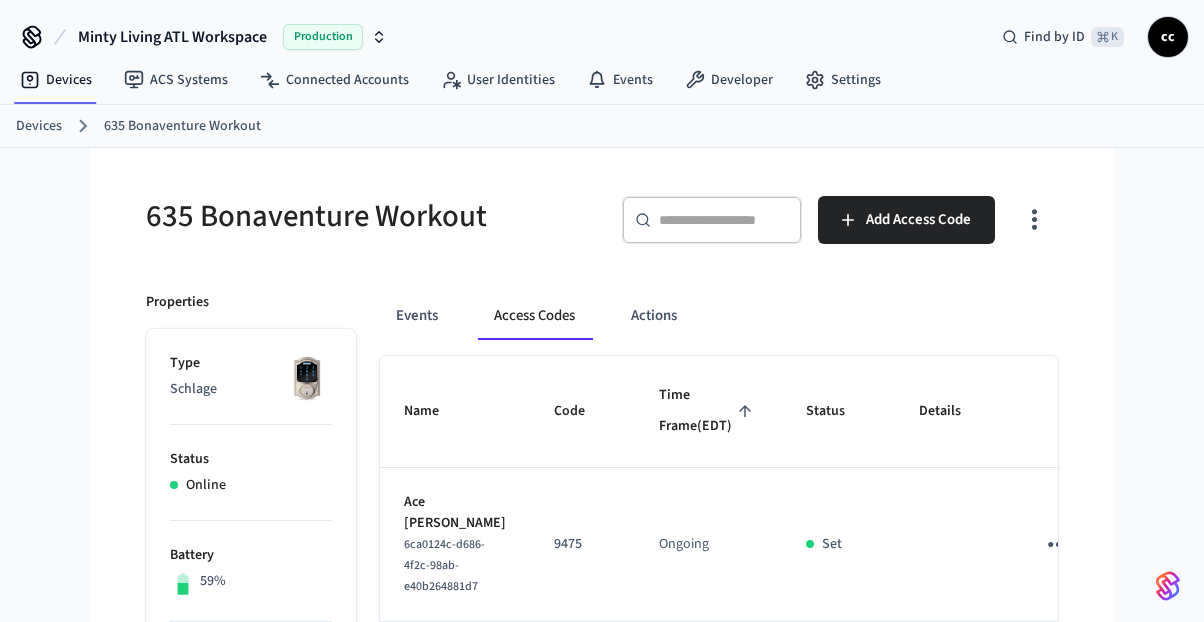 click on "Time Frame  (EDT)" at bounding box center [708, 411] 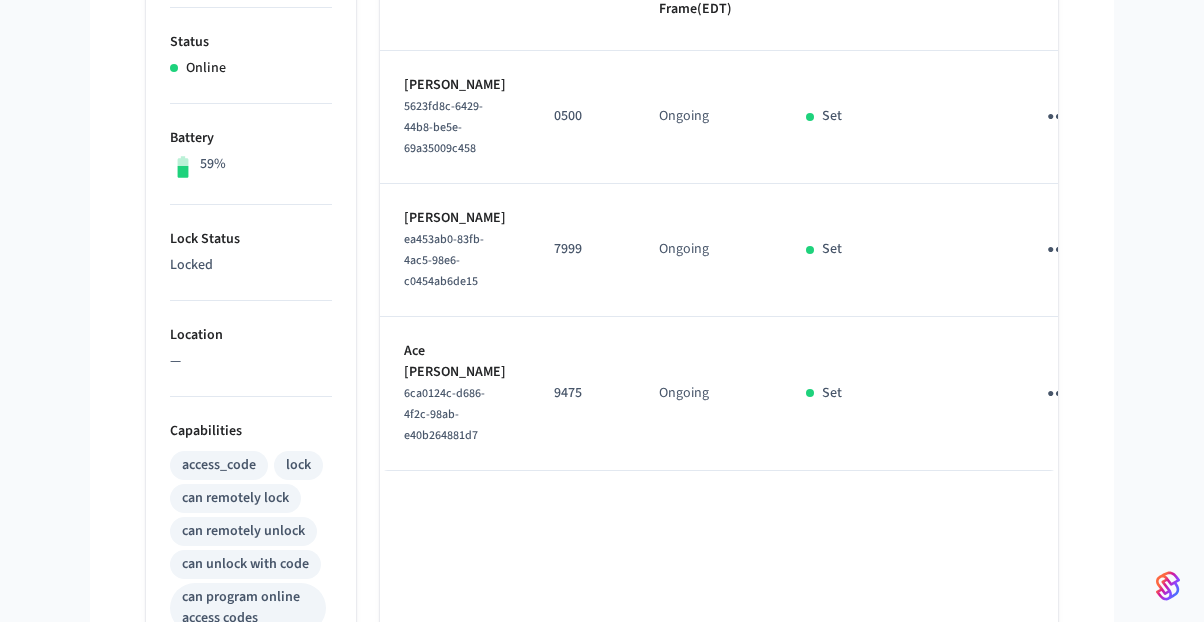 scroll, scrollTop: 422, scrollLeft: 0, axis: vertical 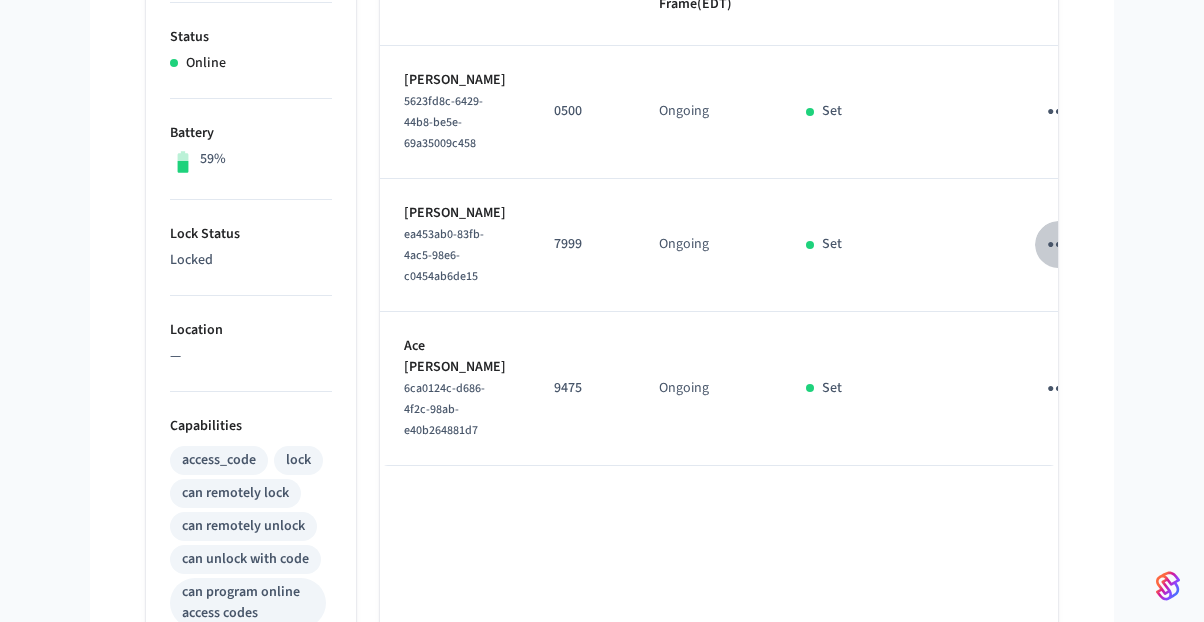 click 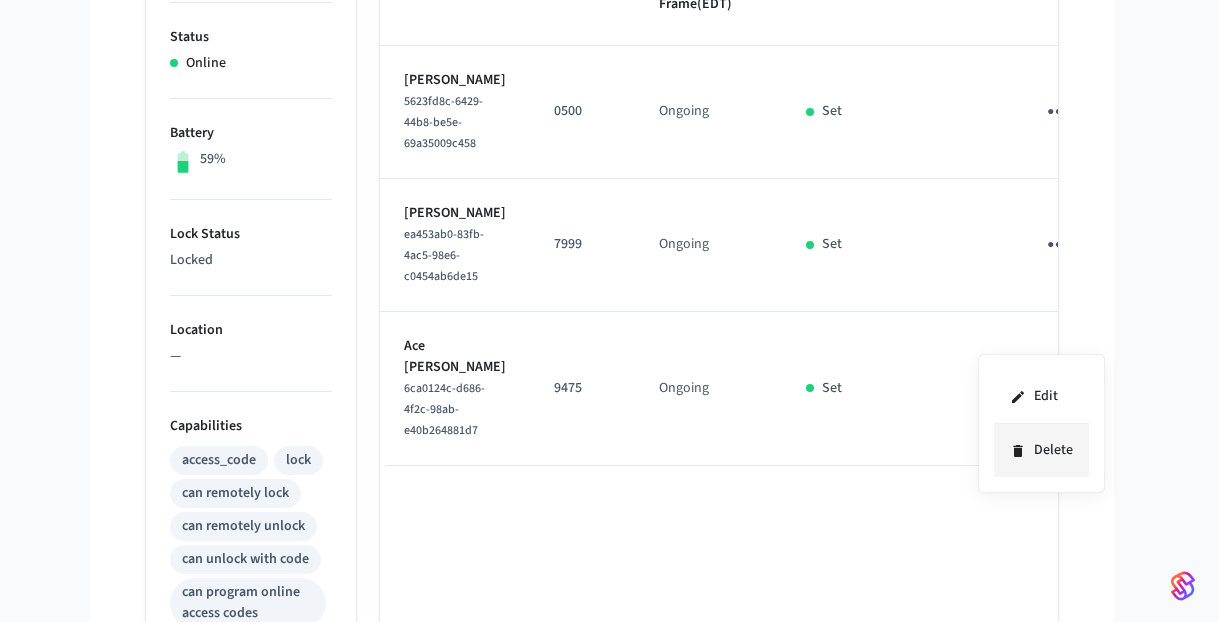 click on "Delete" at bounding box center (1041, 450) 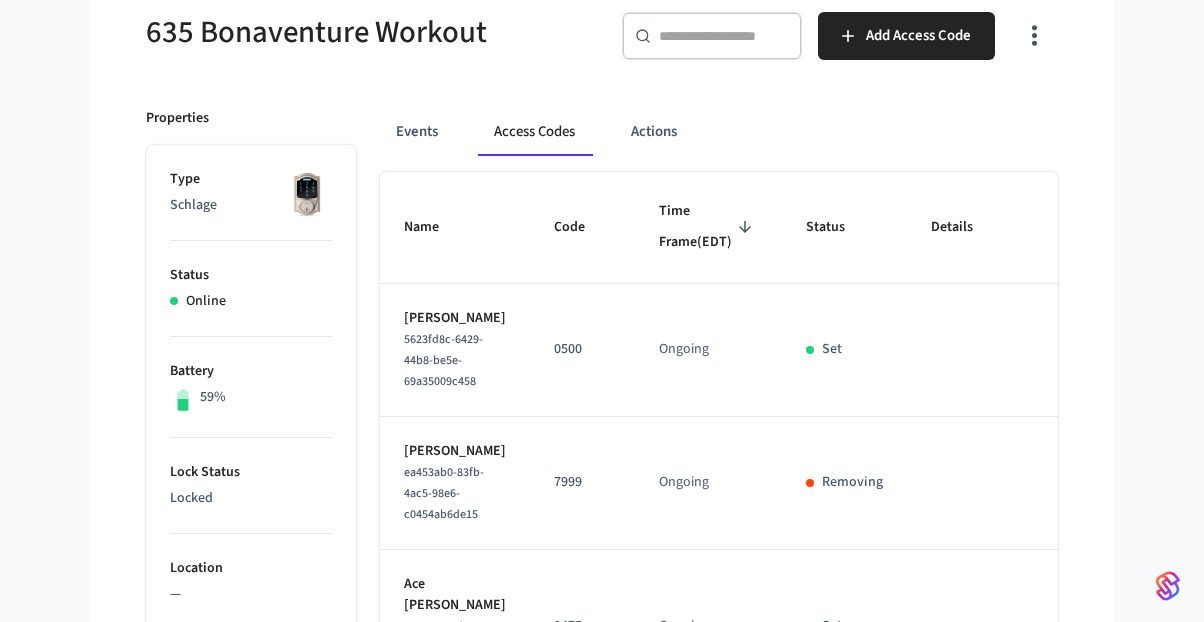 scroll, scrollTop: 151, scrollLeft: 0, axis: vertical 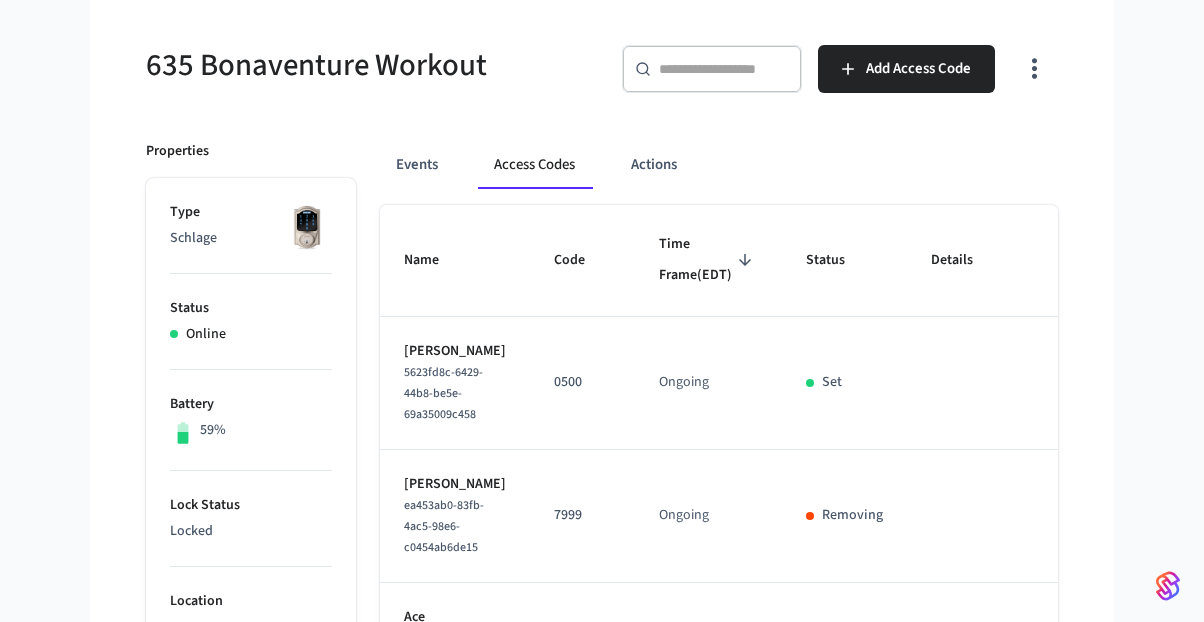 click on "​ ​ Add Access Code" at bounding box center (836, 77) 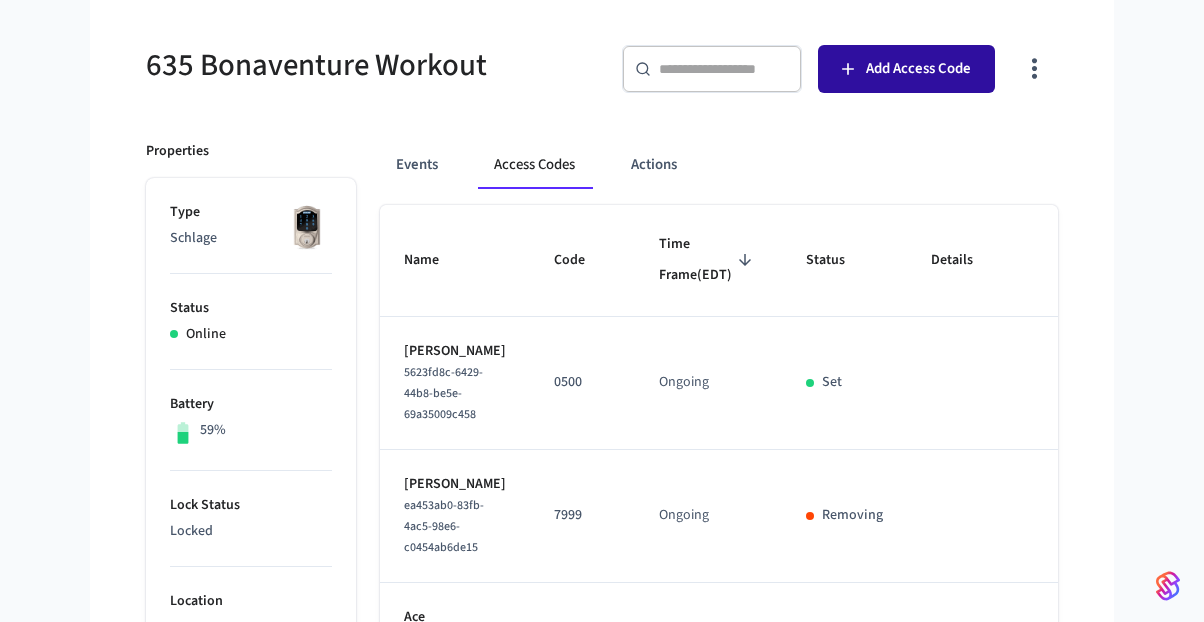 click on "Add Access Code" at bounding box center [906, 69] 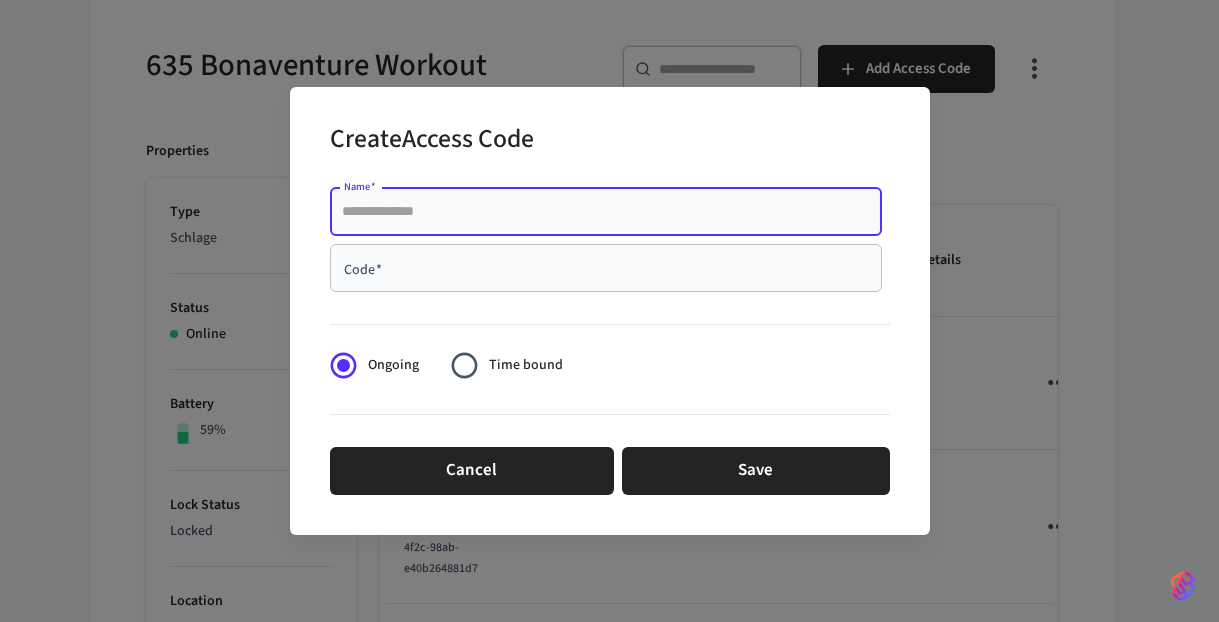 click on "Name   *" at bounding box center [606, 212] 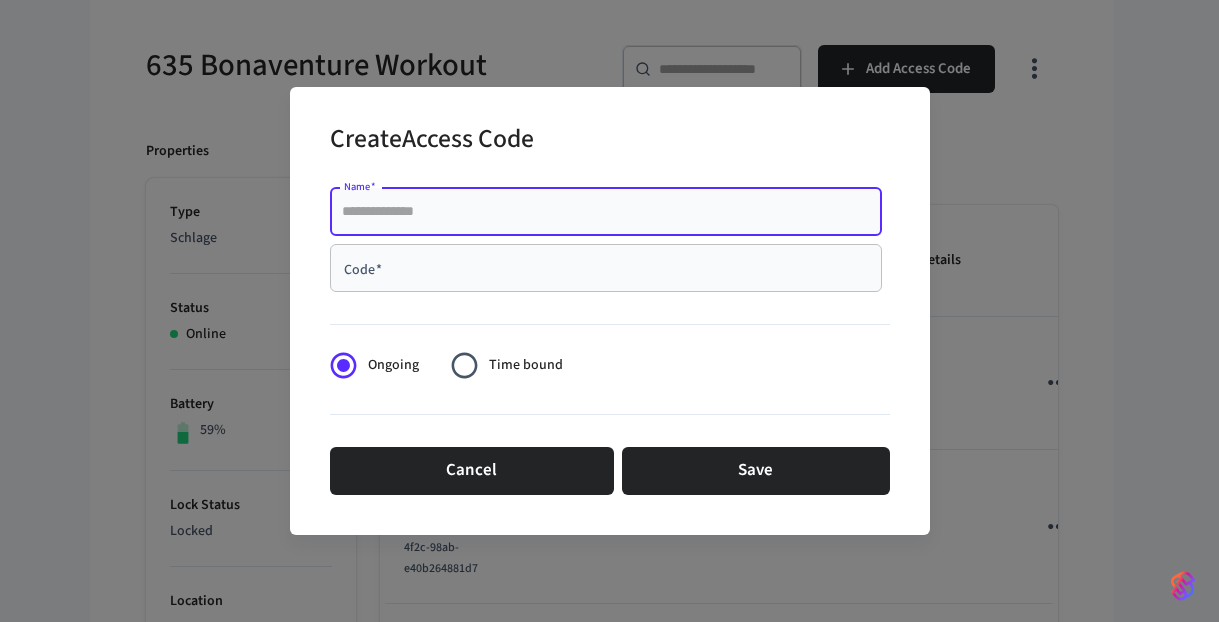 paste on "**********" 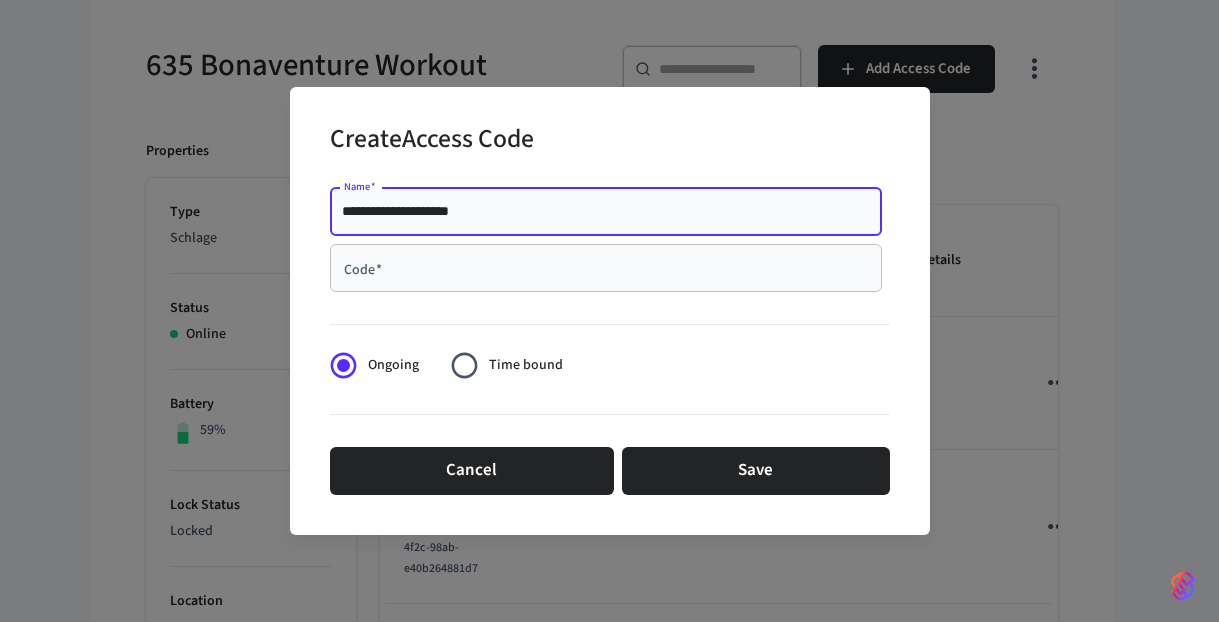type on "**********" 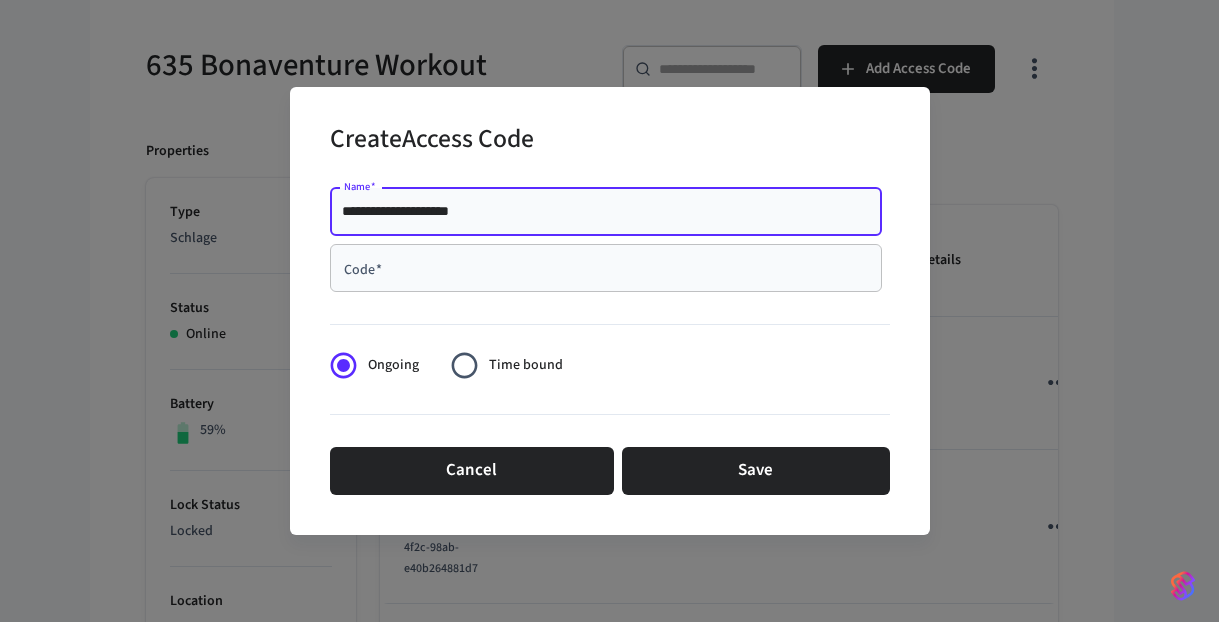 click on "Code   *" at bounding box center (606, 268) 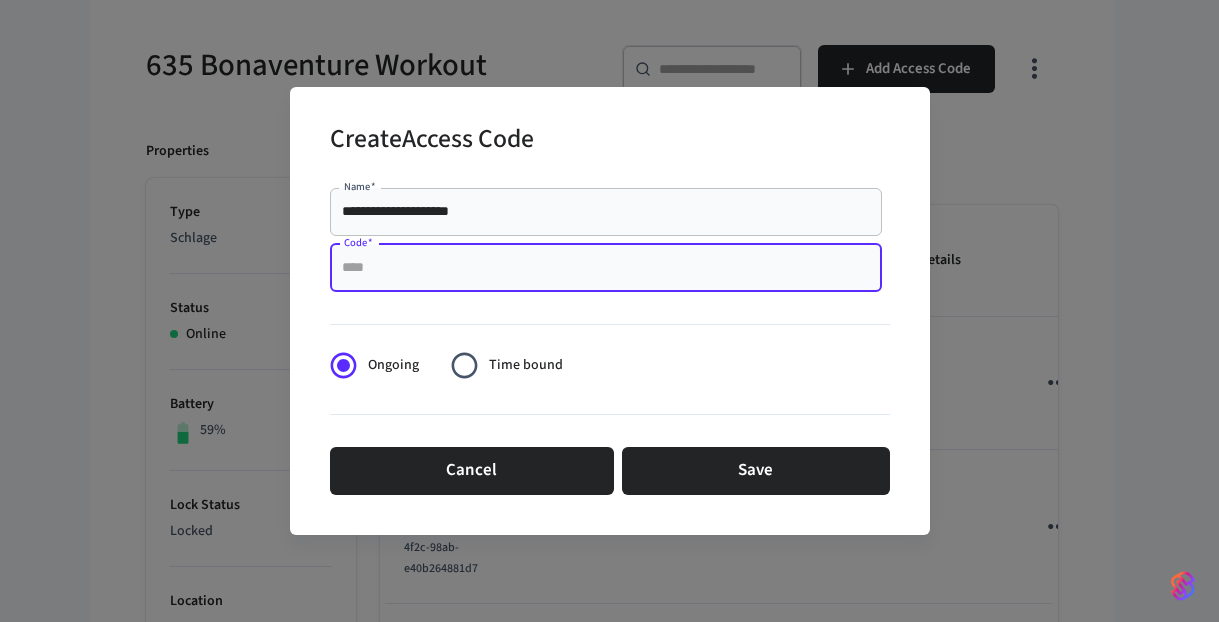 paste on "****" 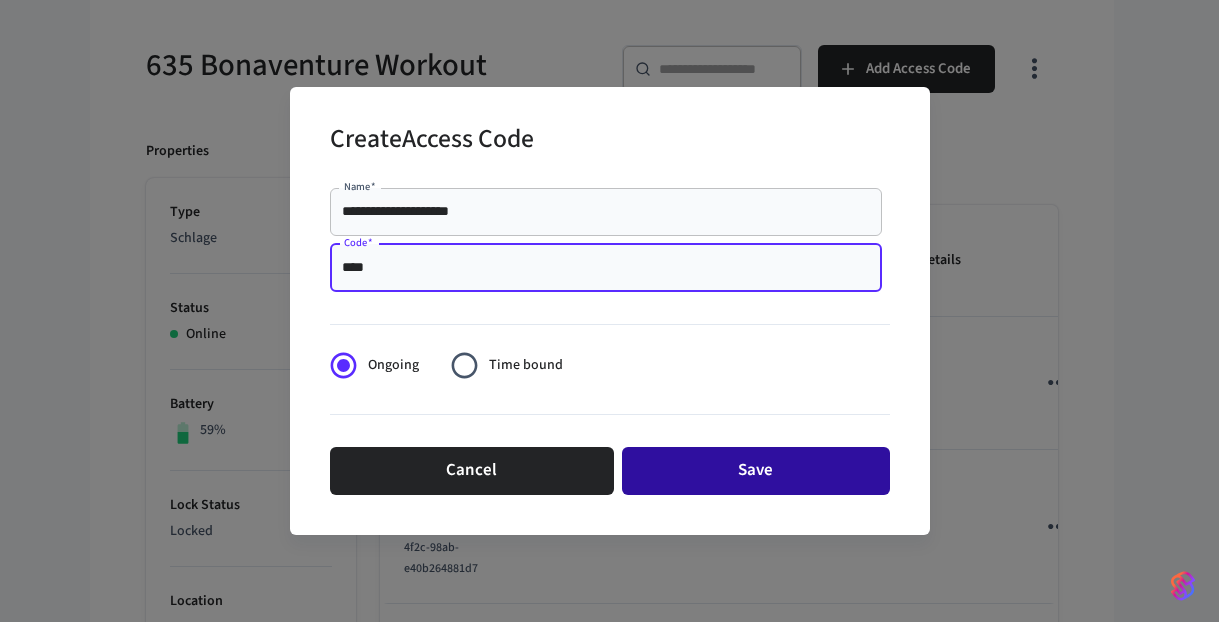 type on "****" 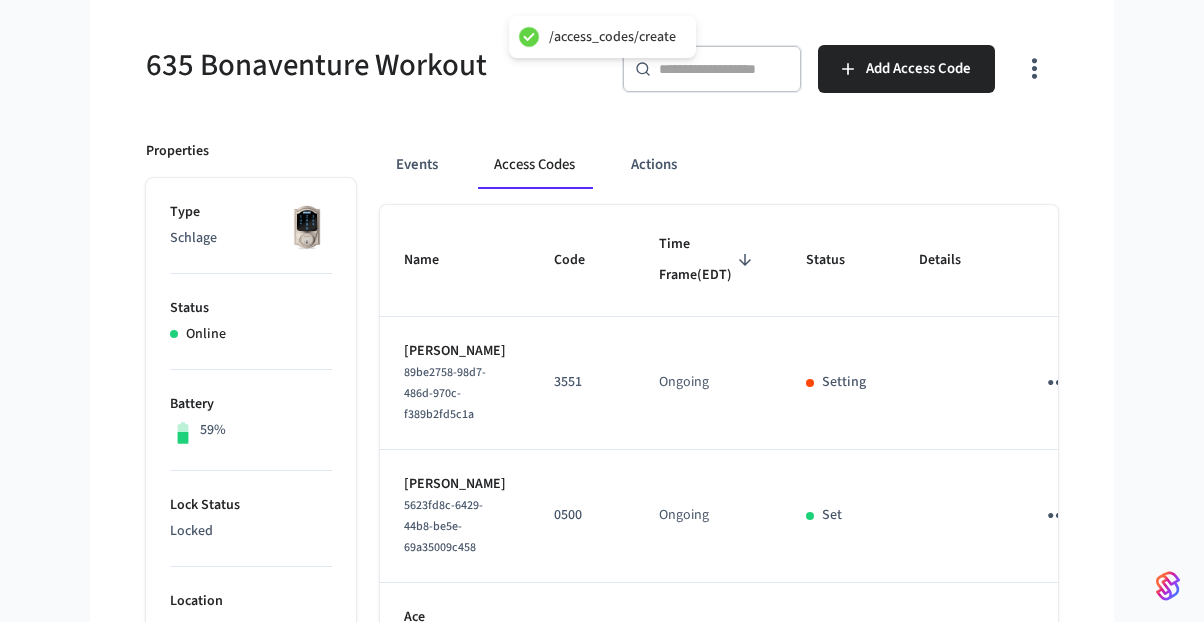 type 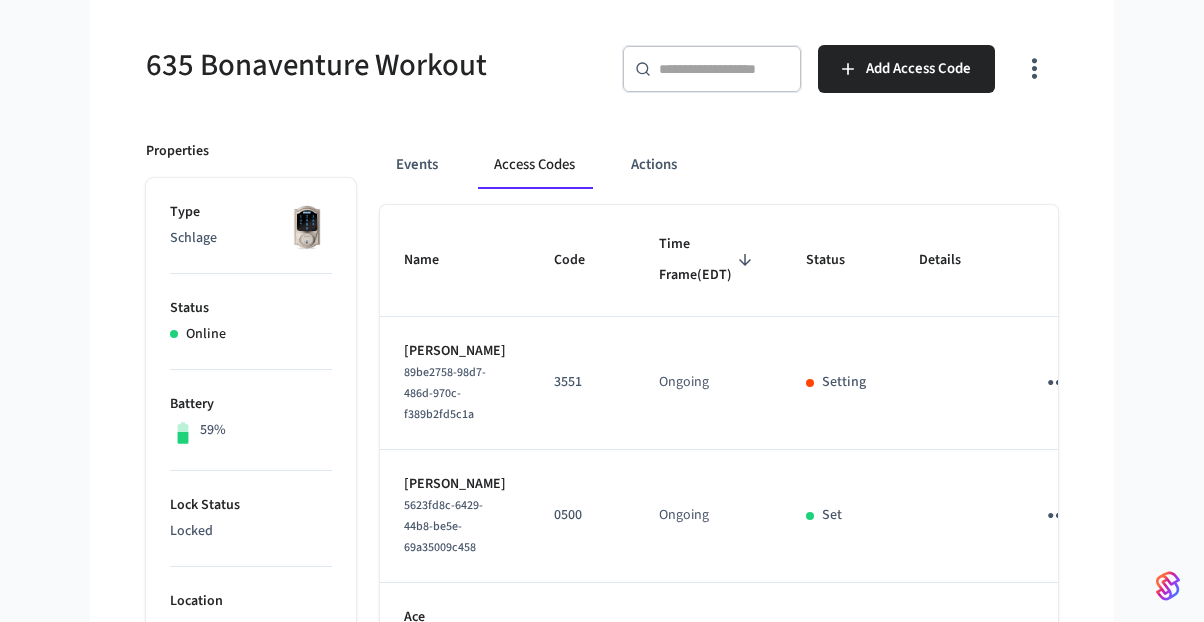 drag, startPoint x: 241, startPoint y: 109, endPoint x: 263, endPoint y: 96, distance: 25.553865 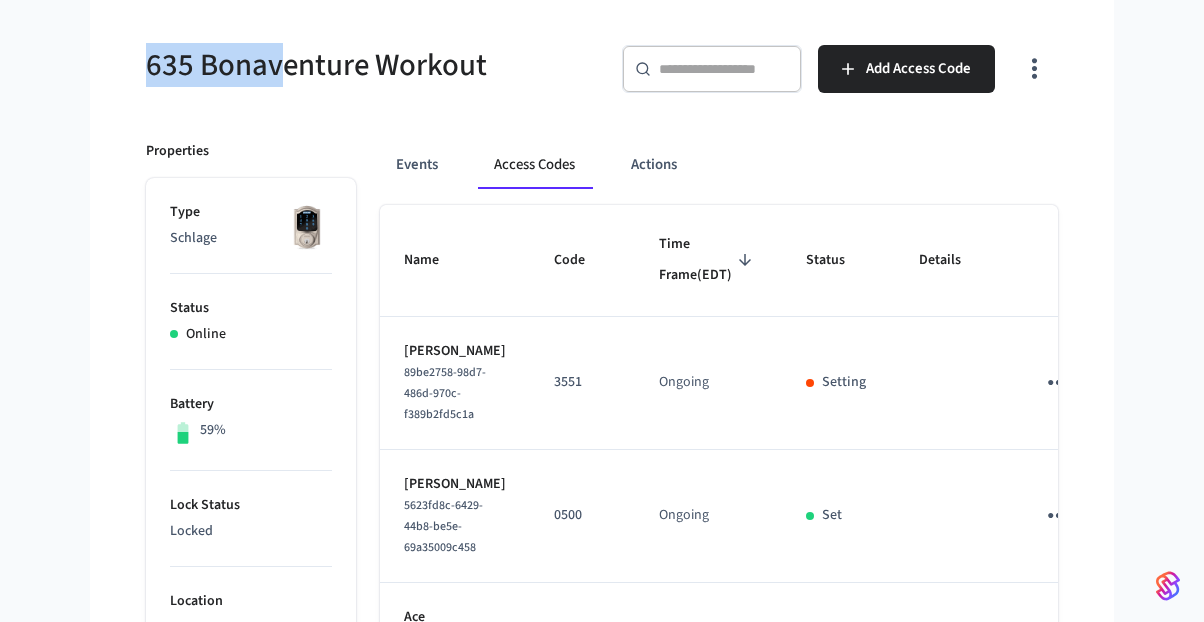 drag, startPoint x: 282, startPoint y: 79, endPoint x: 249, endPoint y: 123, distance: 55 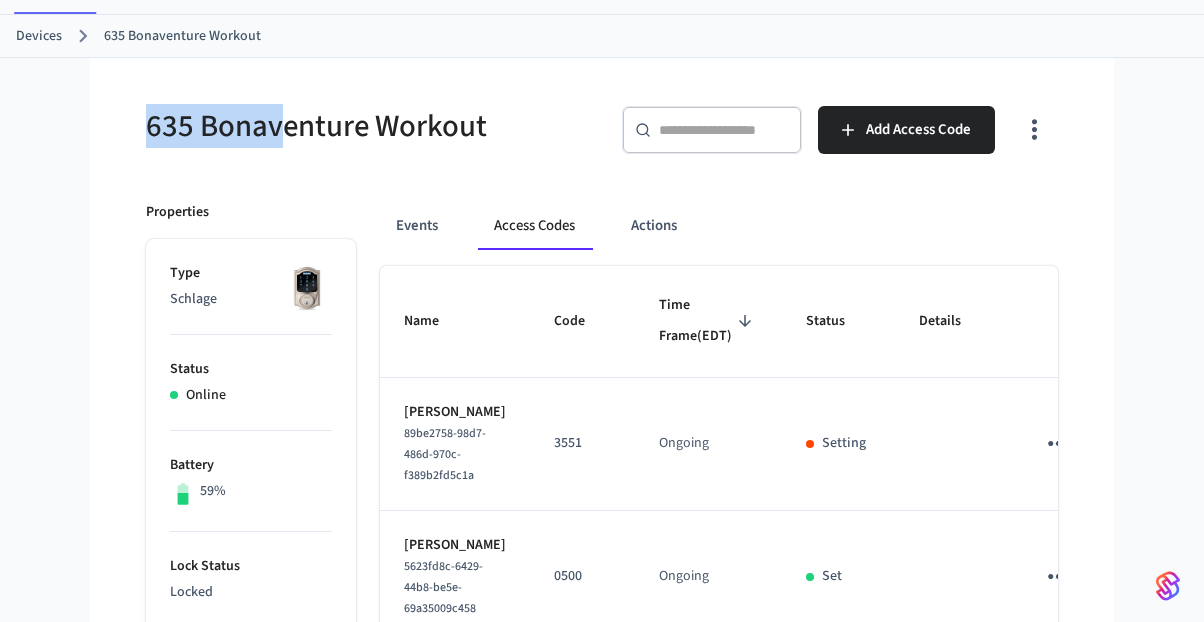 scroll, scrollTop: 0, scrollLeft: 0, axis: both 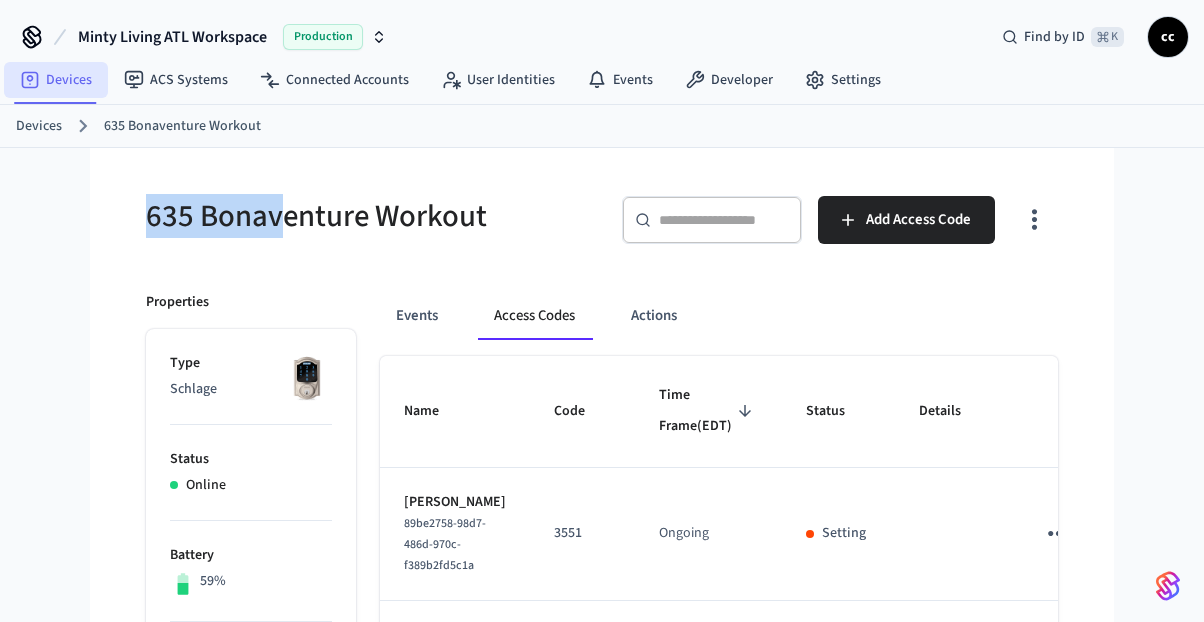 click on "Devices" at bounding box center [56, 80] 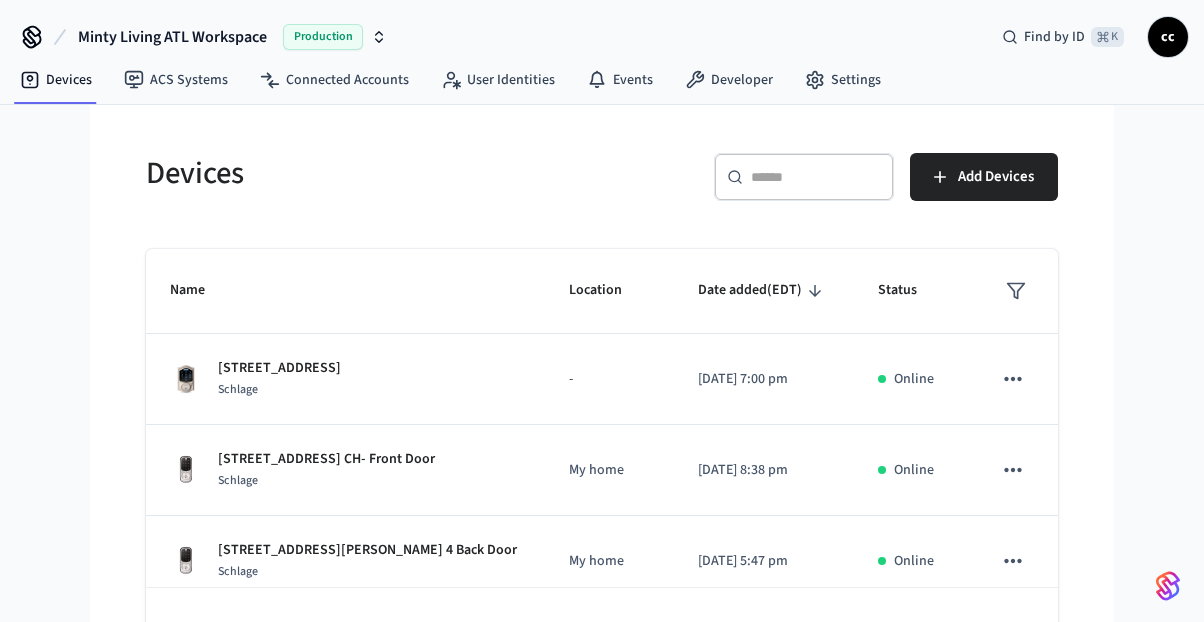 click on "​ ​" at bounding box center [804, 177] 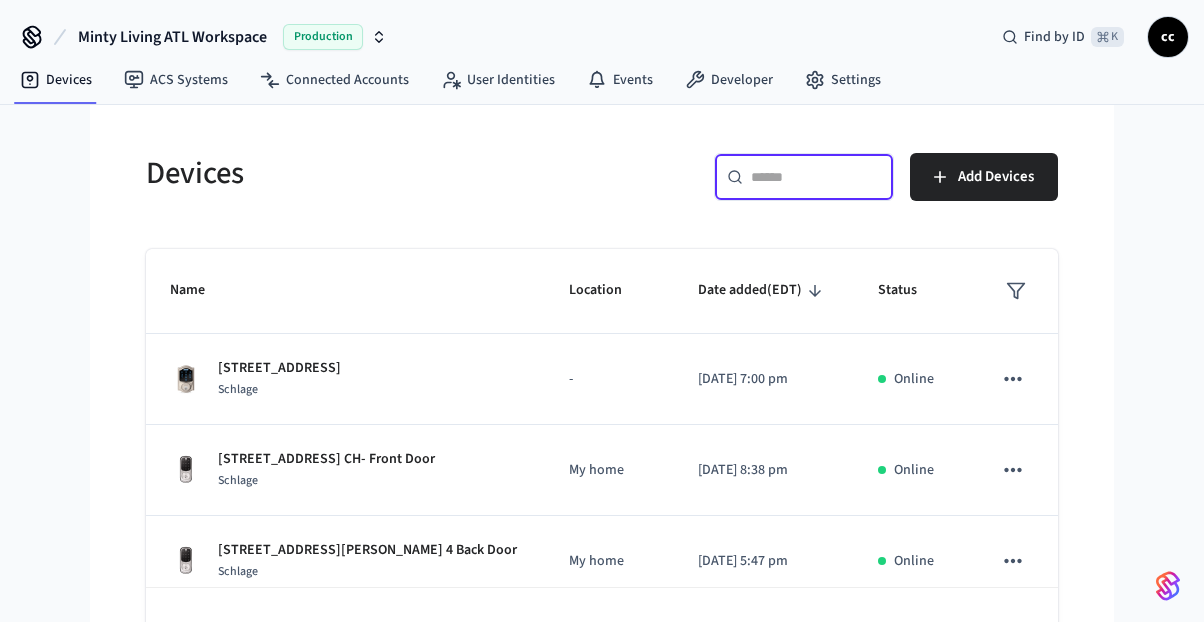 paste on "*********" 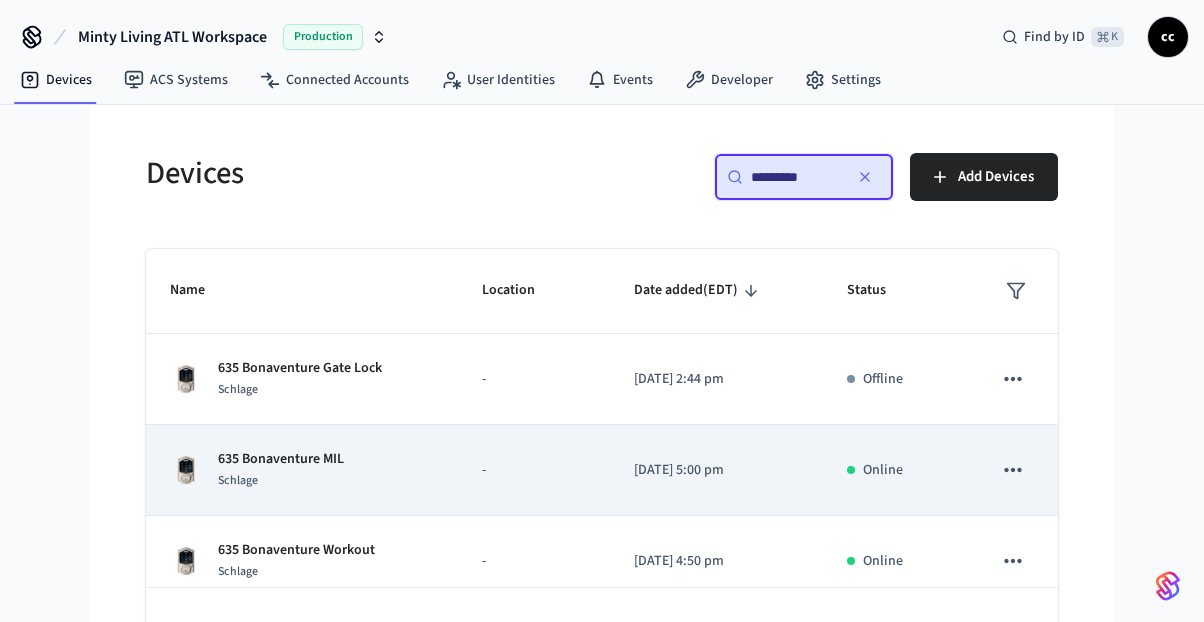 scroll, scrollTop: 202, scrollLeft: 0, axis: vertical 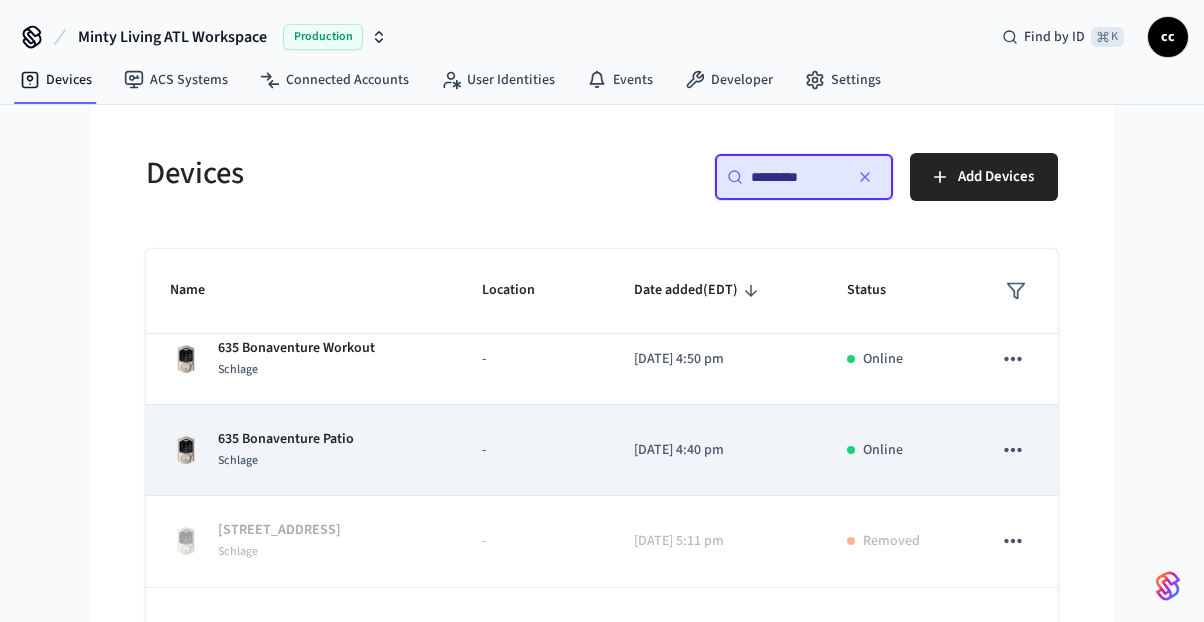 type on "*********" 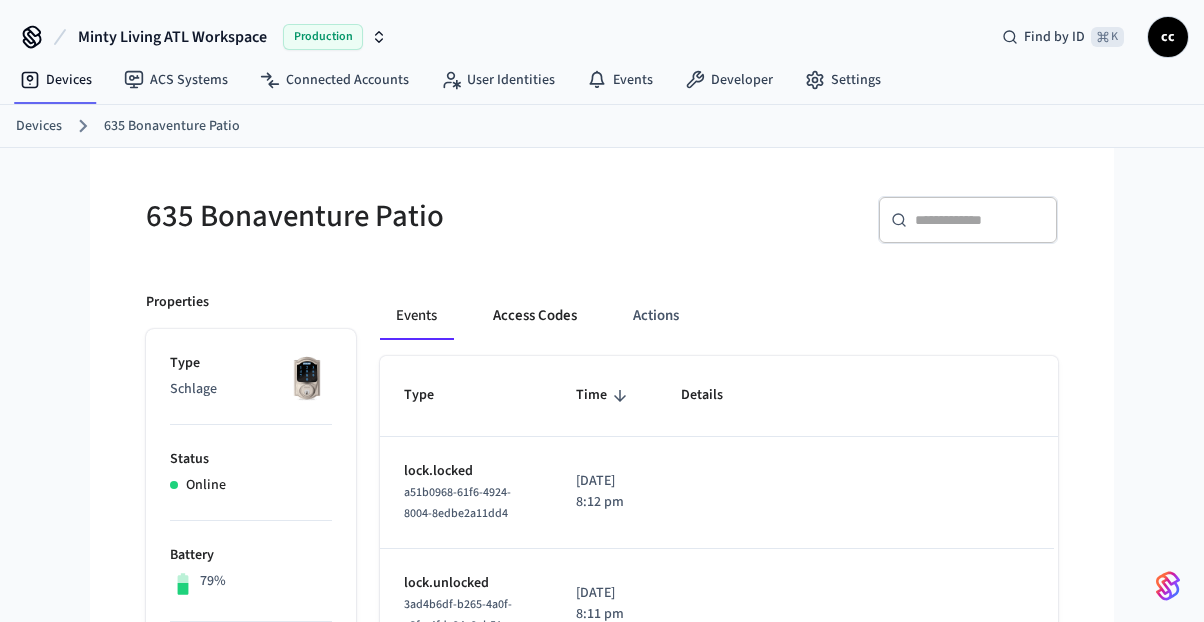 click on "Access Codes" at bounding box center (535, 316) 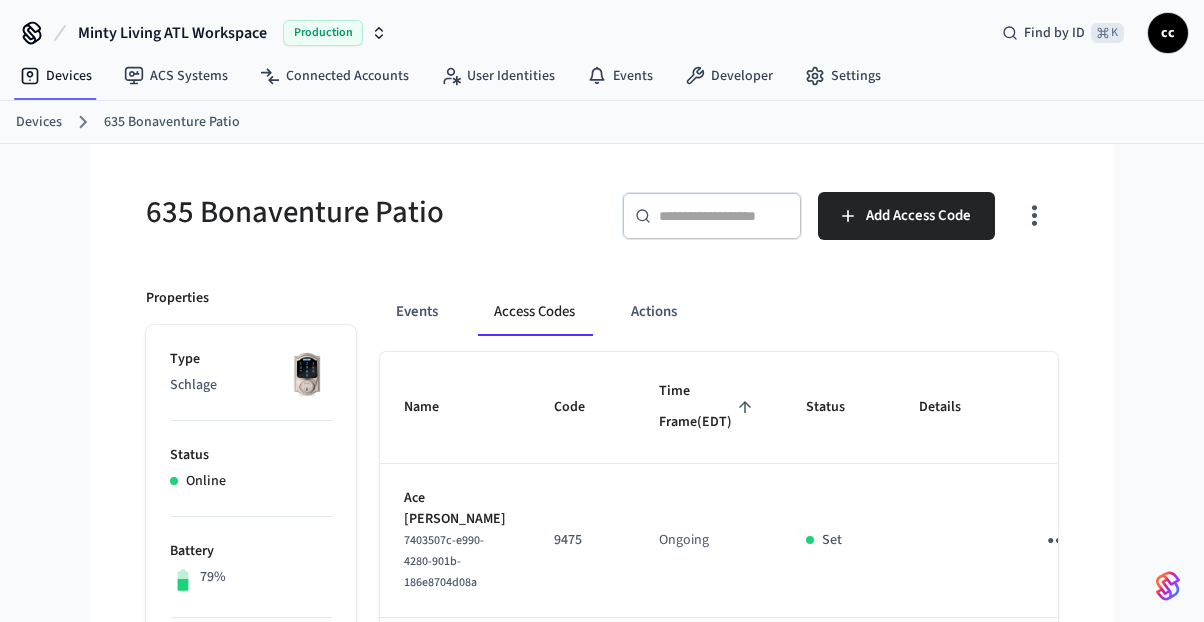 click 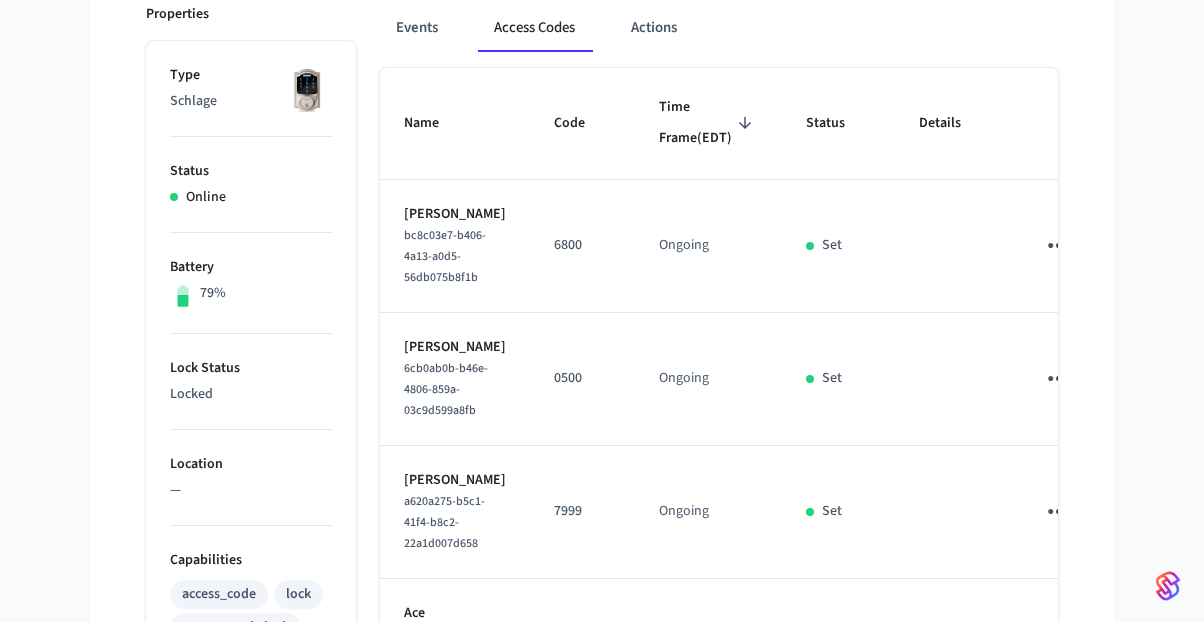 scroll, scrollTop: 299, scrollLeft: 0, axis: vertical 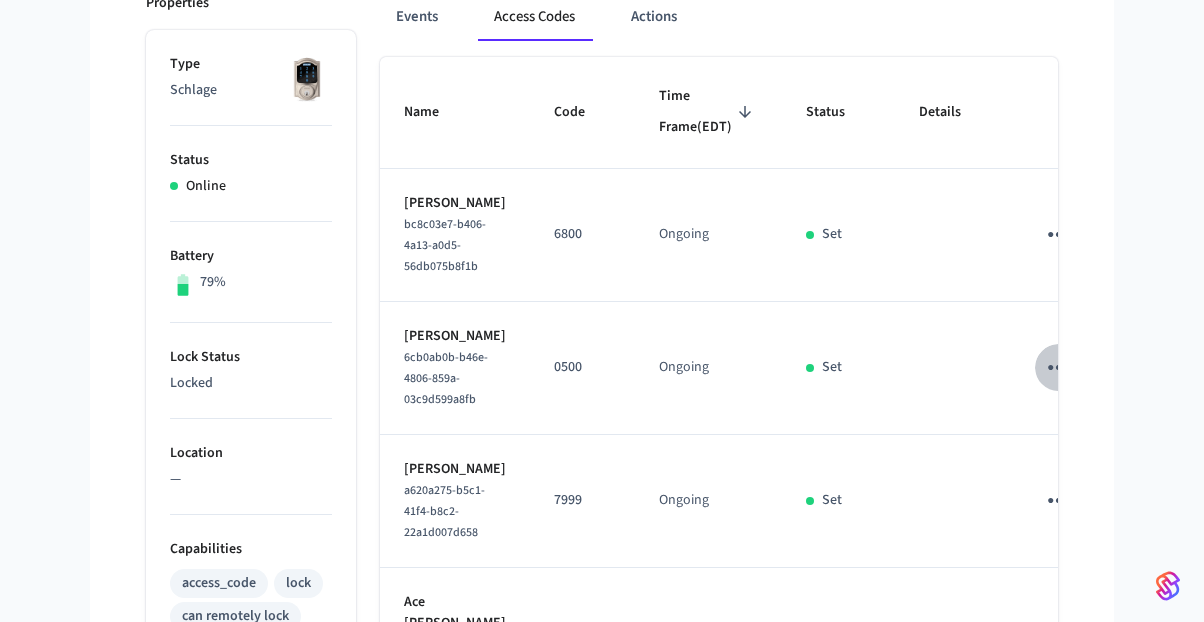 click 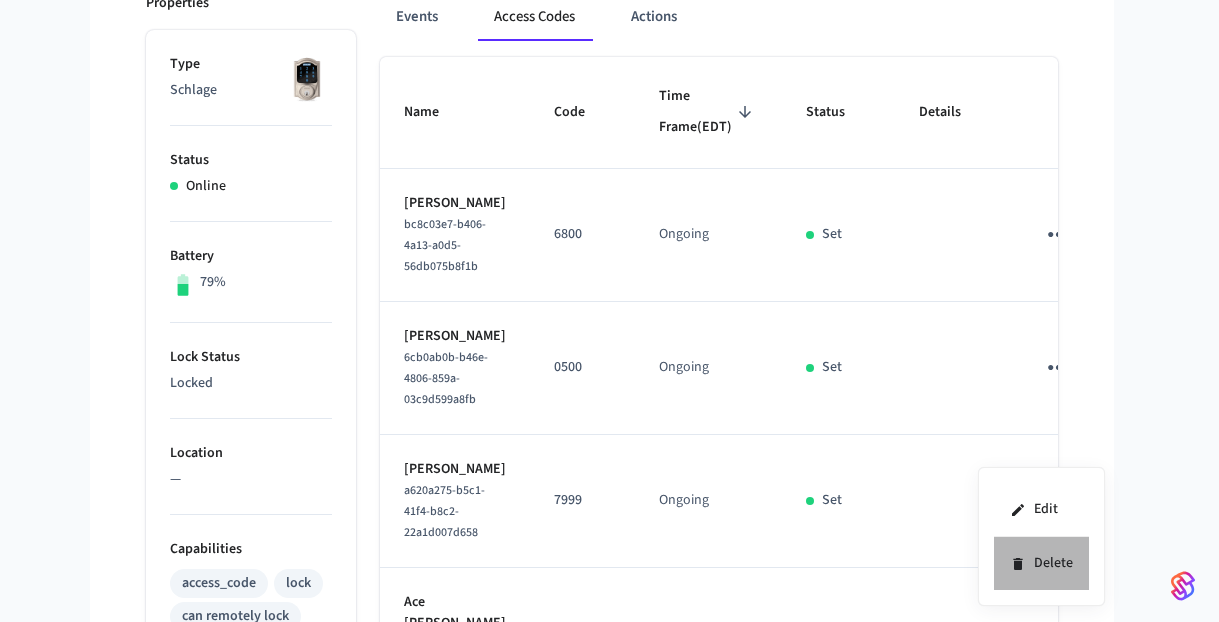 click on "Delete" at bounding box center (1041, 563) 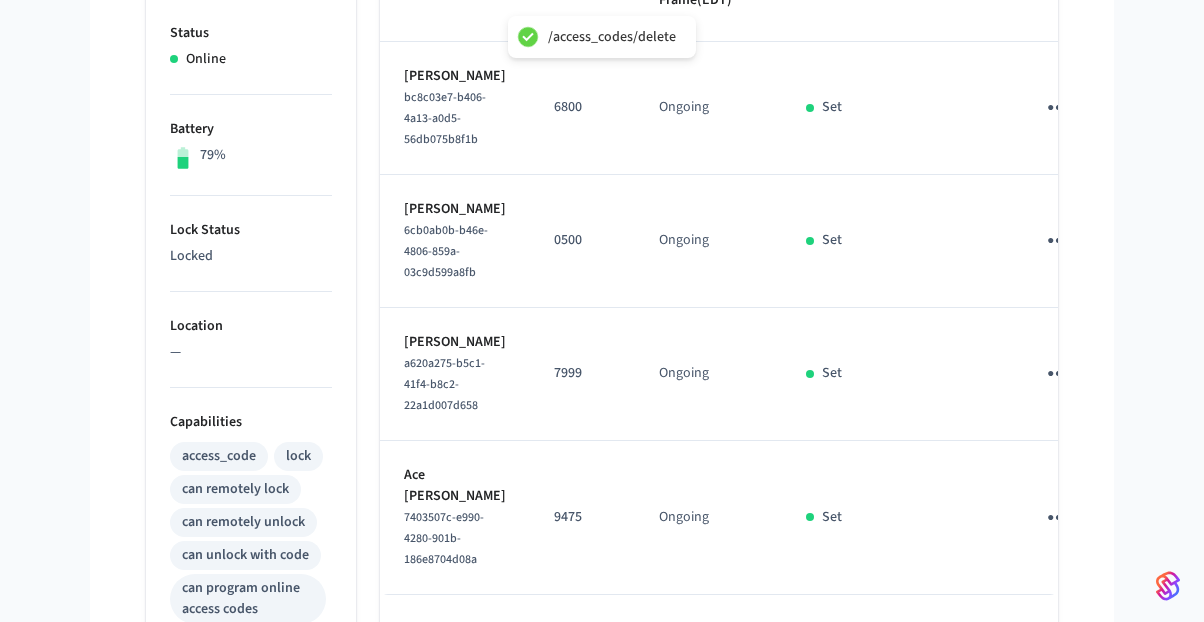 scroll, scrollTop: 428, scrollLeft: 0, axis: vertical 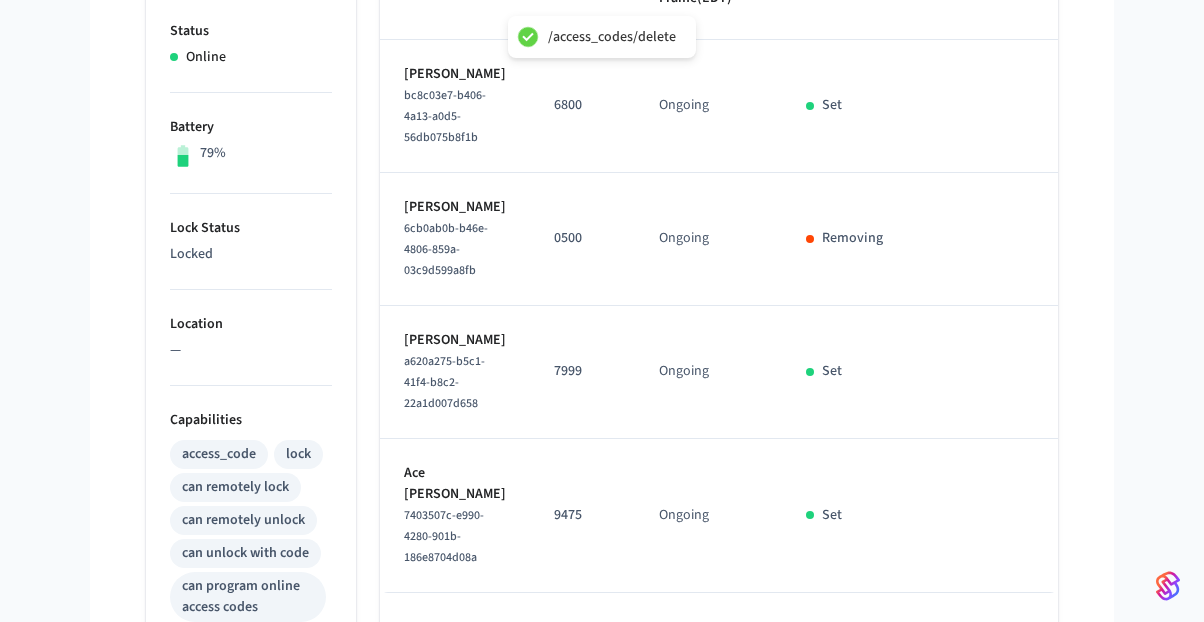 click 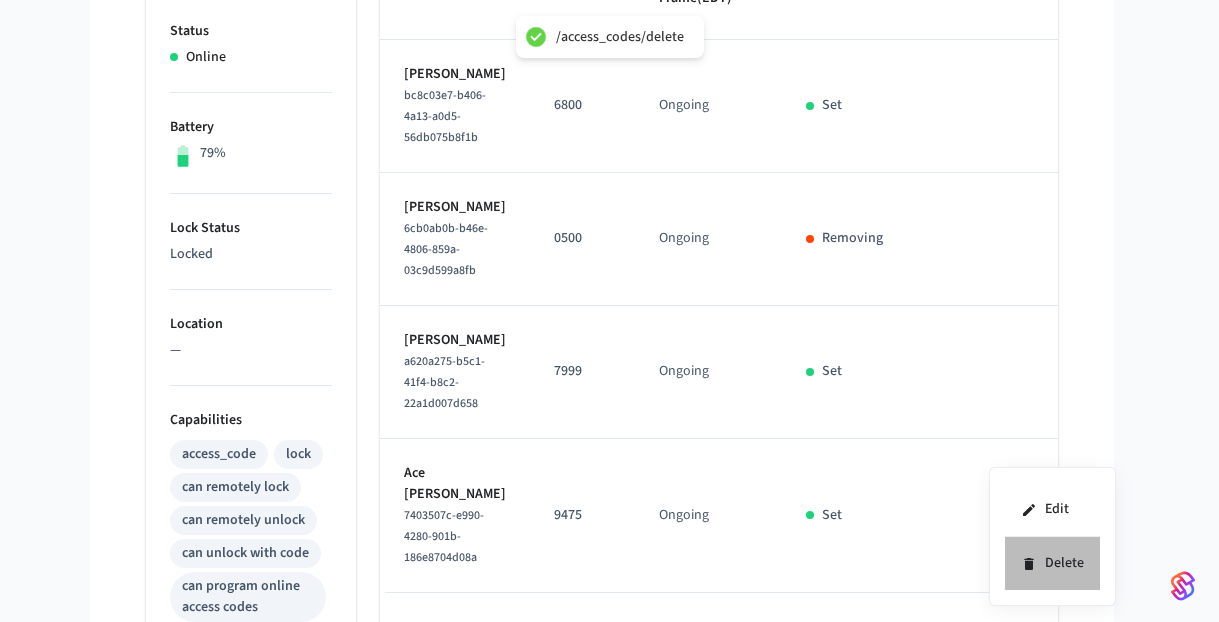 drag, startPoint x: 1051, startPoint y: 563, endPoint x: 930, endPoint y: 491, distance: 140.80128 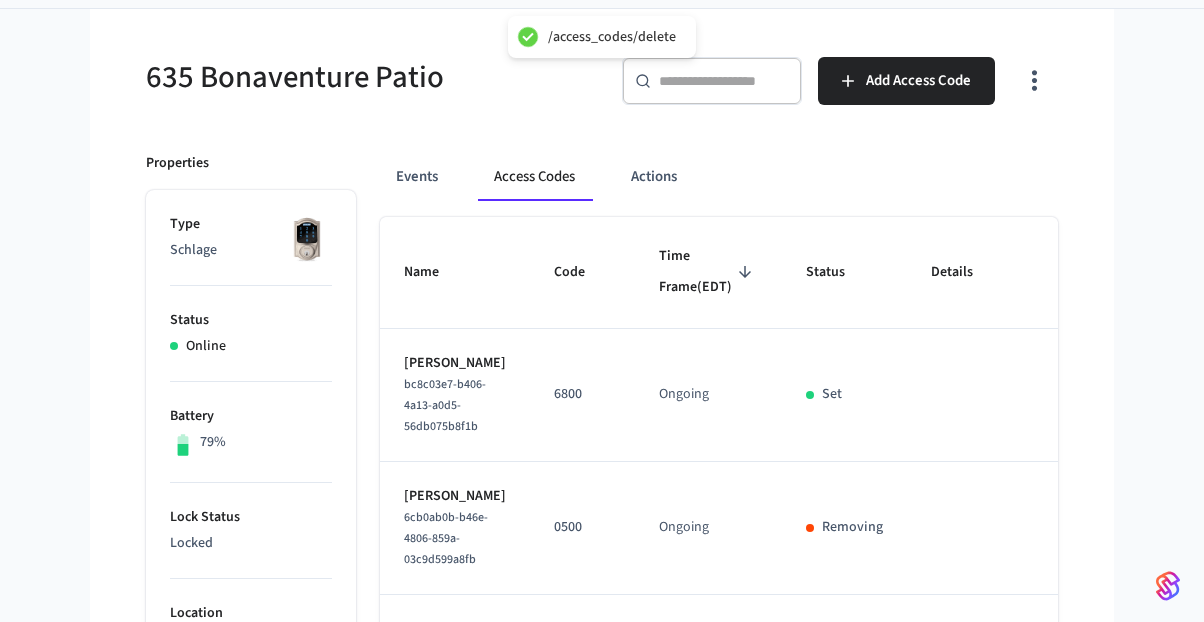 scroll, scrollTop: 0, scrollLeft: 0, axis: both 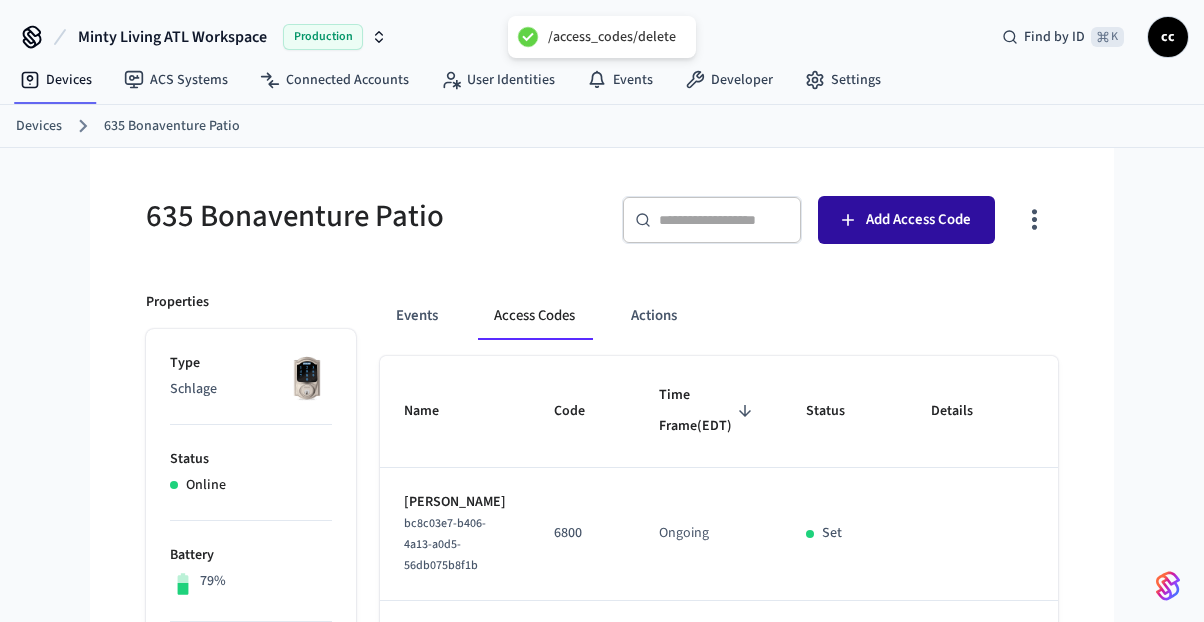click 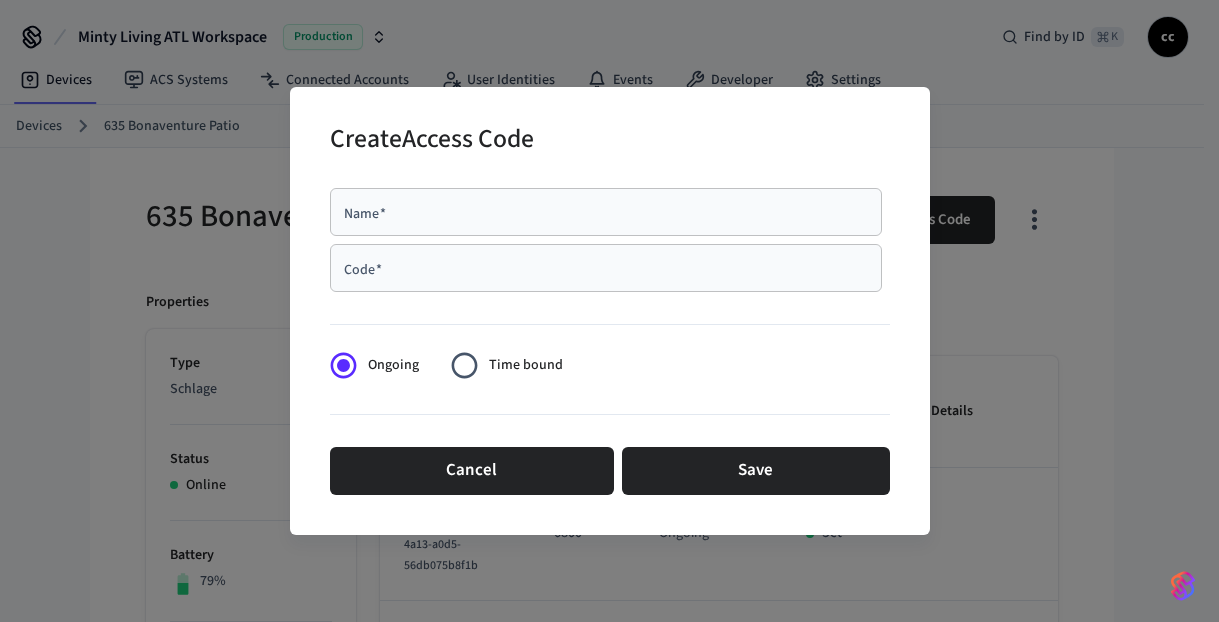 click on "Name   * Name   *" at bounding box center (606, 212) 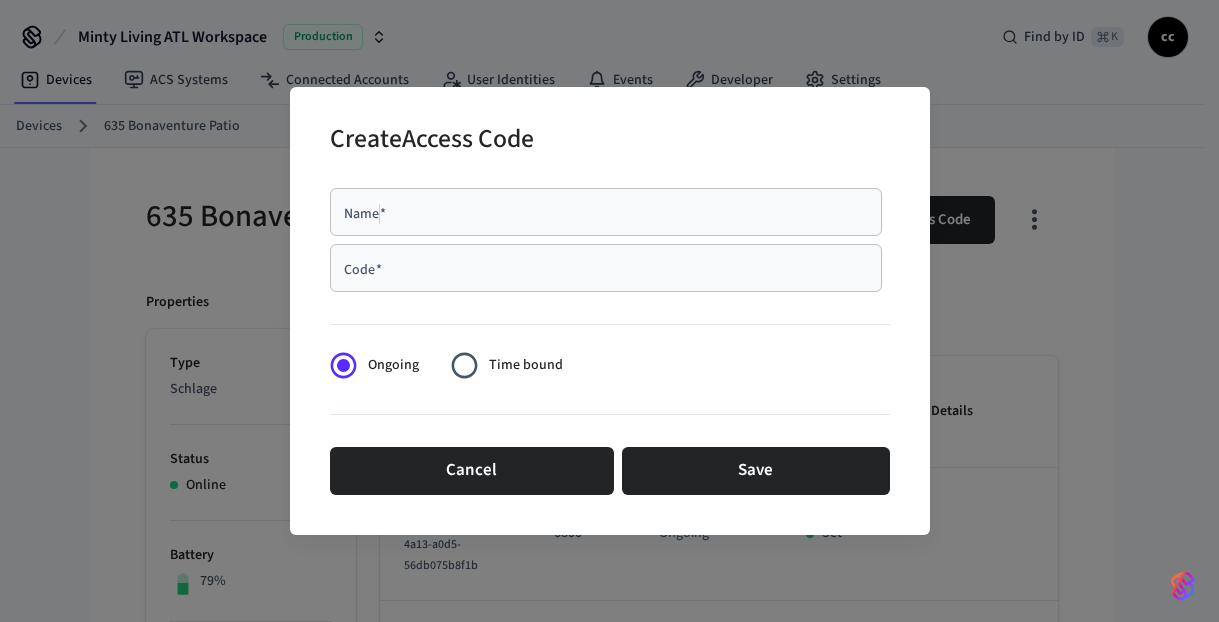 click on "Name   * Name   *" at bounding box center (606, 212) 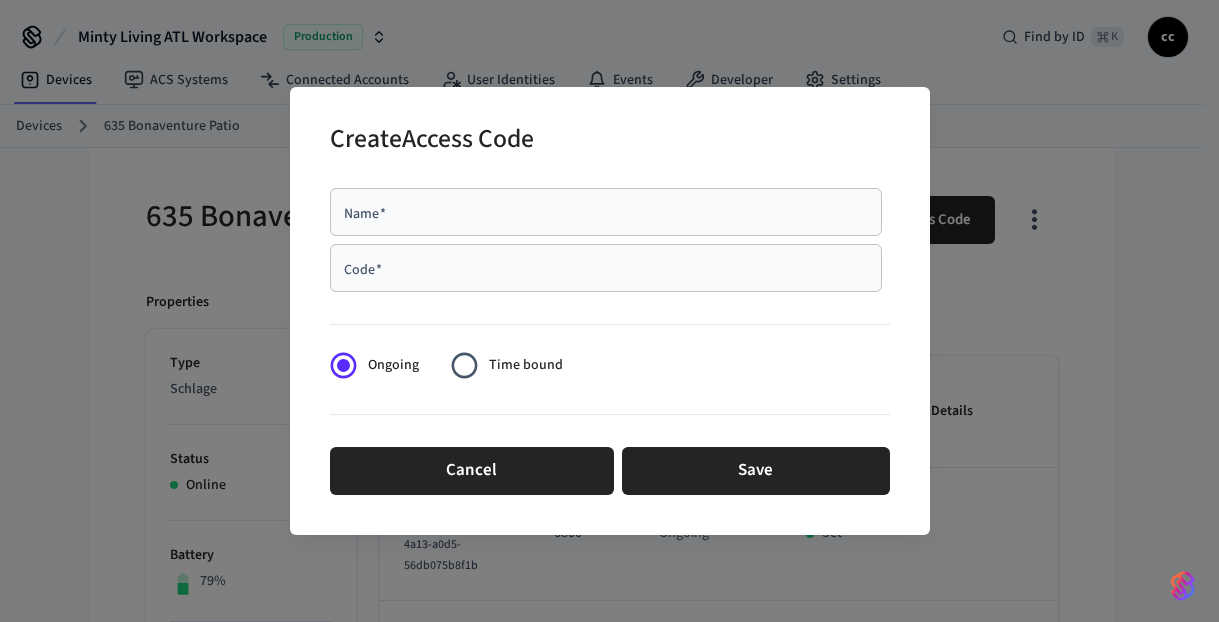 click on "Name   *" at bounding box center [606, 212] 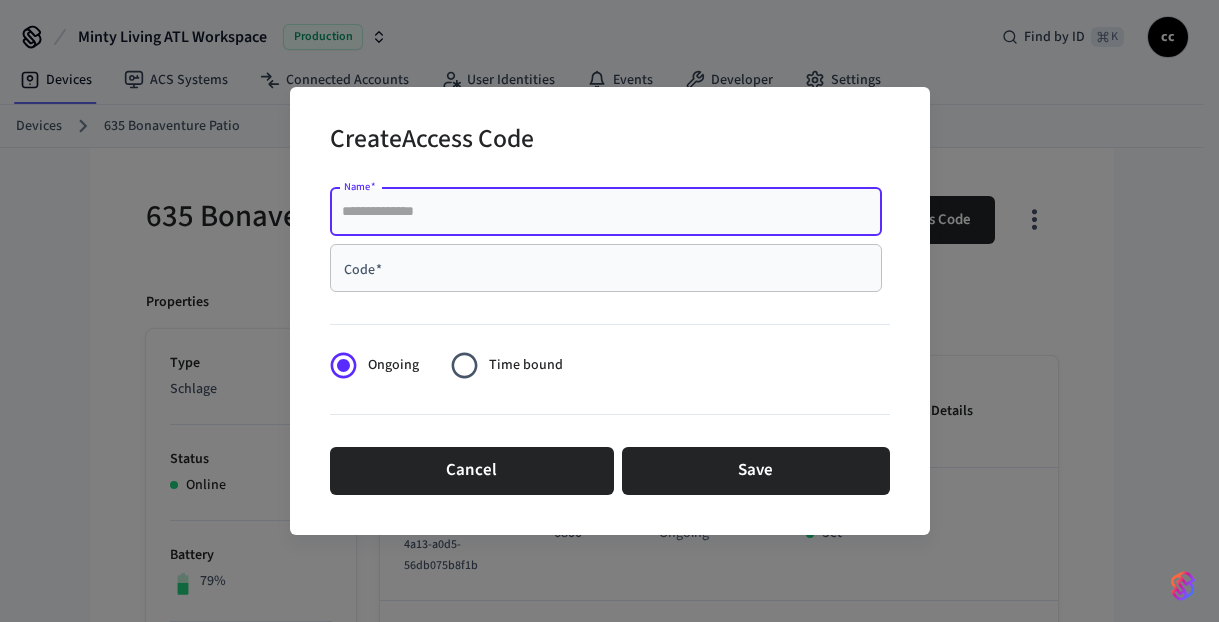paste on "**********" 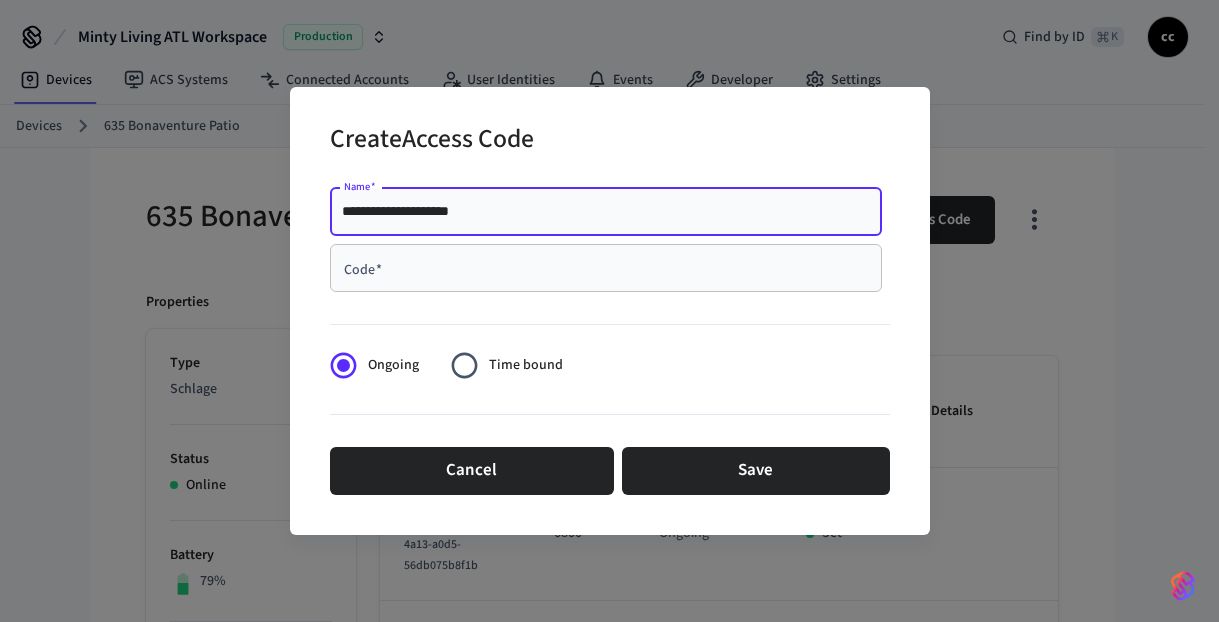 type on "**********" 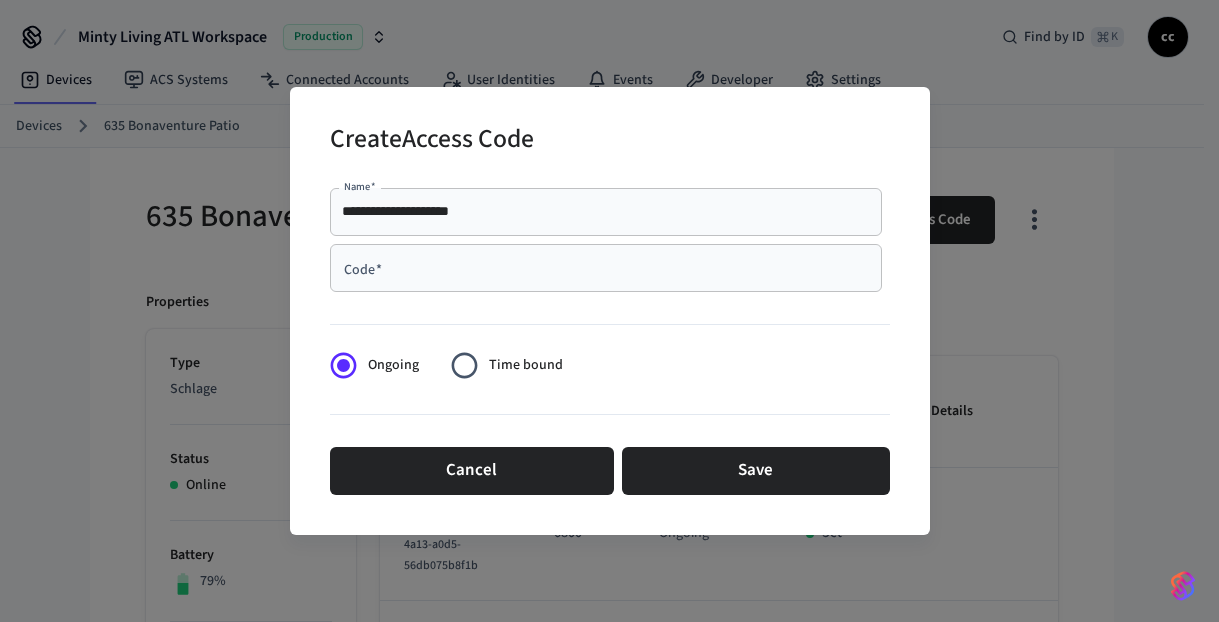 click on "Code   *" at bounding box center (606, 268) 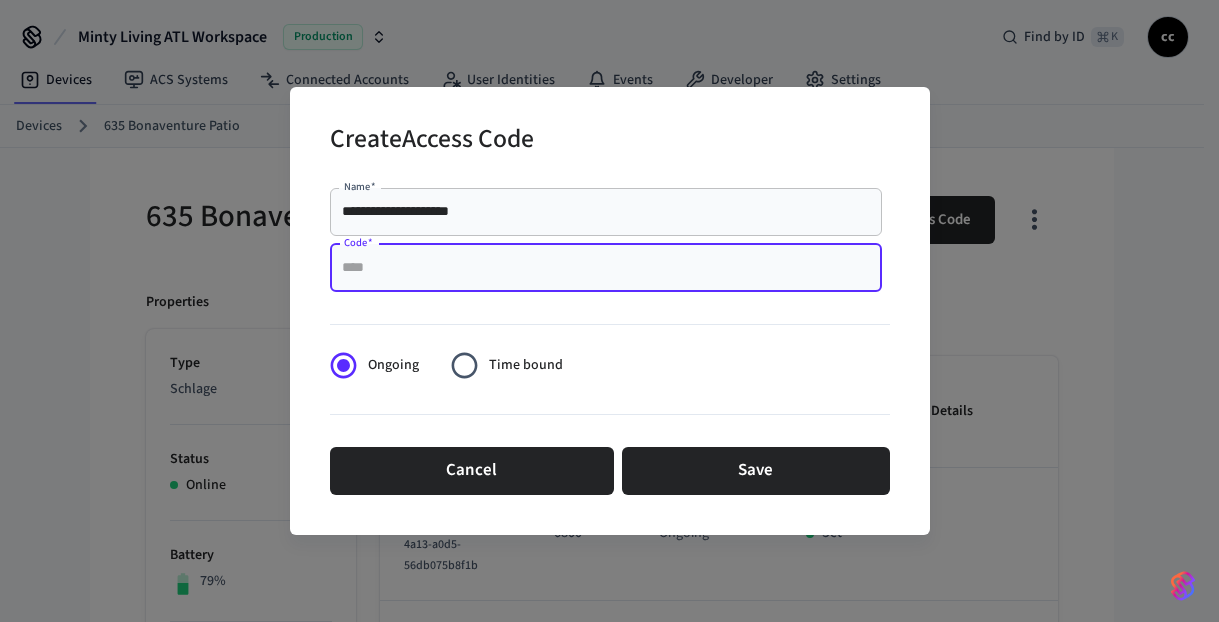 paste on "****" 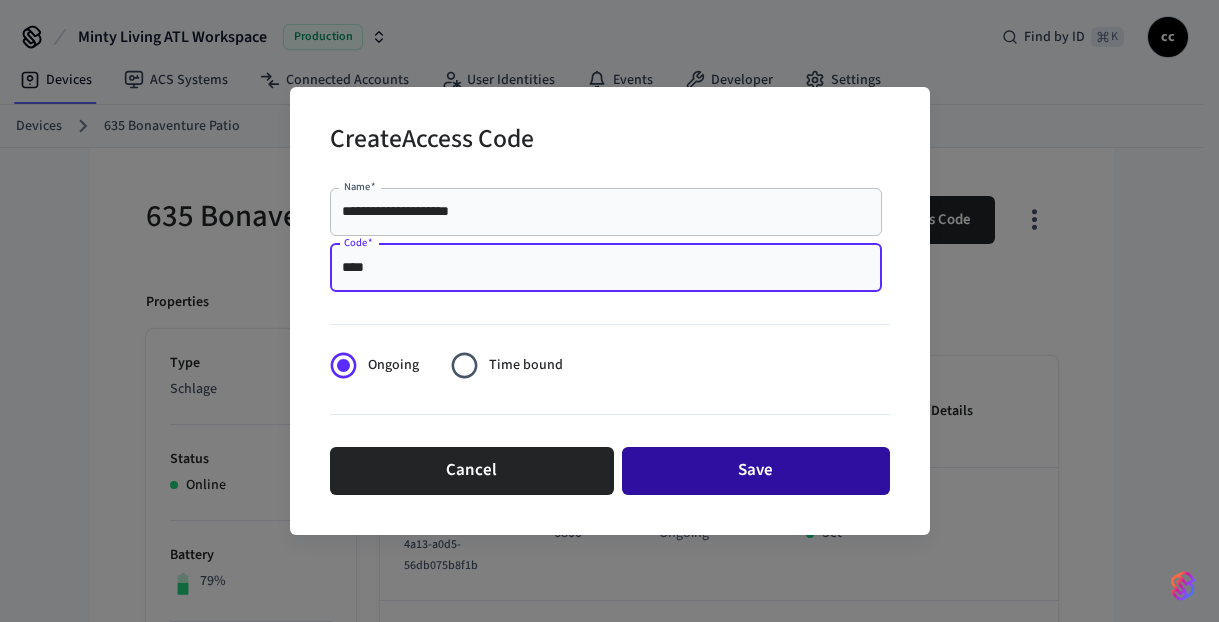 type on "****" 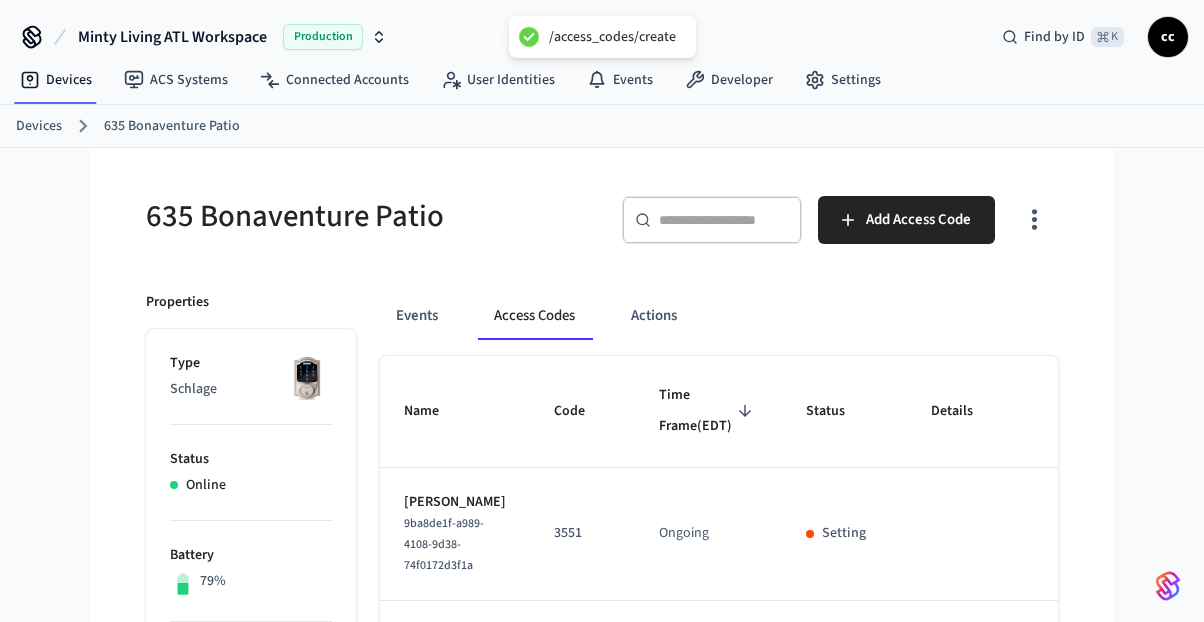 type 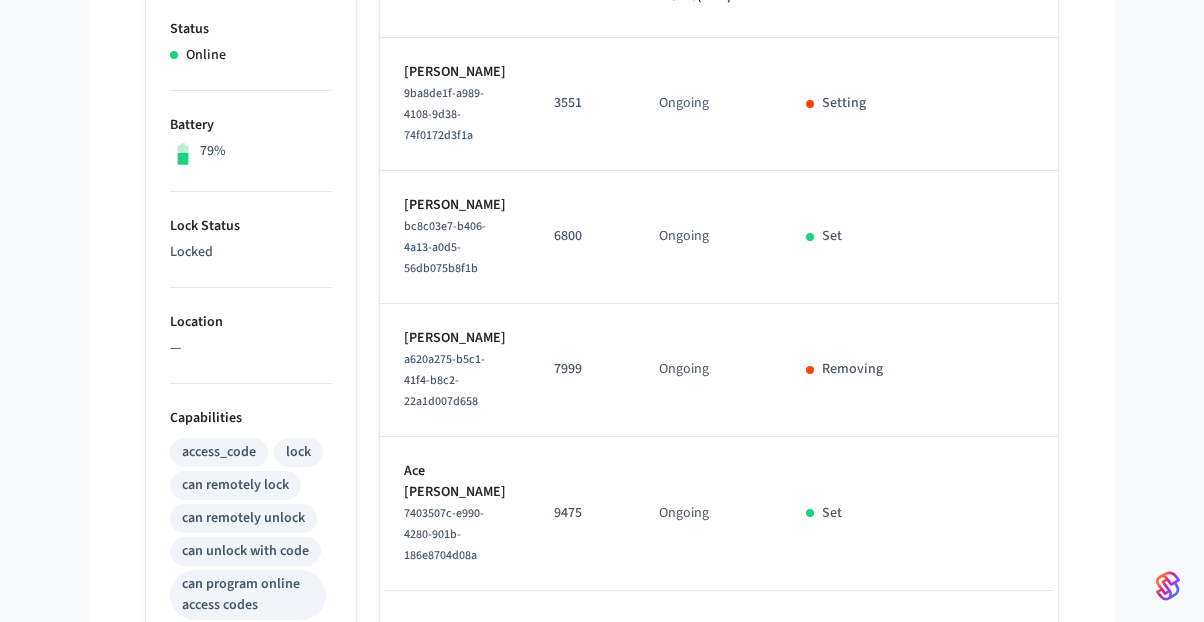 scroll, scrollTop: 625, scrollLeft: 0, axis: vertical 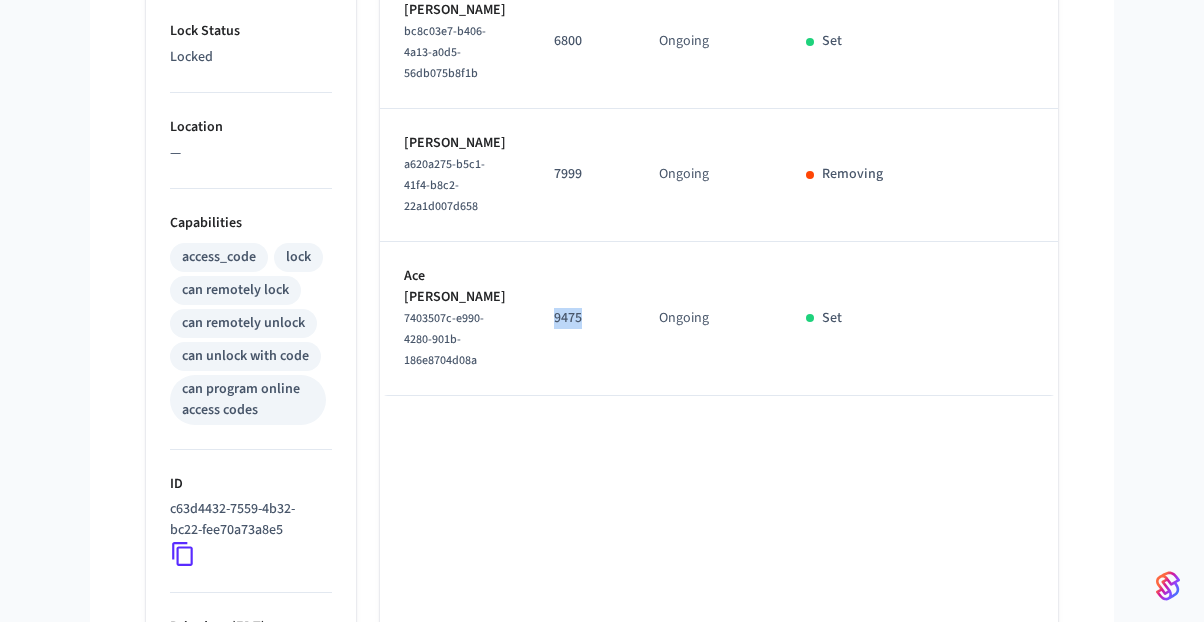 drag, startPoint x: 567, startPoint y: 494, endPoint x: 527, endPoint y: 493, distance: 40.012497 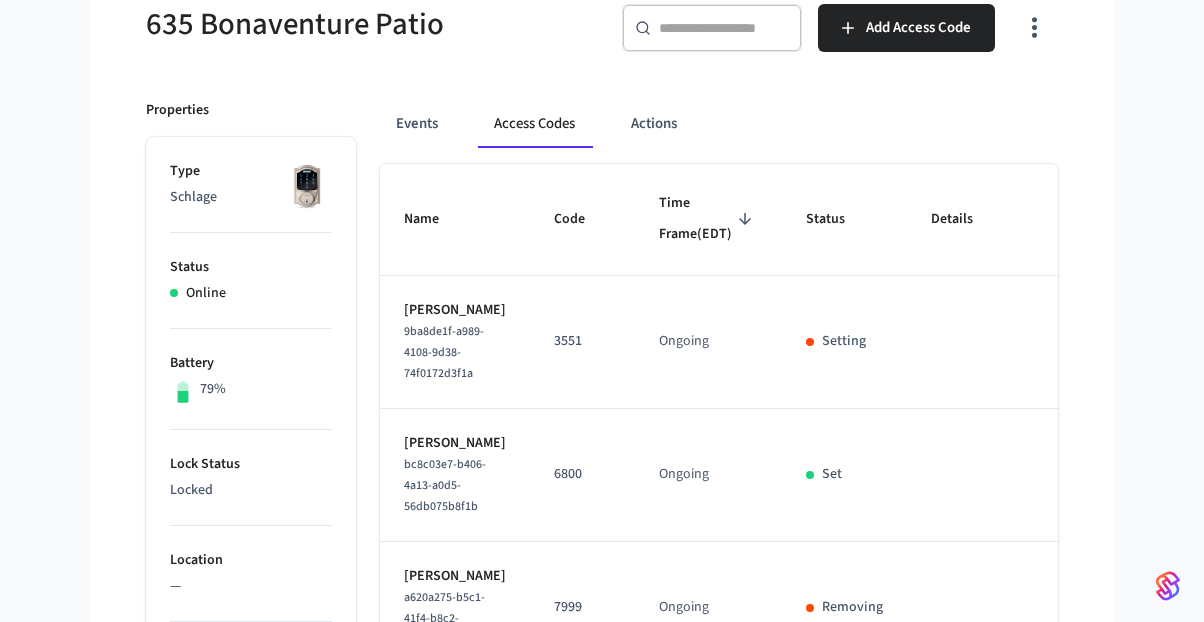 scroll, scrollTop: 0, scrollLeft: 0, axis: both 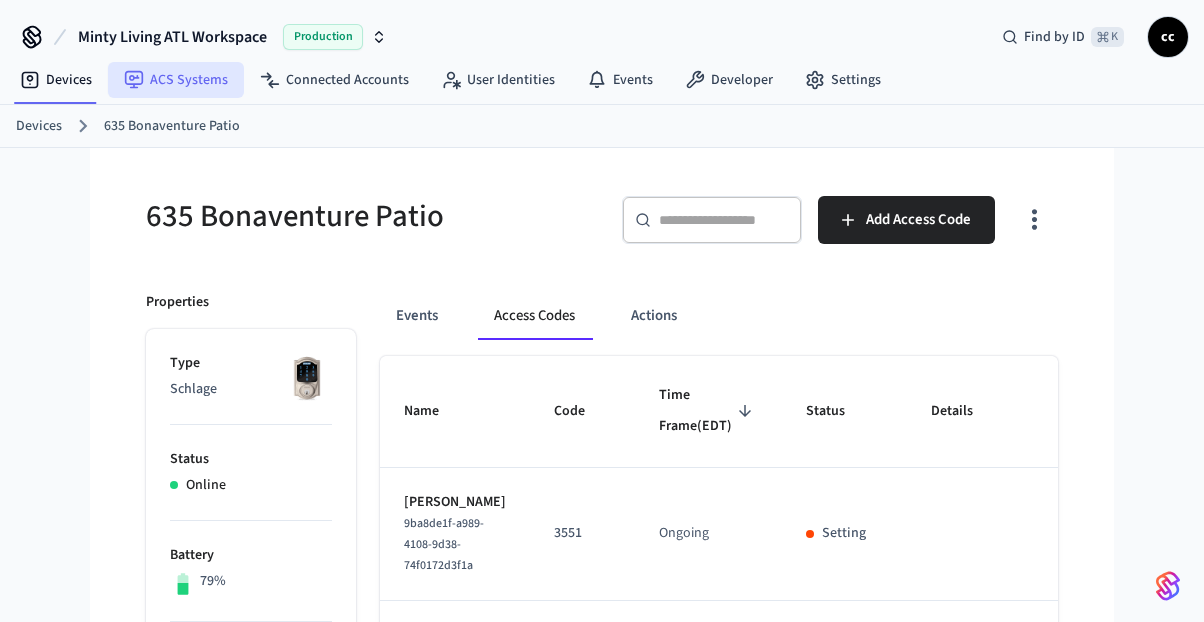 click on "ACS Systems" at bounding box center (176, 80) 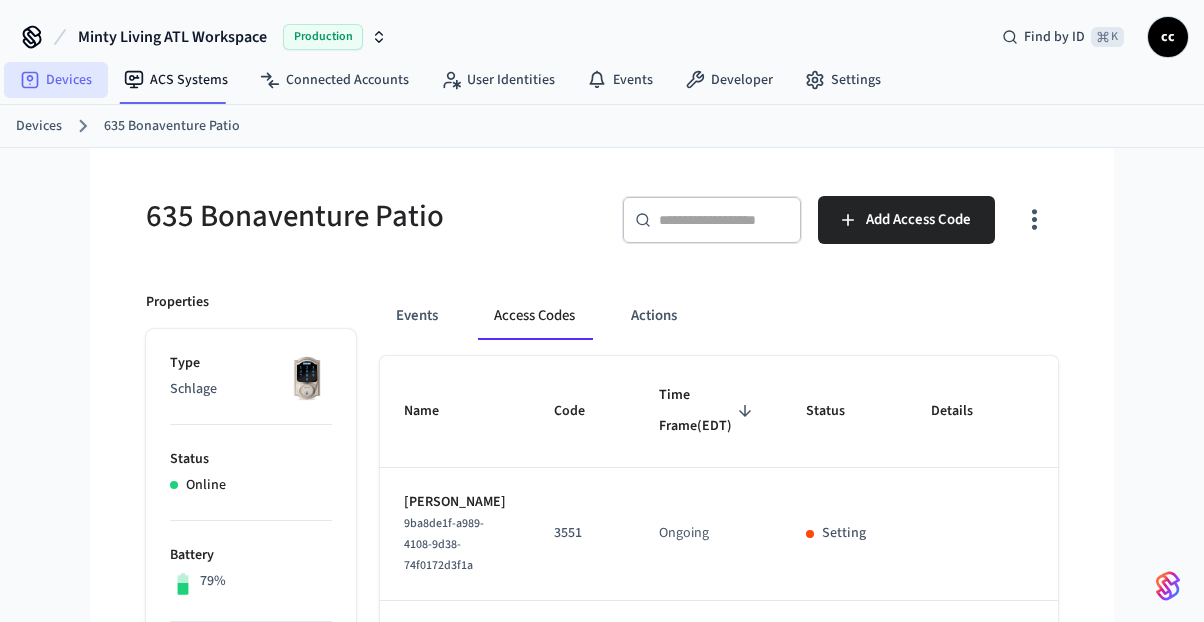 click on "Devices" at bounding box center [56, 80] 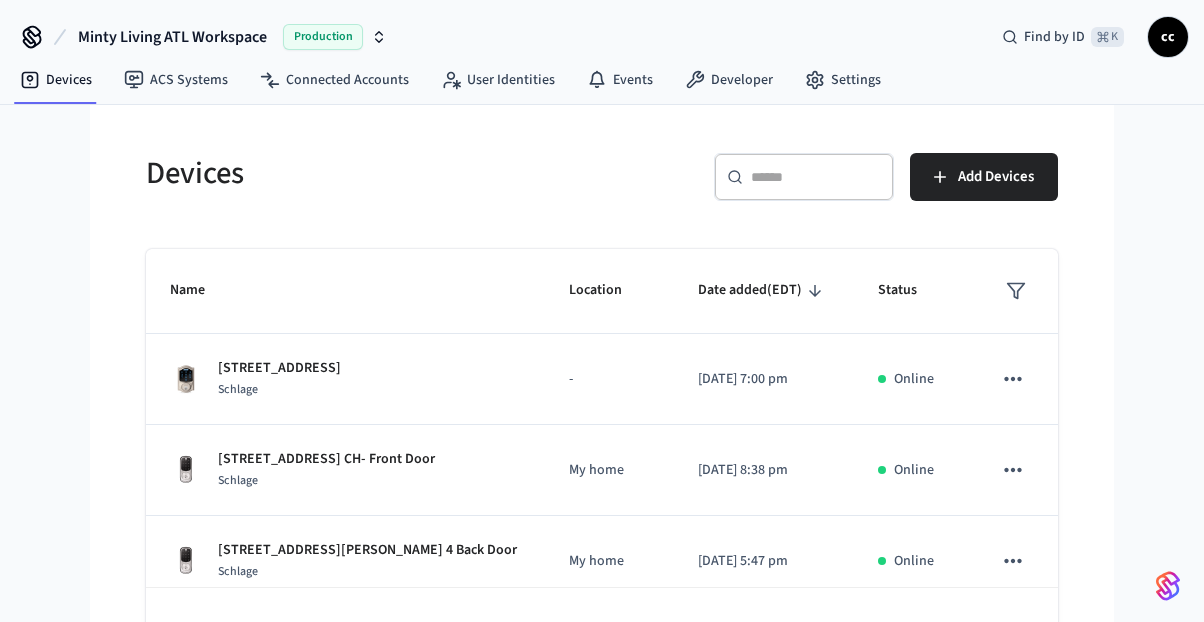 click at bounding box center [816, 177] 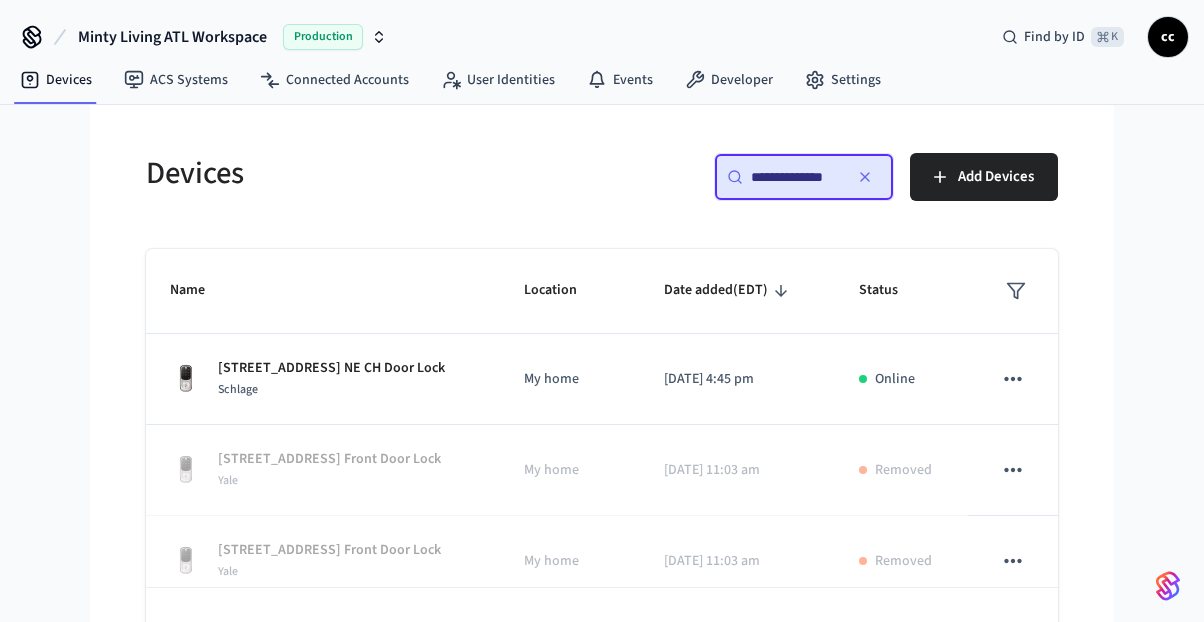 scroll, scrollTop: 0, scrollLeft: 0, axis: both 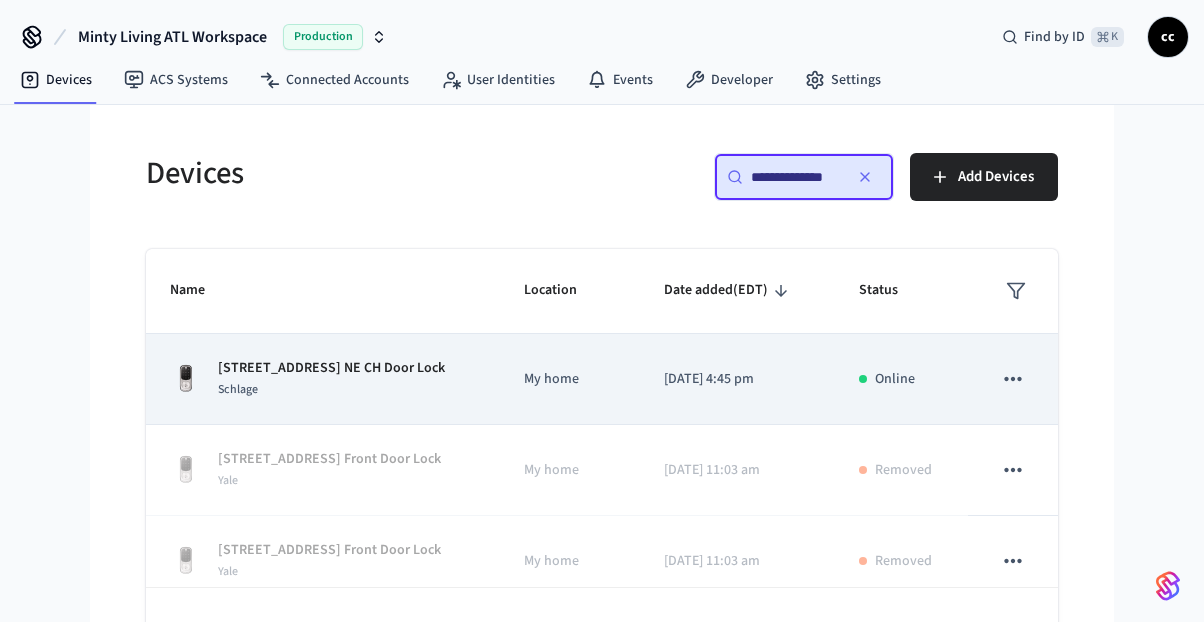 type on "**********" 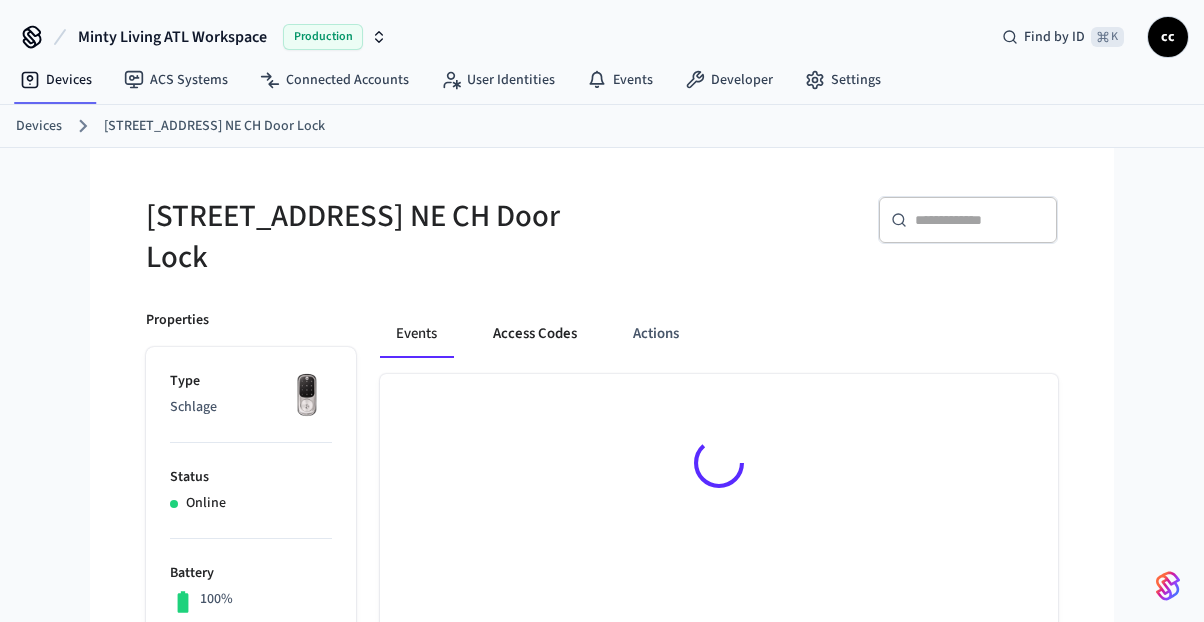 click on "Access Codes" at bounding box center (535, 334) 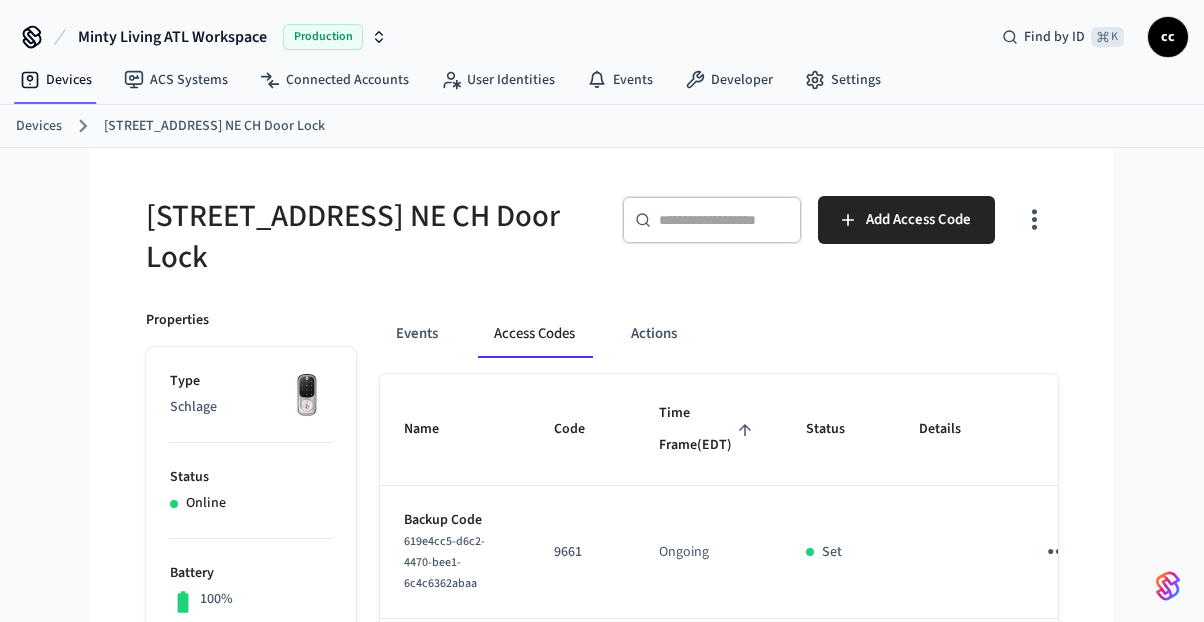 click 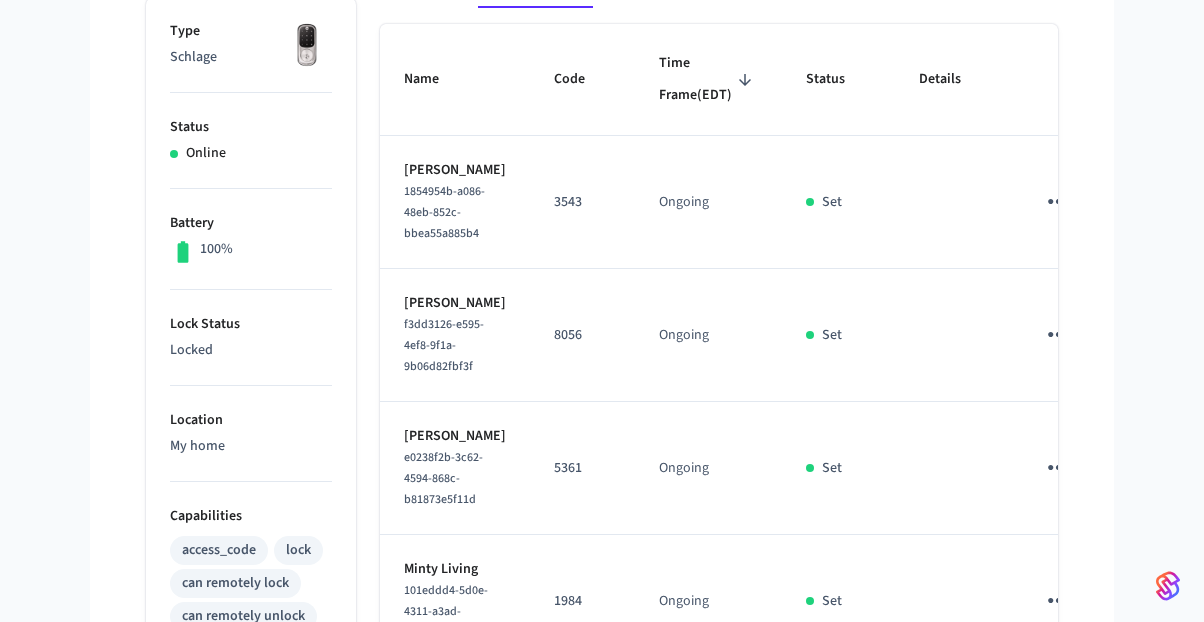 scroll, scrollTop: 352, scrollLeft: 0, axis: vertical 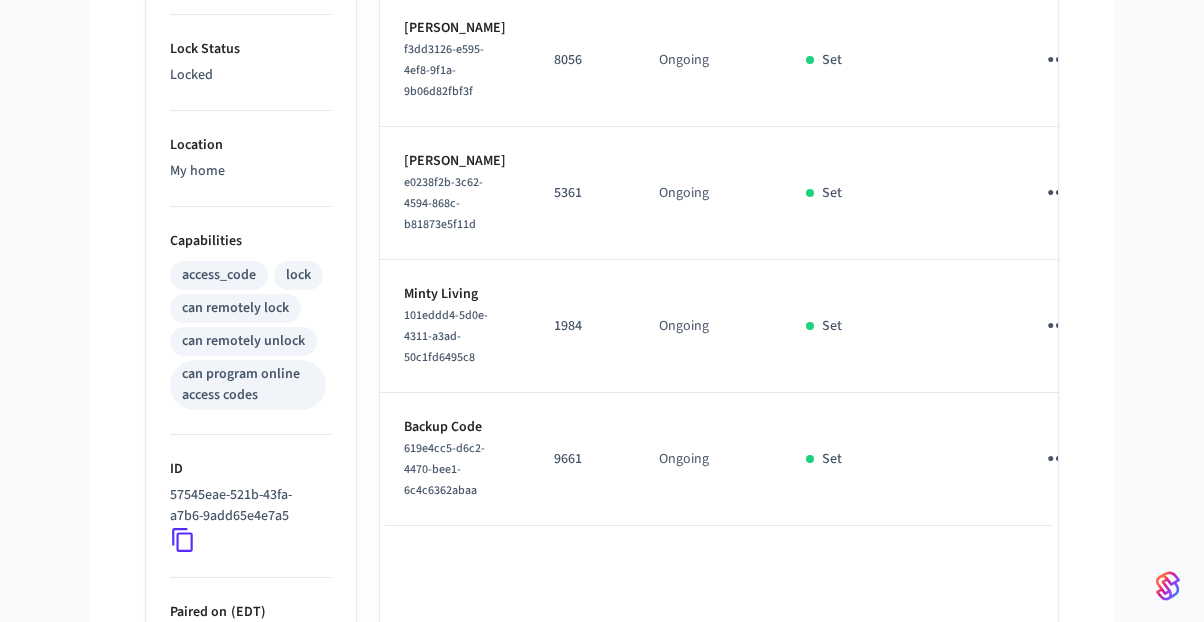 click 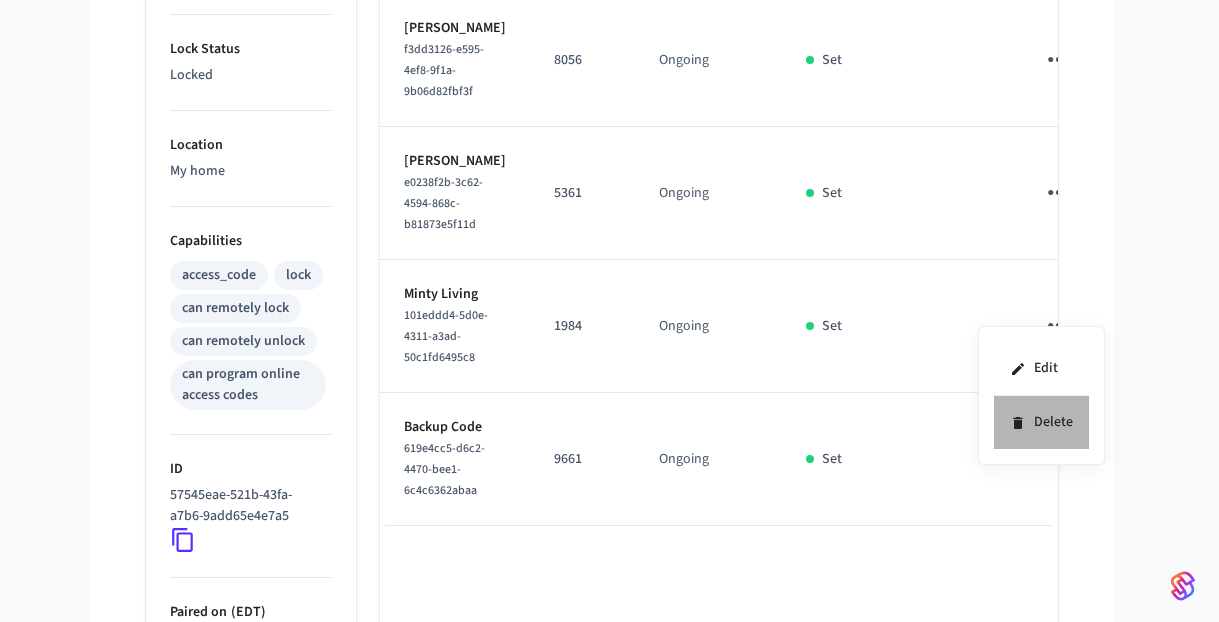 click on "Delete" at bounding box center [1041, 422] 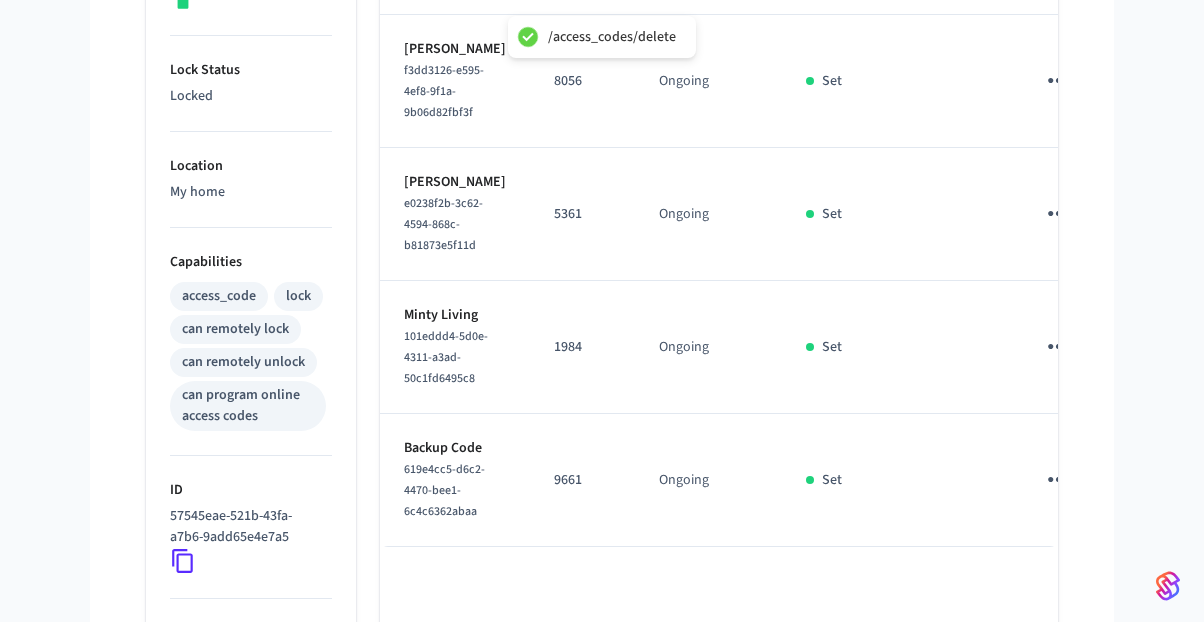 scroll, scrollTop: 587, scrollLeft: 0, axis: vertical 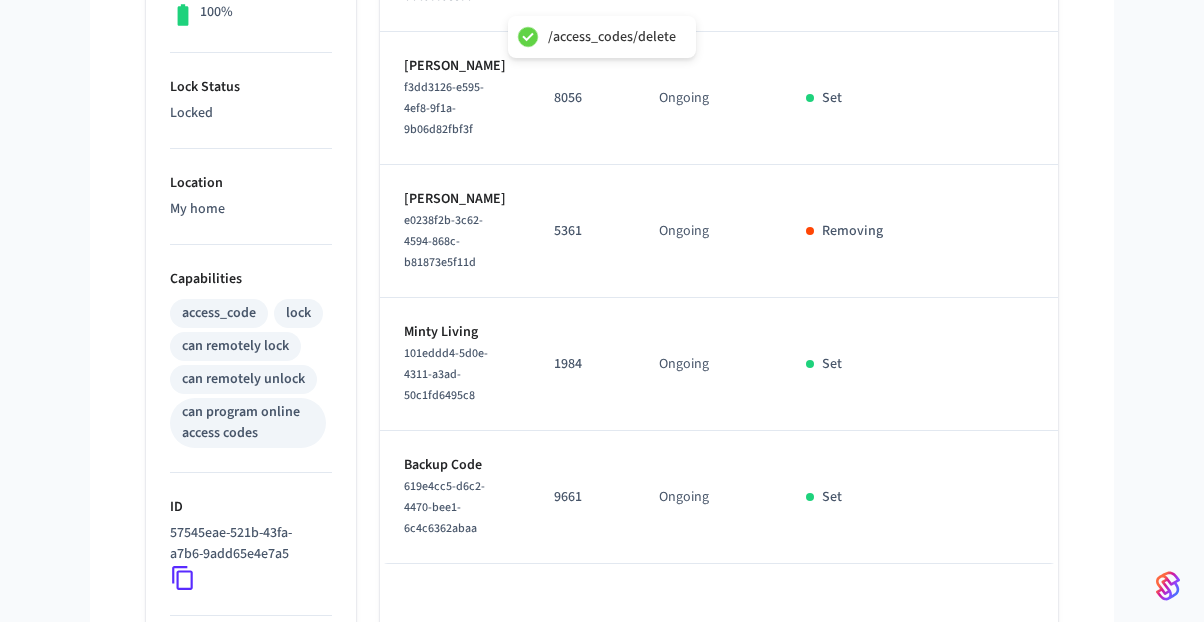 click 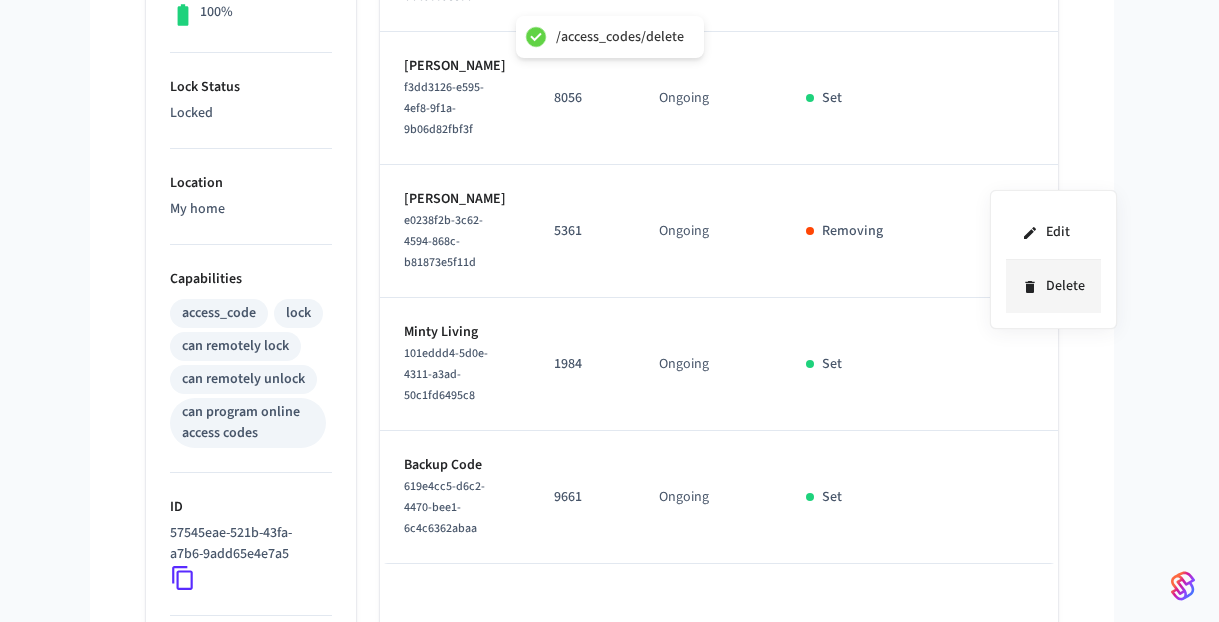 click on "Delete" at bounding box center (1053, 286) 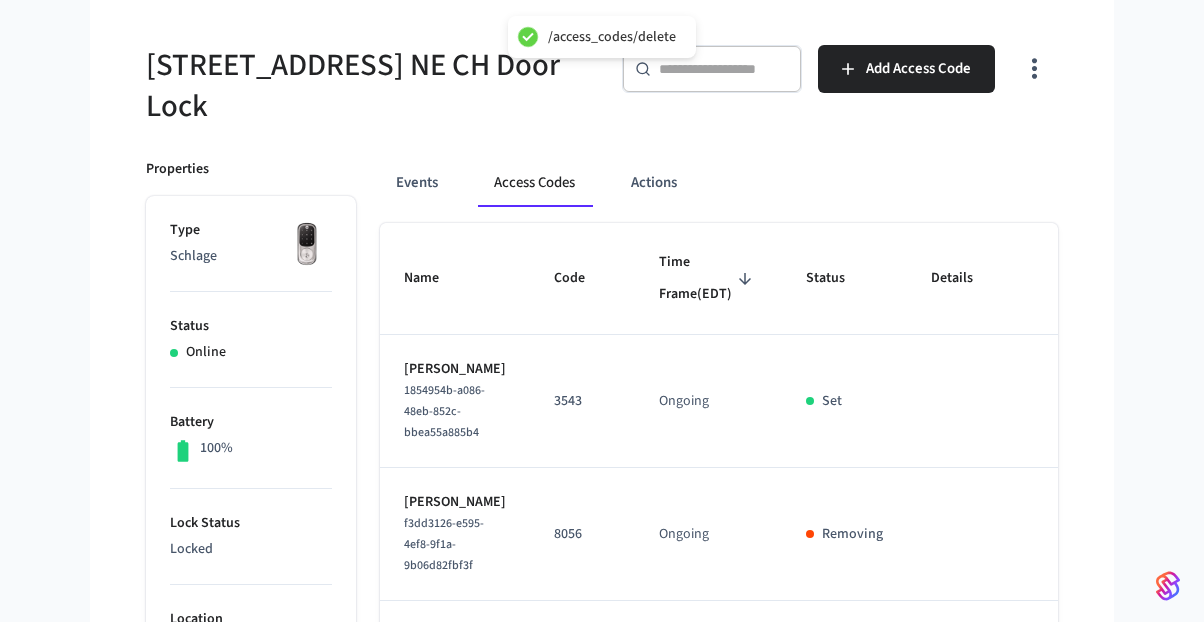 scroll, scrollTop: 0, scrollLeft: 0, axis: both 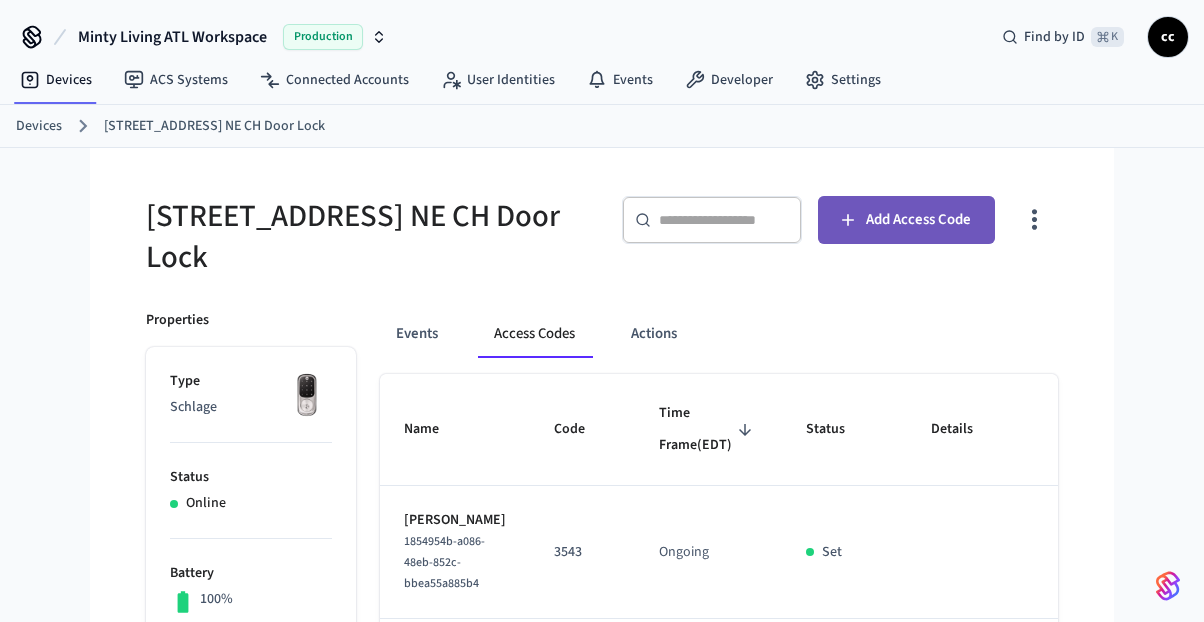 click on "Add Access Code" at bounding box center [918, 220] 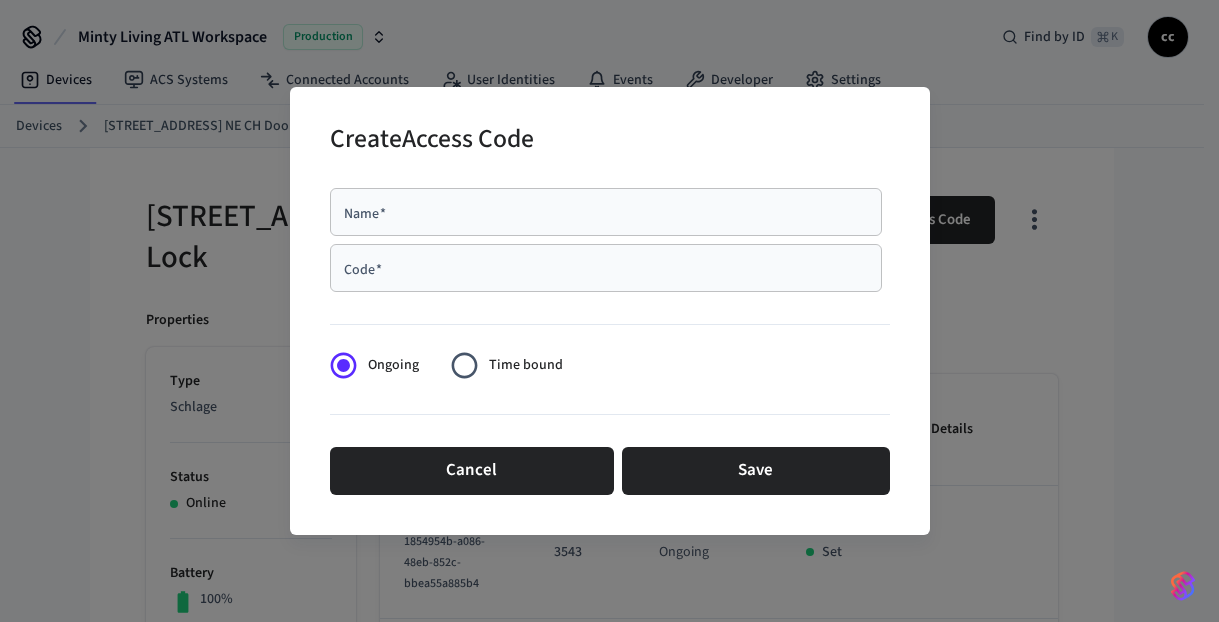 click on "Name   *" at bounding box center (606, 212) 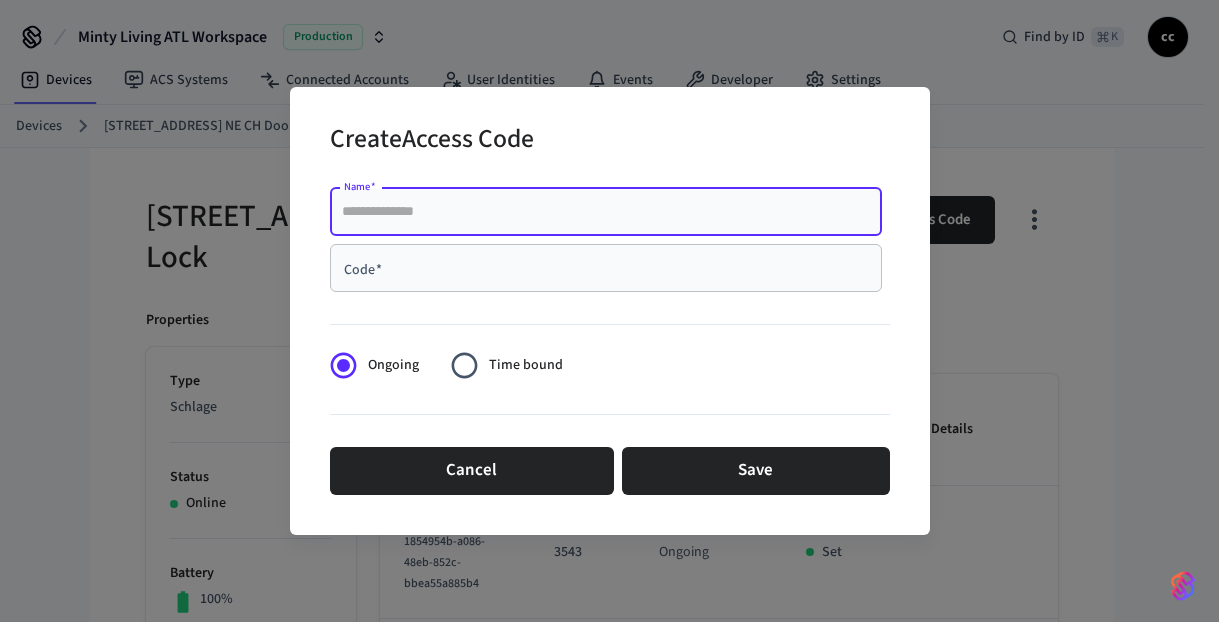 paste on "**********" 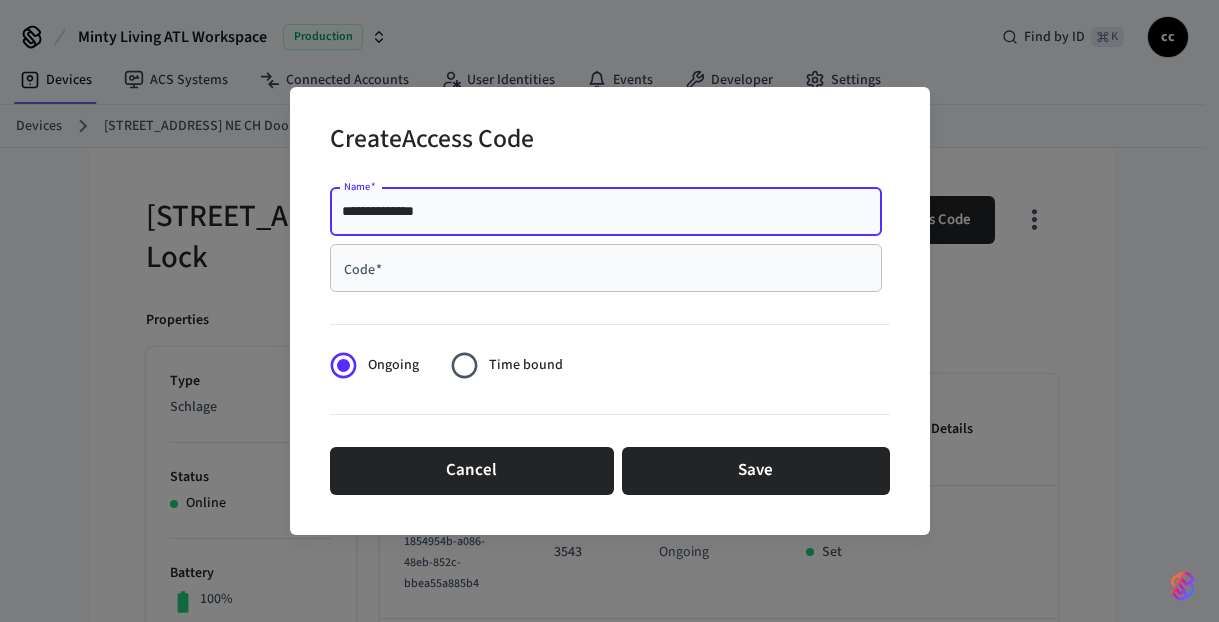type on "**********" 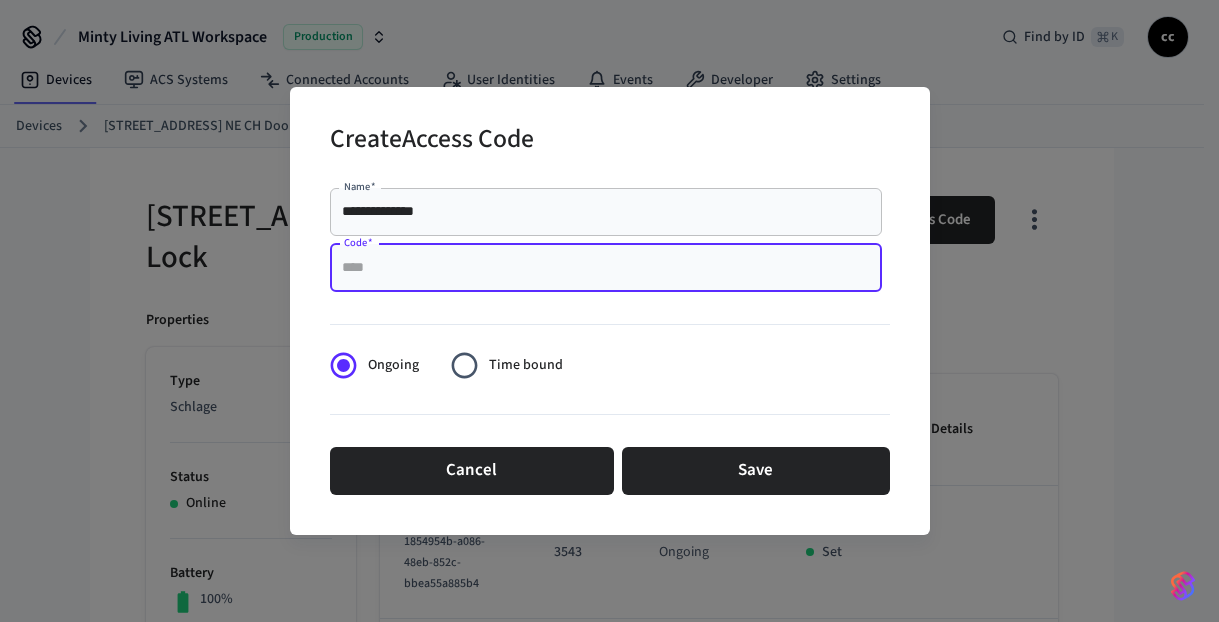 click on "Code   *" at bounding box center (606, 268) 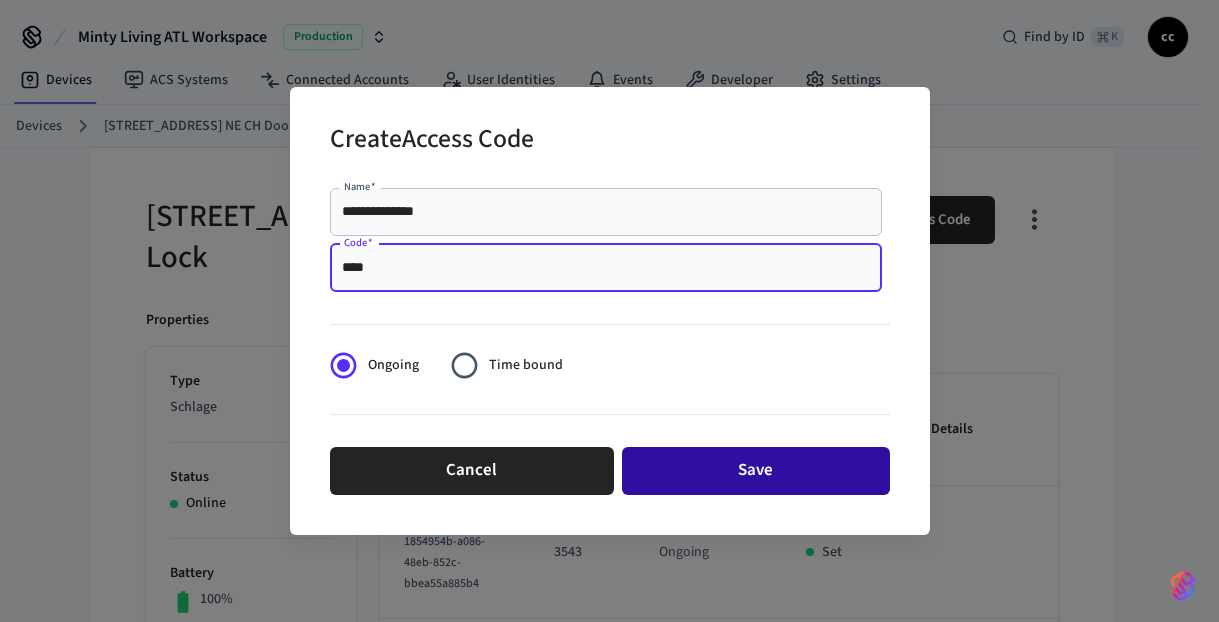 type on "****" 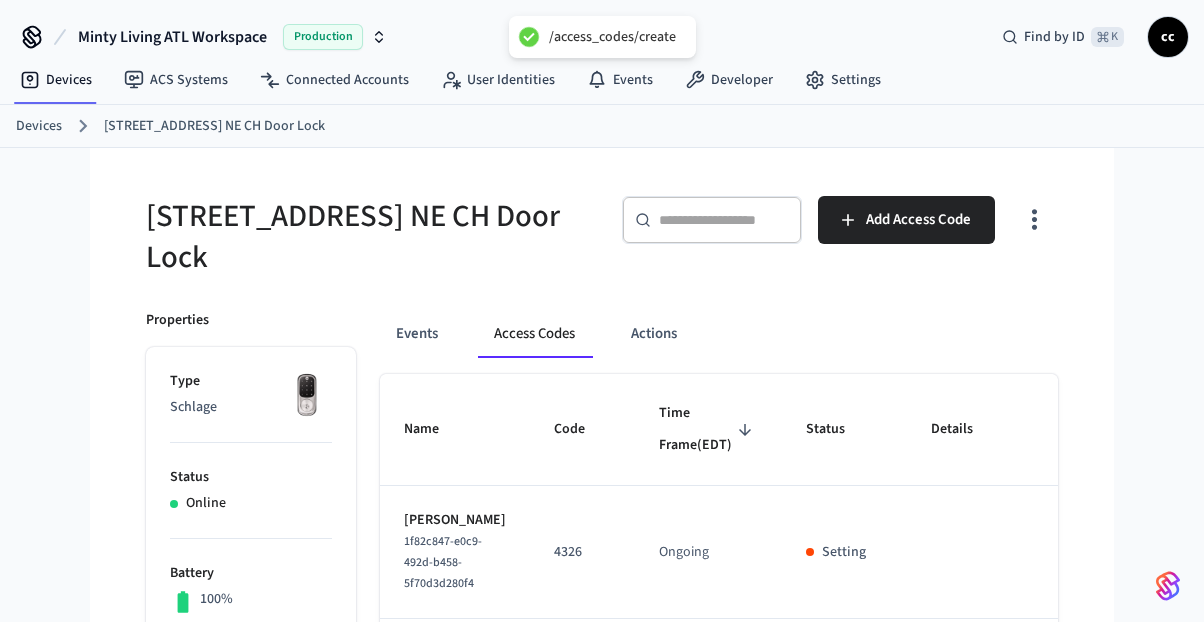 click on "[STREET_ADDRESS] NE CH Door Lock" at bounding box center (368, 237) 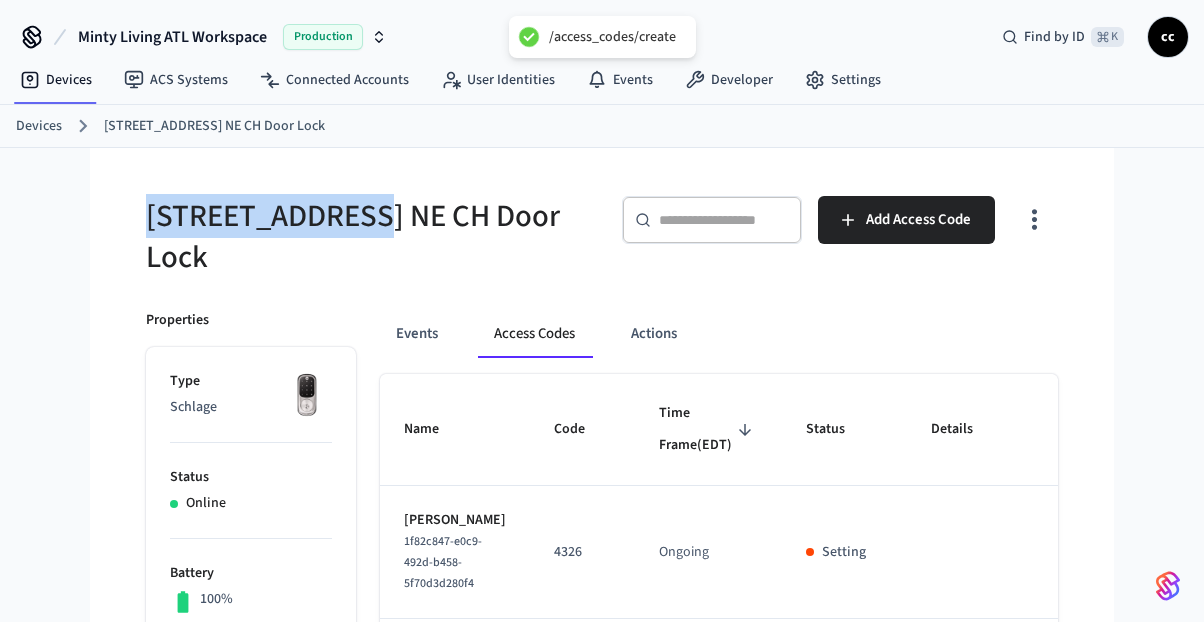 drag, startPoint x: 343, startPoint y: 222, endPoint x: 137, endPoint y: 202, distance: 206.9686 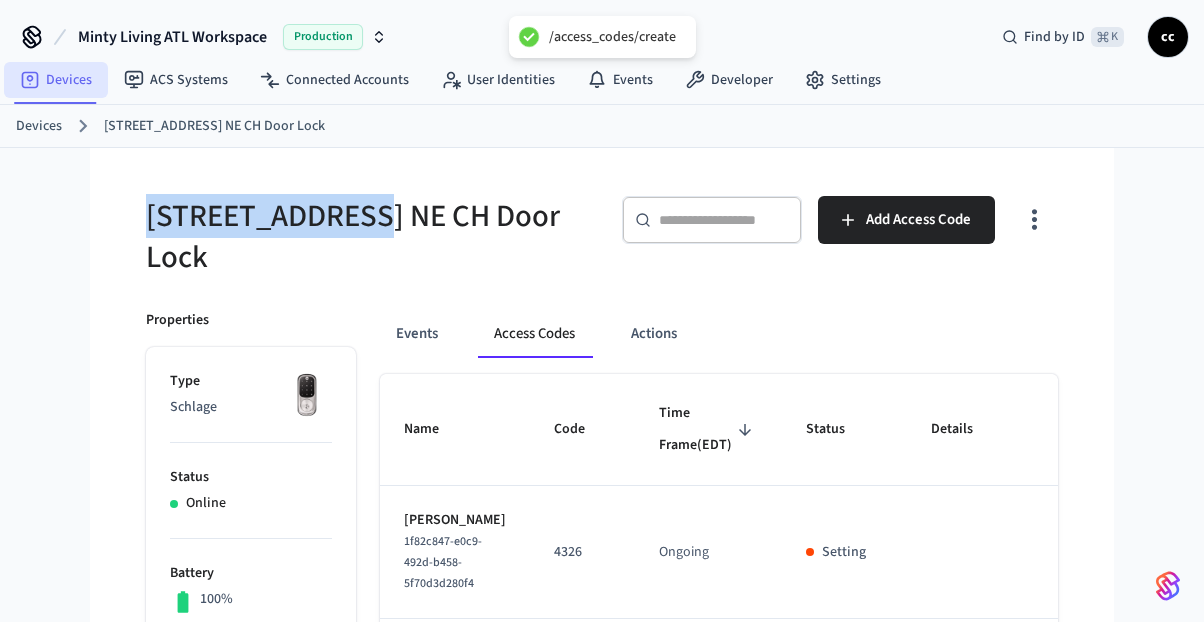 click on "Devices" at bounding box center [56, 80] 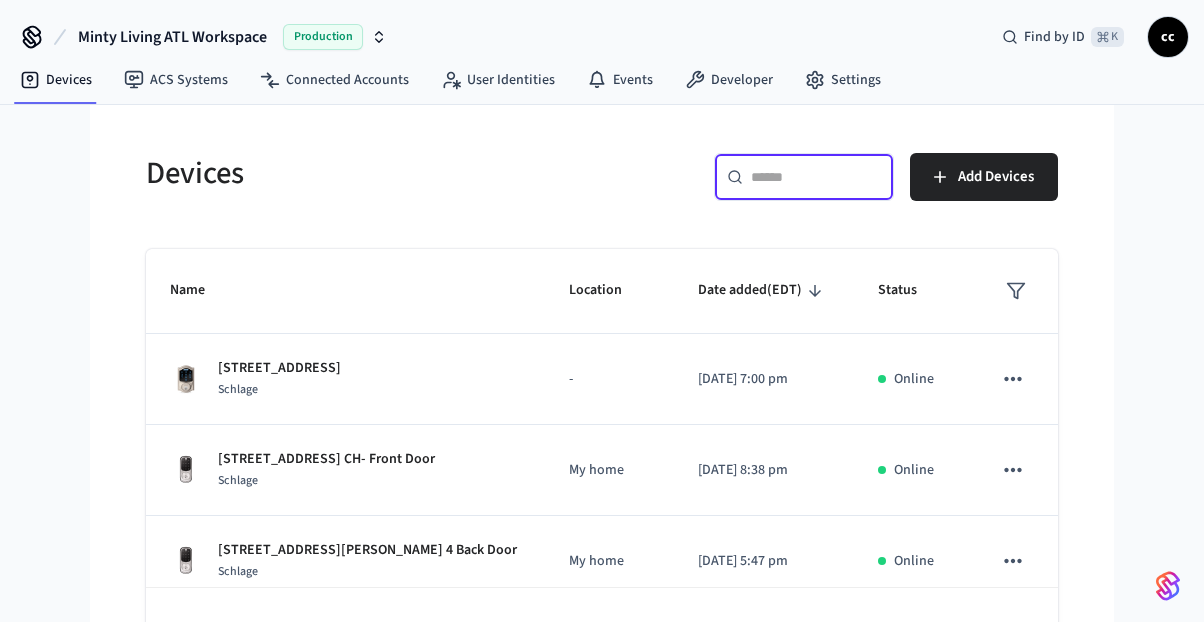click at bounding box center [816, 177] 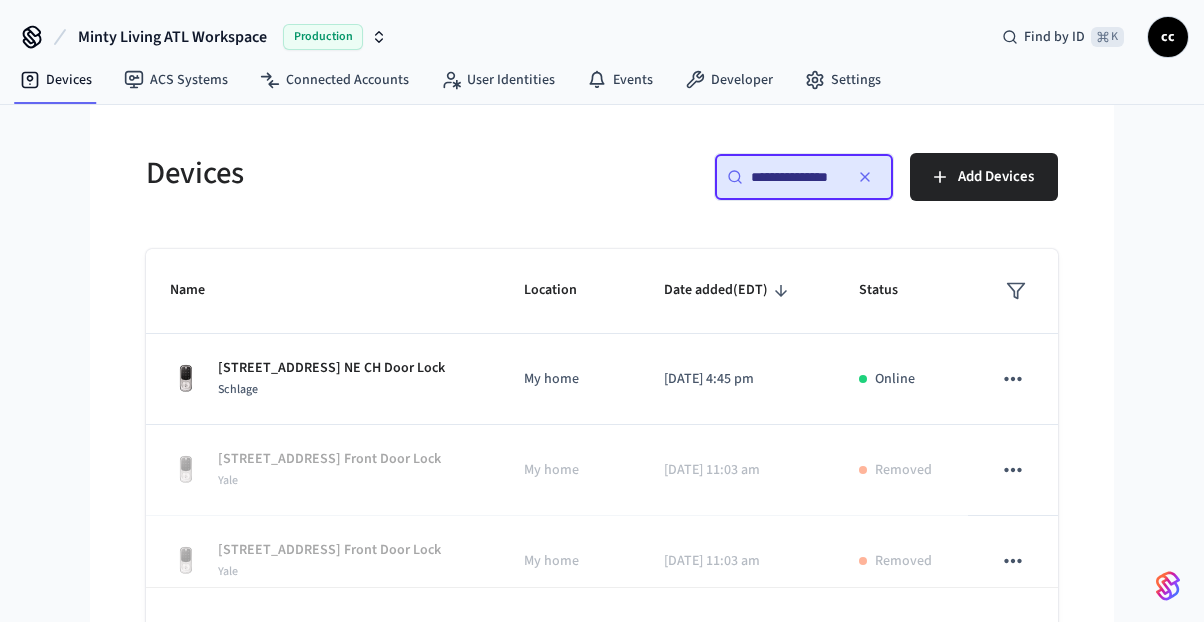 scroll, scrollTop: 0, scrollLeft: 1, axis: horizontal 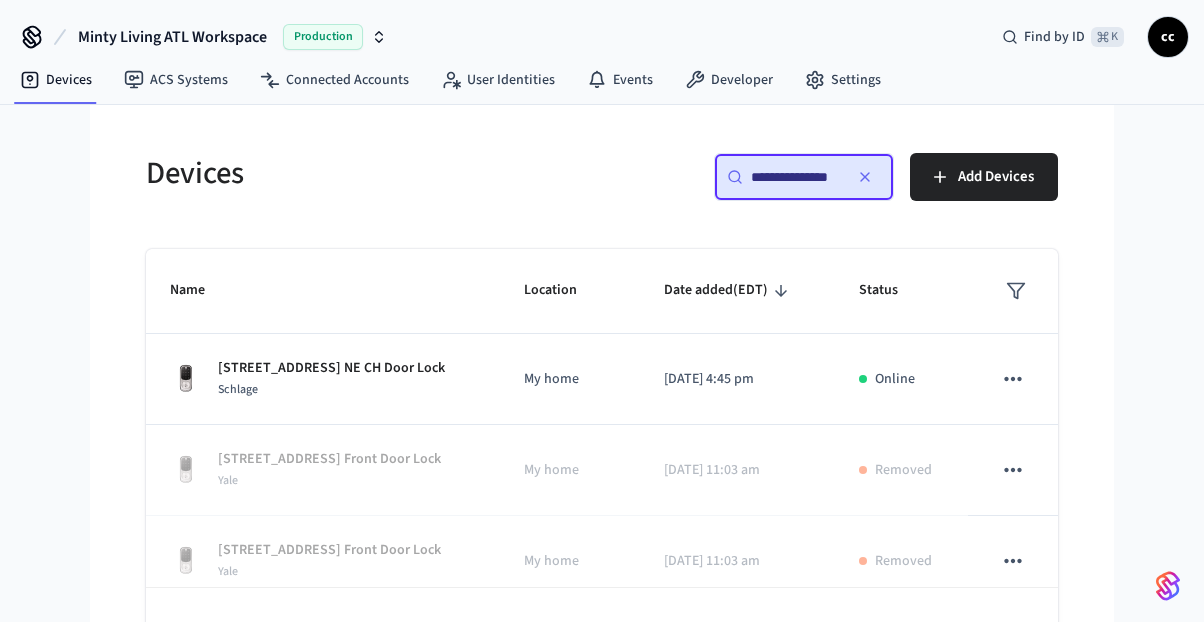 type on "**********" 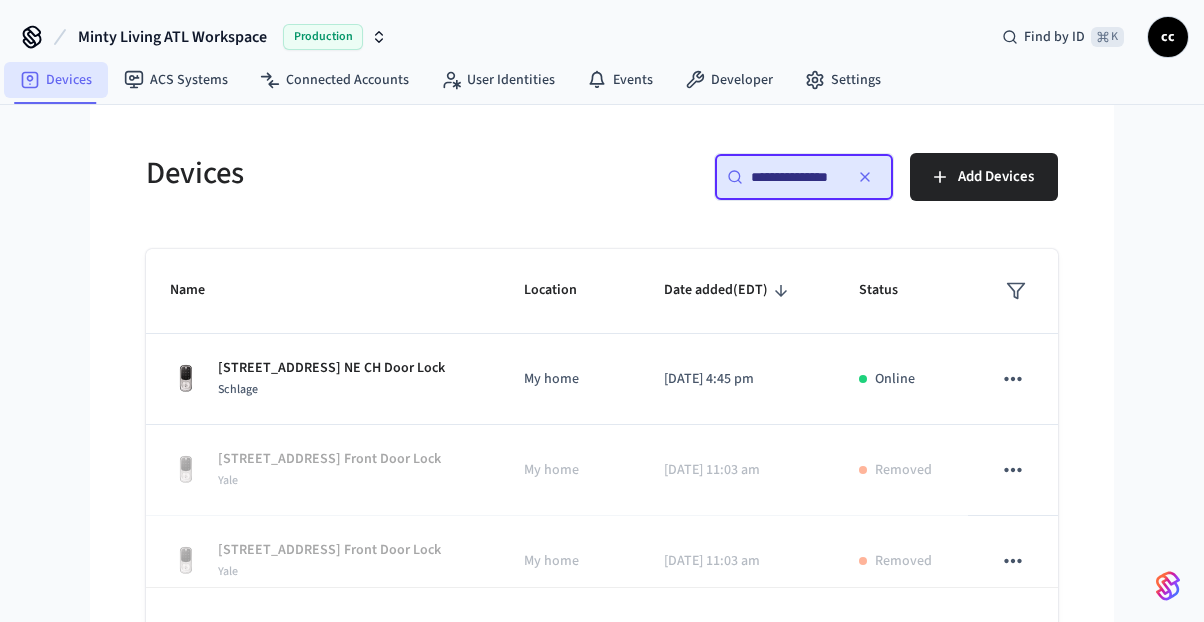 click on "Devices" at bounding box center (56, 80) 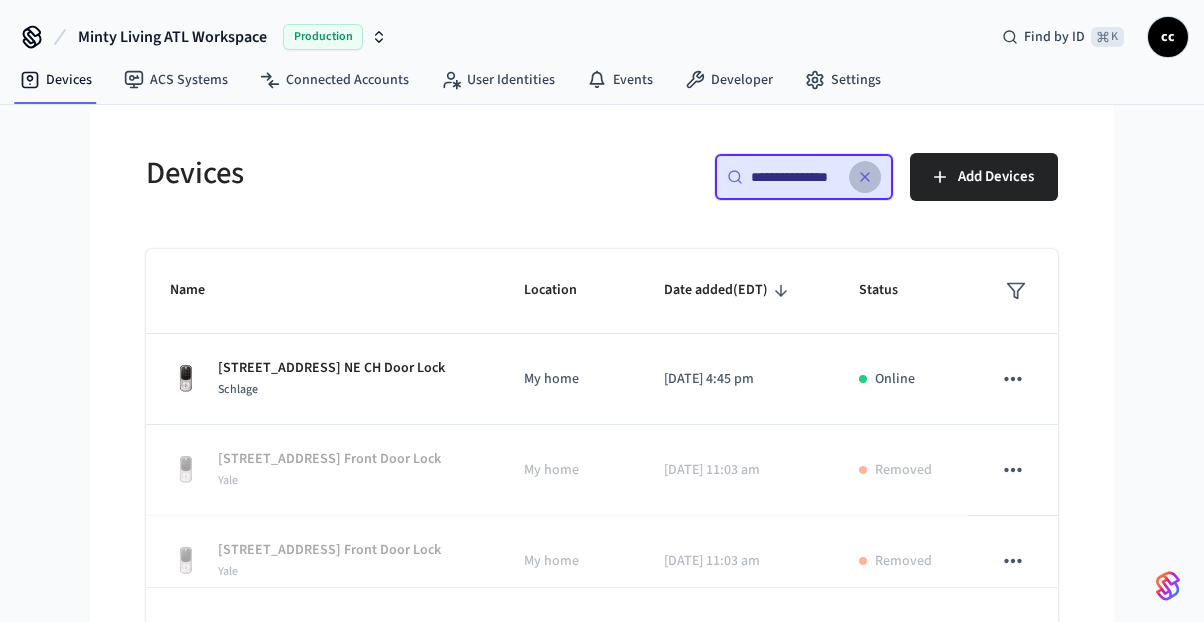 click 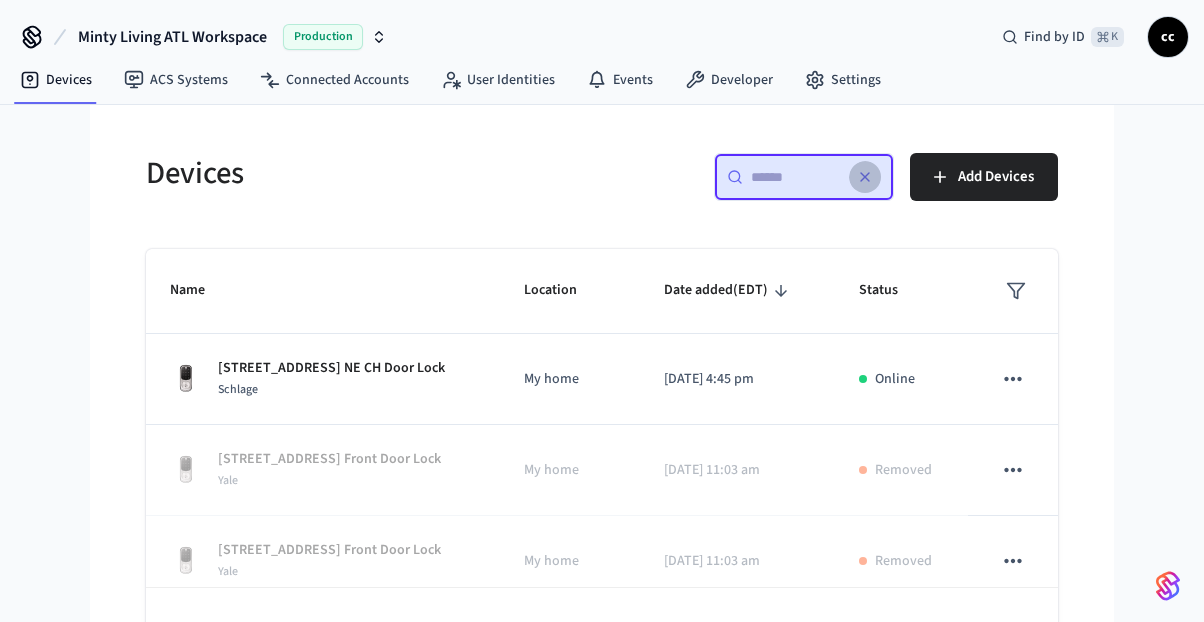 click at bounding box center (796, 177) 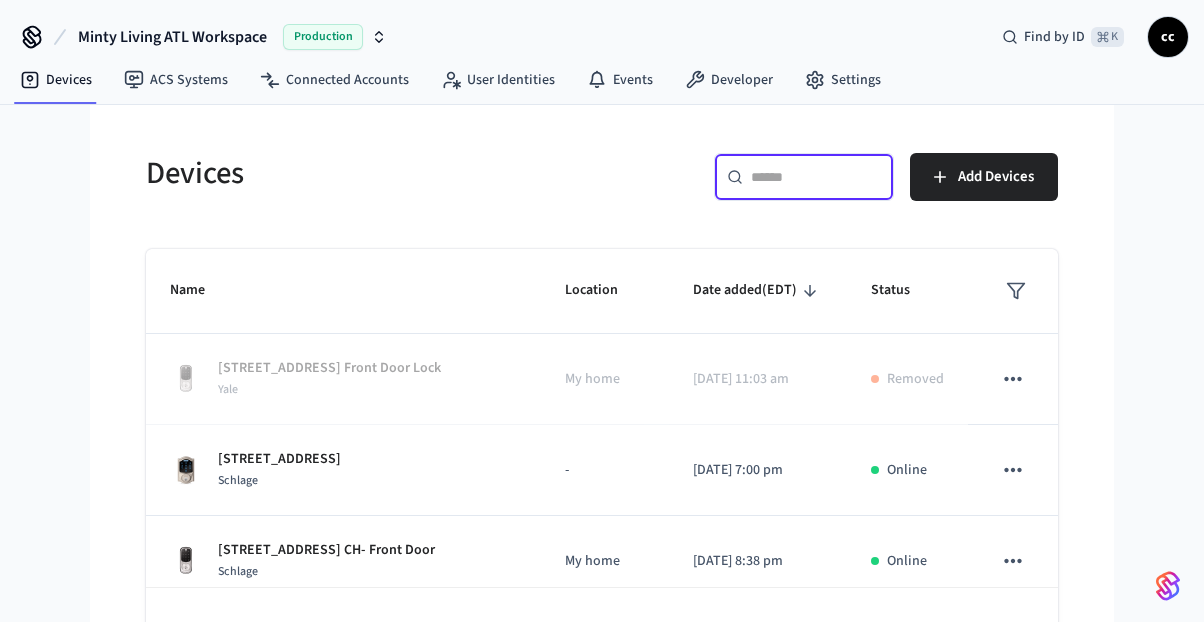 paste on "**********" 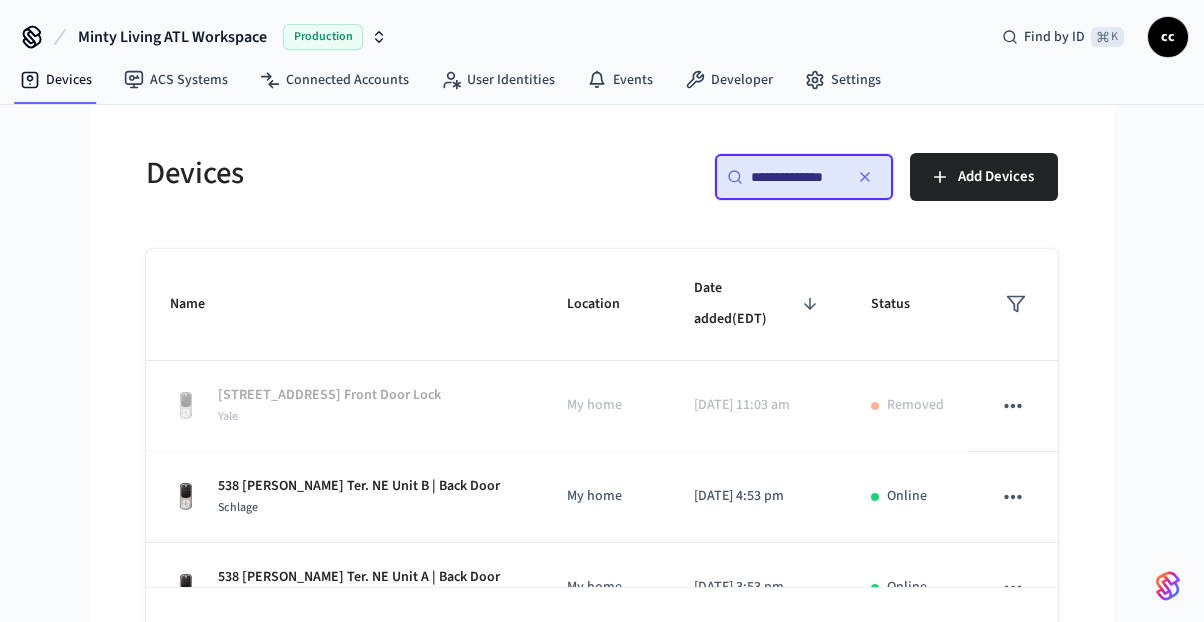 scroll, scrollTop: 0, scrollLeft: 0, axis: both 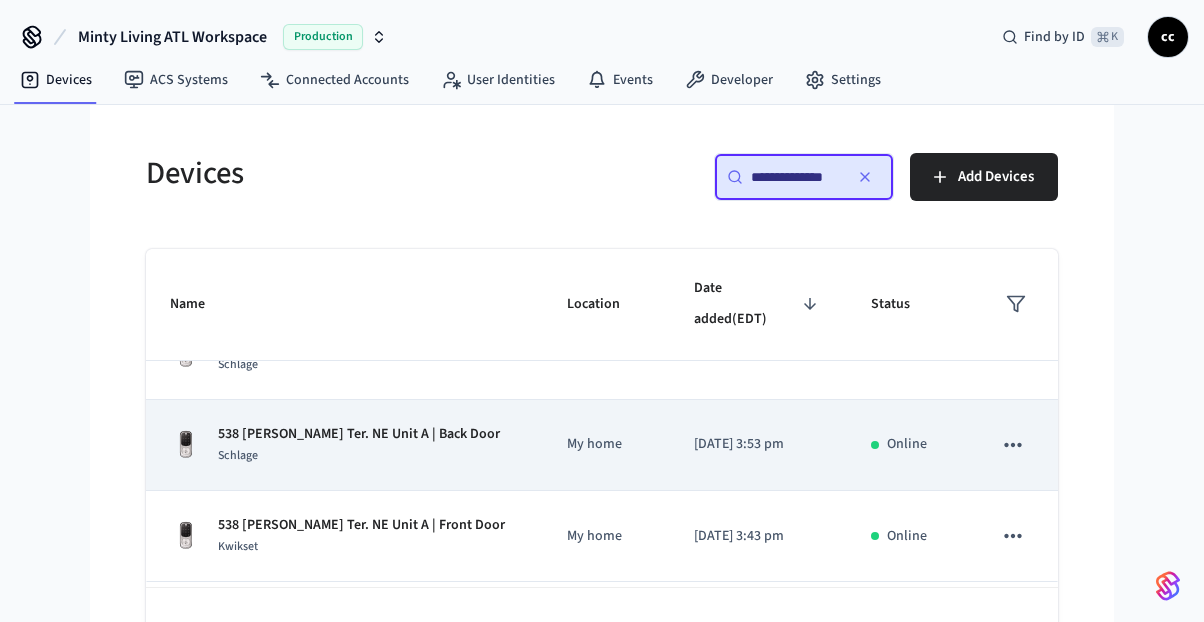 type on "**********" 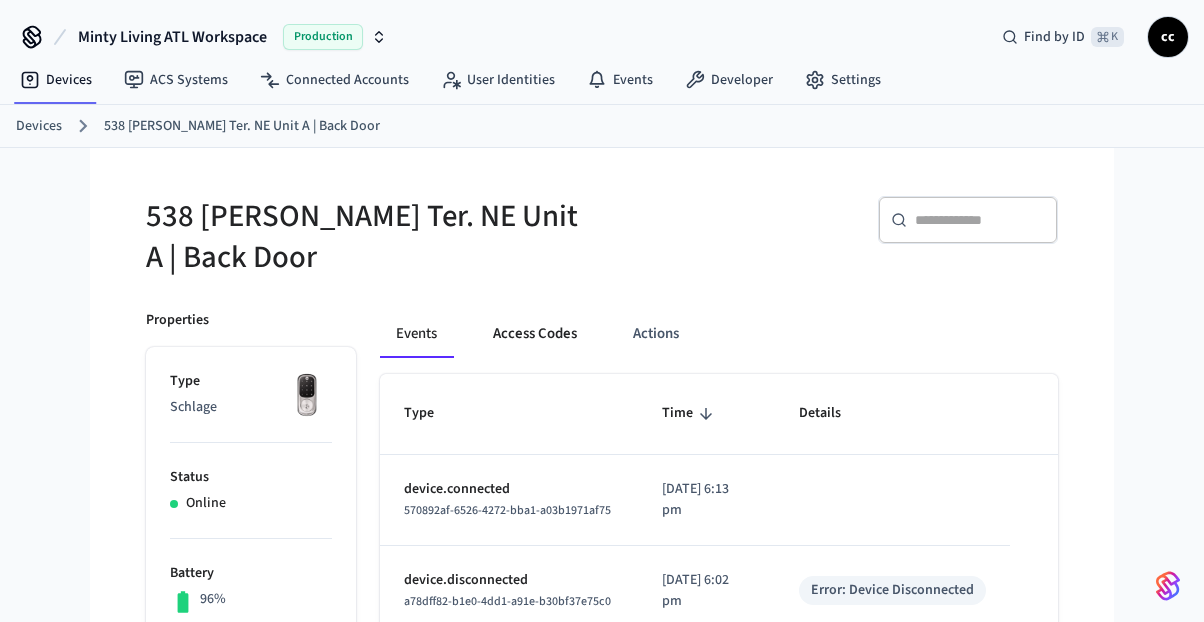 click on "Access Codes" at bounding box center [535, 334] 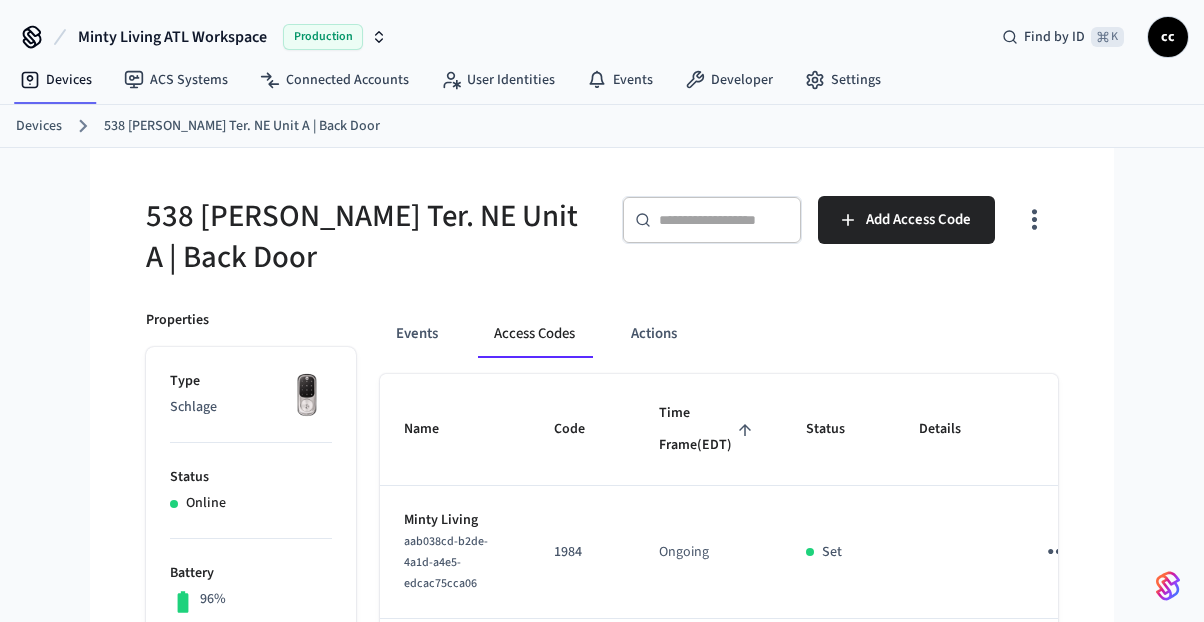 click on "Time Frame  (EDT)" at bounding box center [708, 429] 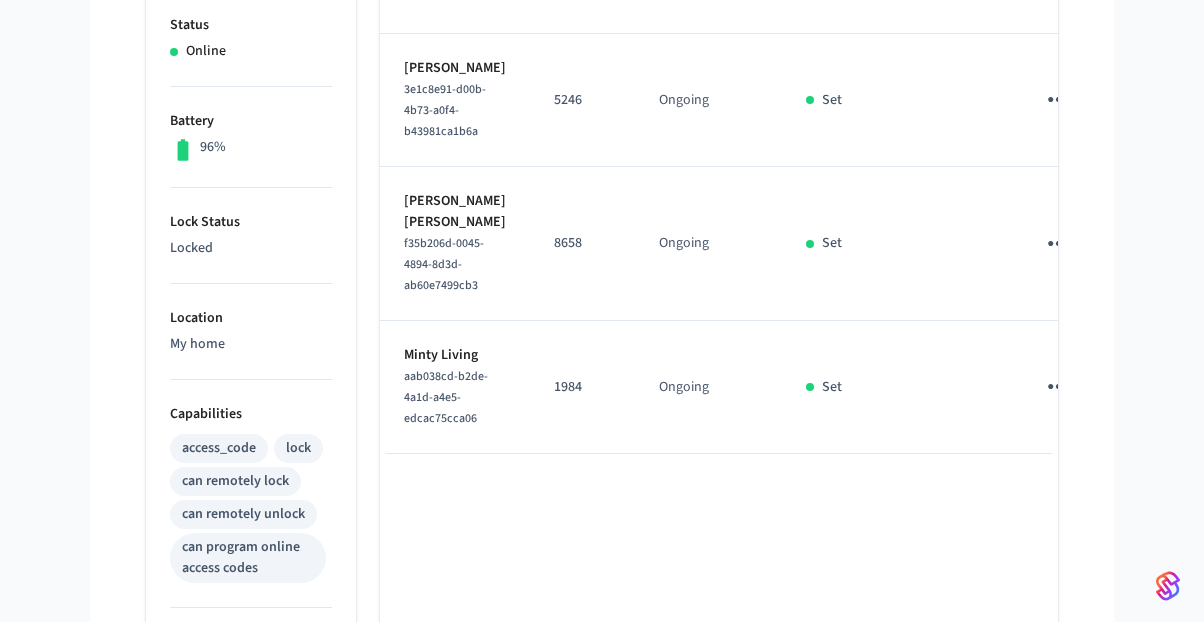 scroll, scrollTop: 496, scrollLeft: 0, axis: vertical 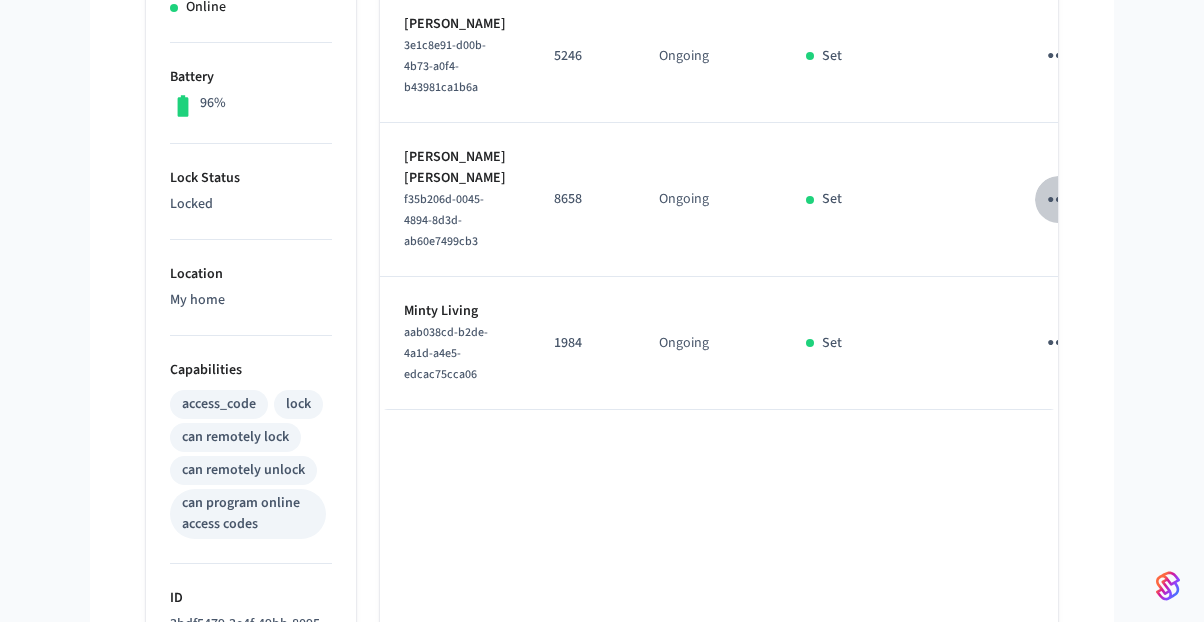 click 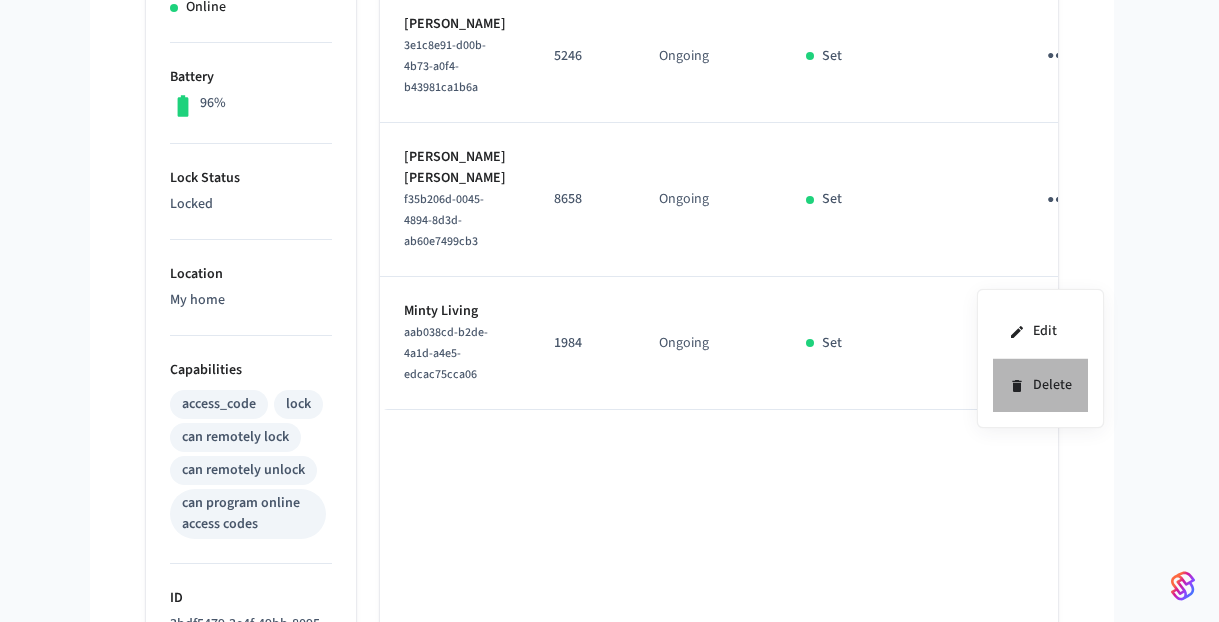 click on "Delete" at bounding box center [1040, 385] 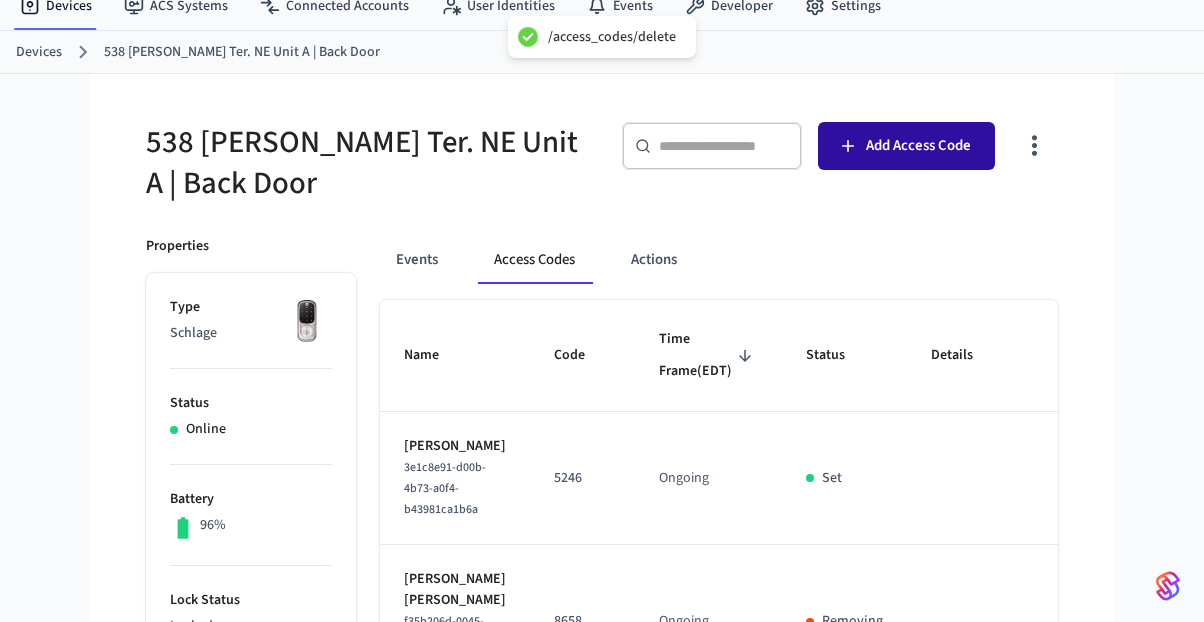 scroll, scrollTop: 0, scrollLeft: 0, axis: both 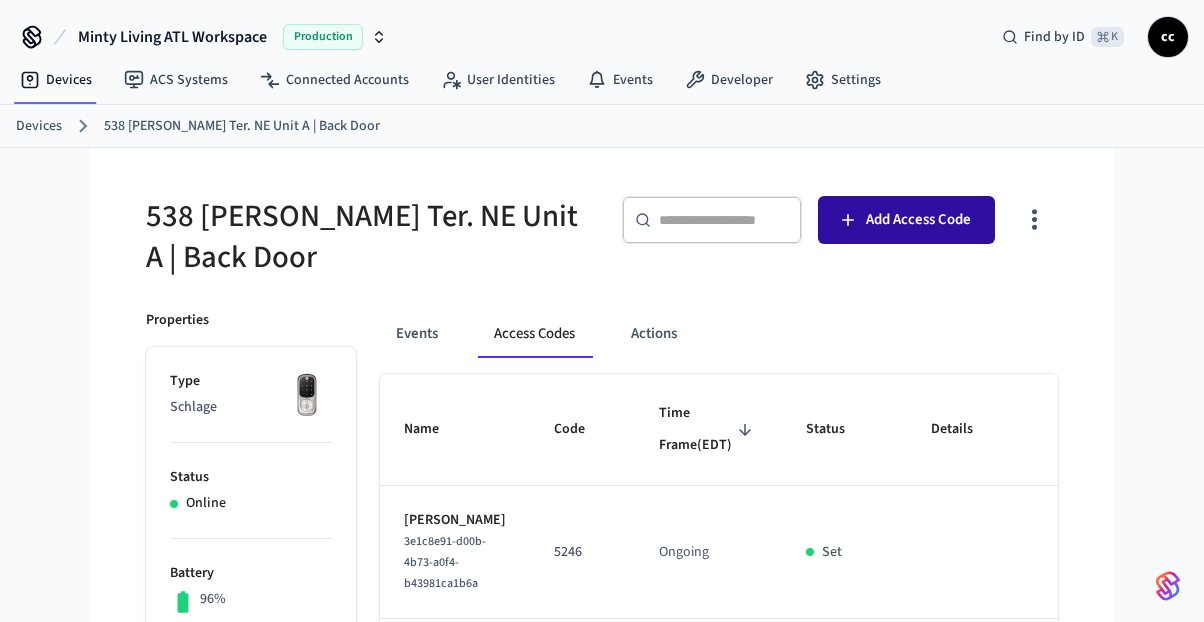 click on "Add Access Code" at bounding box center (918, 220) 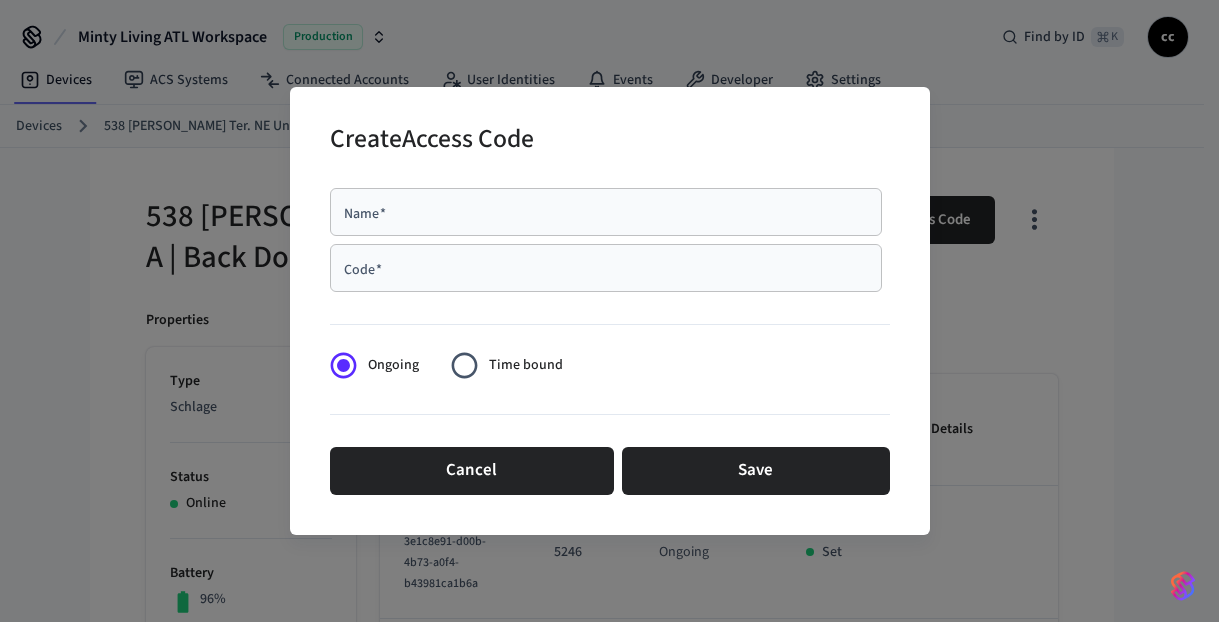 click on "Name   *" at bounding box center [606, 212] 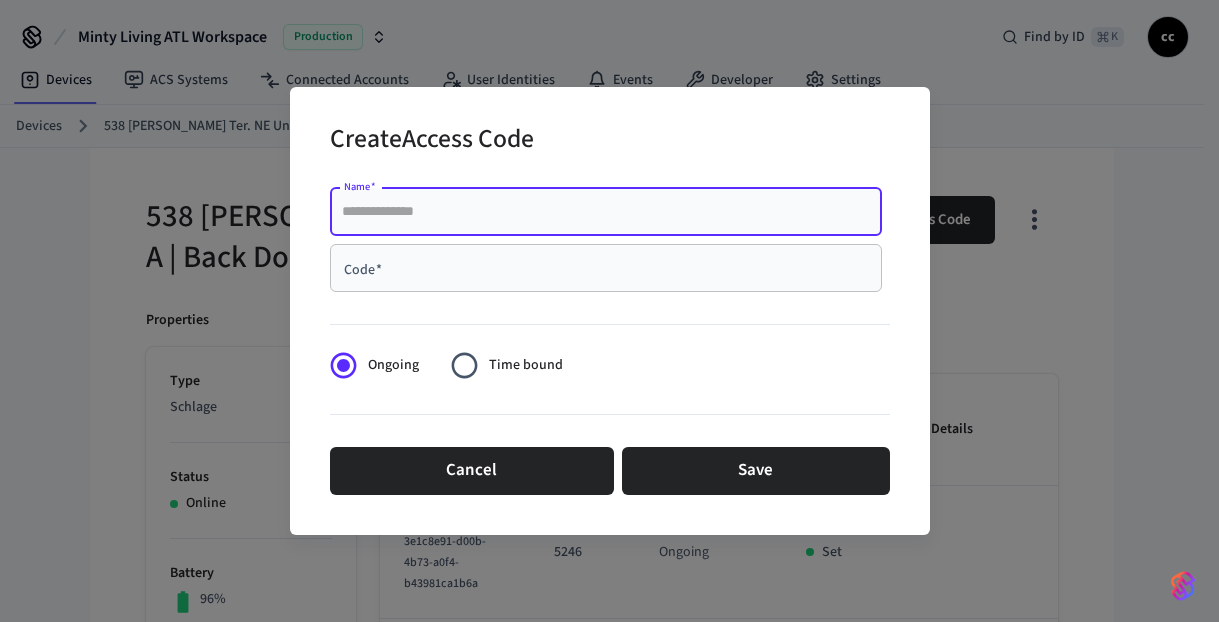 paste on "**********" 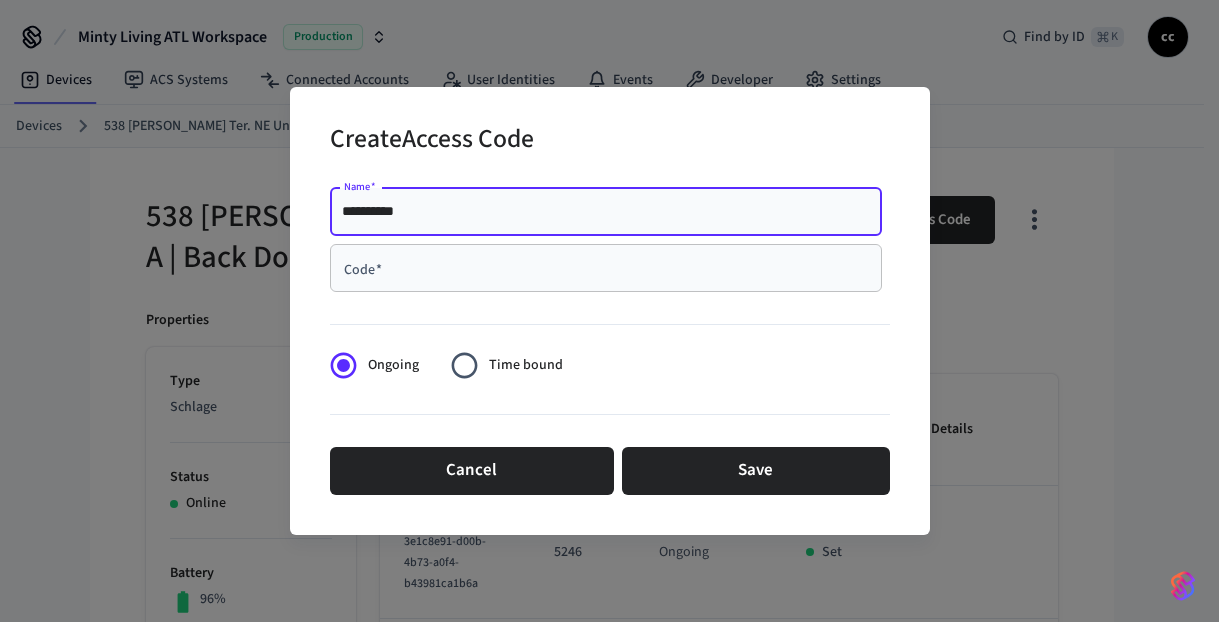 type on "**********" 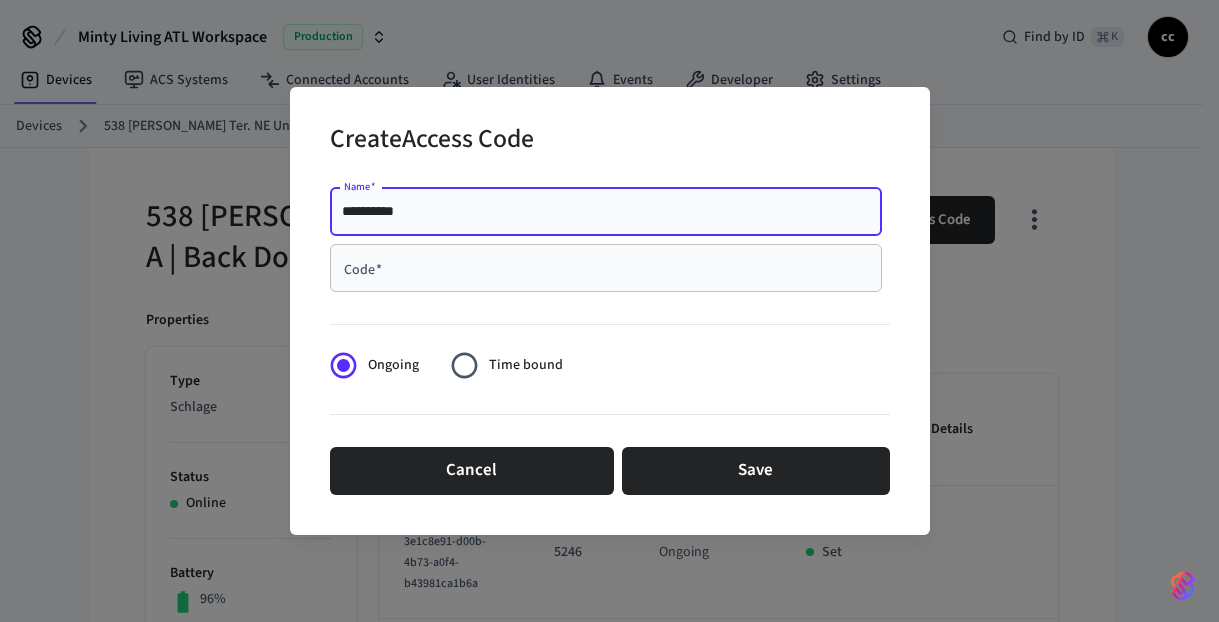 click on "Code   *" at bounding box center (606, 268) 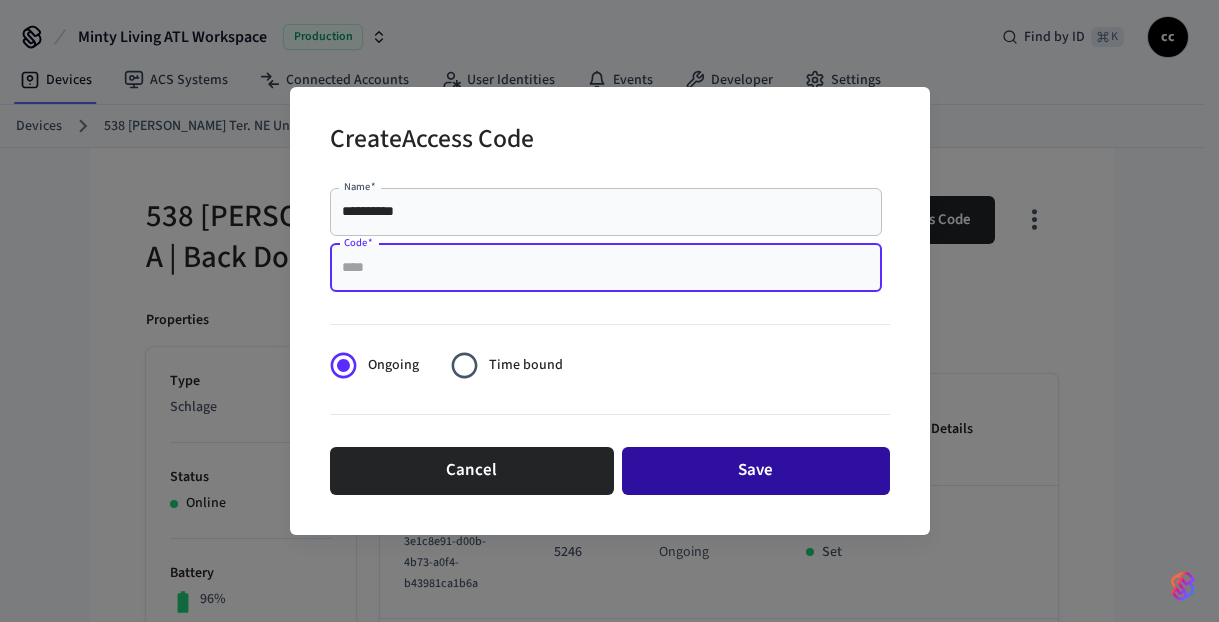 paste on "****" 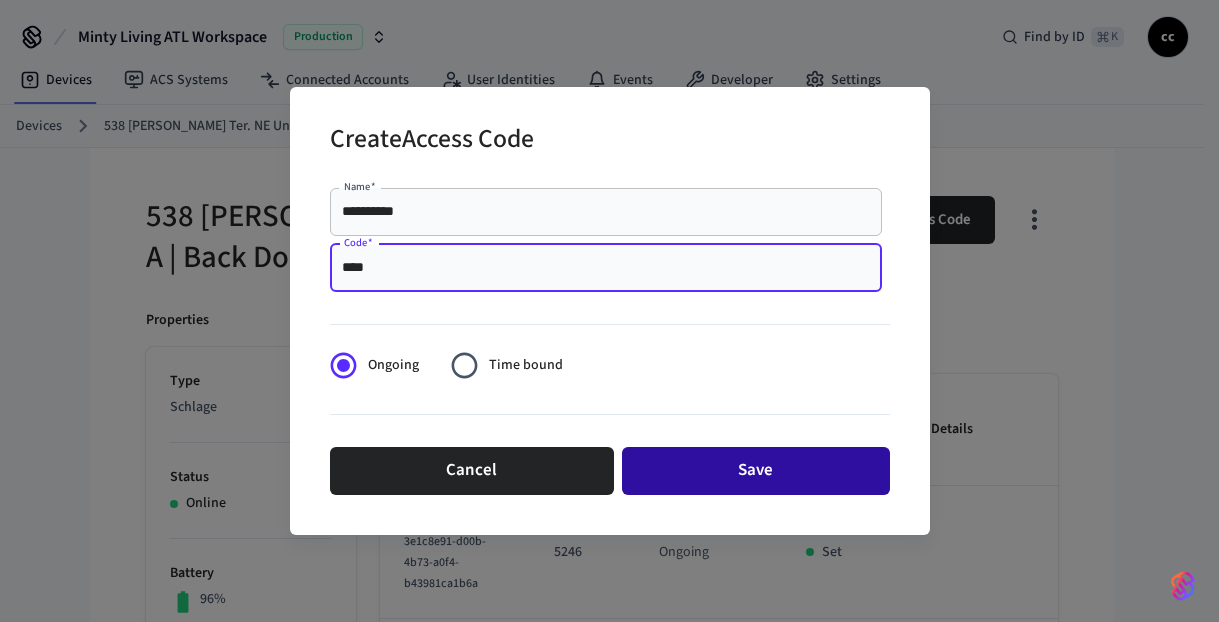 type on "****" 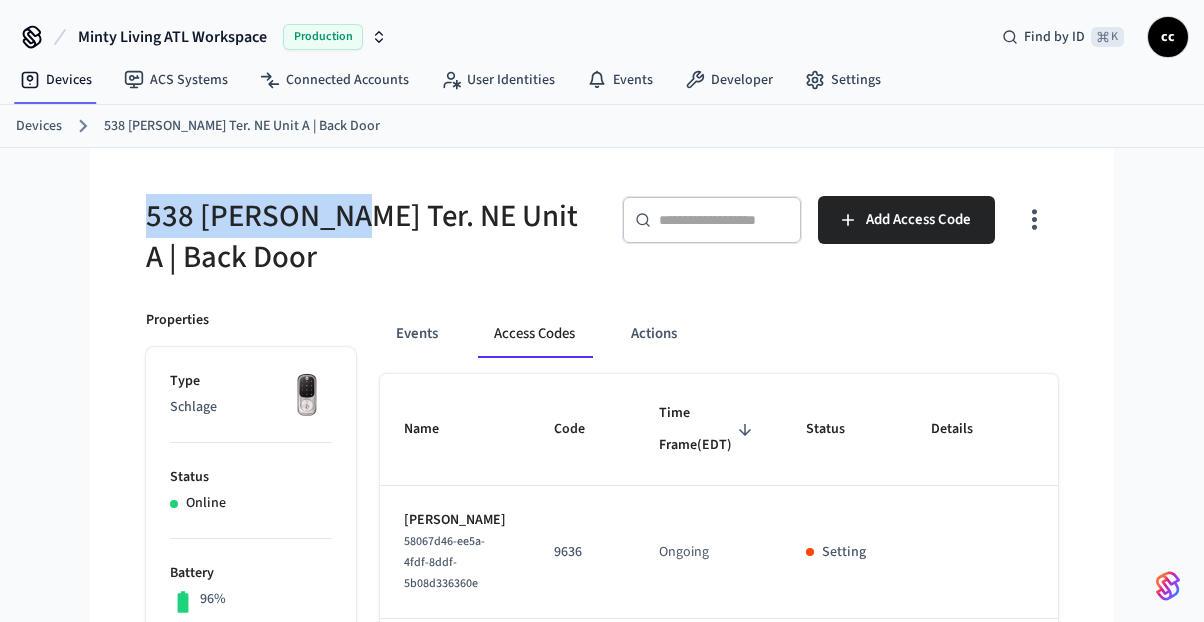 drag, startPoint x: 180, startPoint y: 204, endPoint x: 118, endPoint y: 203, distance: 62.008064 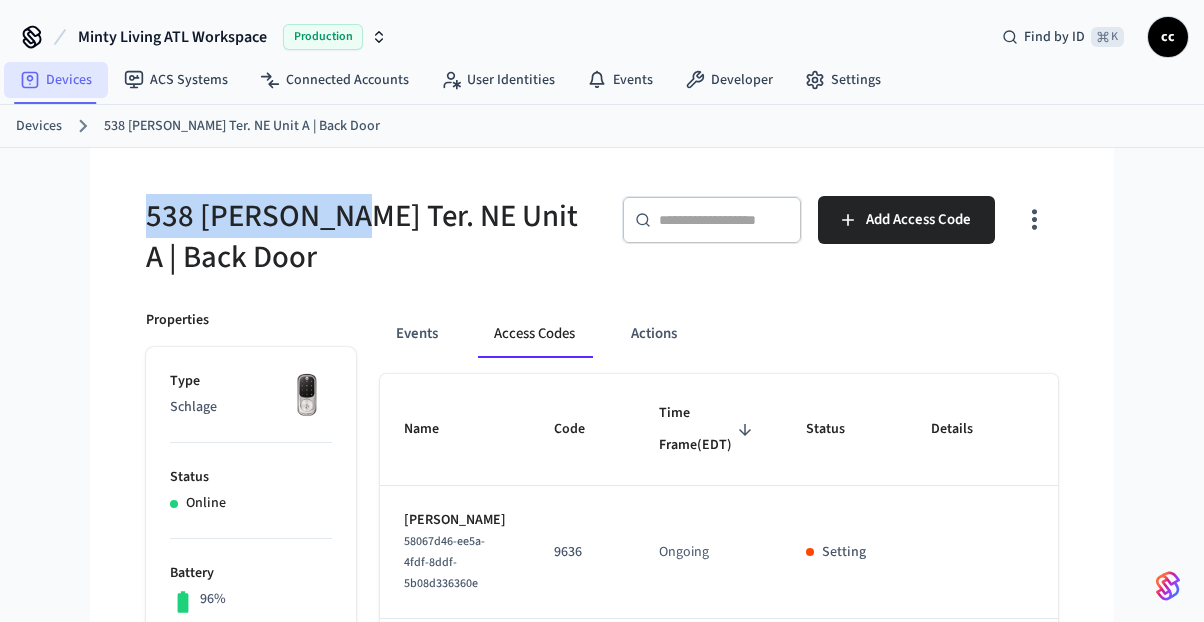 click on "Devices" at bounding box center [56, 80] 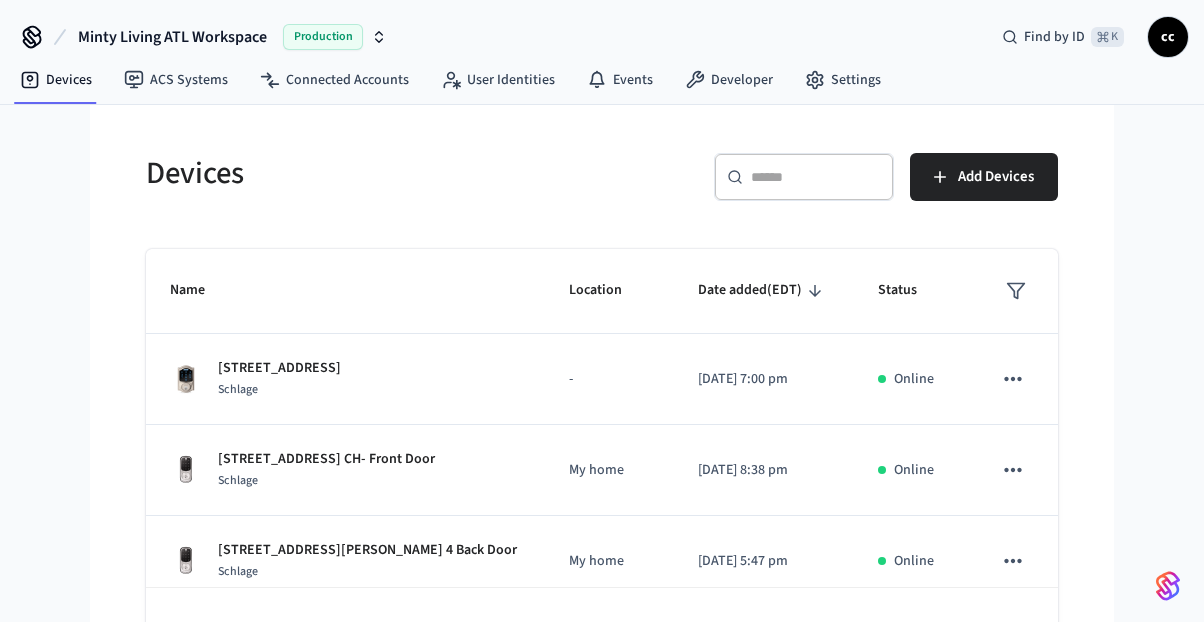 click on "​ ​" at bounding box center (804, 177) 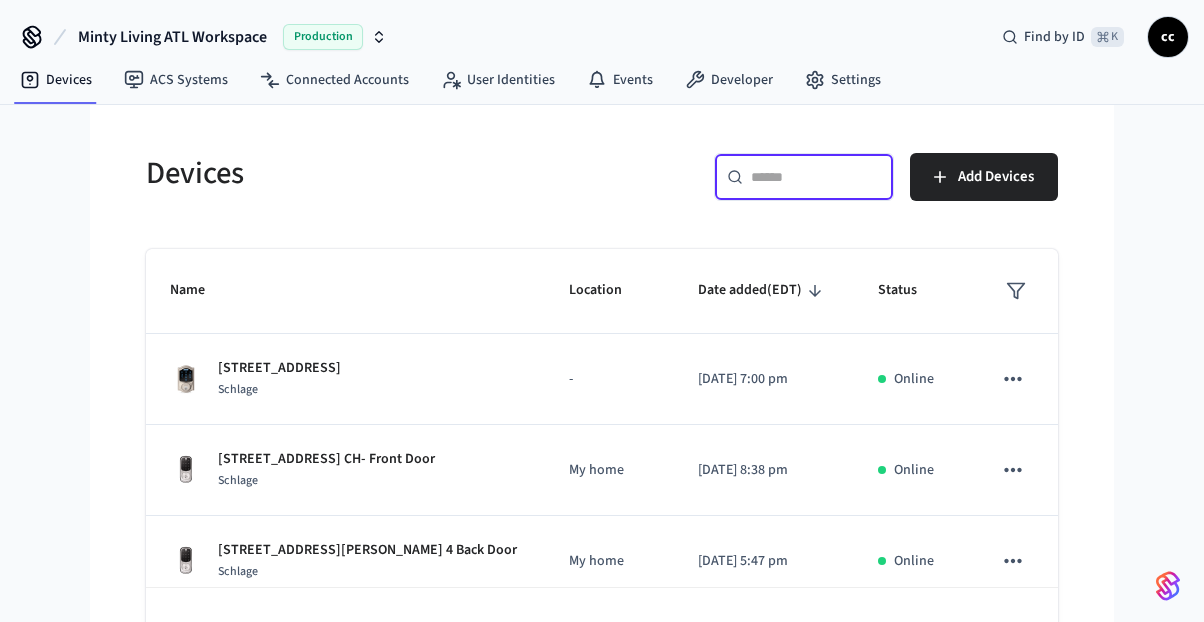 paste on "**********" 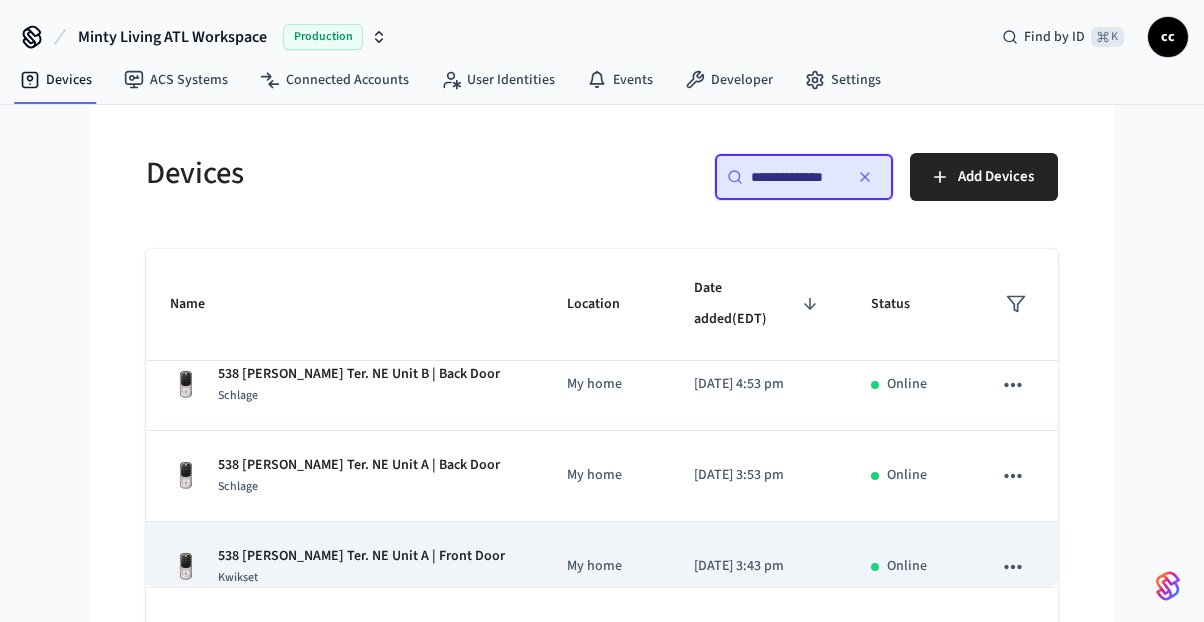 scroll, scrollTop: 44, scrollLeft: 0, axis: vertical 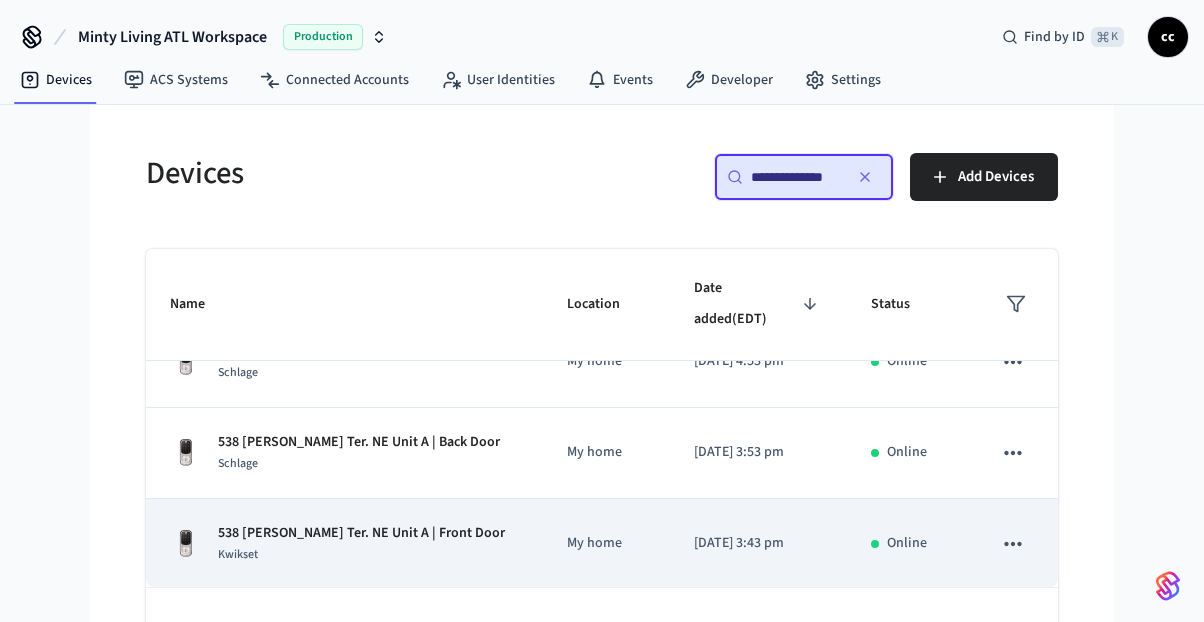 type on "**********" 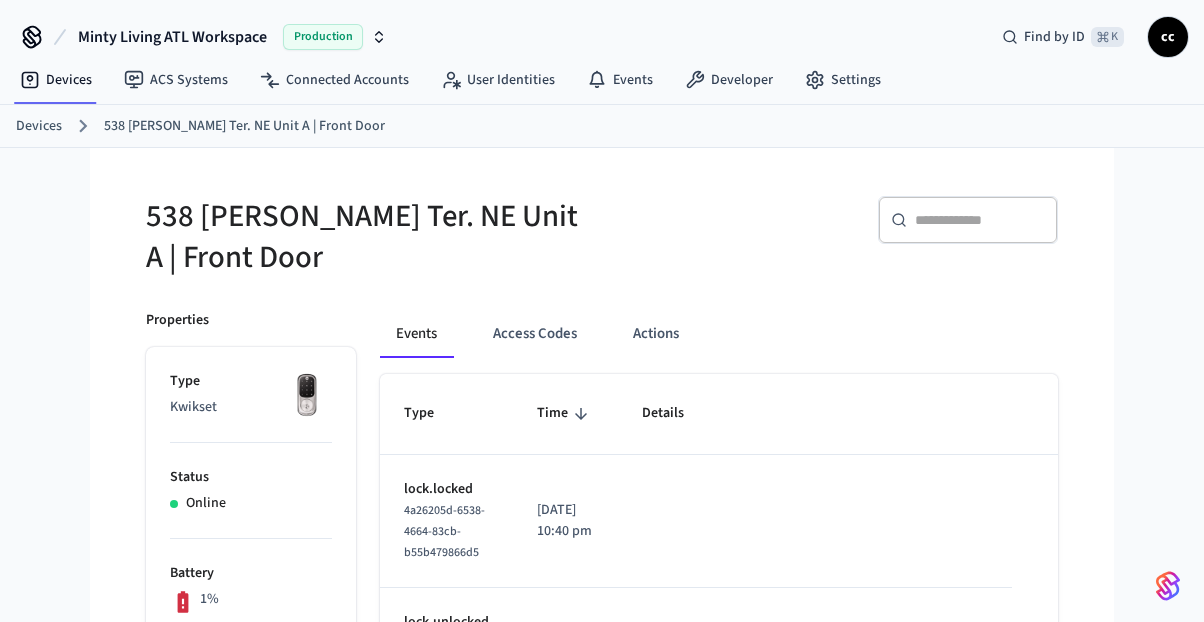 drag, startPoint x: 532, startPoint y: 343, endPoint x: 598, endPoint y: 368, distance: 70.5762 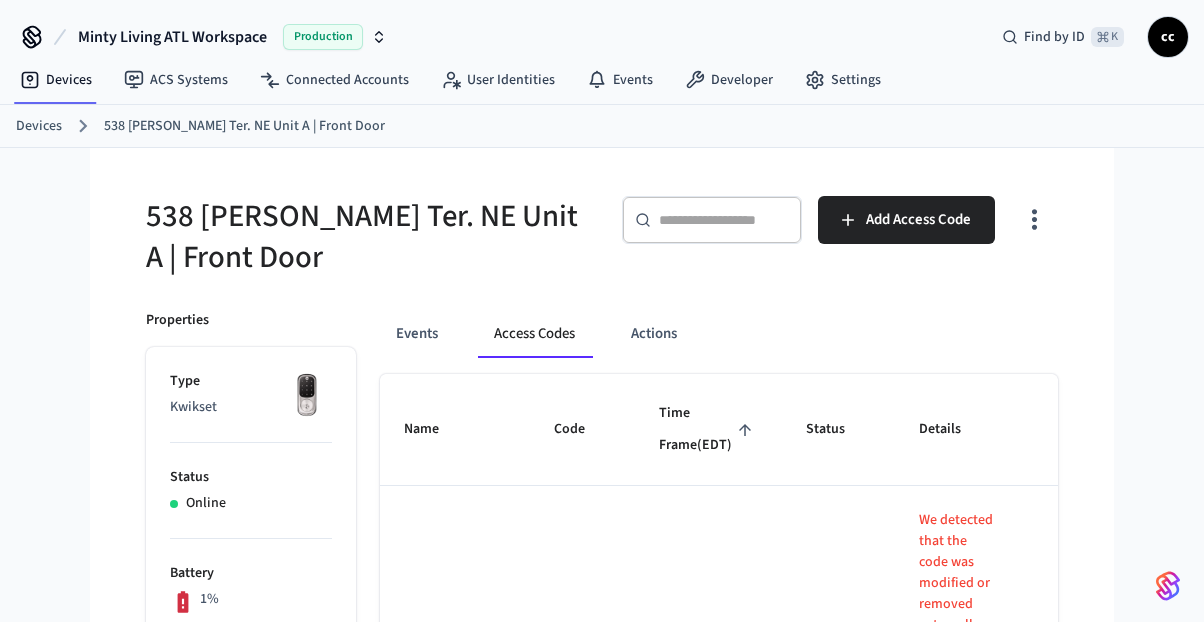 click on "Time Frame  (EDT)" at bounding box center (708, 429) 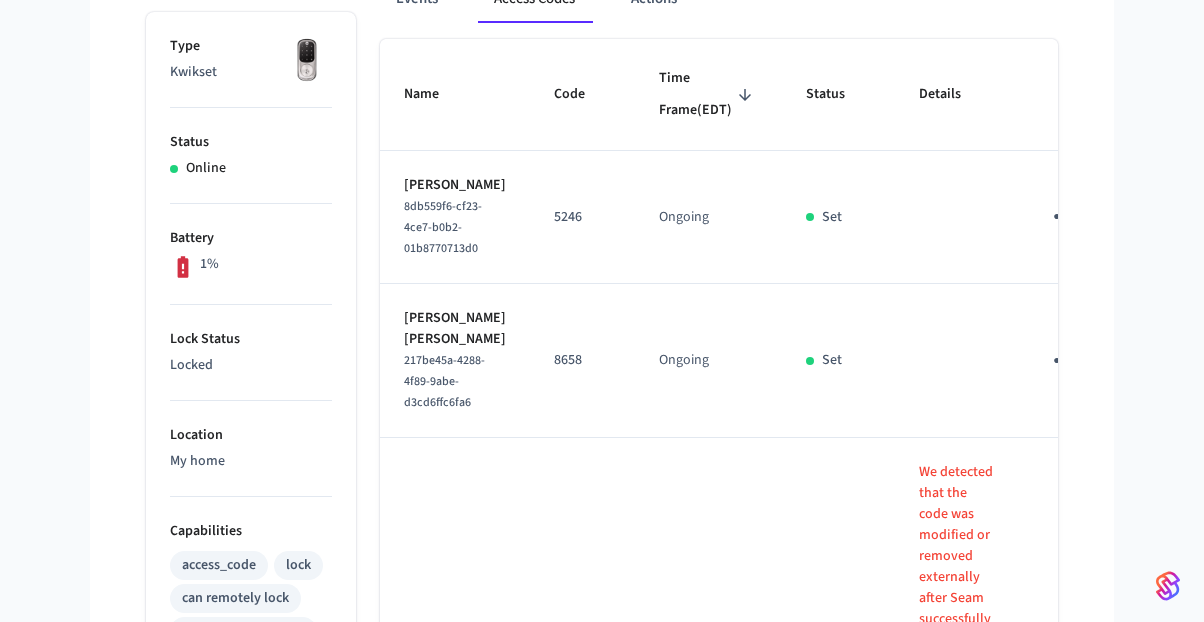 scroll, scrollTop: 416, scrollLeft: 0, axis: vertical 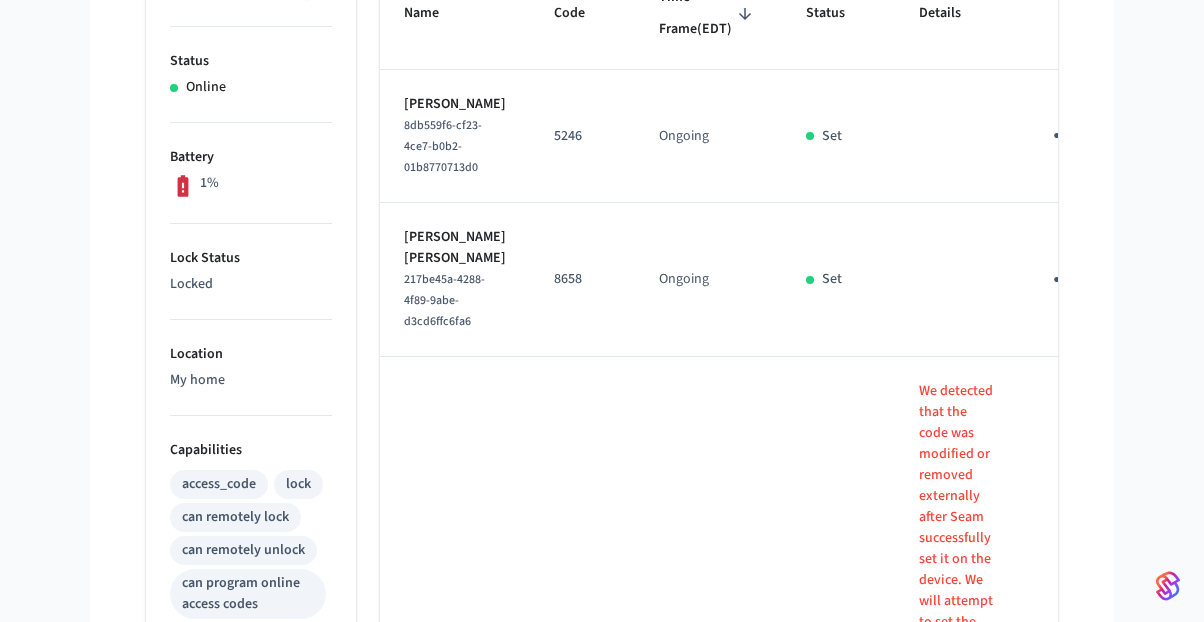 click 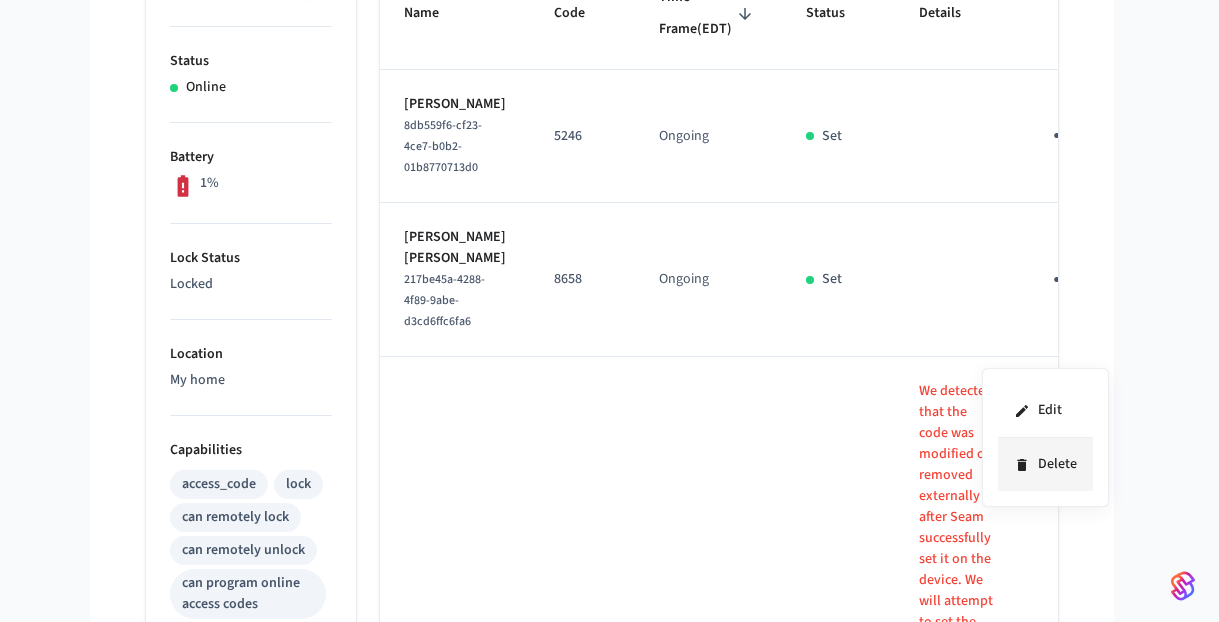 click 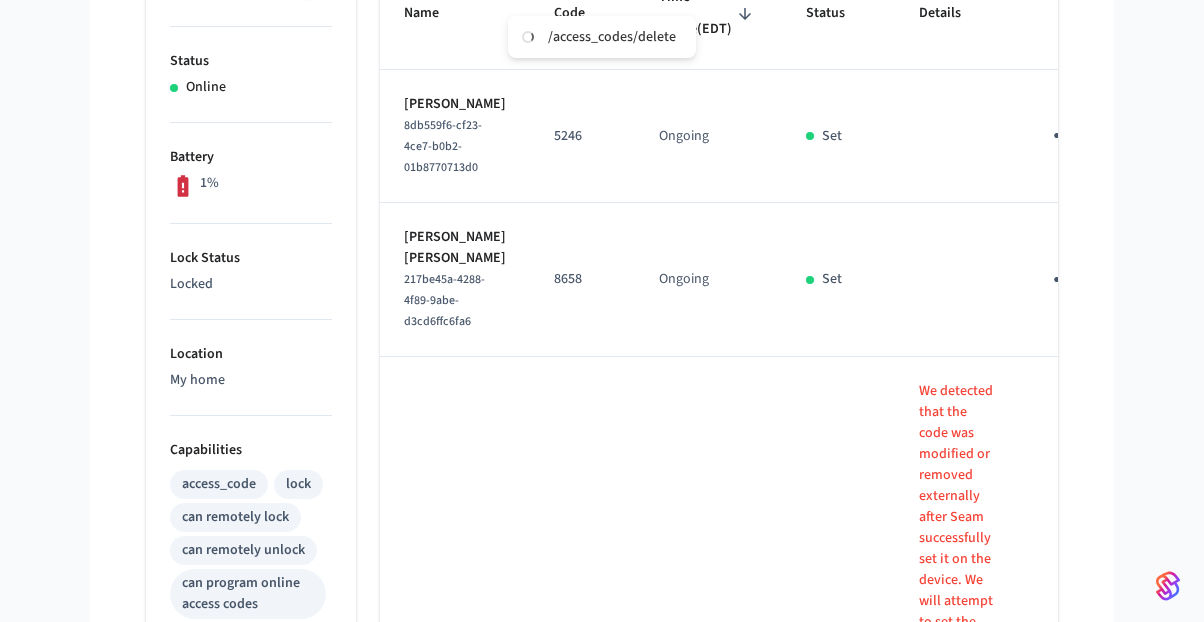 type 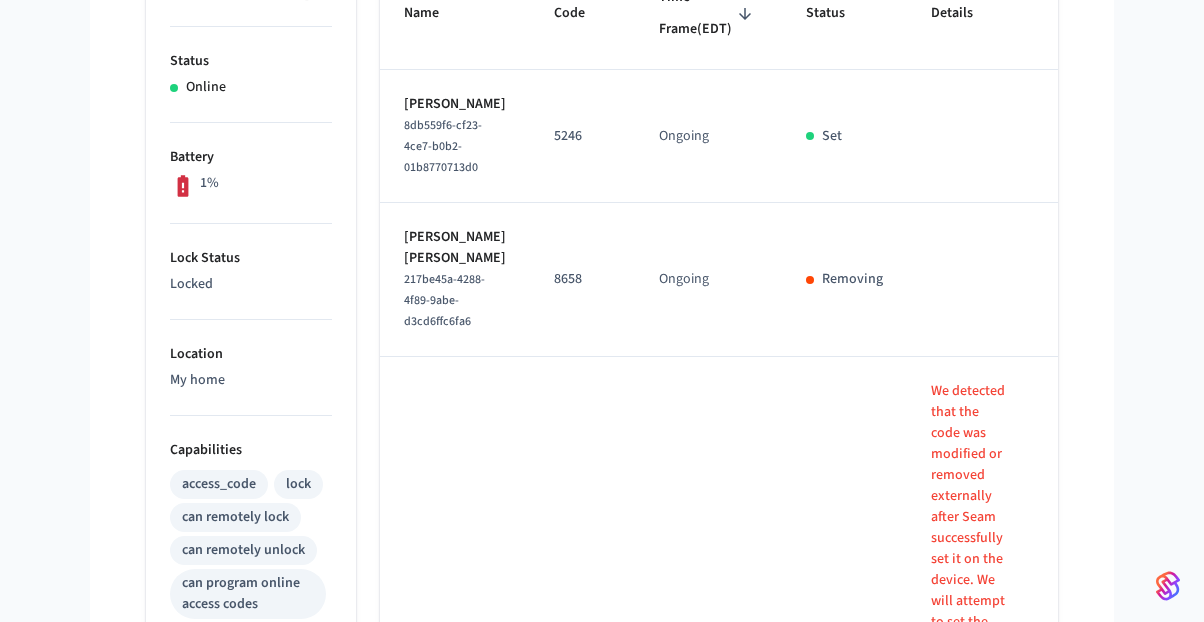 scroll, scrollTop: 0, scrollLeft: 0, axis: both 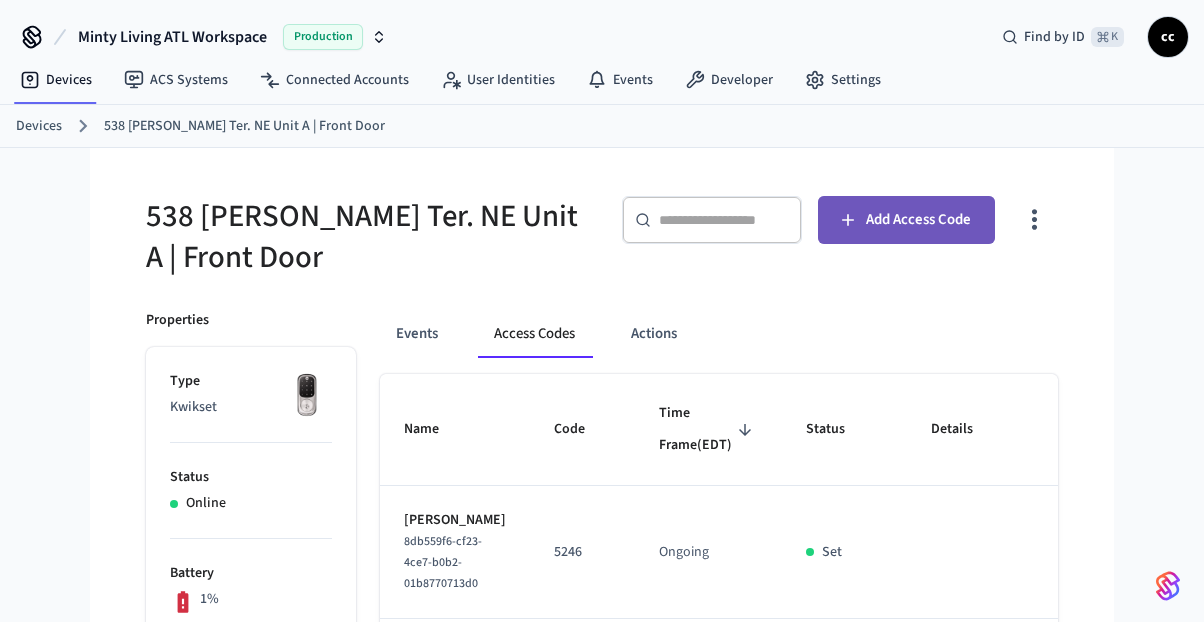 click 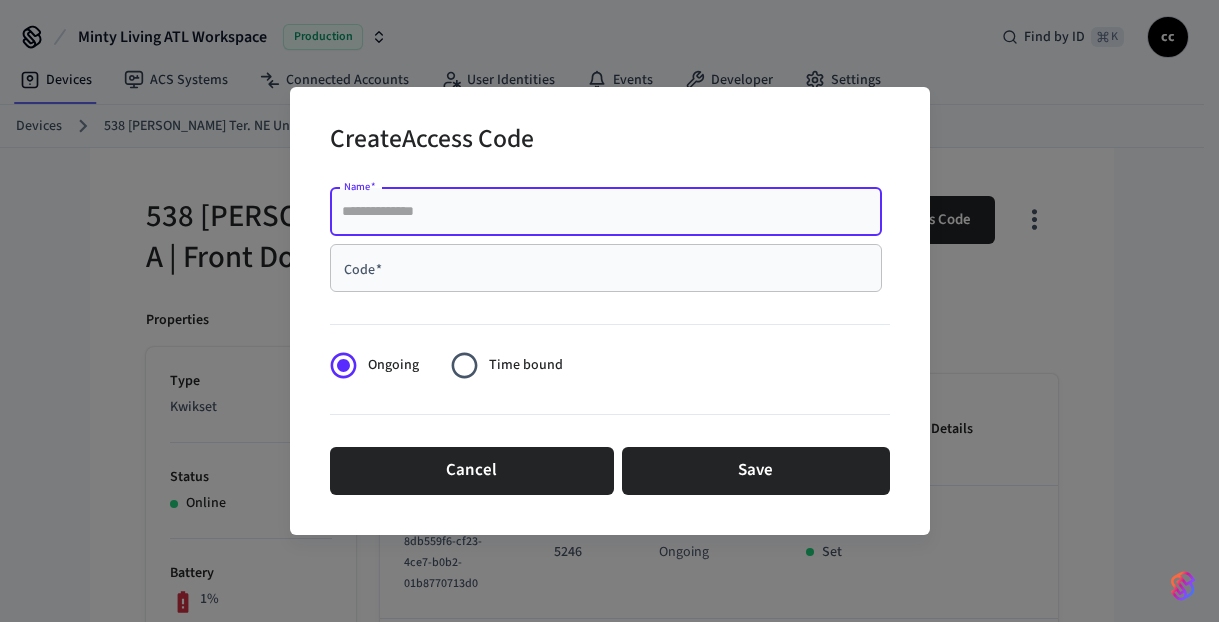 click on "Name   *" at bounding box center (606, 212) 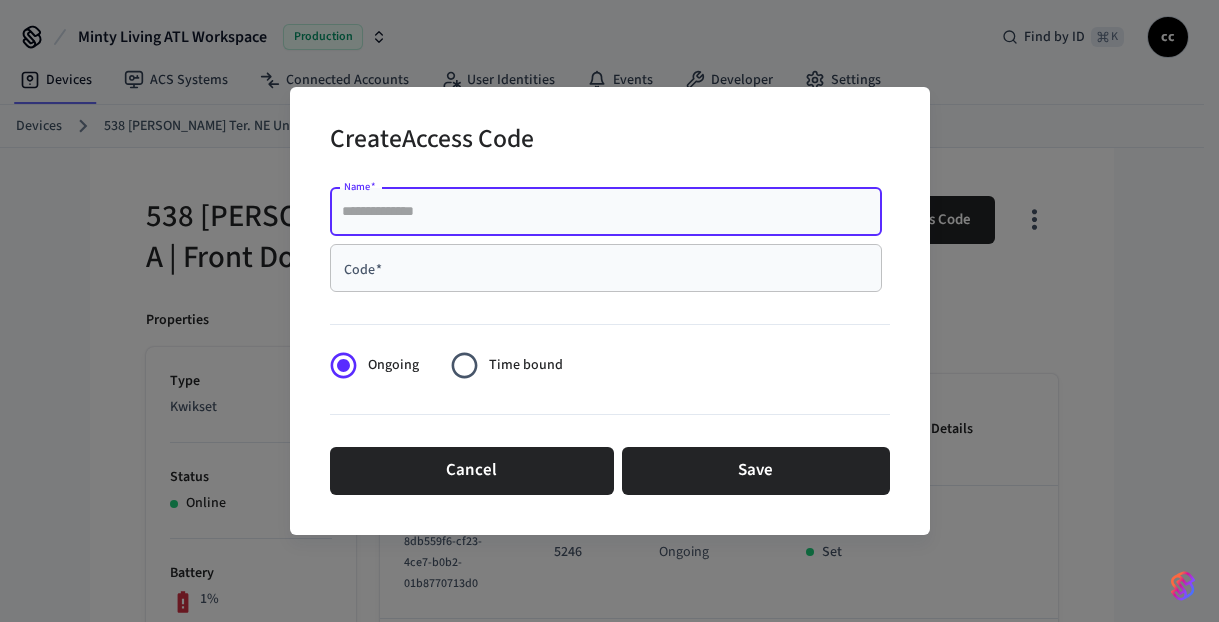 paste on "**********" 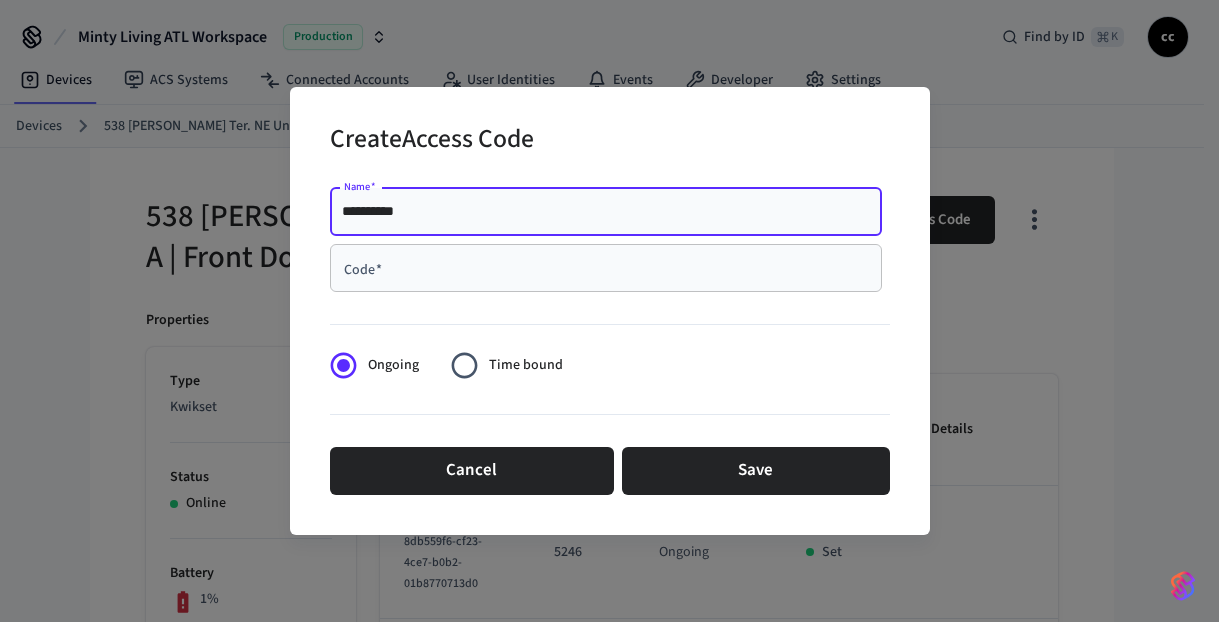 type on "**********" 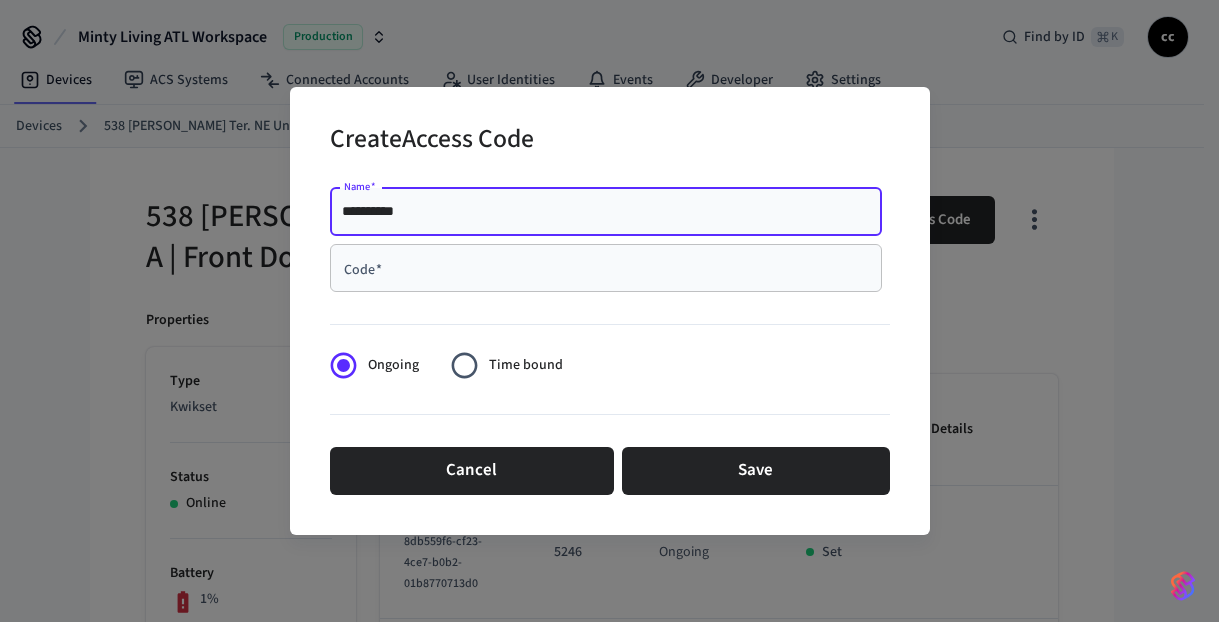click on "Code   *" at bounding box center (606, 268) 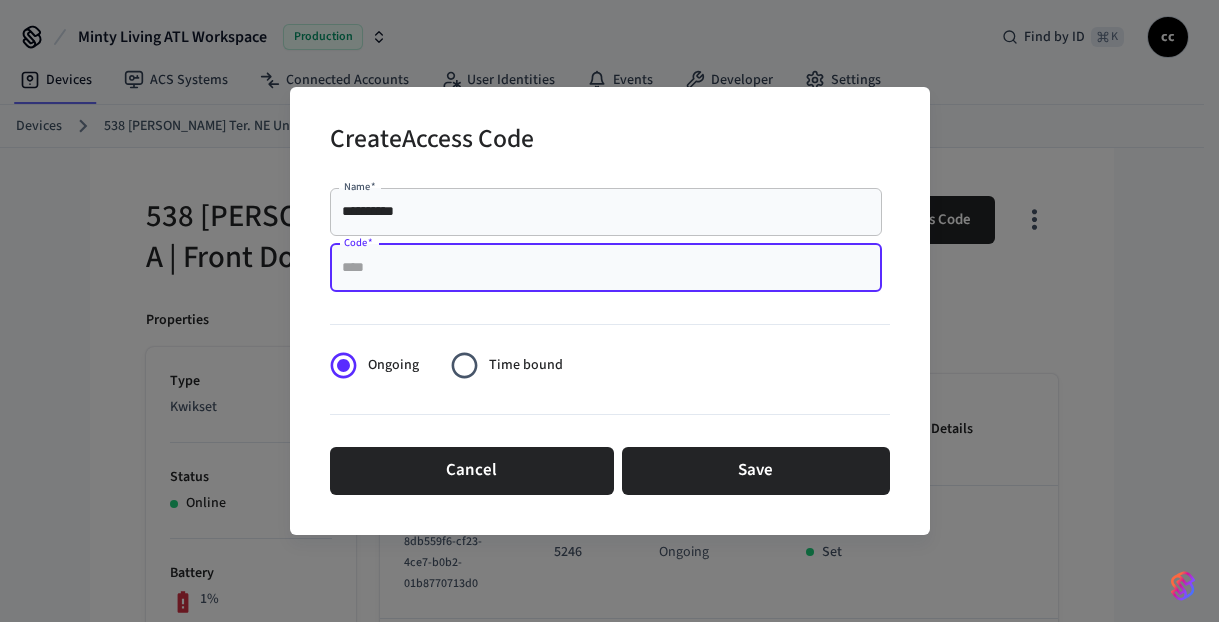 paste on "****" 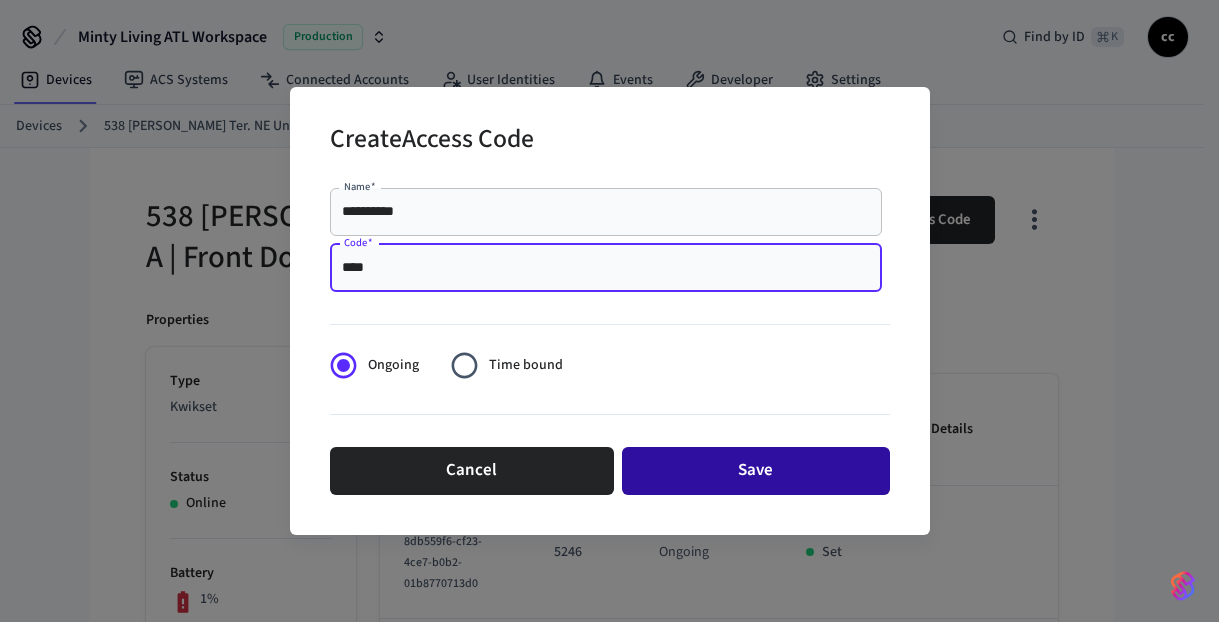 type on "****" 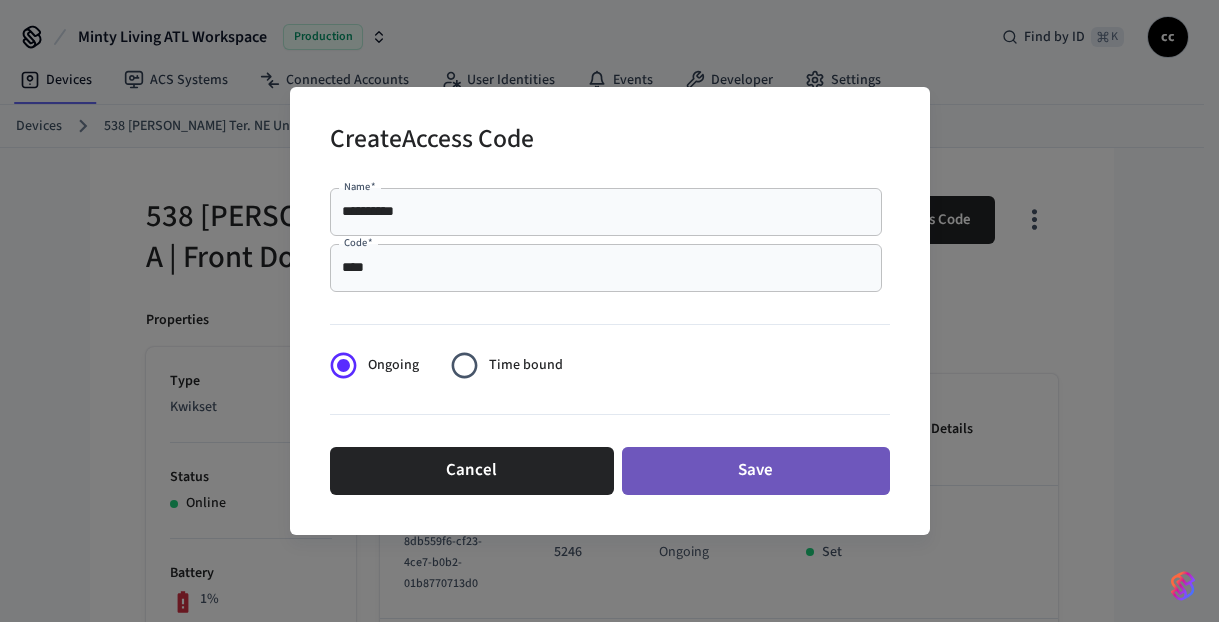 click on "Save" at bounding box center [756, 471] 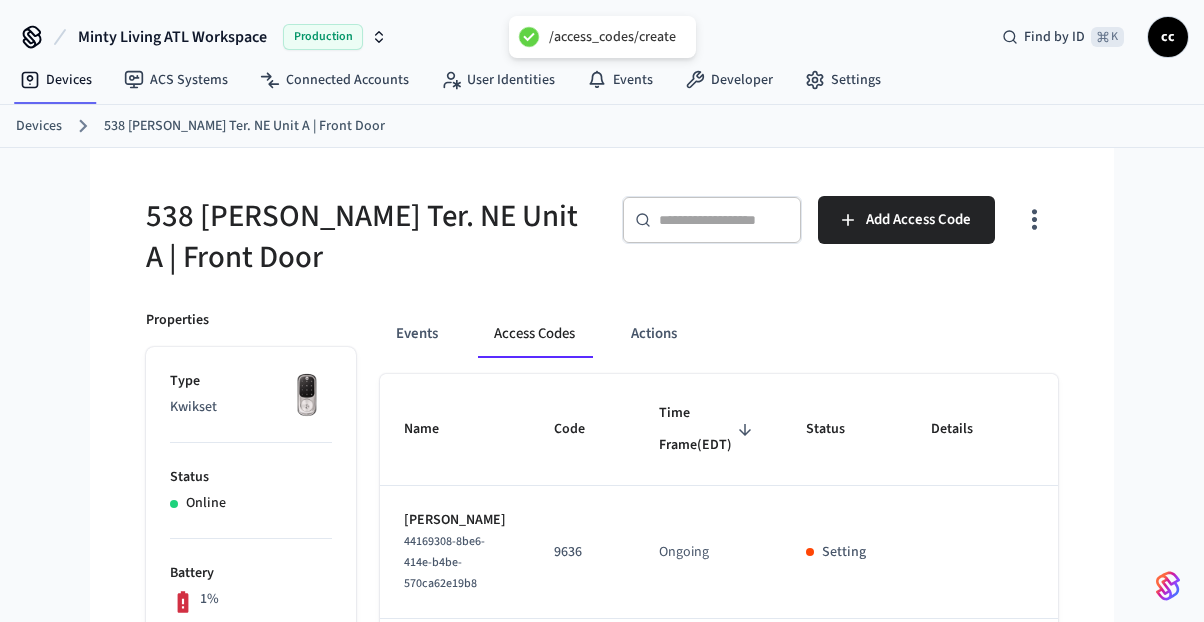 type 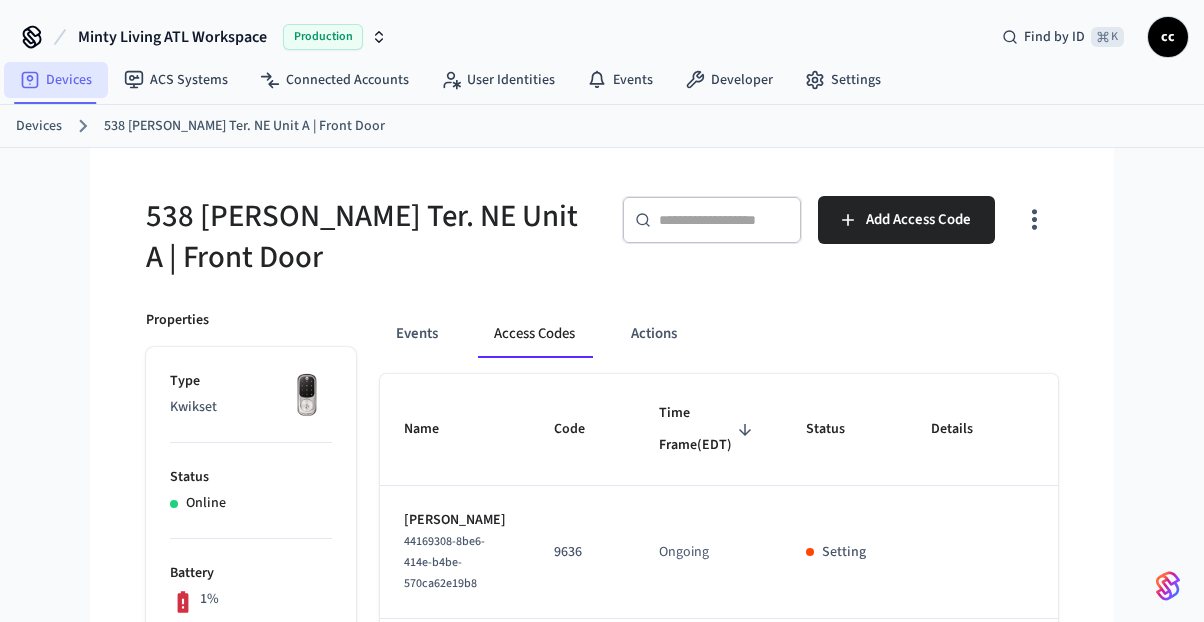 click on "Devices" at bounding box center (56, 80) 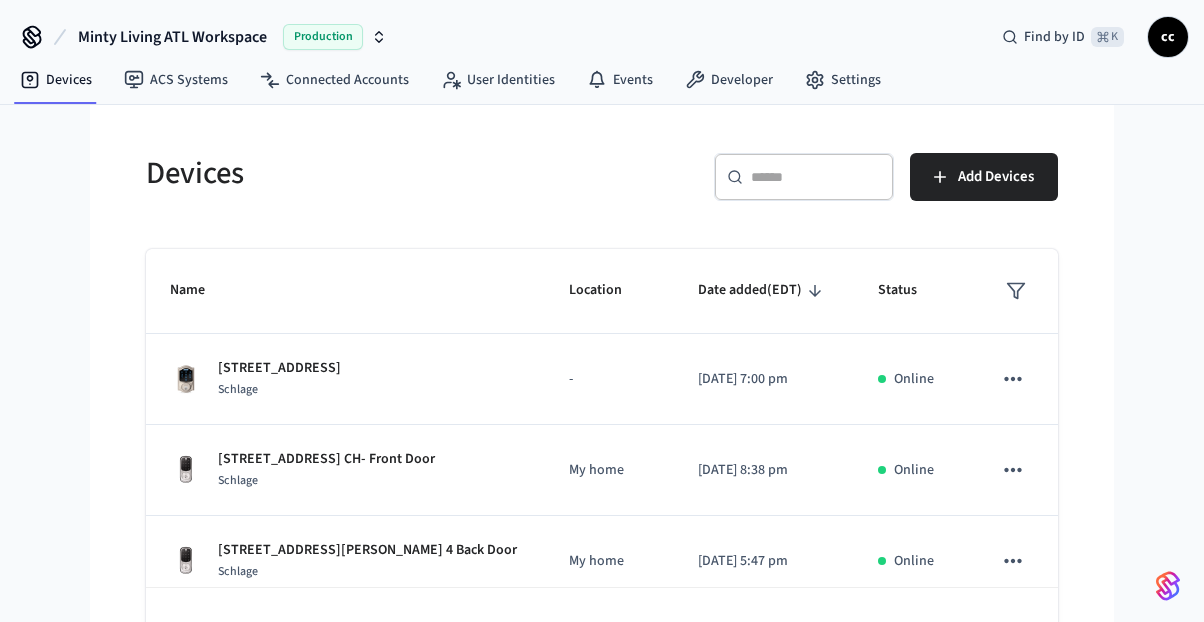 click on "​ ​" at bounding box center [804, 177] 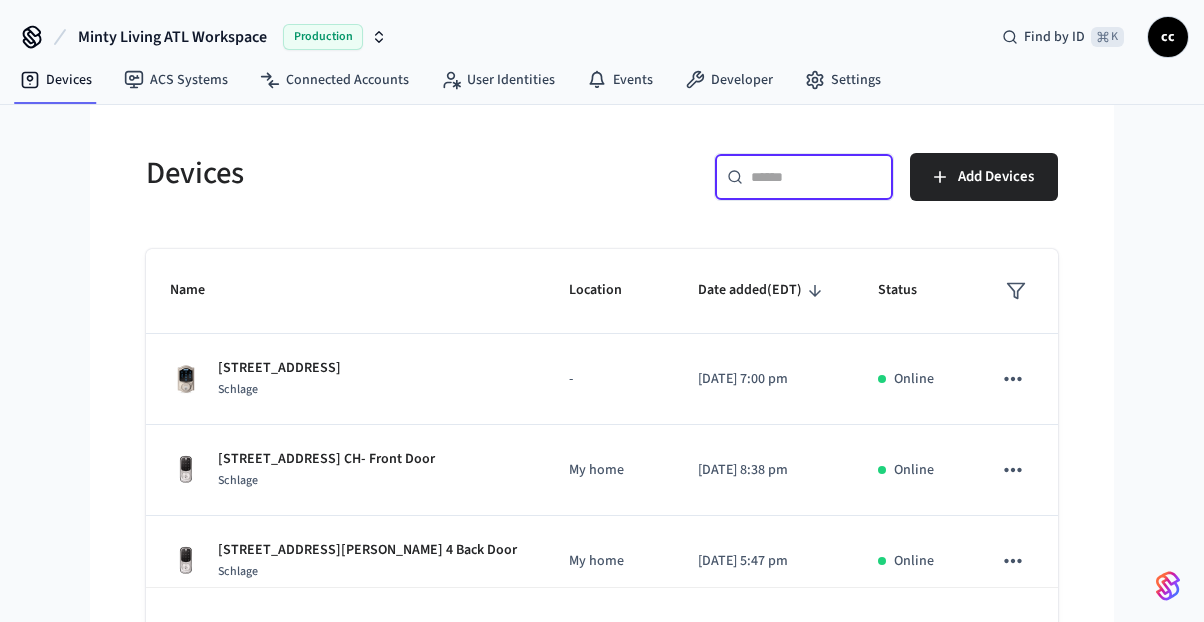 paste on "**********" 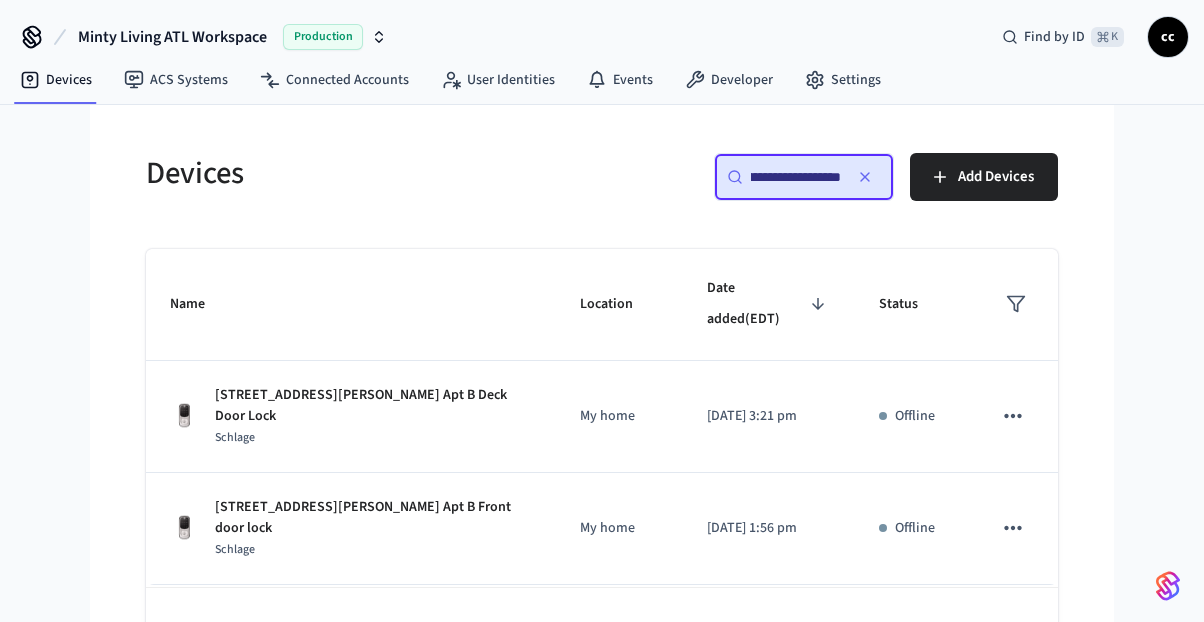 scroll, scrollTop: 0, scrollLeft: 42, axis: horizontal 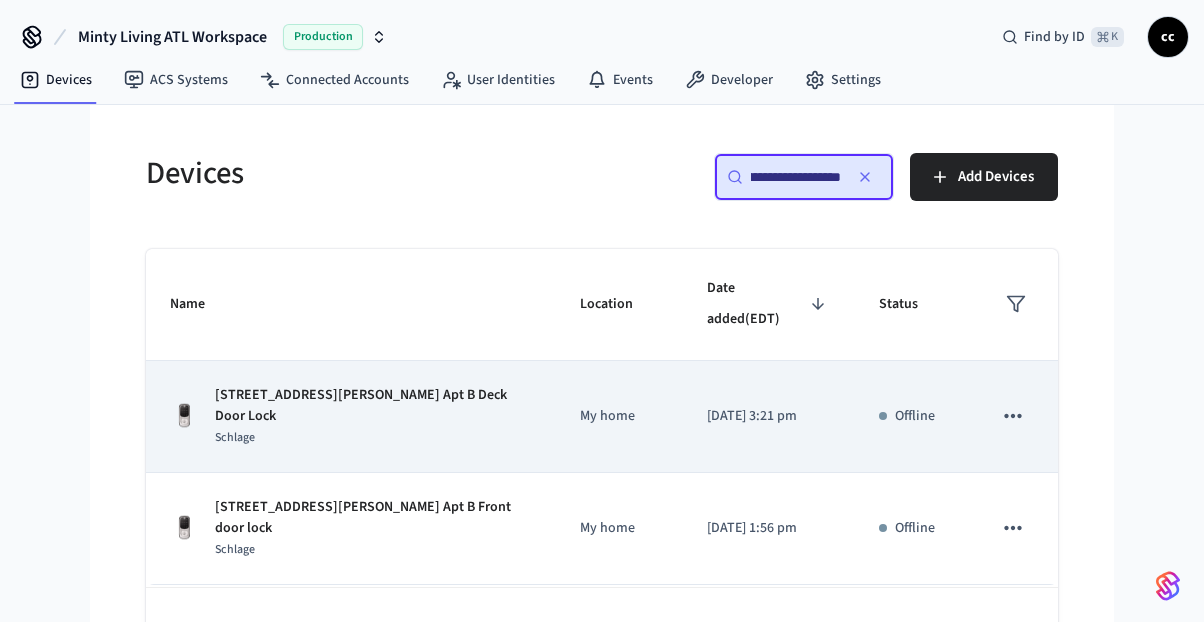 type on "**********" 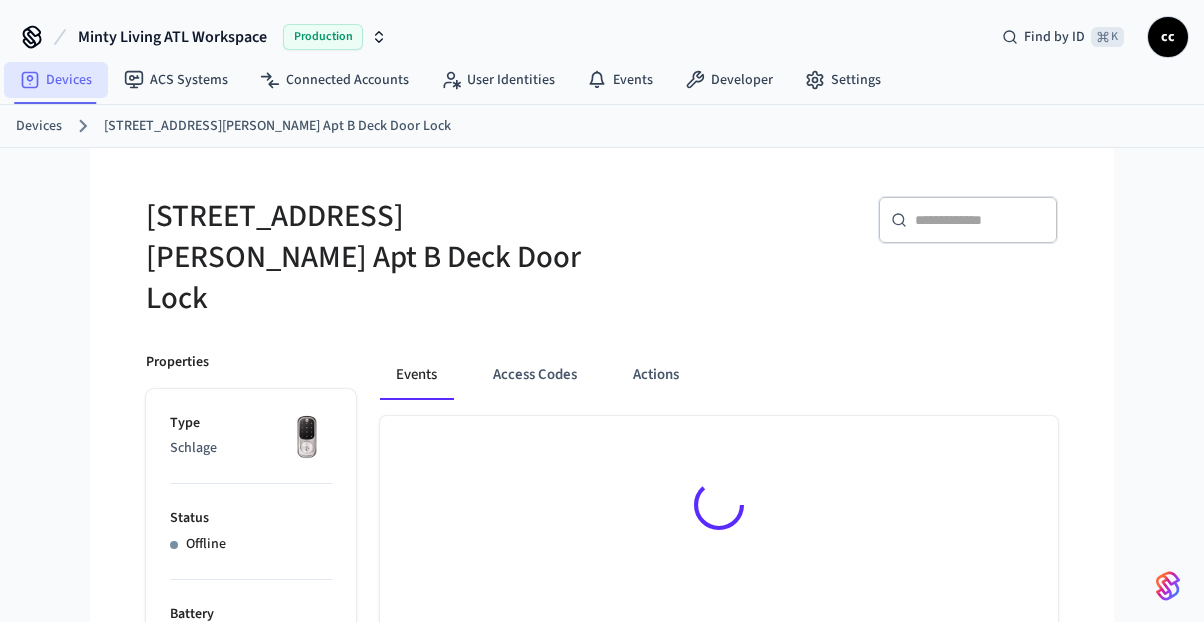 click on "Devices" at bounding box center (56, 80) 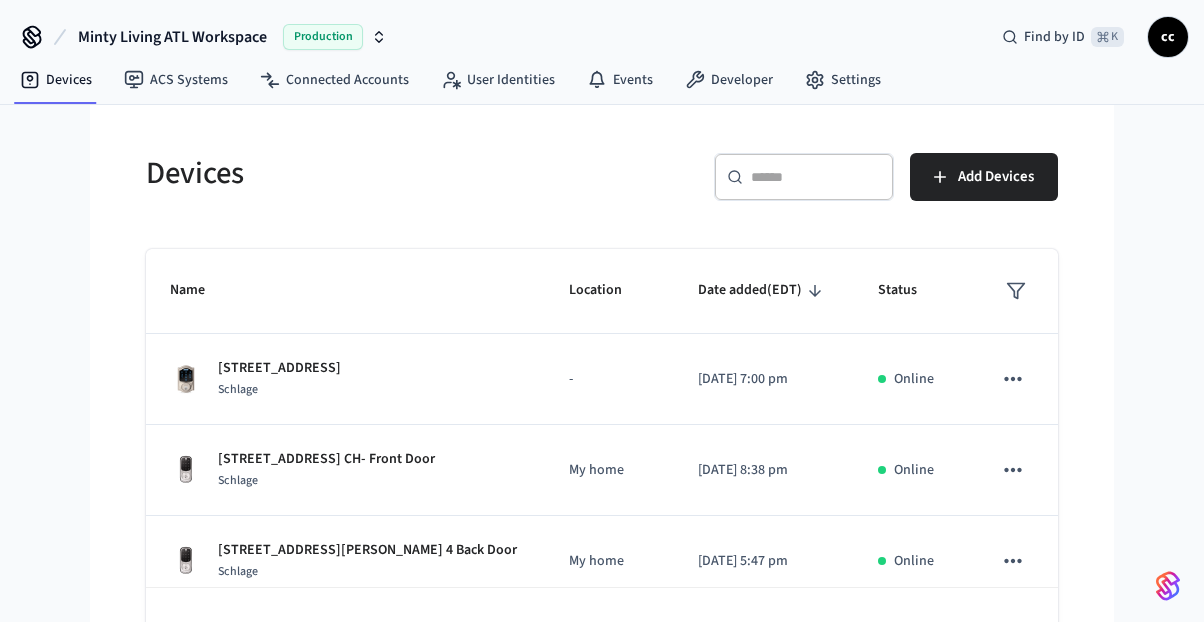 click on "​ ​" at bounding box center (804, 177) 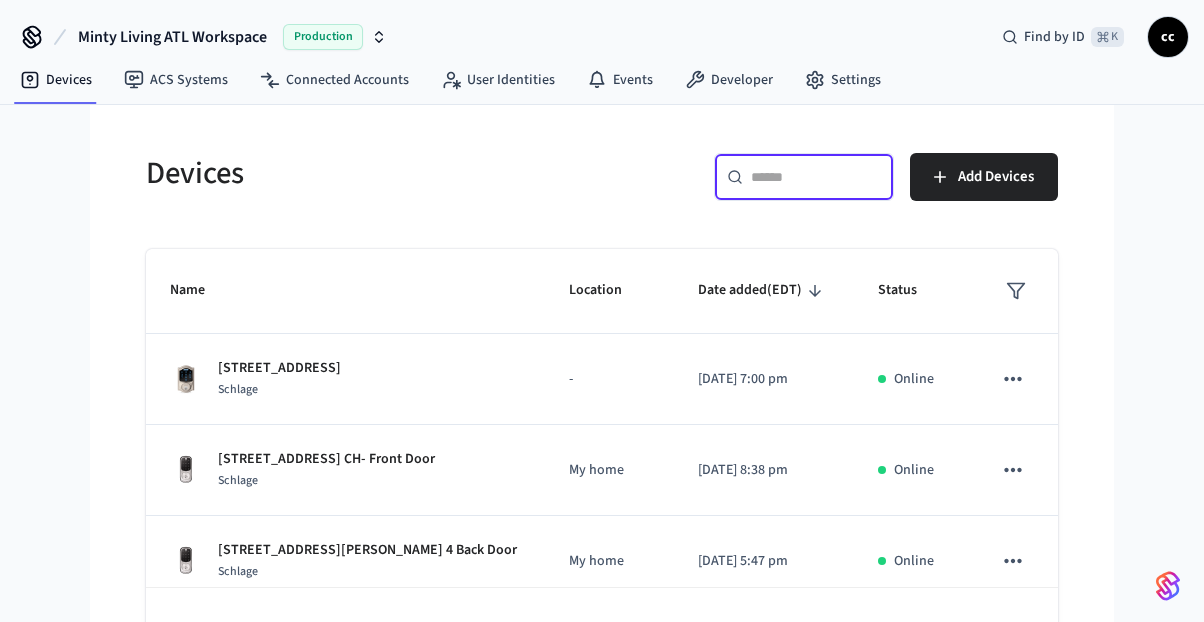 paste on "**********" 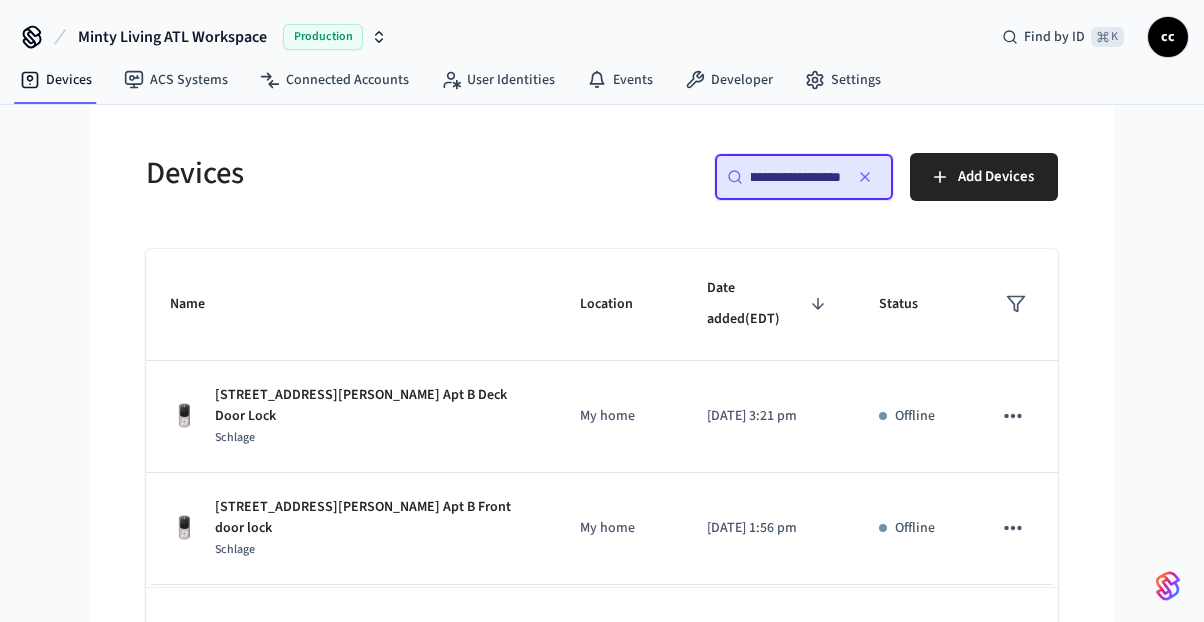 scroll, scrollTop: 0, scrollLeft: 33, axis: horizontal 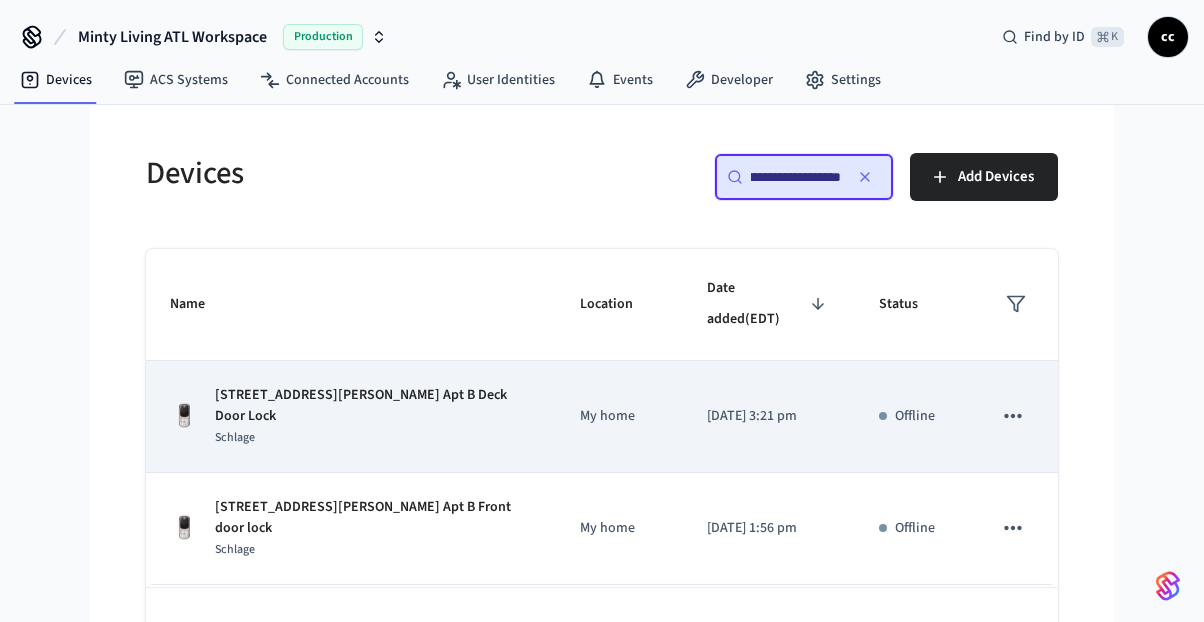 type on "**********" 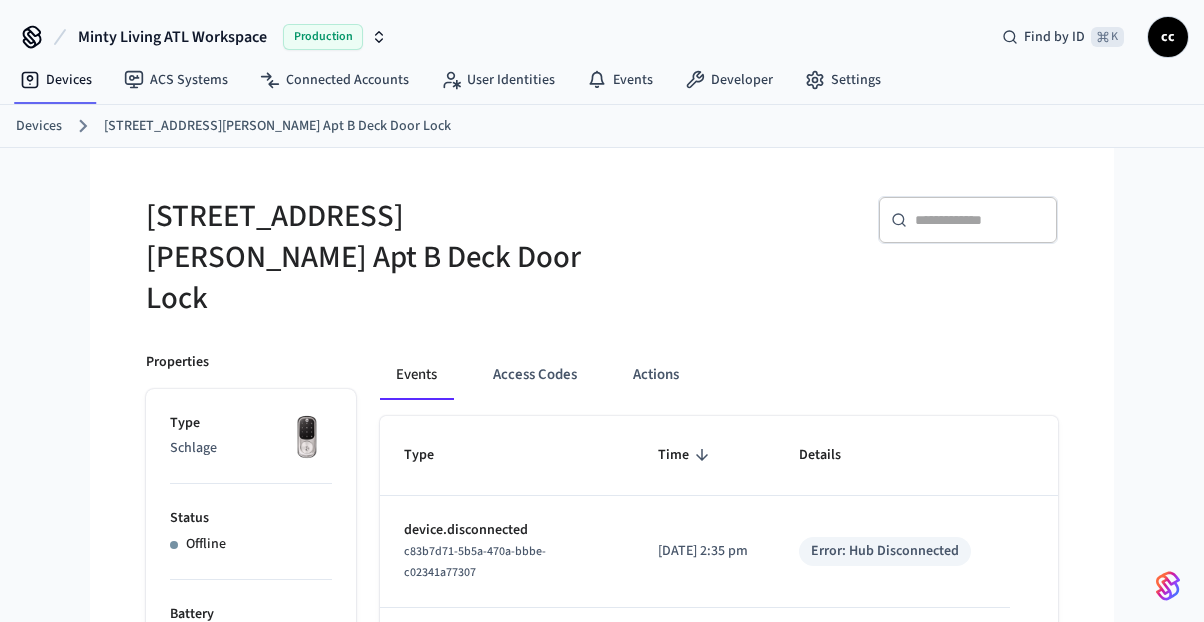 click on "Access Codes" at bounding box center (535, 376) 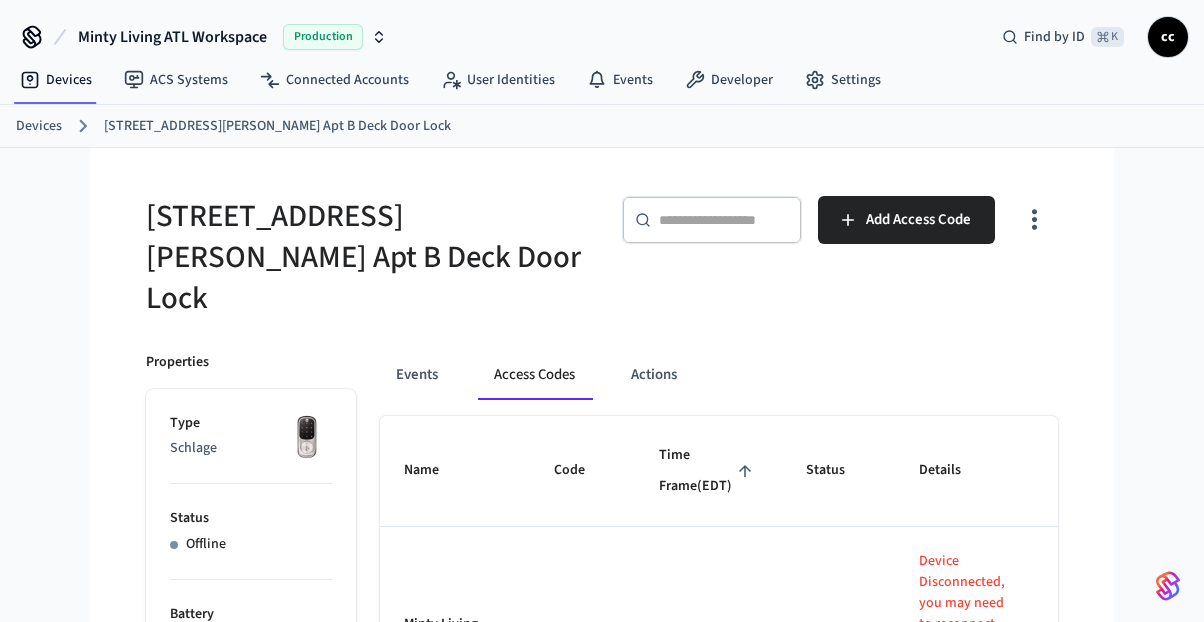 click on "Time Frame  (EDT)" at bounding box center [708, 471] 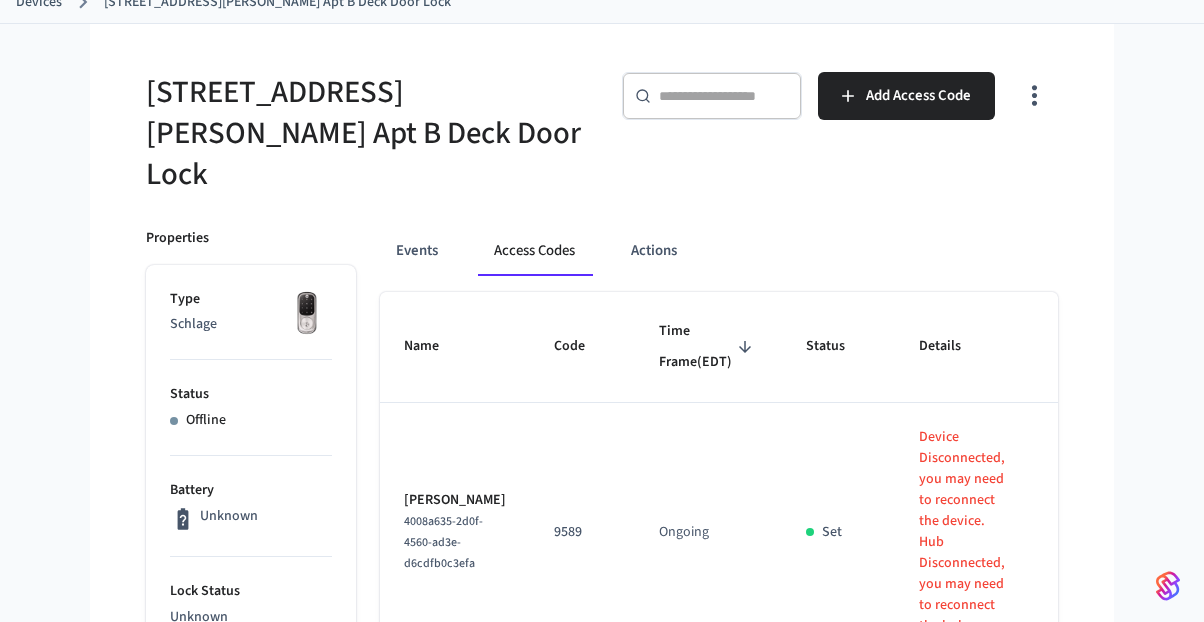 scroll, scrollTop: 0, scrollLeft: 0, axis: both 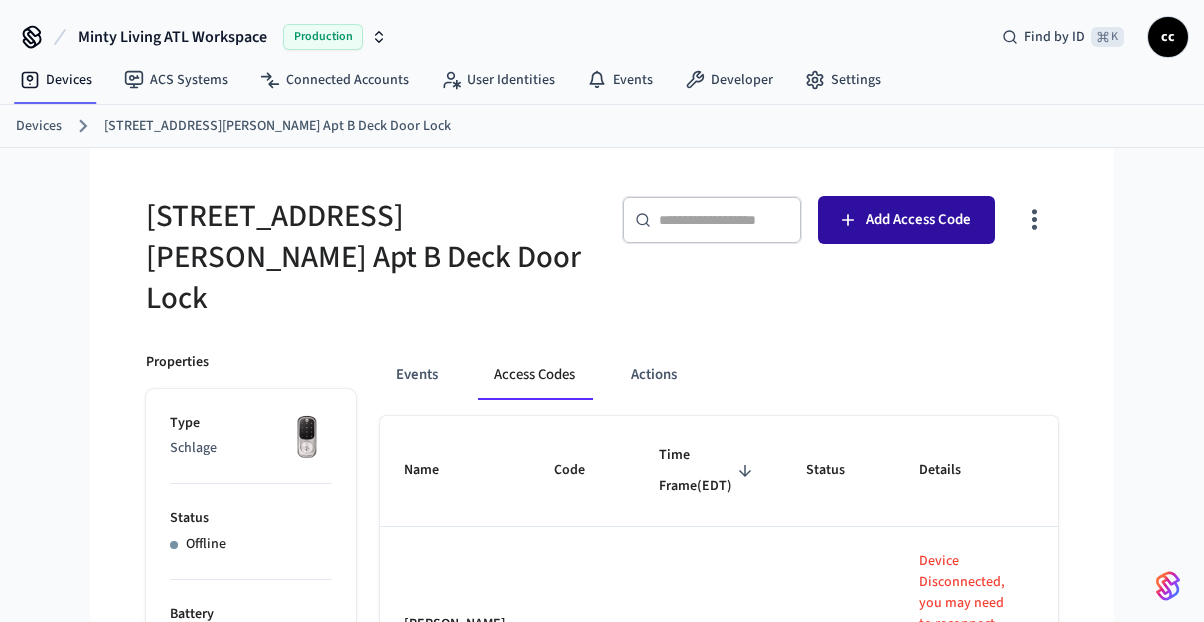 click on "Add Access Code" at bounding box center (918, 220) 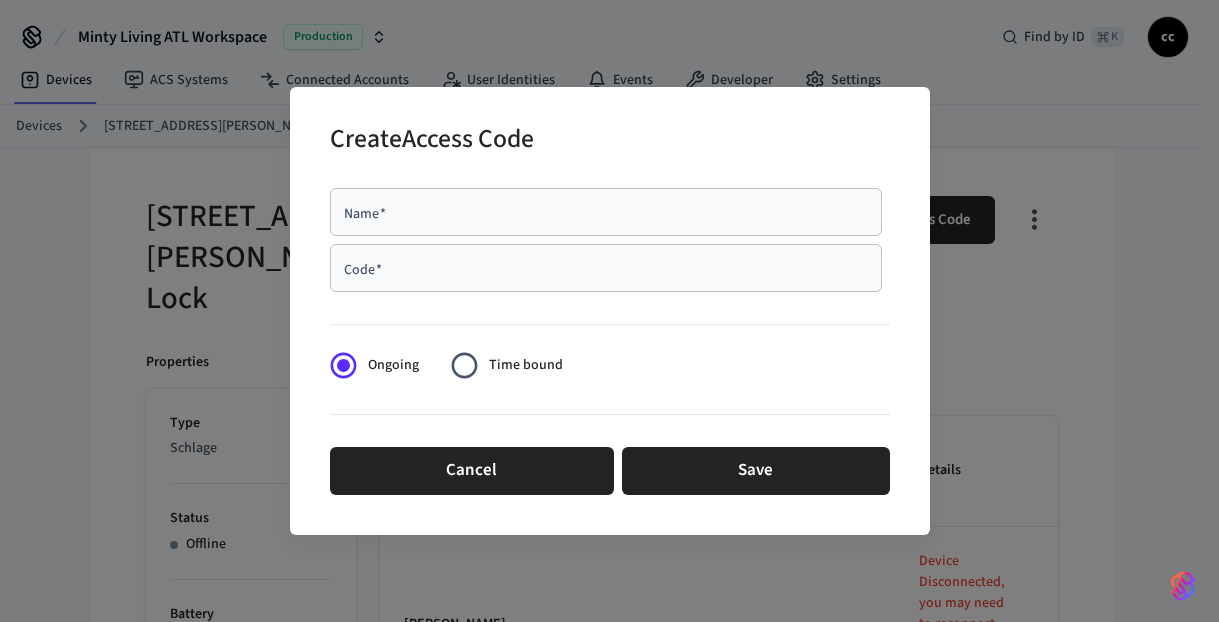 click on "Name   *" at bounding box center (606, 212) 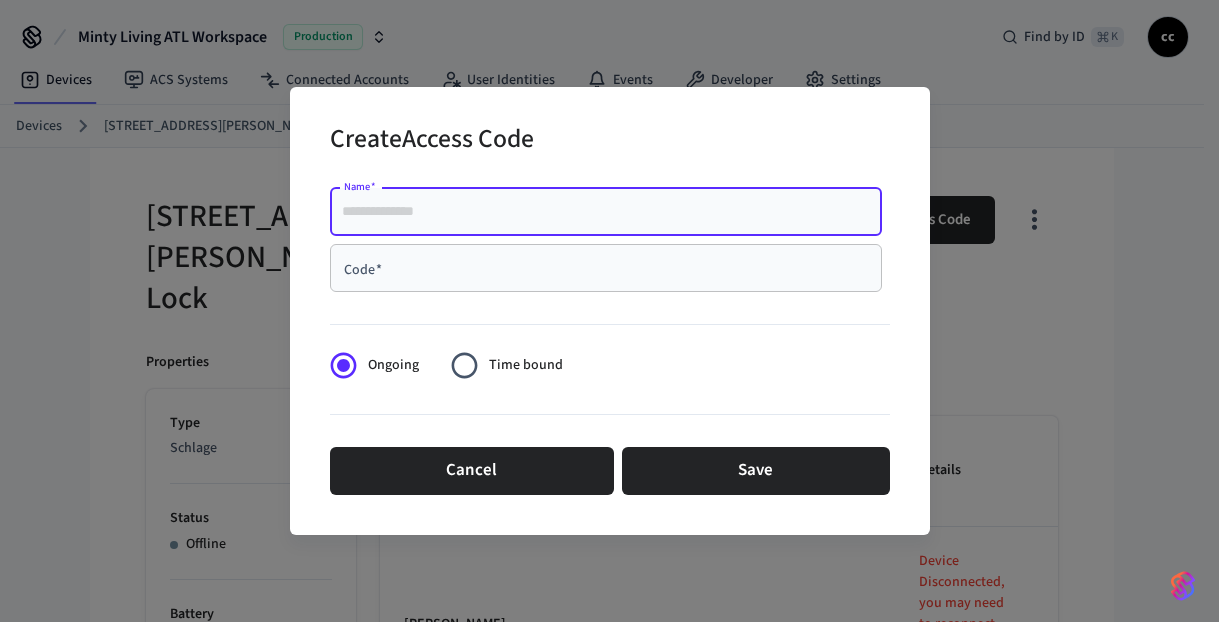 paste on "**********" 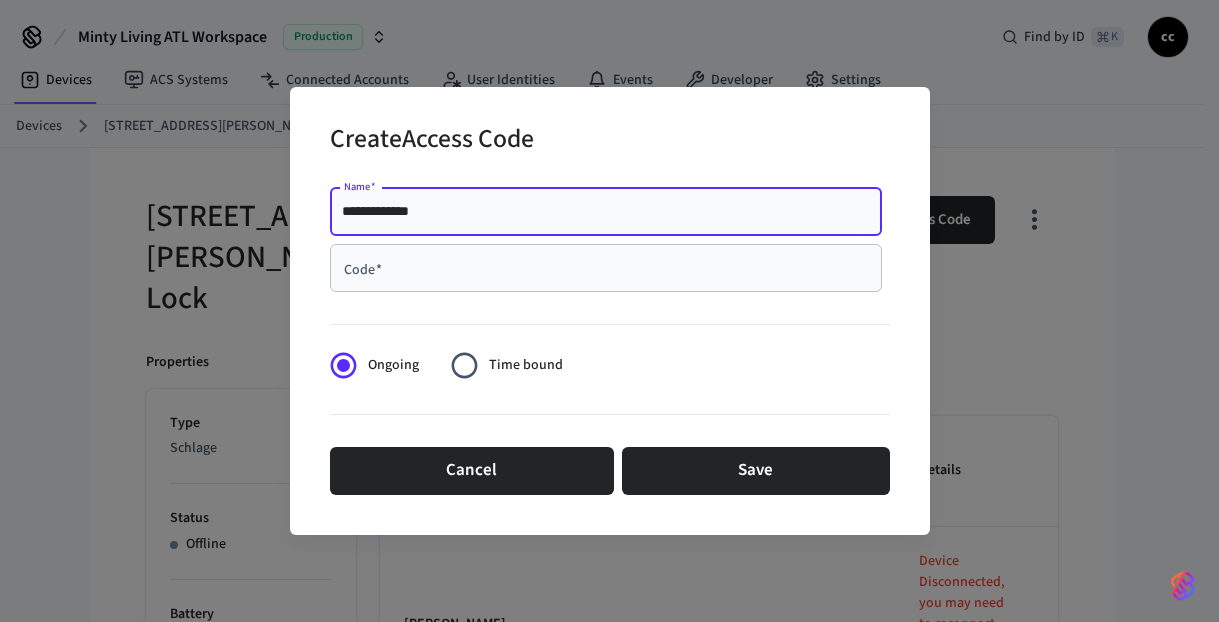 type on "**********" 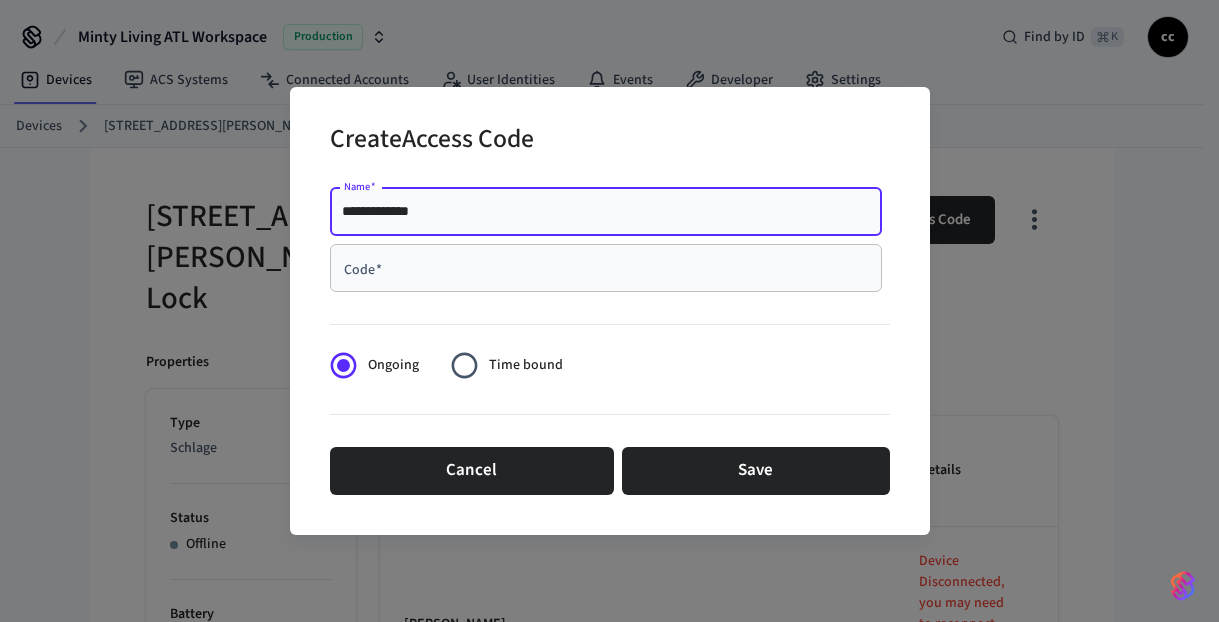 click on "Code   *" at bounding box center (606, 268) 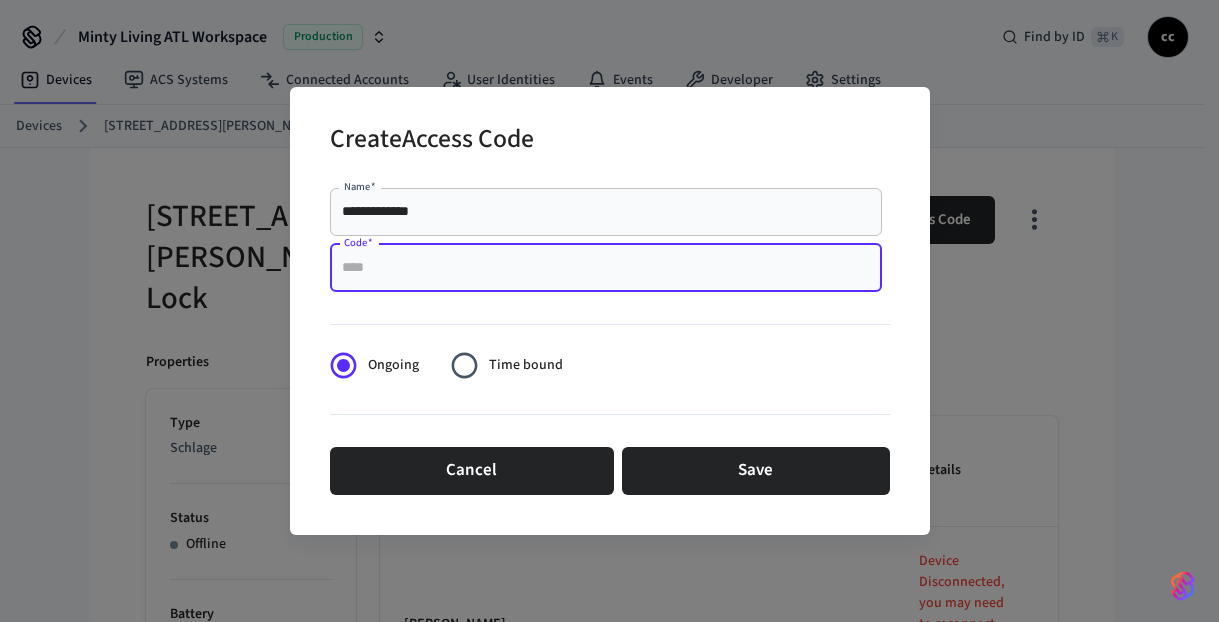 paste on "****" 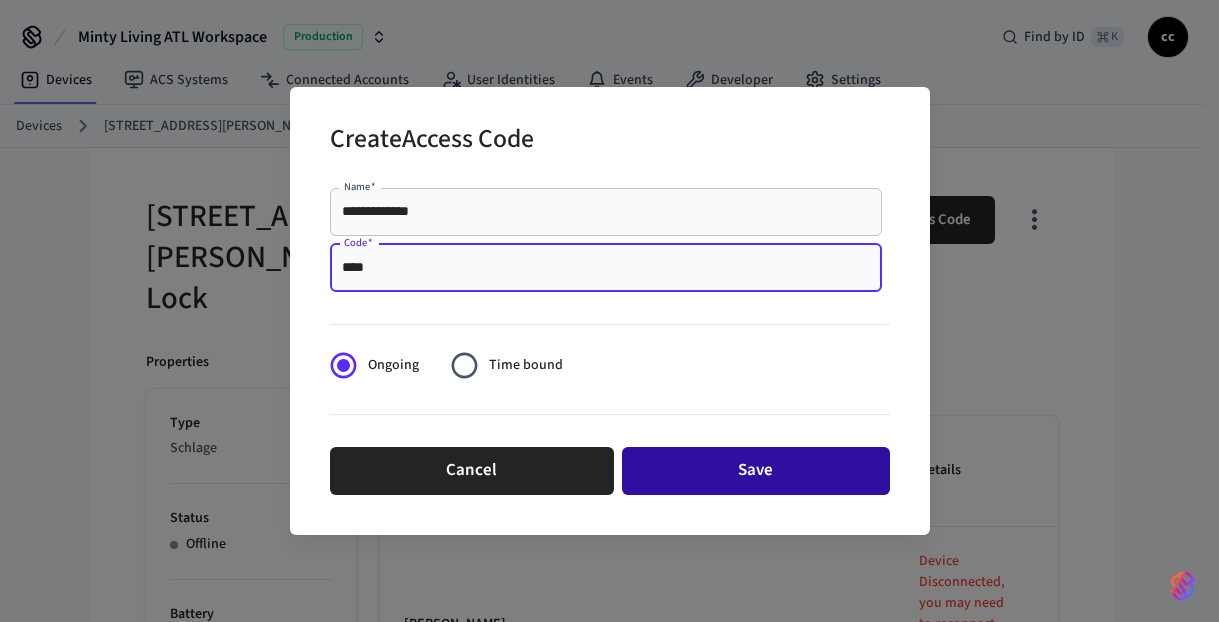 type on "****" 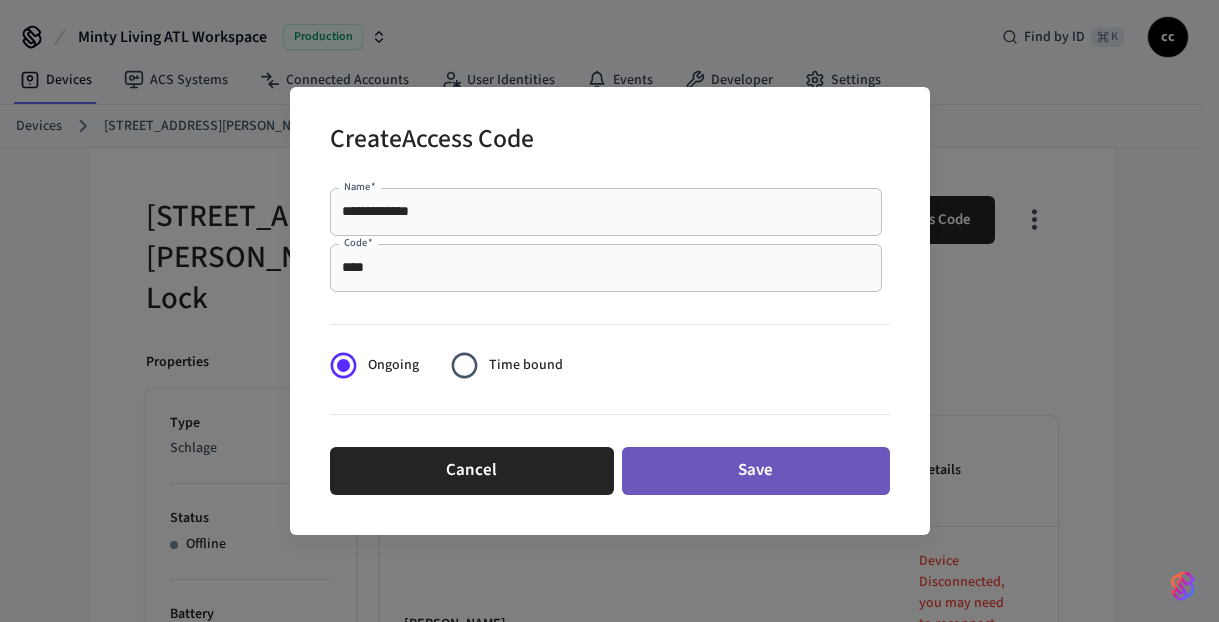 click on "Save" at bounding box center [756, 471] 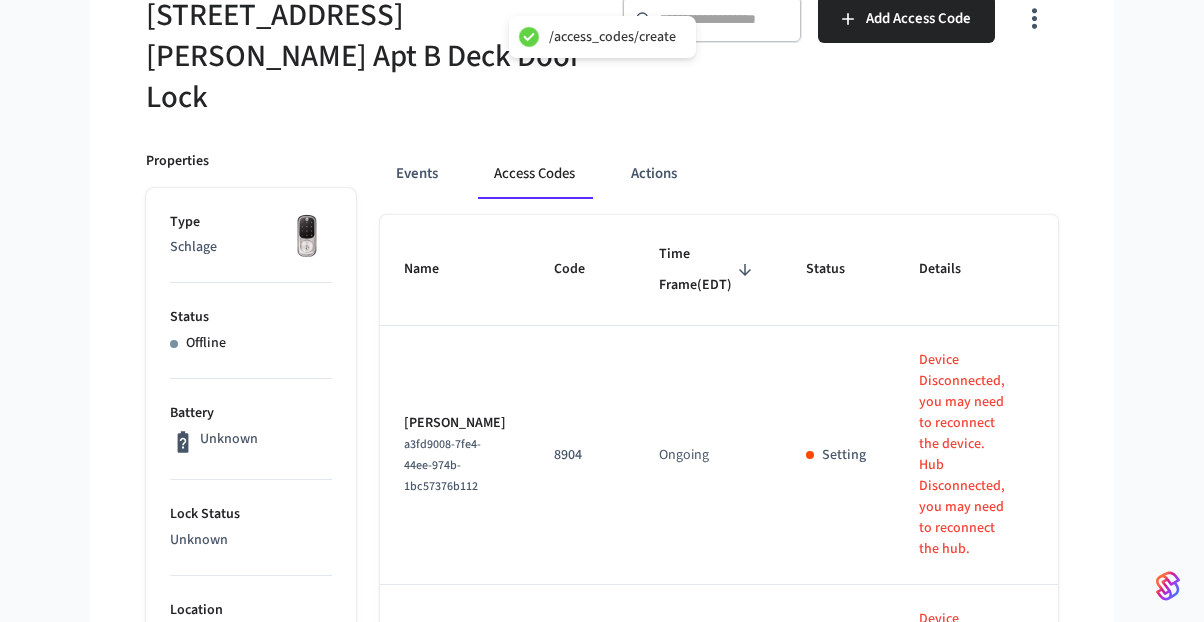 scroll, scrollTop: 216, scrollLeft: 0, axis: vertical 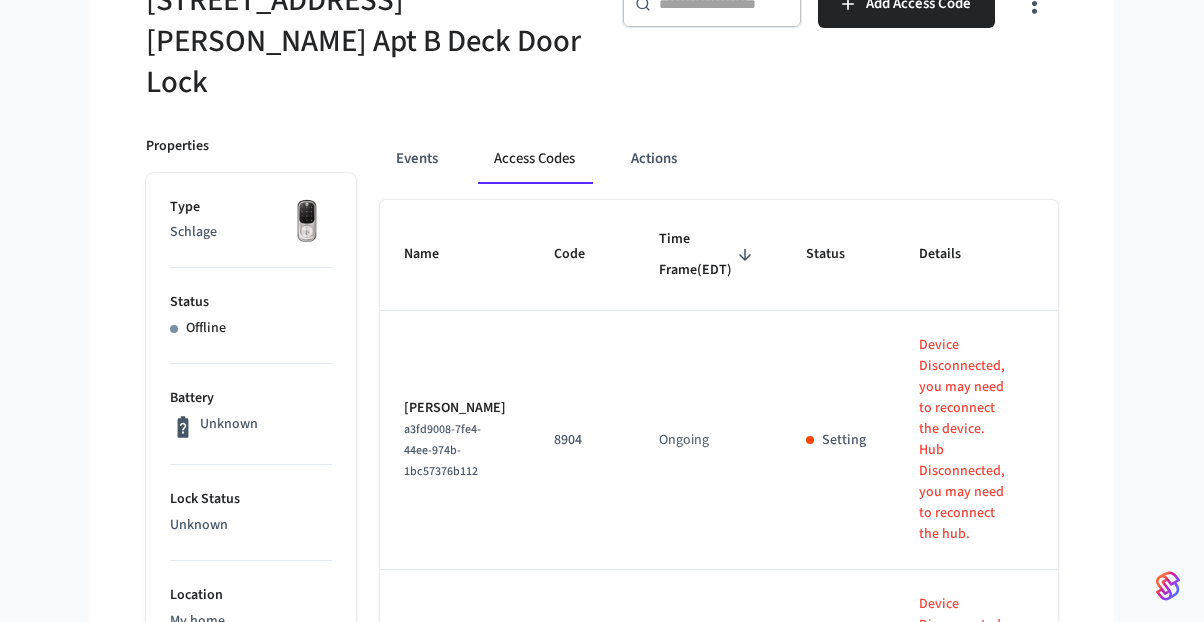 click on "Time Frame  (EDT)" at bounding box center (708, 255) 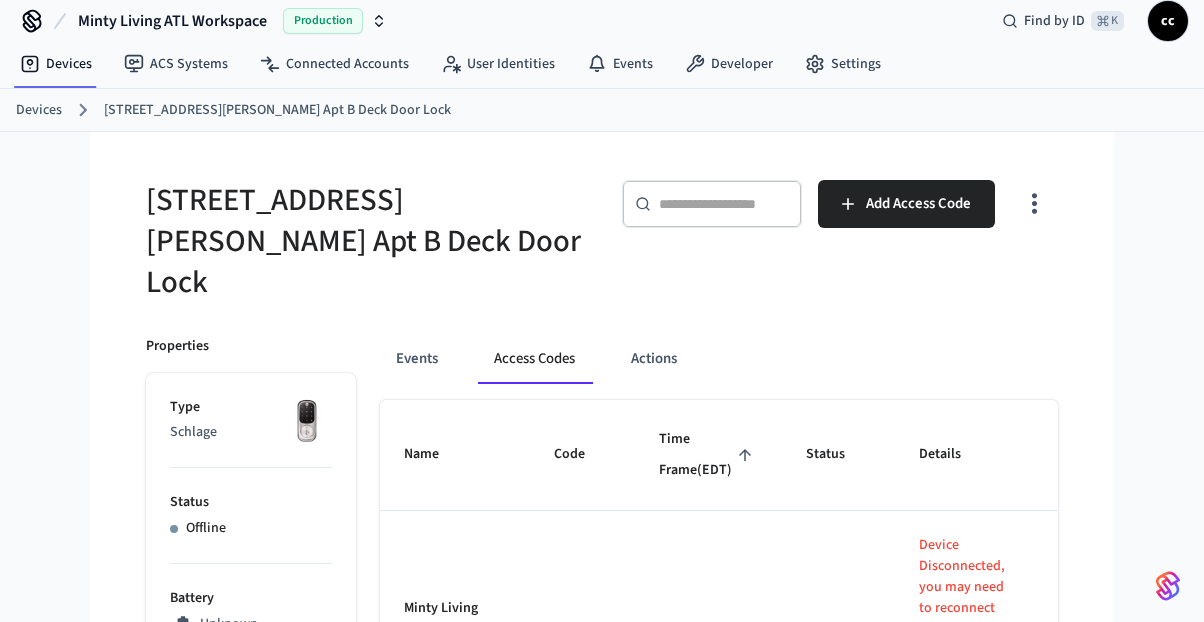scroll, scrollTop: 0, scrollLeft: 0, axis: both 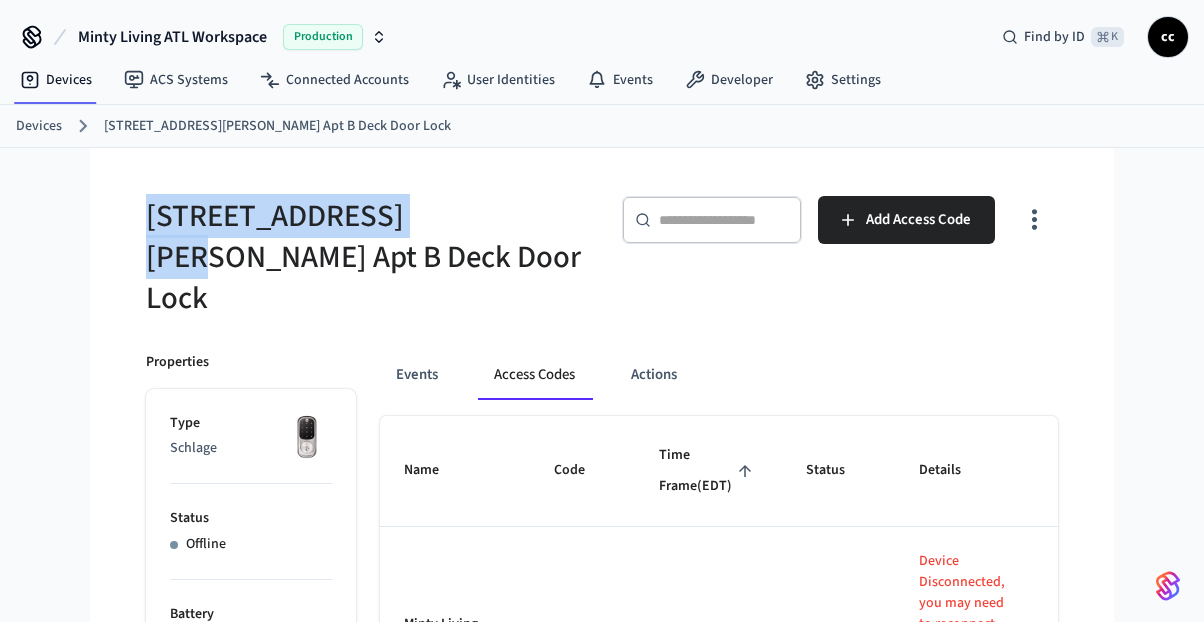 drag, startPoint x: 230, startPoint y: 221, endPoint x: 144, endPoint y: 218, distance: 86.05231 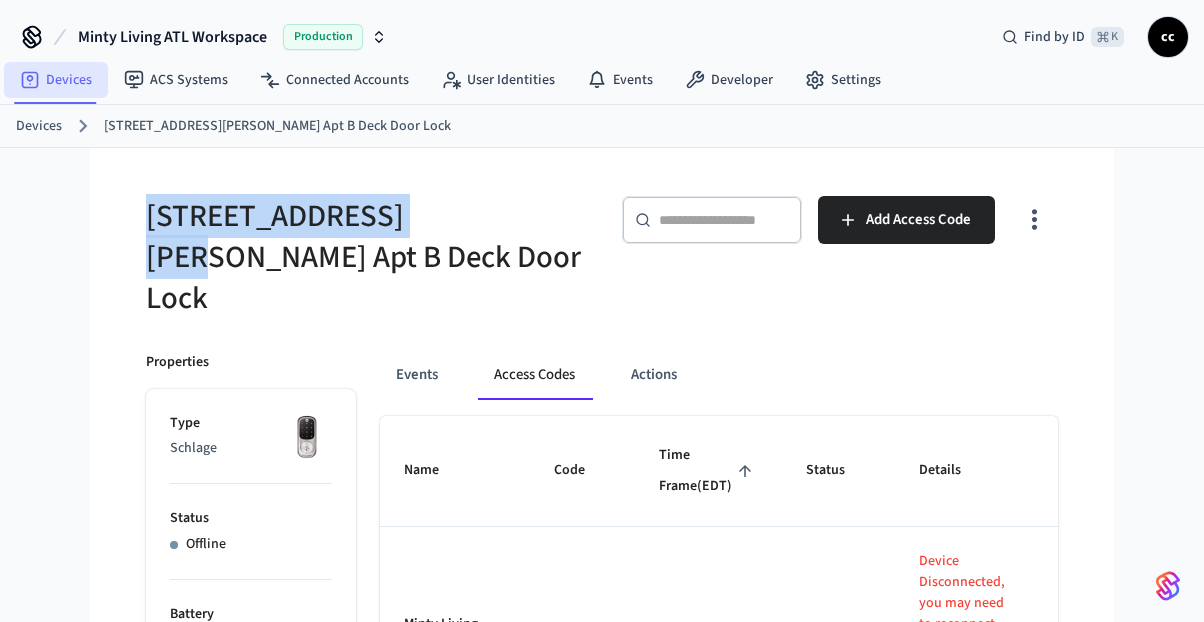 click on "Devices" at bounding box center [56, 80] 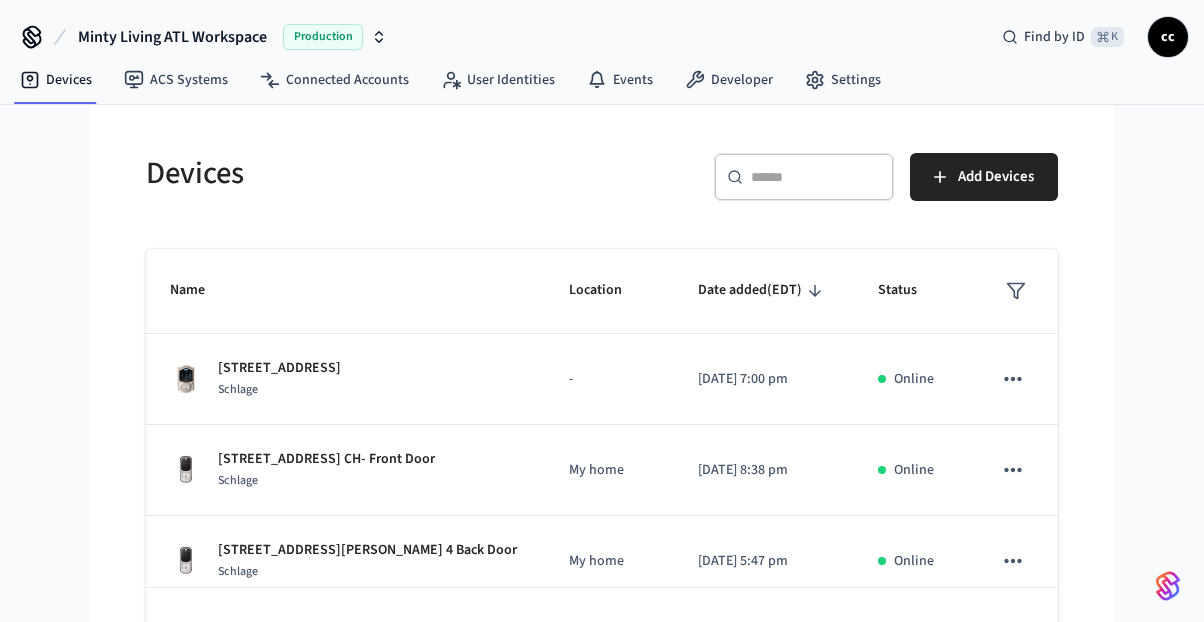 click at bounding box center [816, 177] 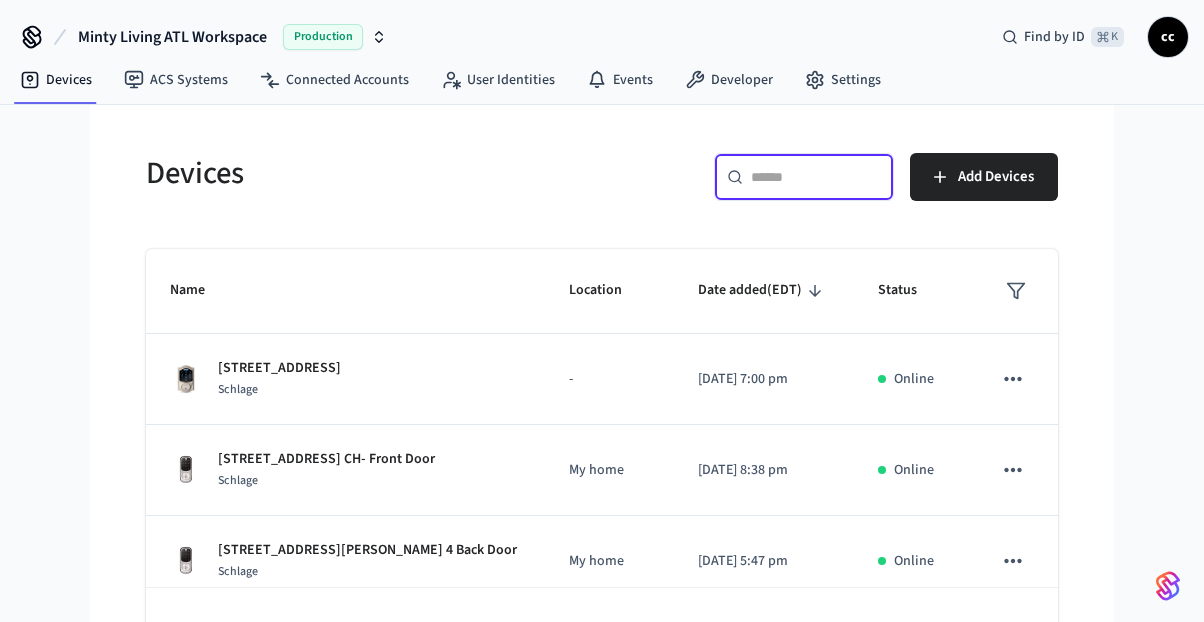 paste on "**********" 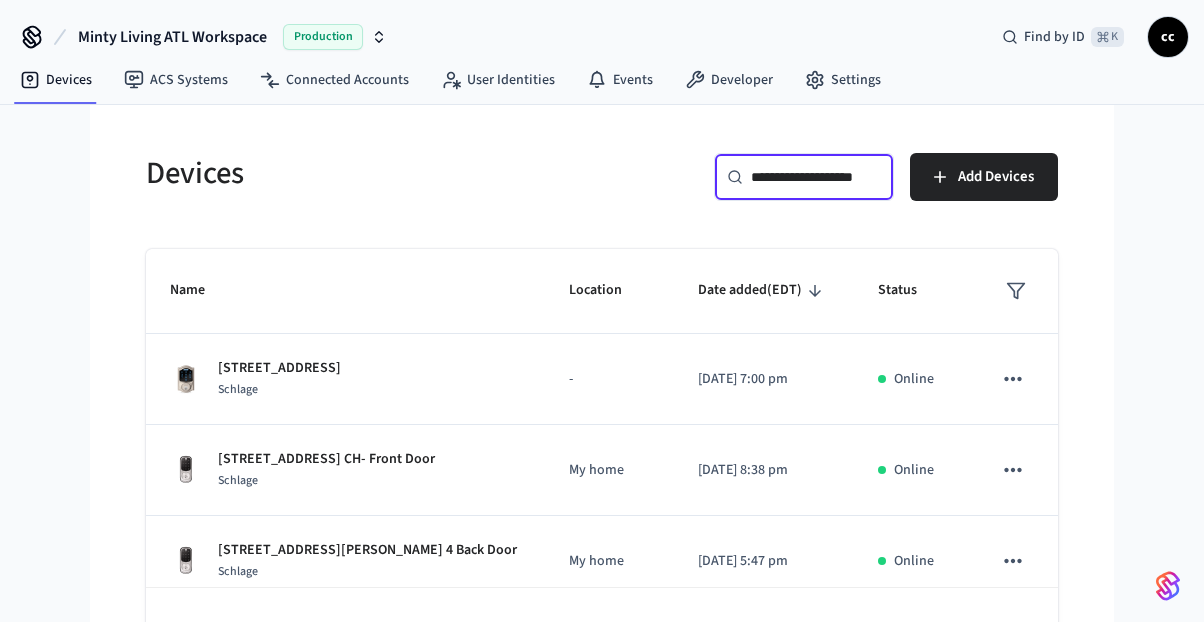 scroll, scrollTop: 0, scrollLeft: 27, axis: horizontal 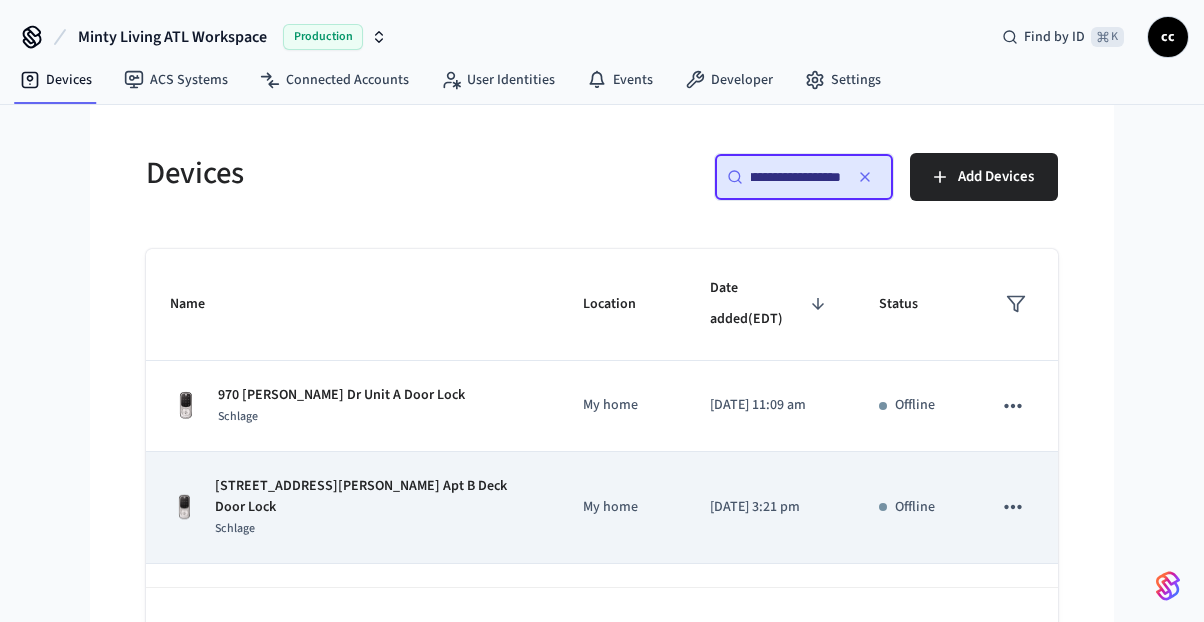 type on "**********" 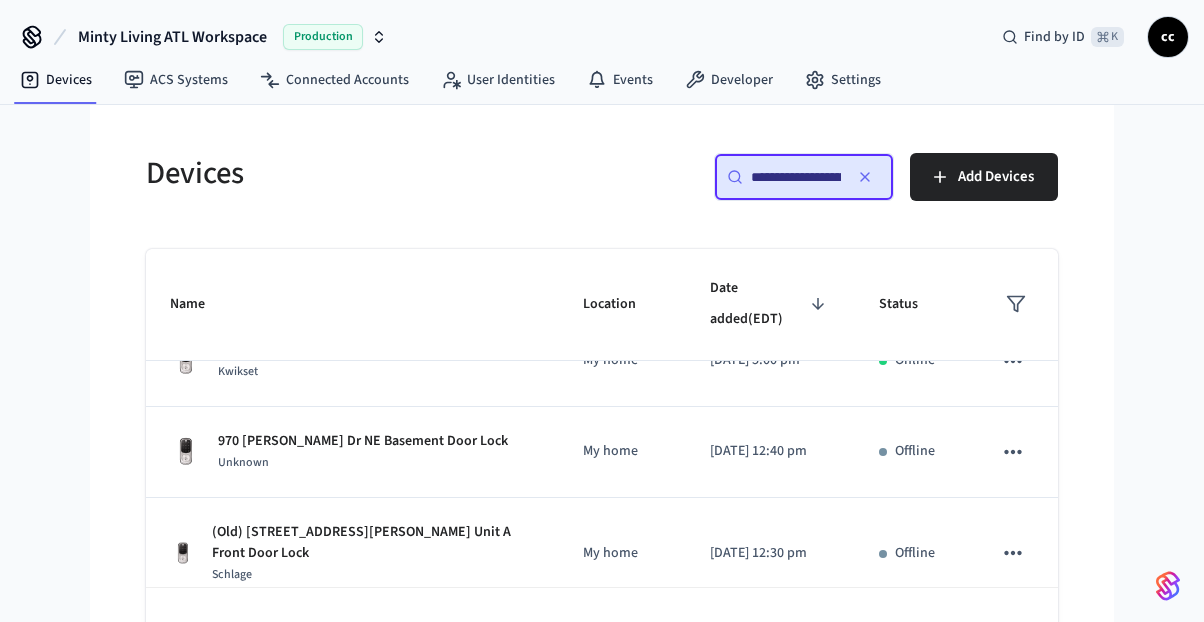 scroll, scrollTop: 405, scrollLeft: 0, axis: vertical 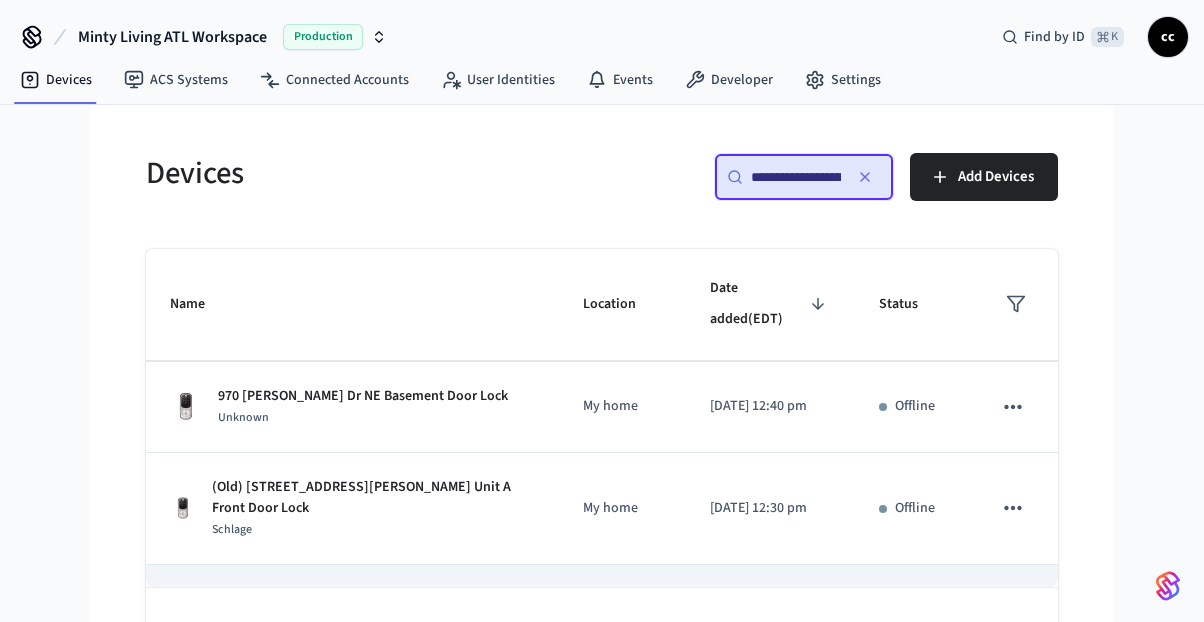 click on "[DATE] 1:56 pm" at bounding box center [770, 620] 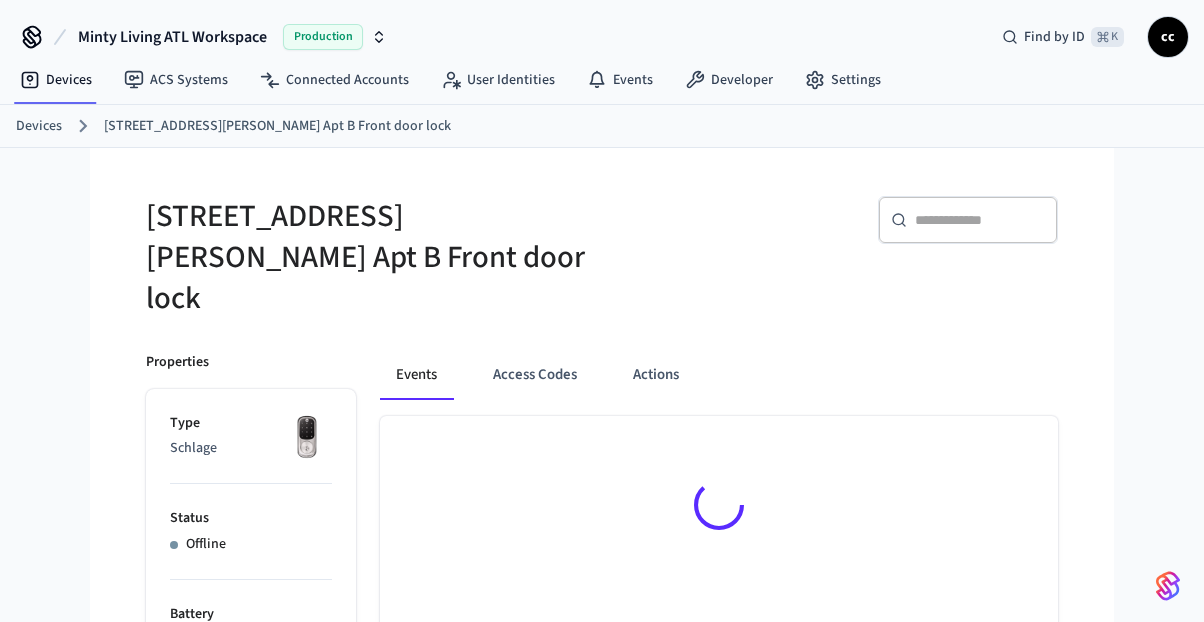 drag, startPoint x: 504, startPoint y: 333, endPoint x: 582, endPoint y: 359, distance: 82.219215 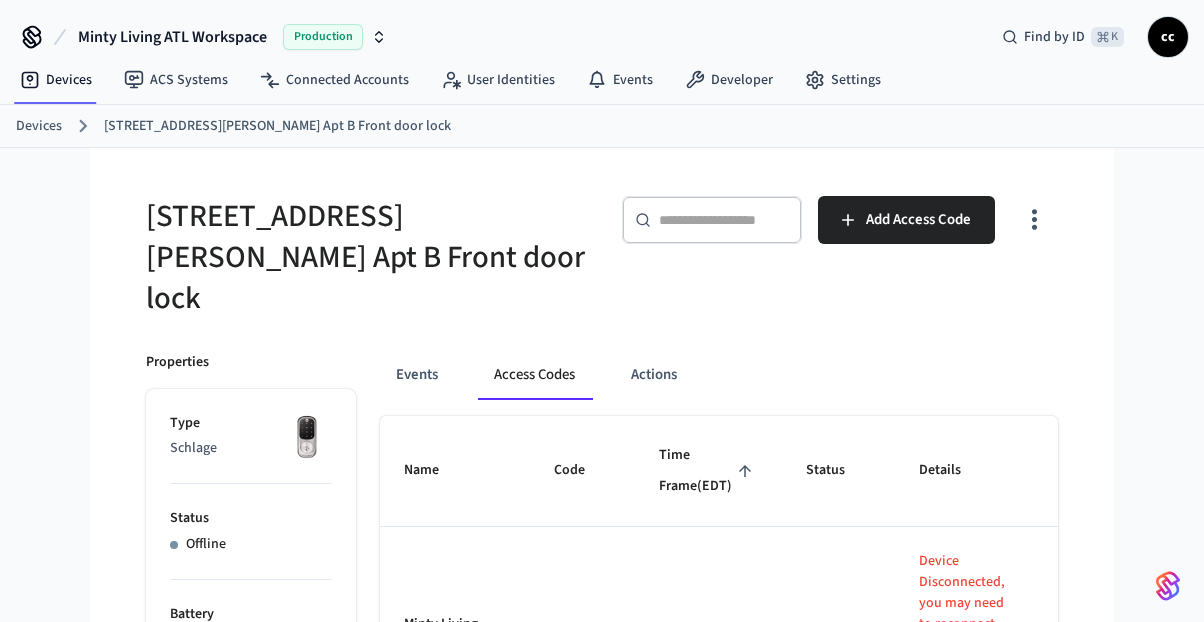 click on "Time Frame  (EDT)" at bounding box center [708, 471] 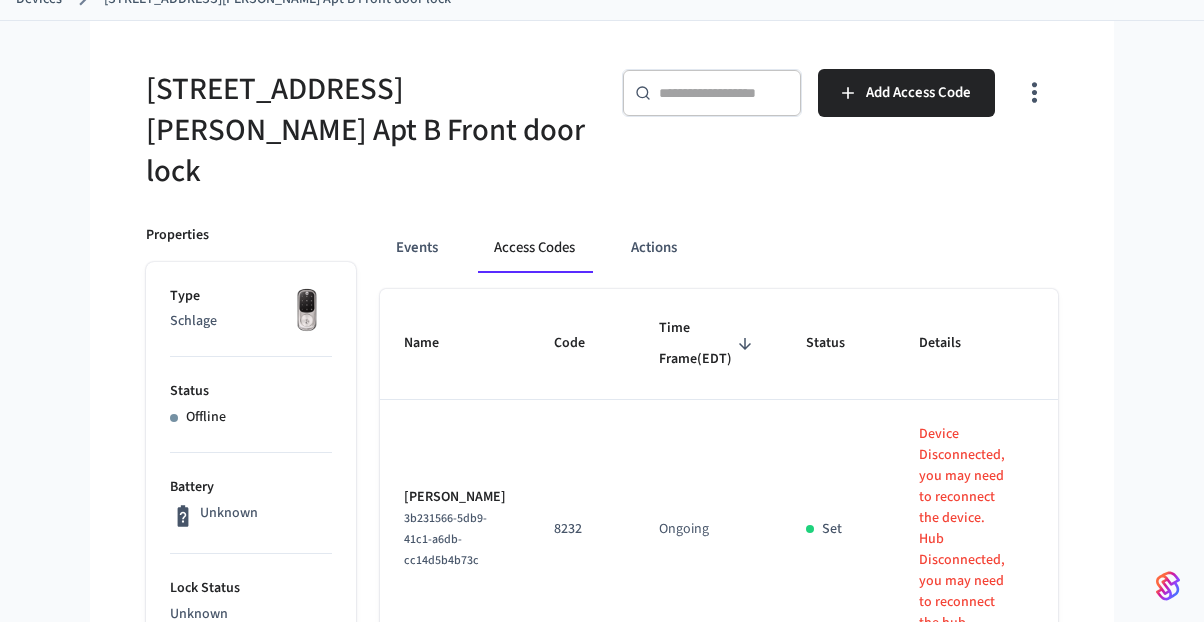 scroll, scrollTop: 0, scrollLeft: 0, axis: both 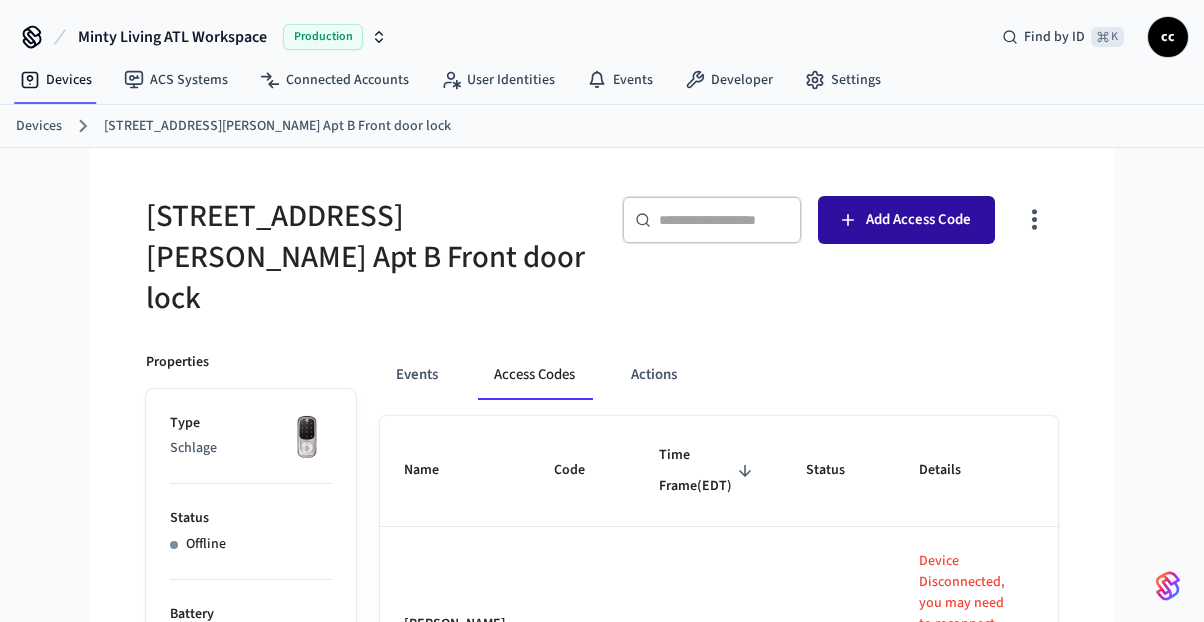 click on "Add Access Code" at bounding box center [918, 220] 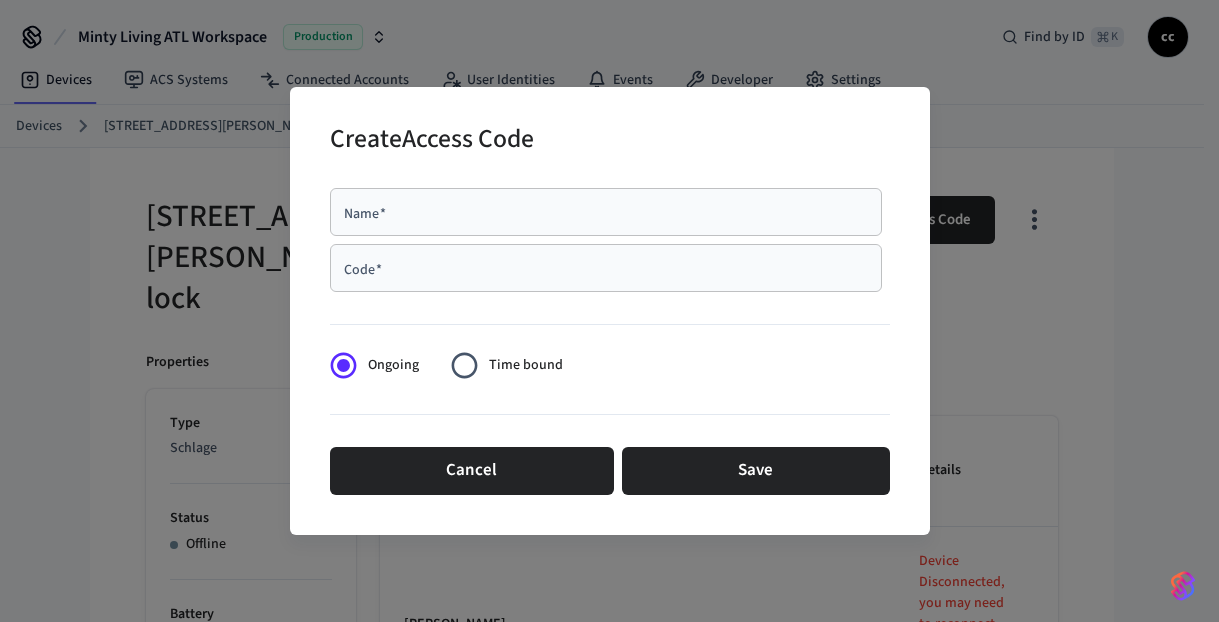 click on "Name   *" at bounding box center (606, 212) 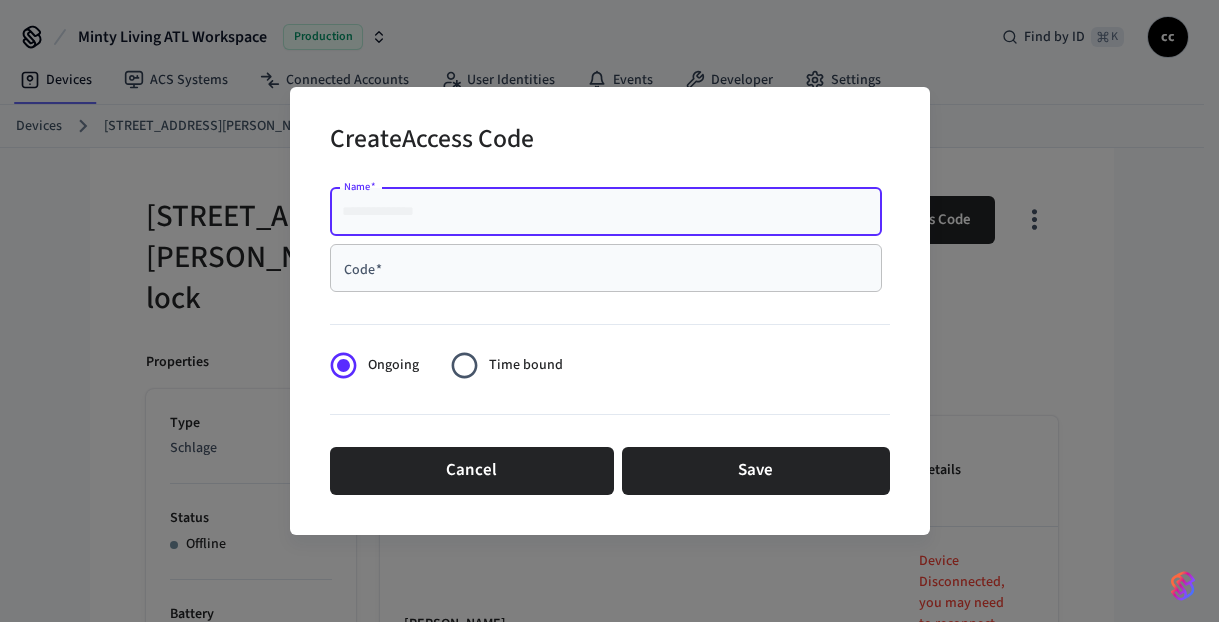 paste on "**********" 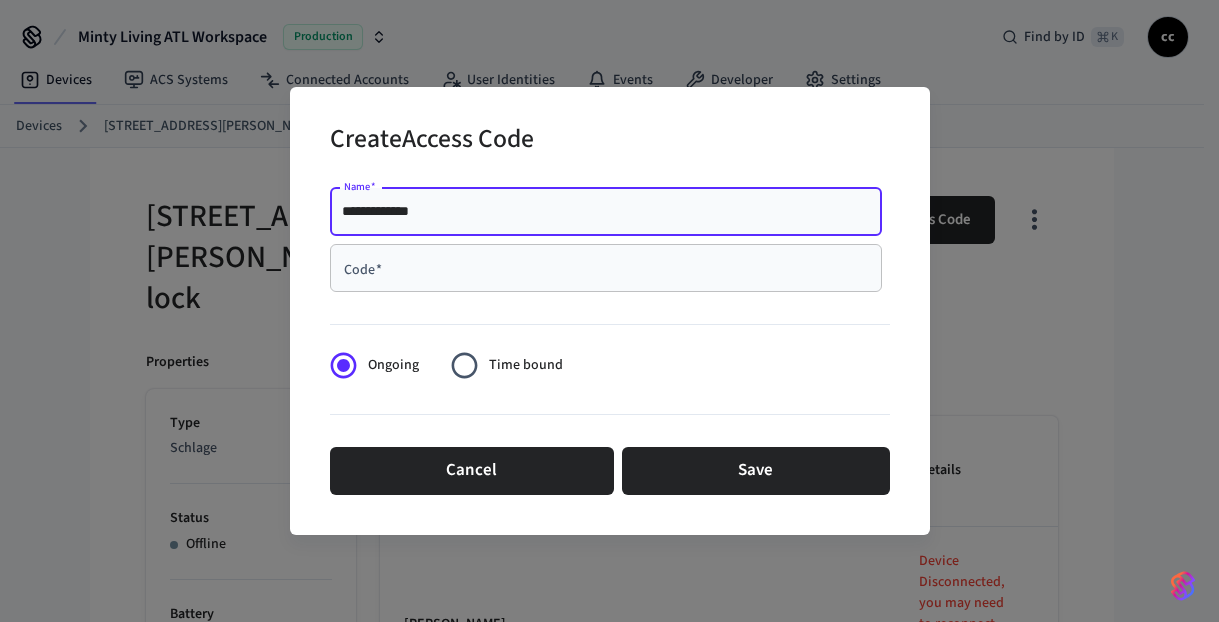type on "**********" 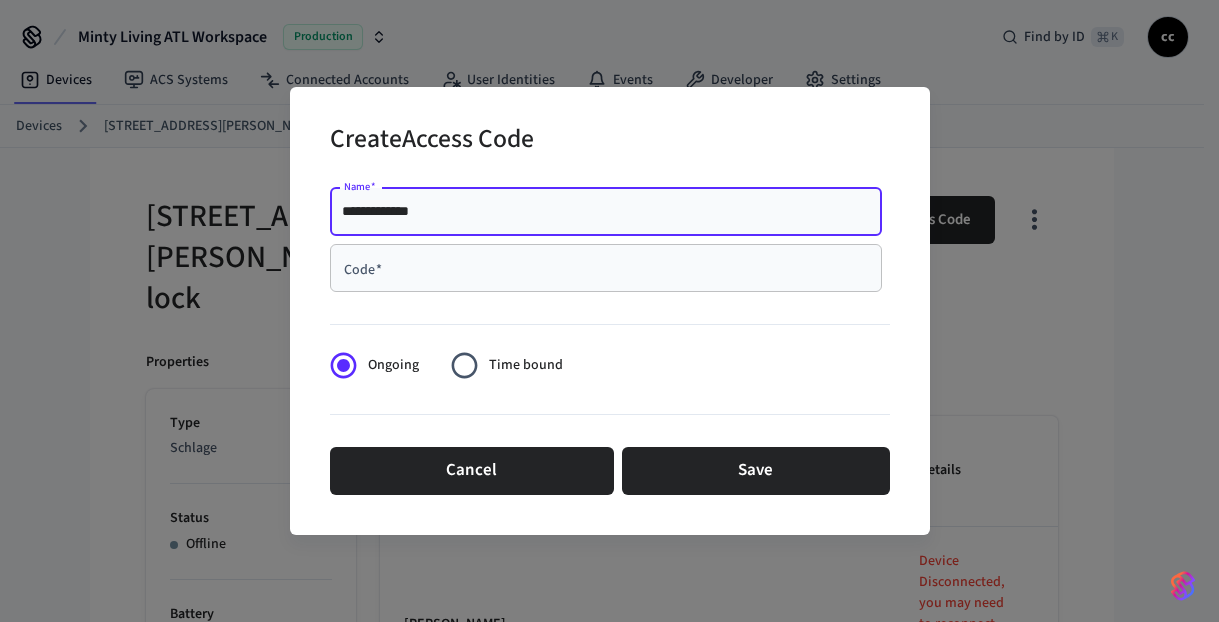 click on "Code   *" at bounding box center [606, 268] 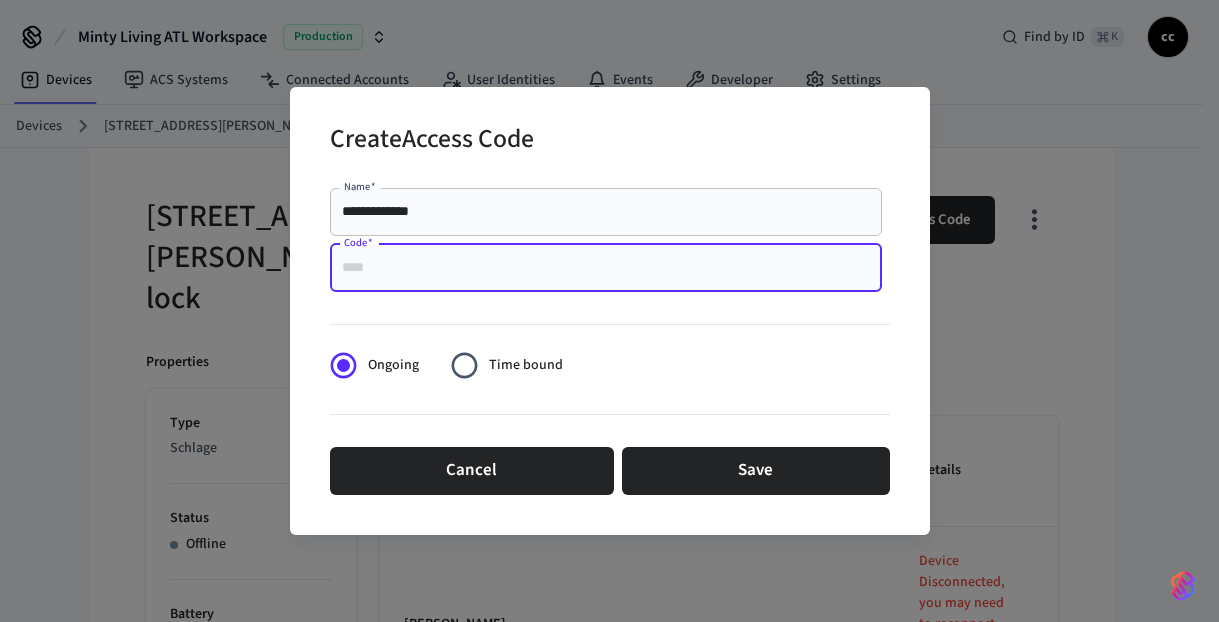 paste on "****" 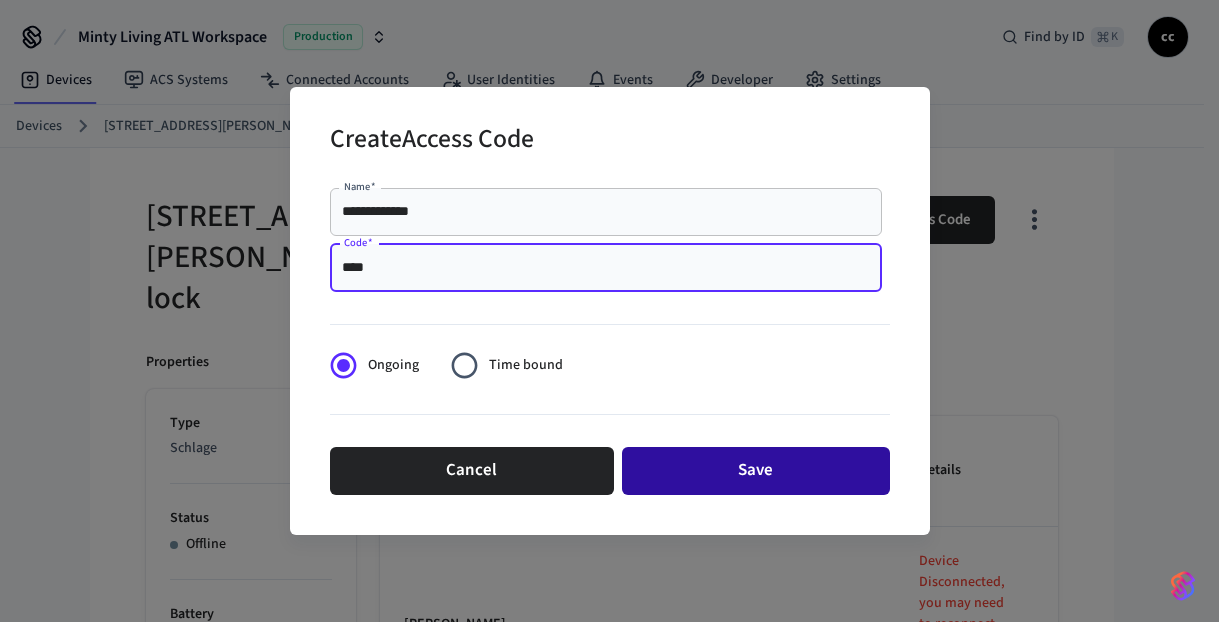 type on "****" 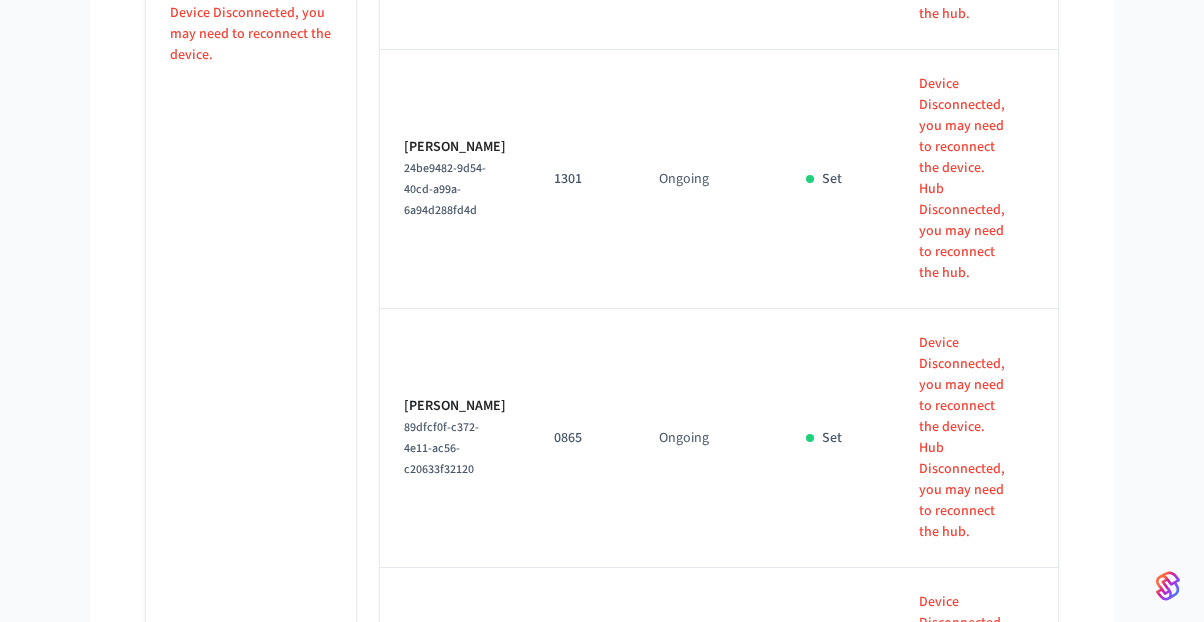 scroll, scrollTop: 1392, scrollLeft: 0, axis: vertical 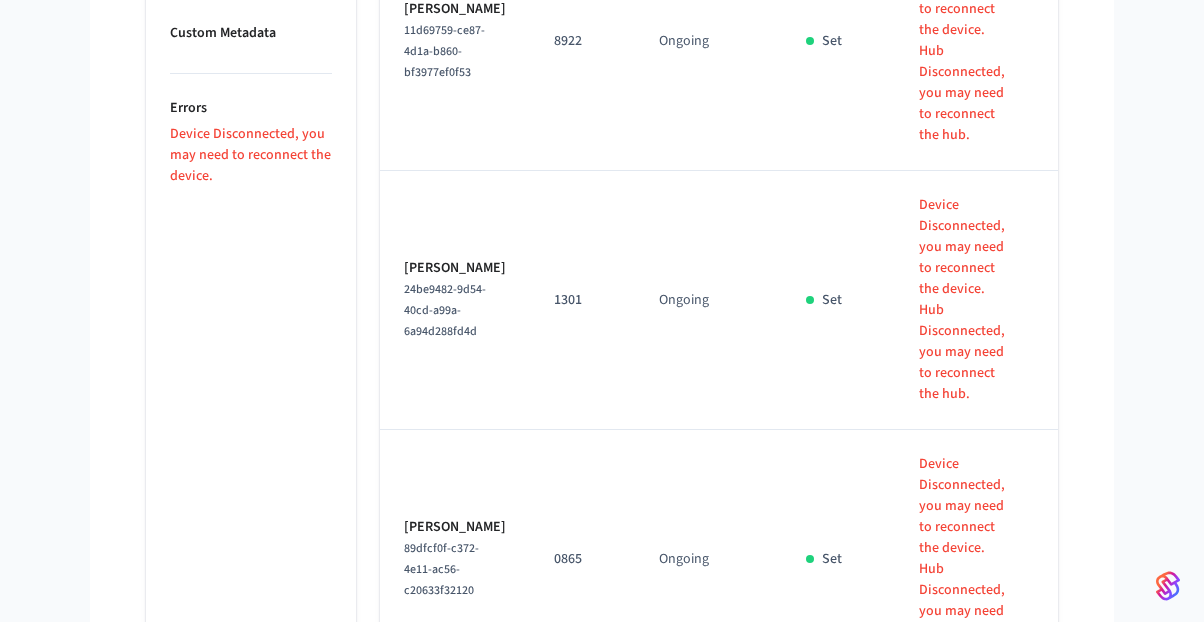 type 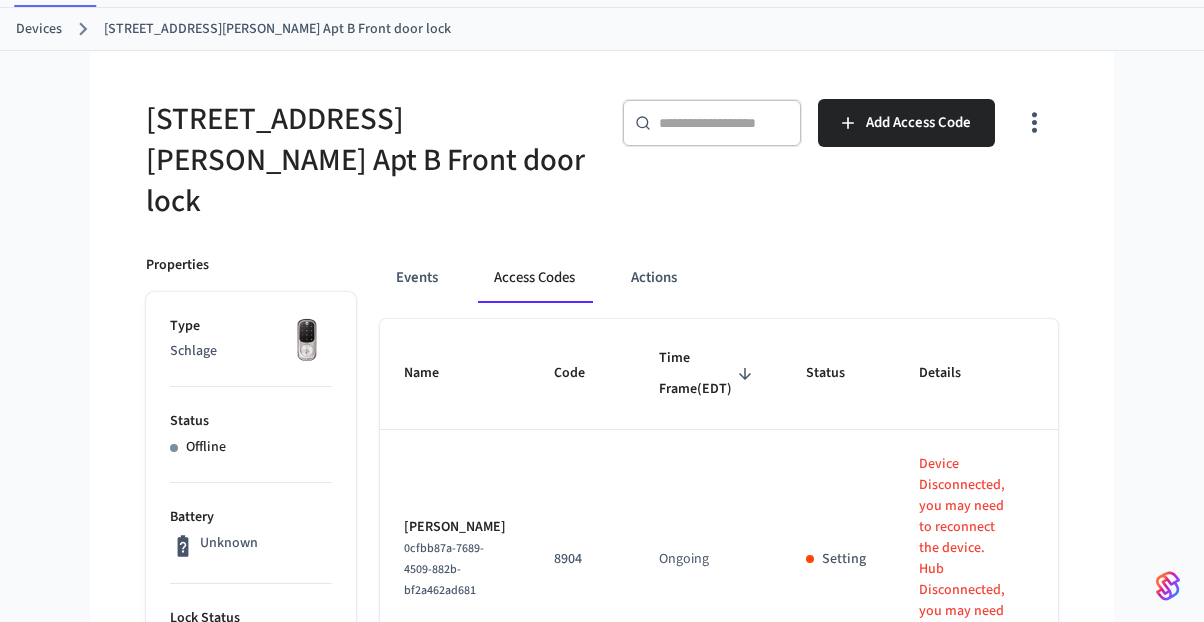 scroll, scrollTop: 0, scrollLeft: 0, axis: both 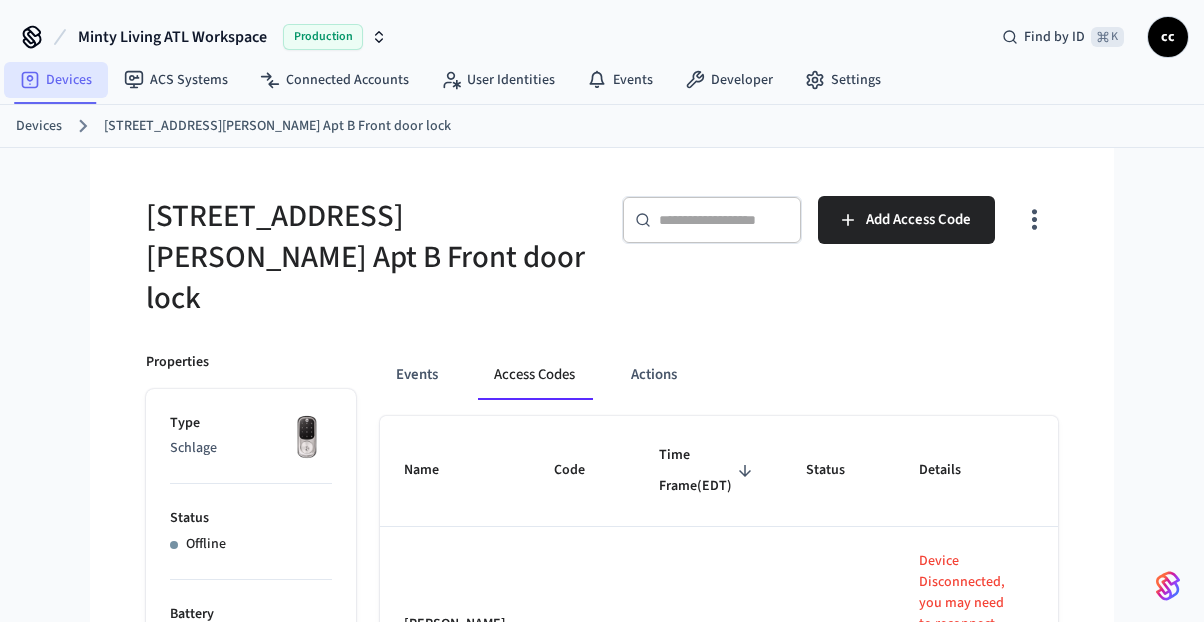 click on "Devices" at bounding box center (56, 80) 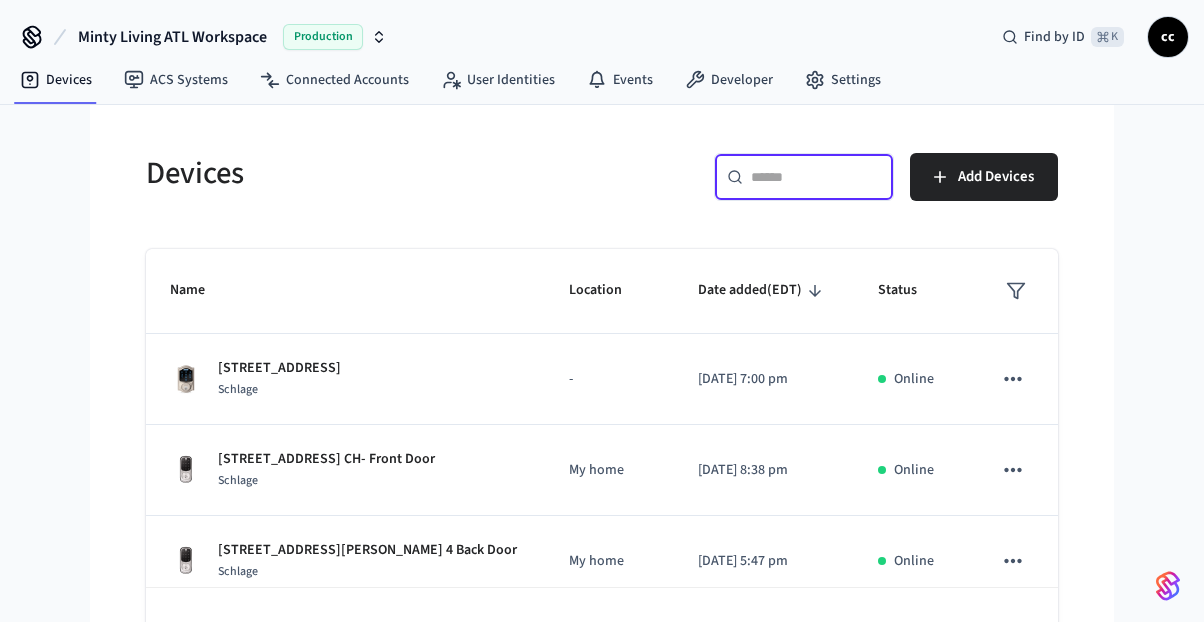 click at bounding box center [816, 177] 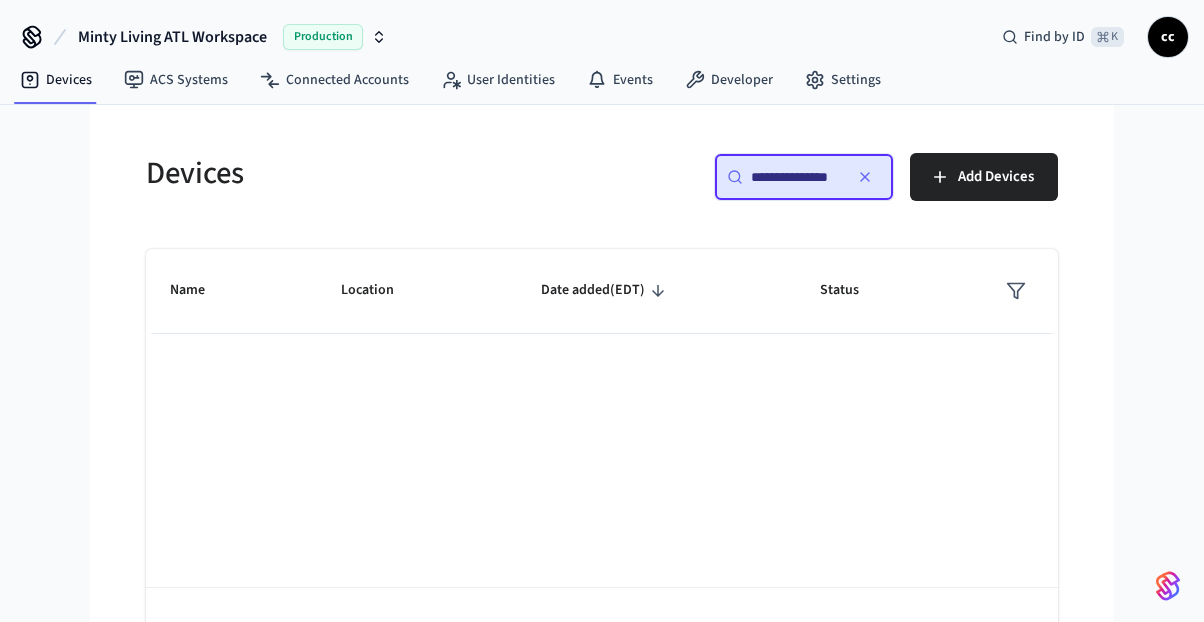 scroll, scrollTop: 0, scrollLeft: 0, axis: both 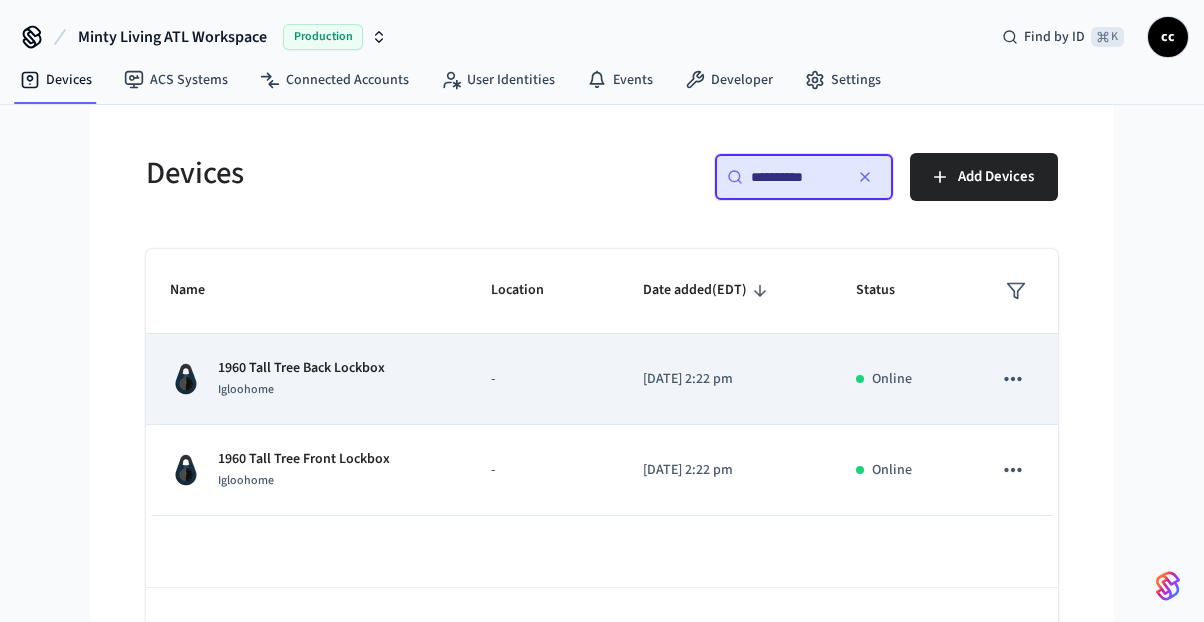type on "*********" 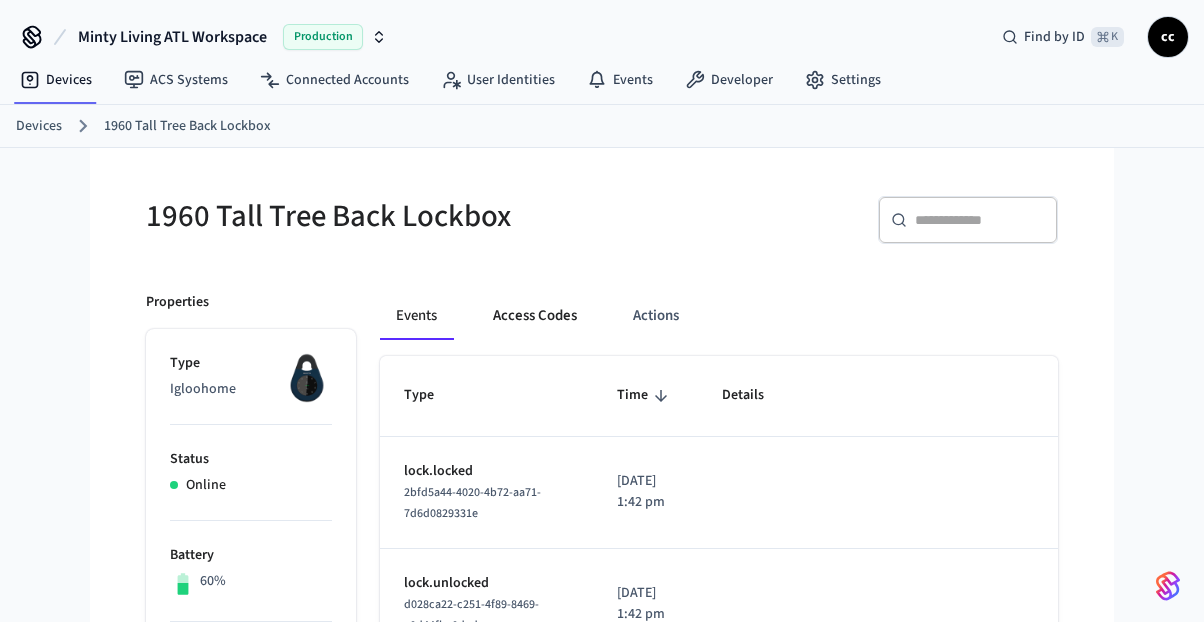 click on "Access Codes" at bounding box center (535, 316) 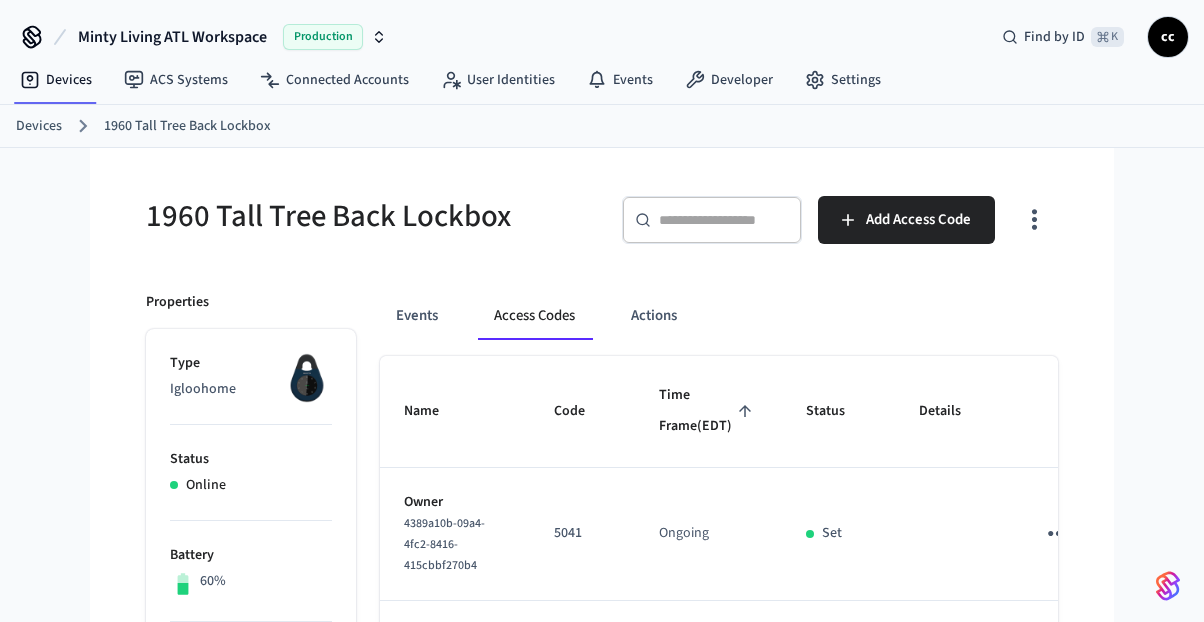 click on "Time Frame  (EDT)" at bounding box center (708, 411) 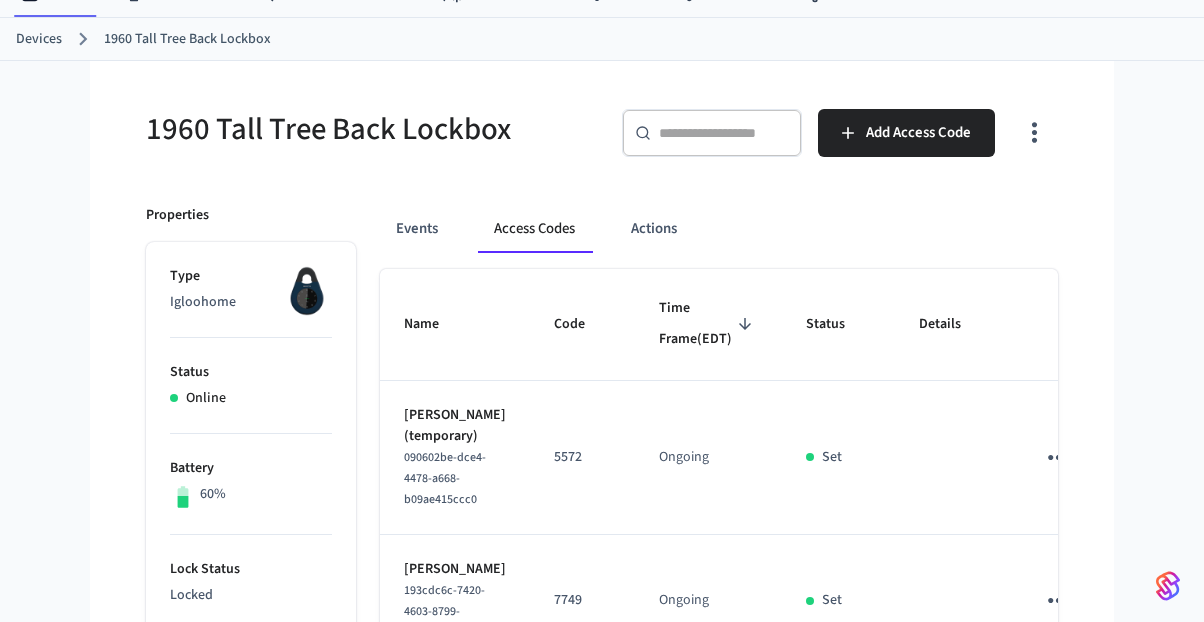 scroll, scrollTop: 0, scrollLeft: 0, axis: both 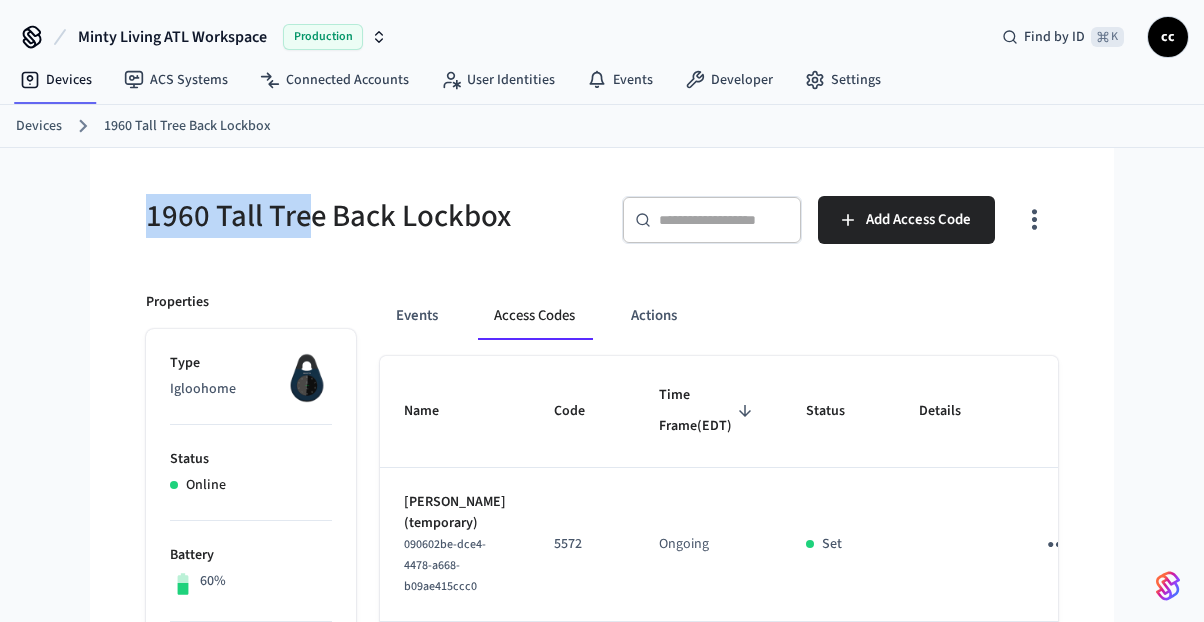 drag, startPoint x: 307, startPoint y: 226, endPoint x: 121, endPoint y: 198, distance: 188.09572 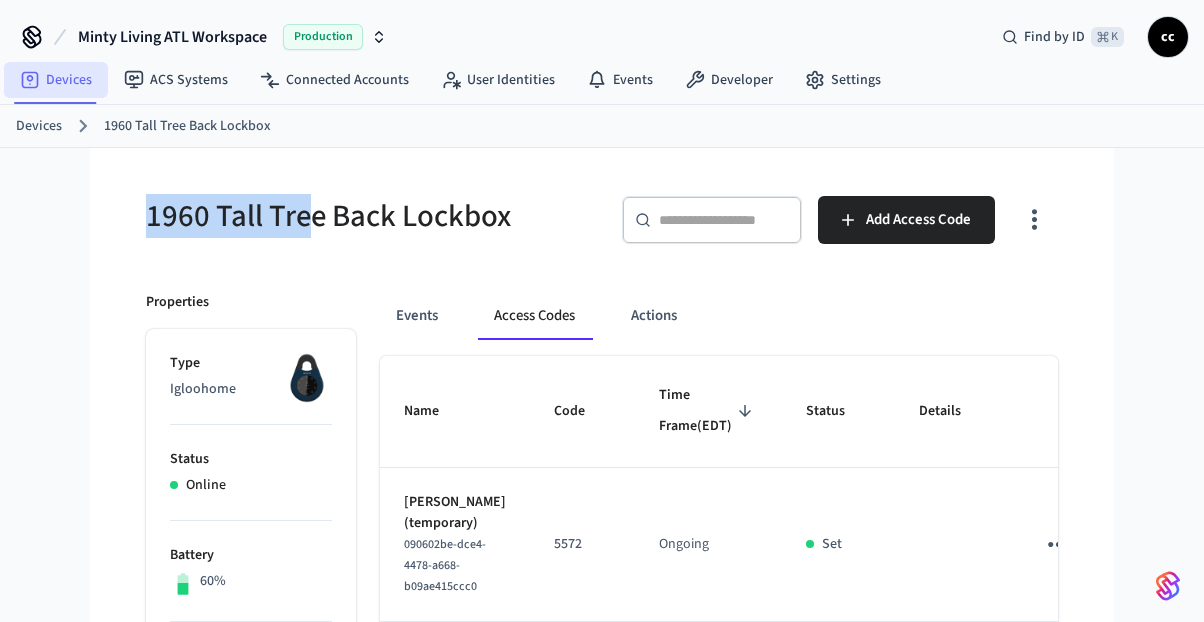 click on "Devices" at bounding box center [56, 80] 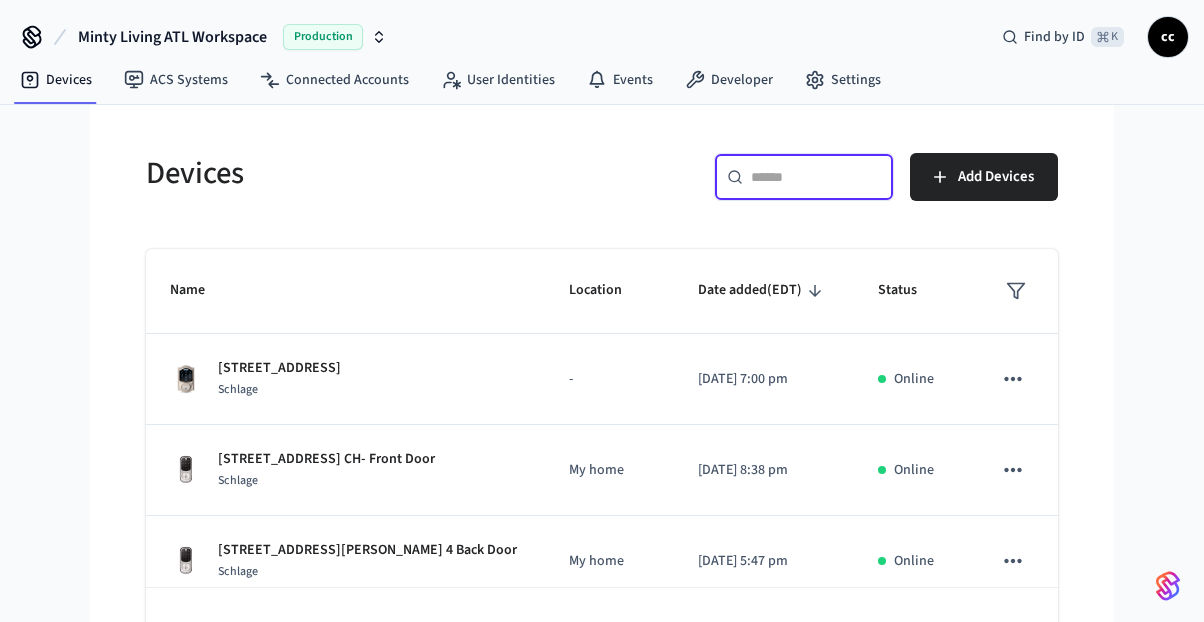 click at bounding box center (816, 177) 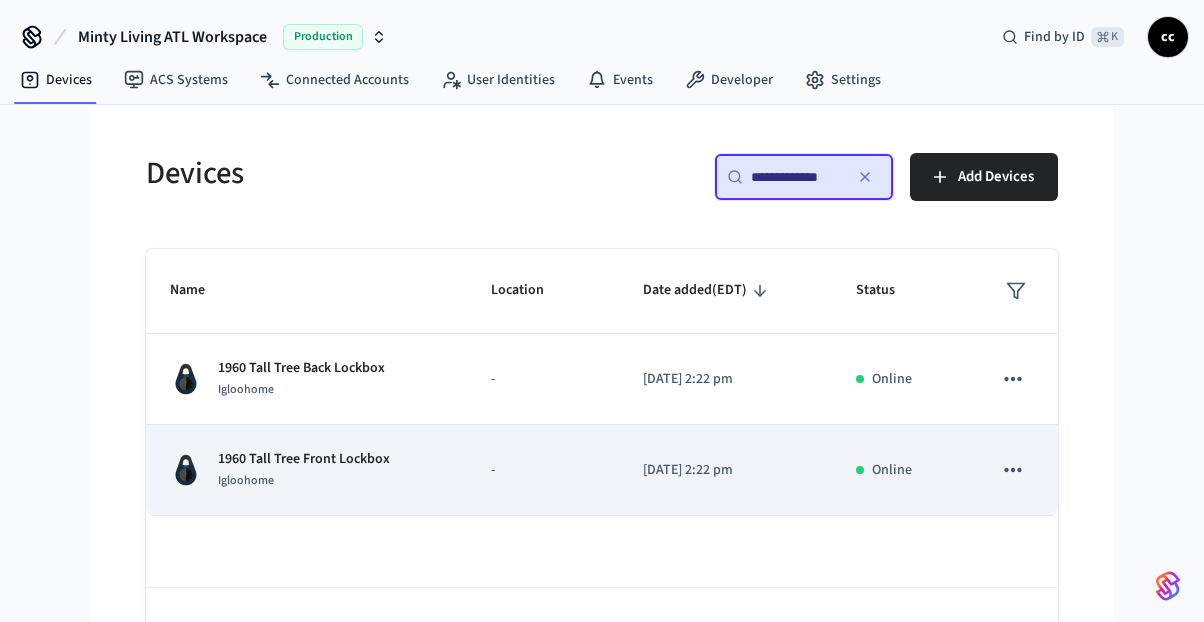 type on "**********" 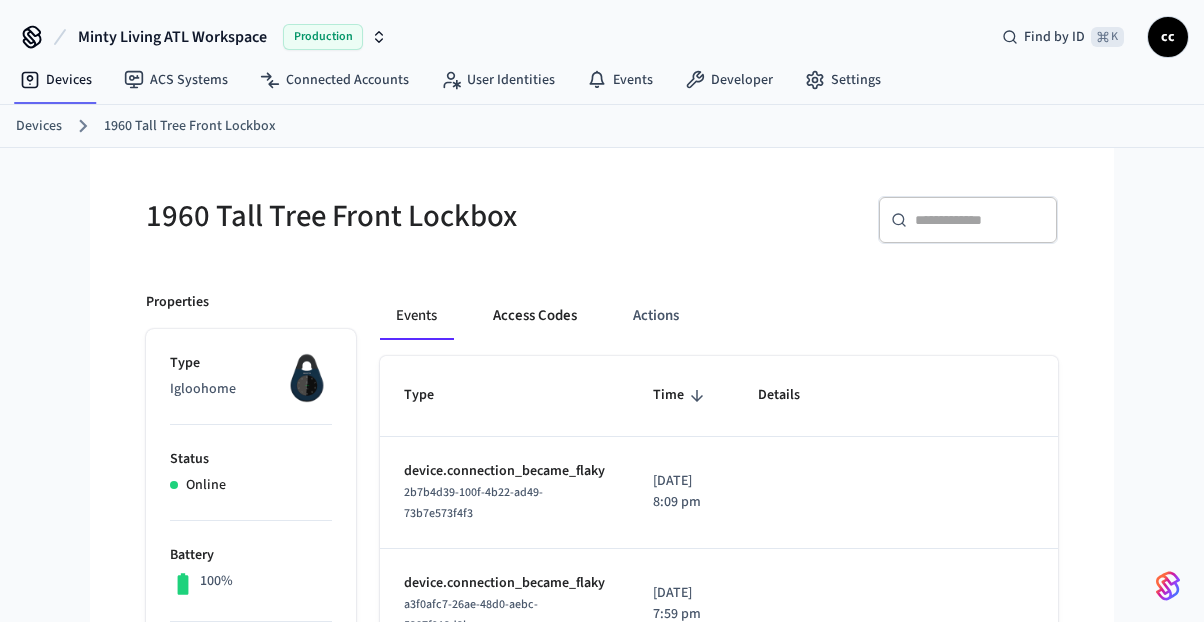 click on "Access Codes" at bounding box center [535, 316] 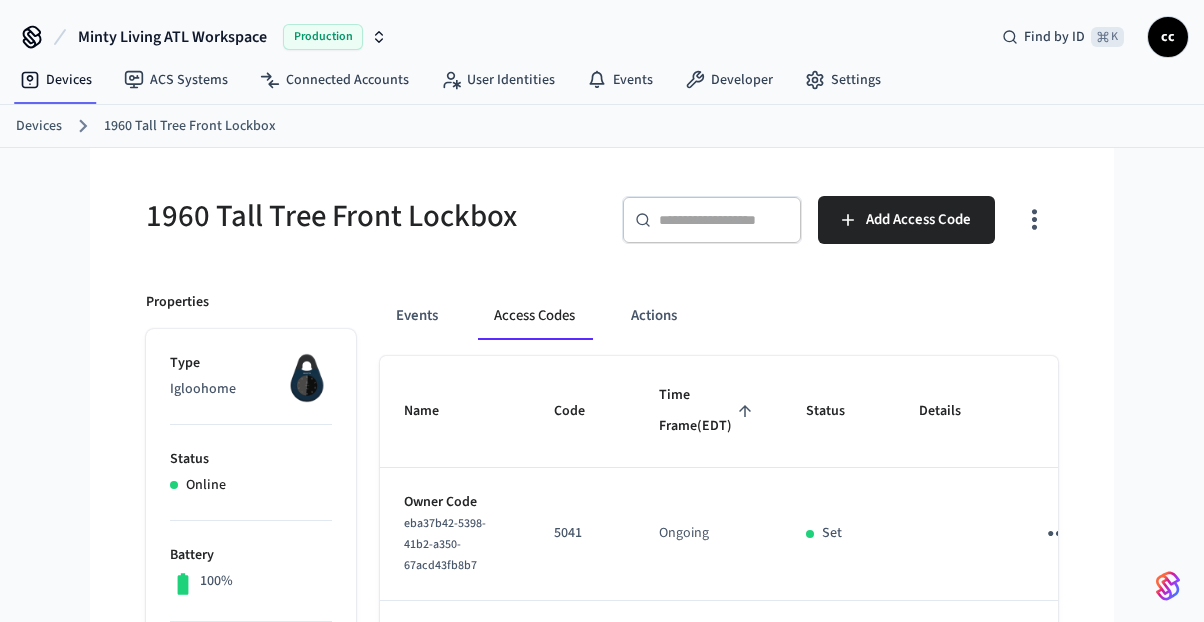 click on "Time Frame  (EDT)" at bounding box center [708, 411] 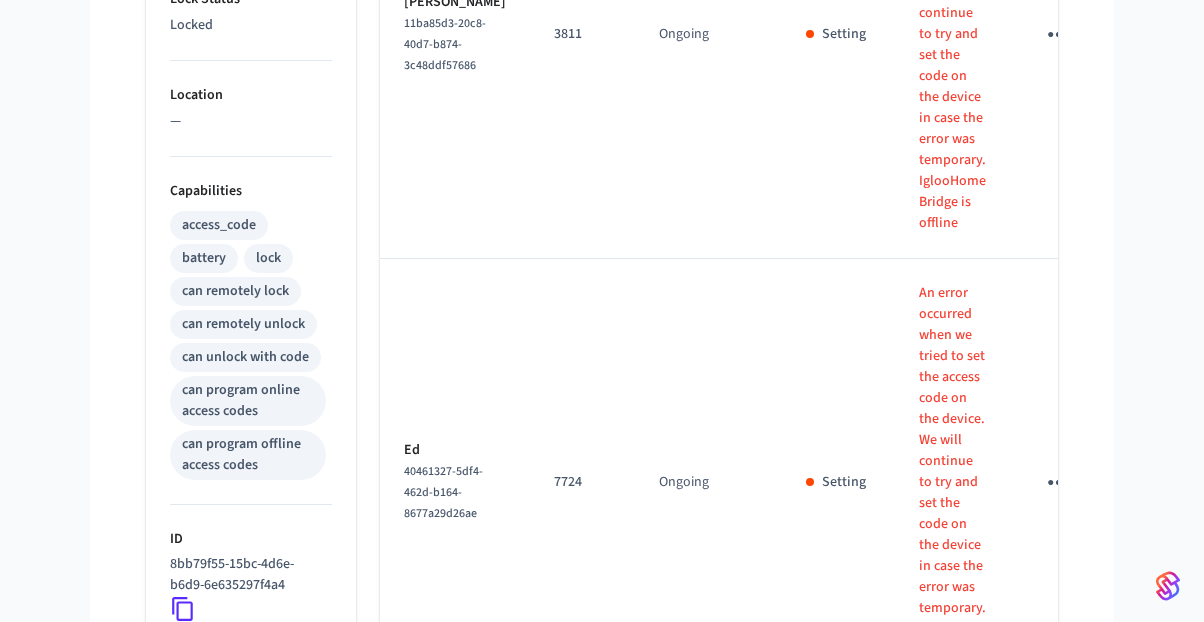 scroll, scrollTop: 0, scrollLeft: 0, axis: both 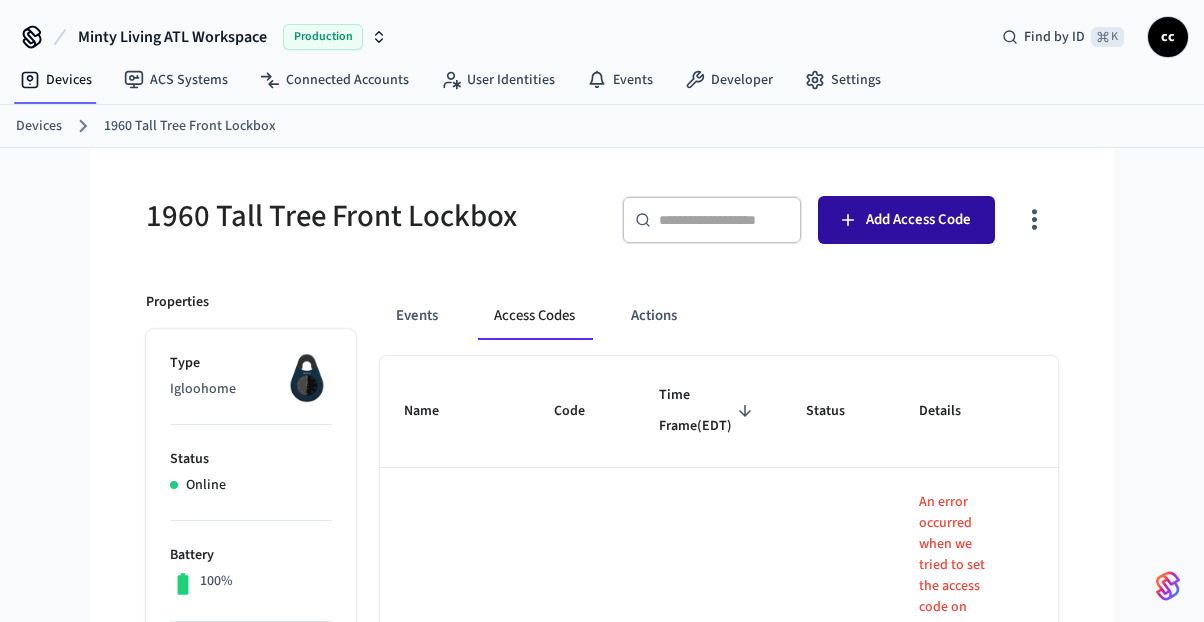 click 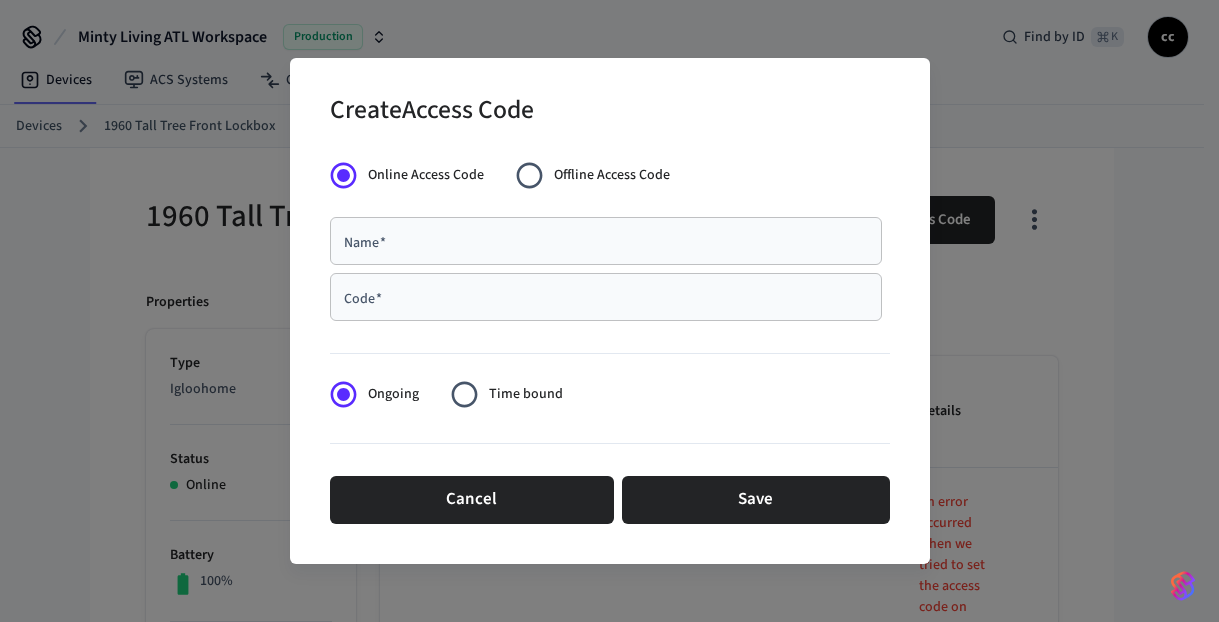 click on "Name   *" at bounding box center (606, 241) 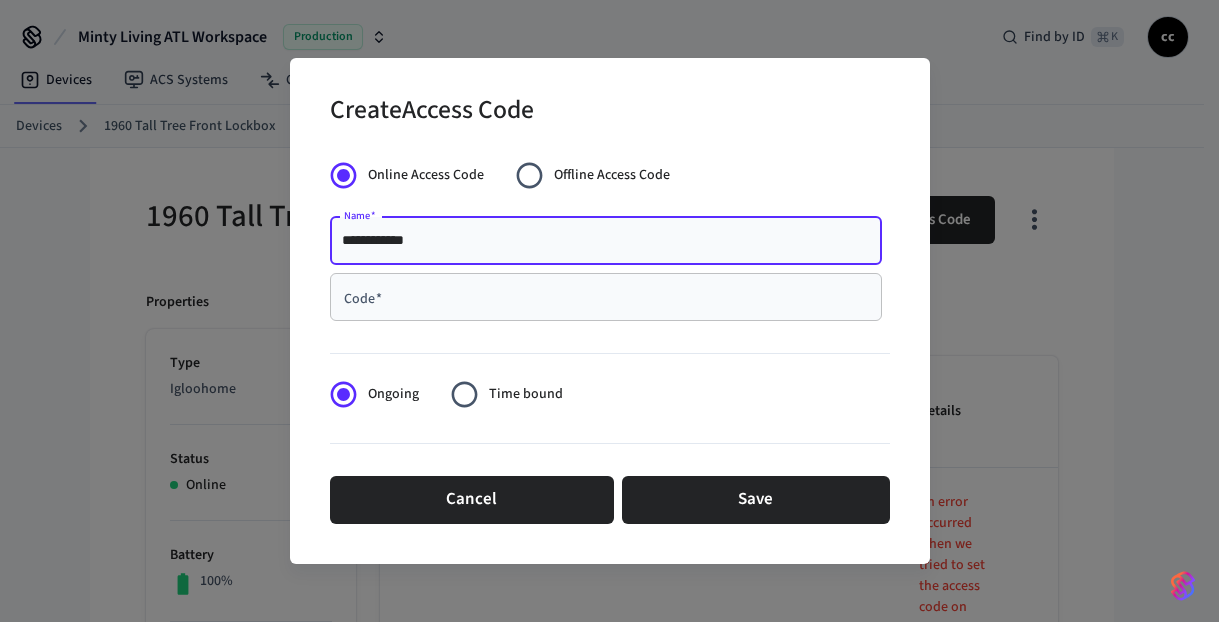 type on "**********" 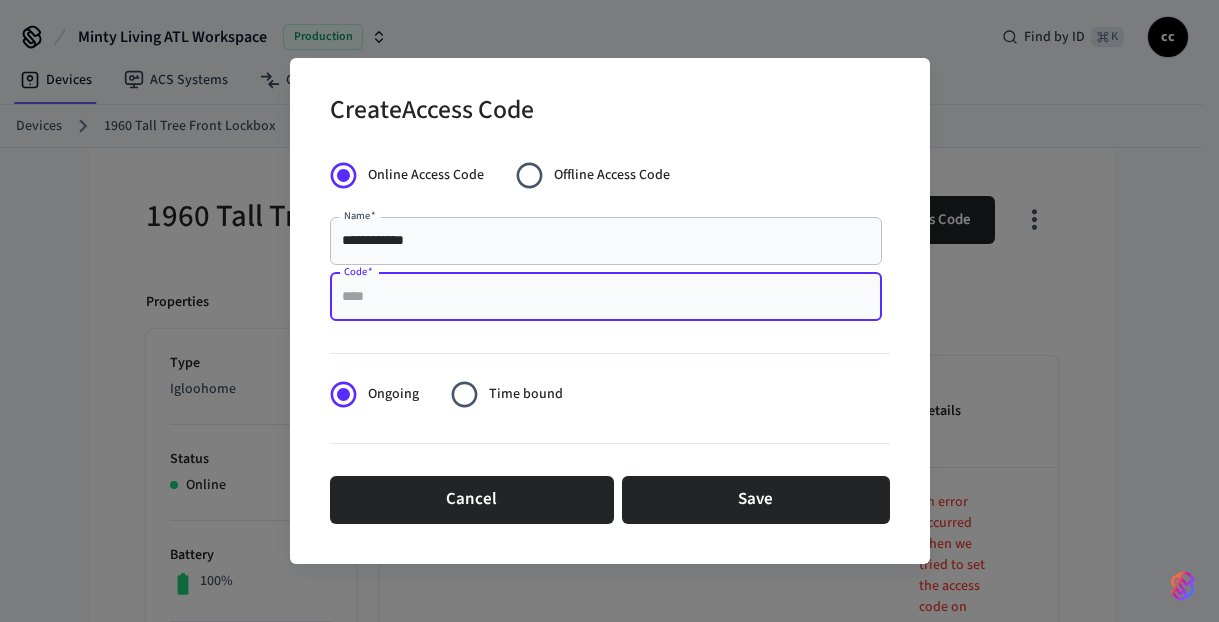 paste on "****" 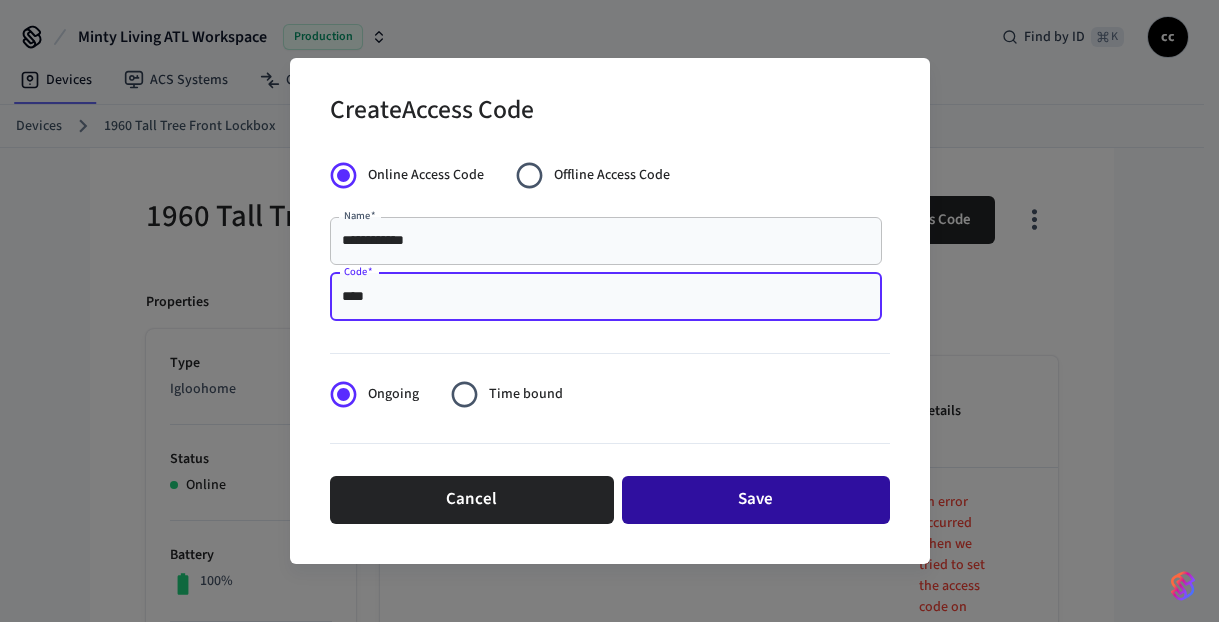 type on "****" 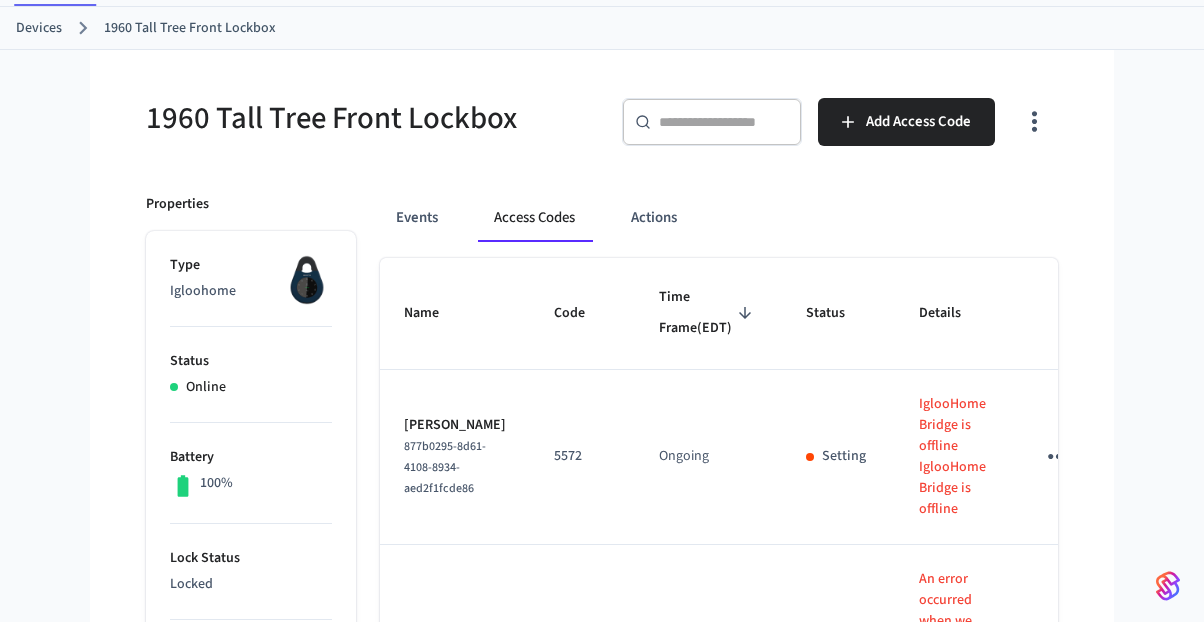 scroll, scrollTop: 0, scrollLeft: 0, axis: both 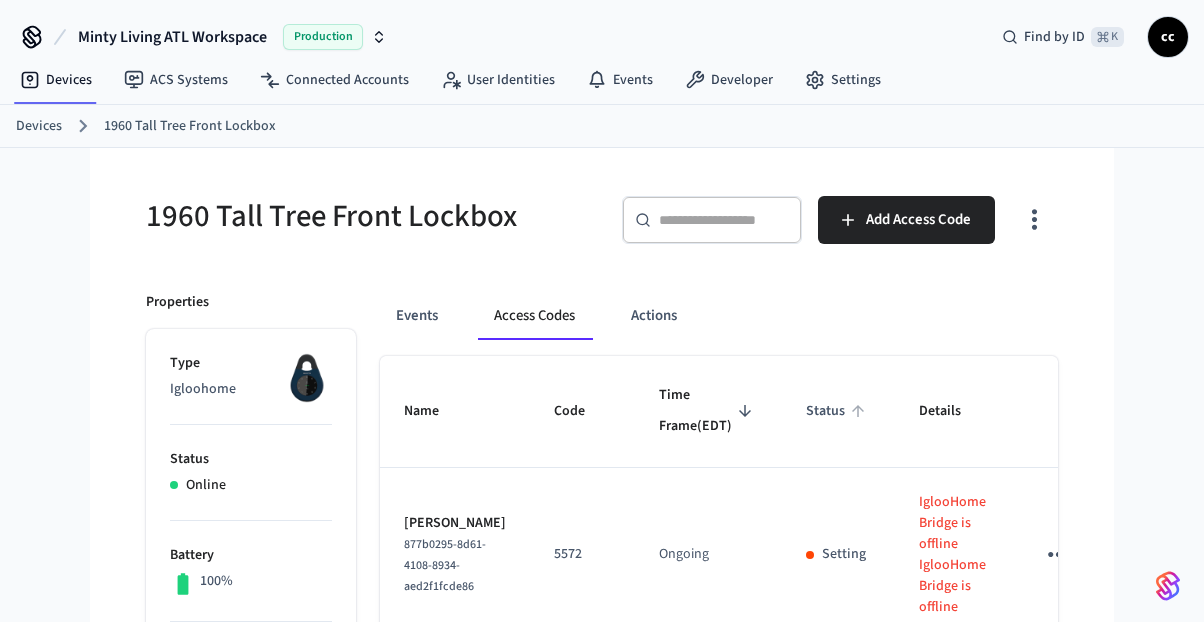type 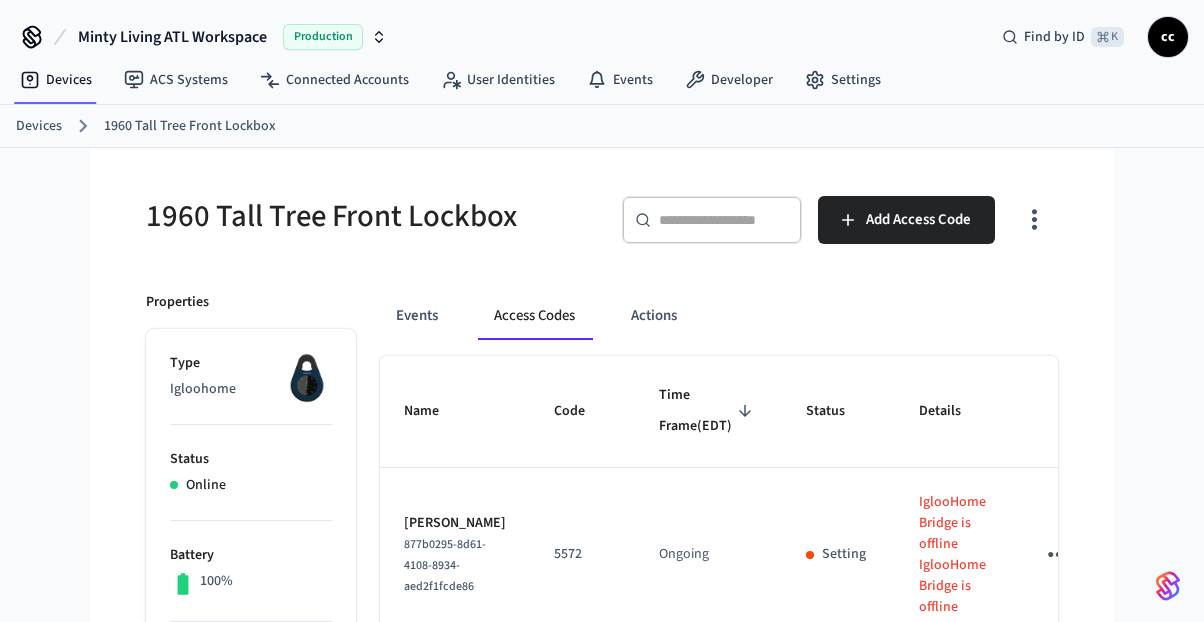 drag, startPoint x: 53, startPoint y: 72, endPoint x: 301, endPoint y: 114, distance: 251.53131 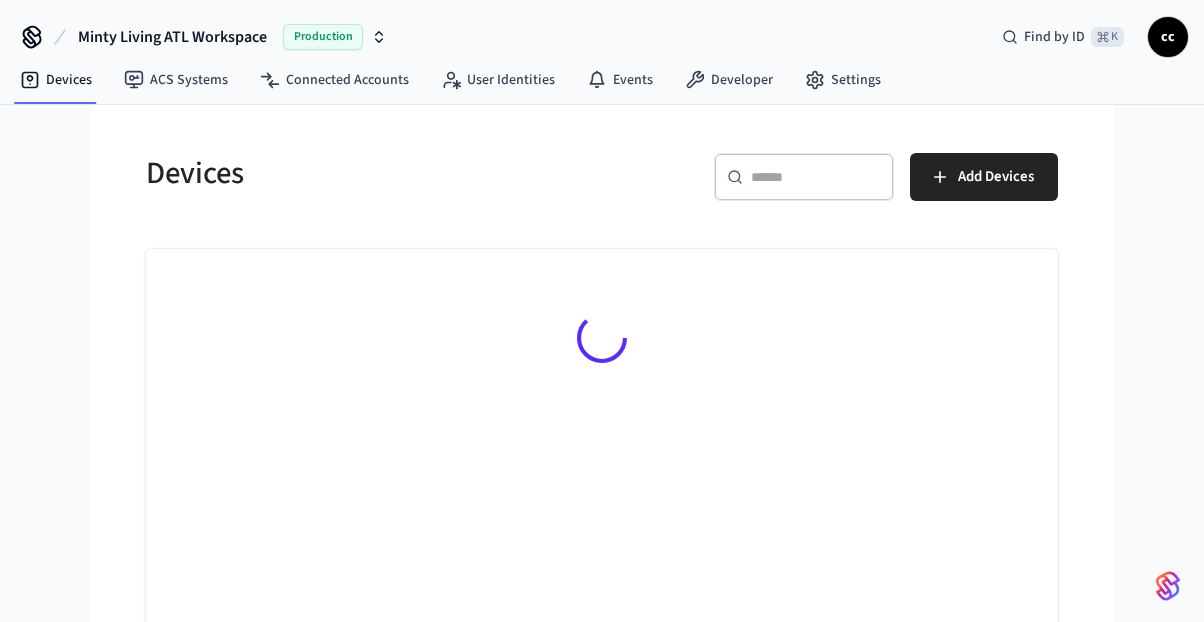 click on "​ ​" at bounding box center [804, 177] 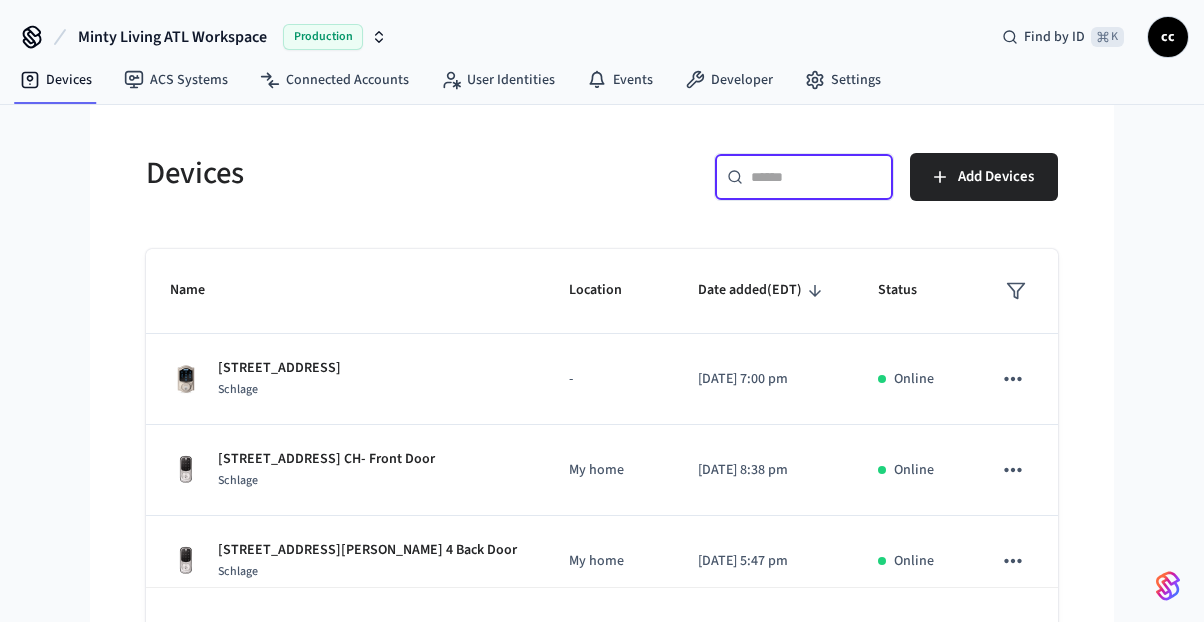paste on "*********" 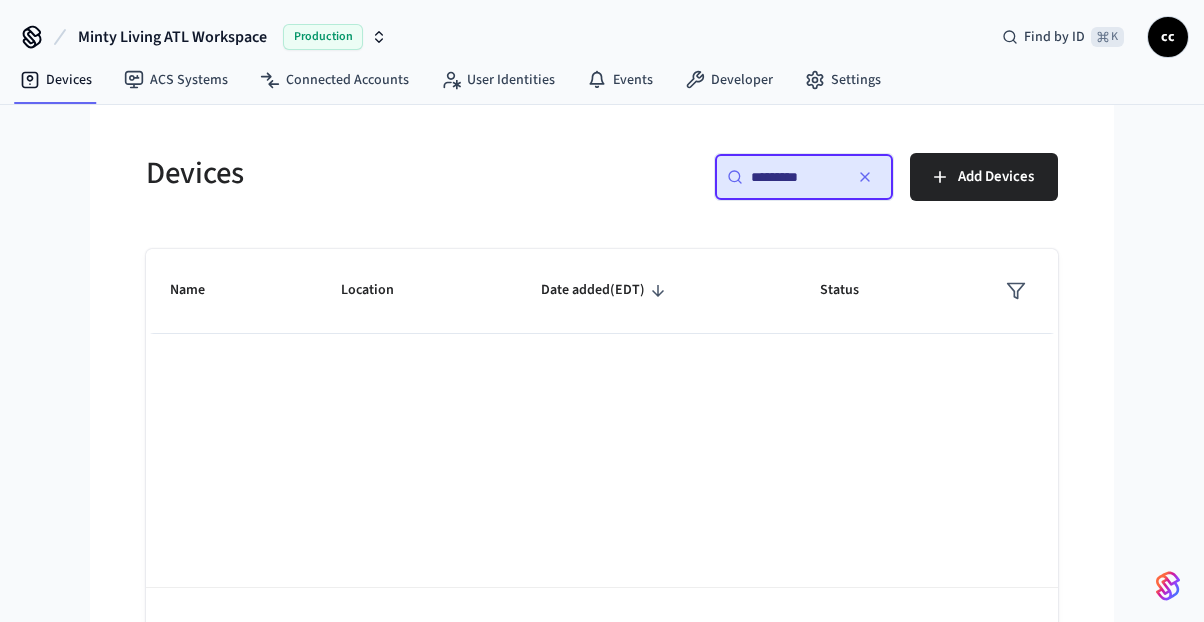 drag, startPoint x: 826, startPoint y: 174, endPoint x: 687, endPoint y: 172, distance: 139.01439 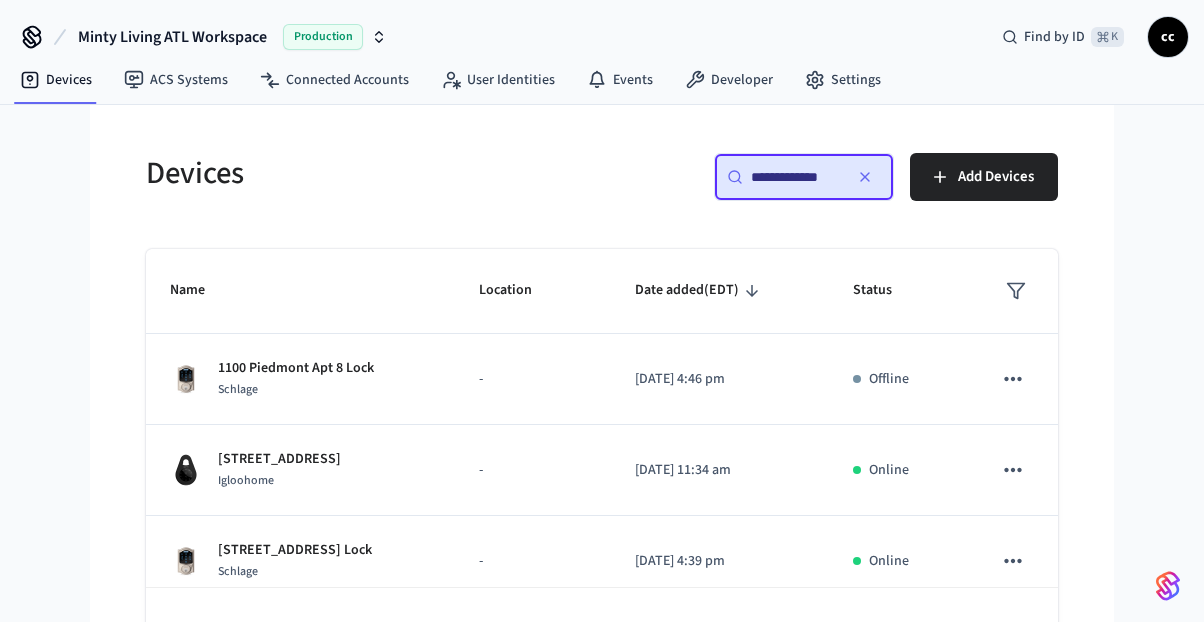 scroll, scrollTop: 0, scrollLeft: 0, axis: both 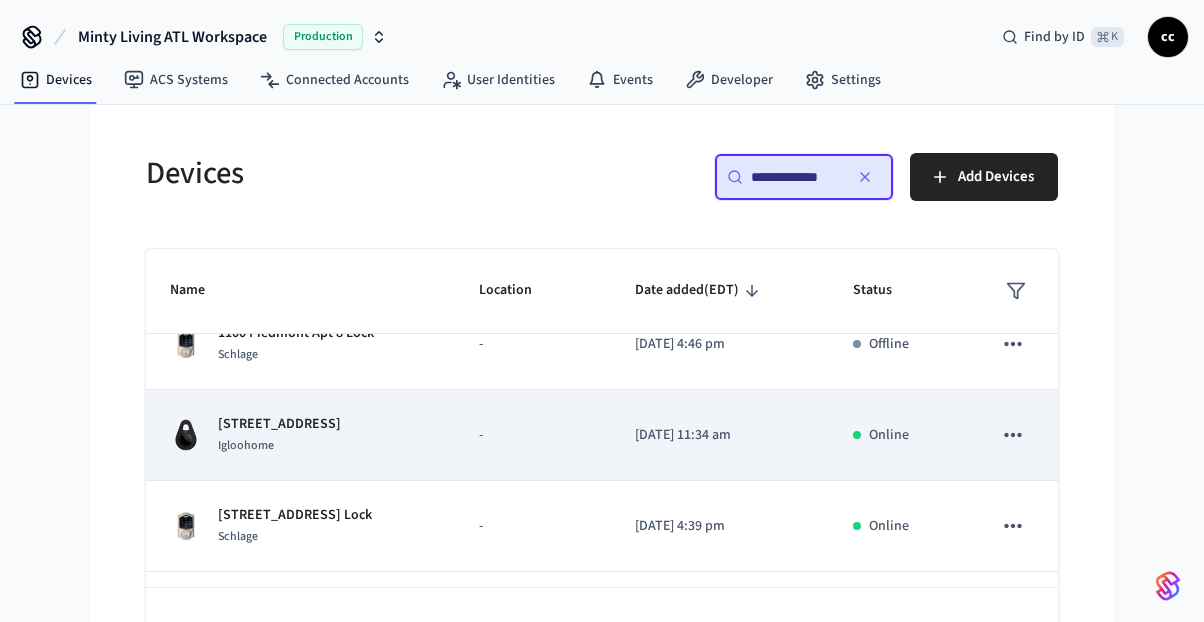 click on "1100 Piedmont Lock Box 2 Igloohome" at bounding box center [300, 435] 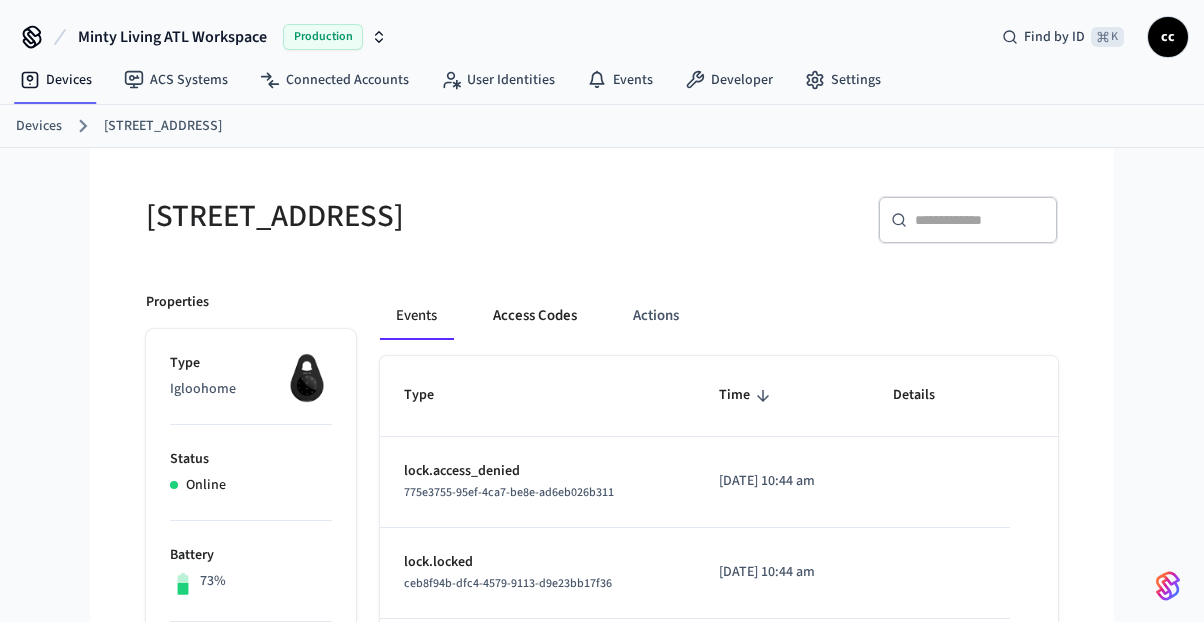 click on "Access Codes" at bounding box center (535, 316) 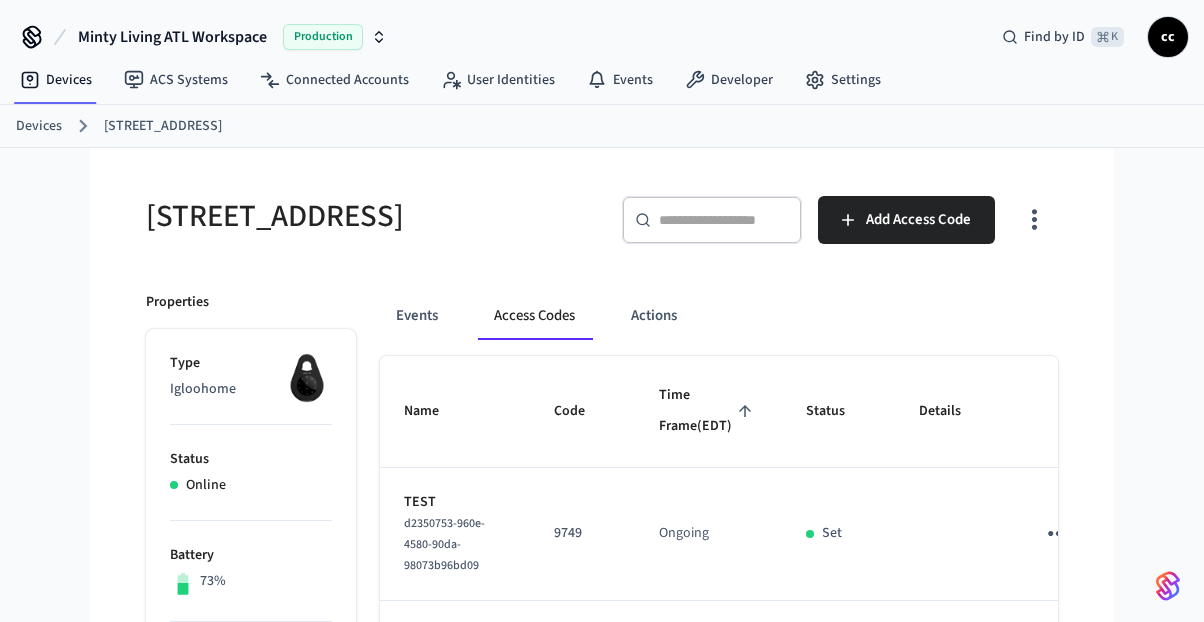 click on "Time Frame  (EDT)" at bounding box center (708, 411) 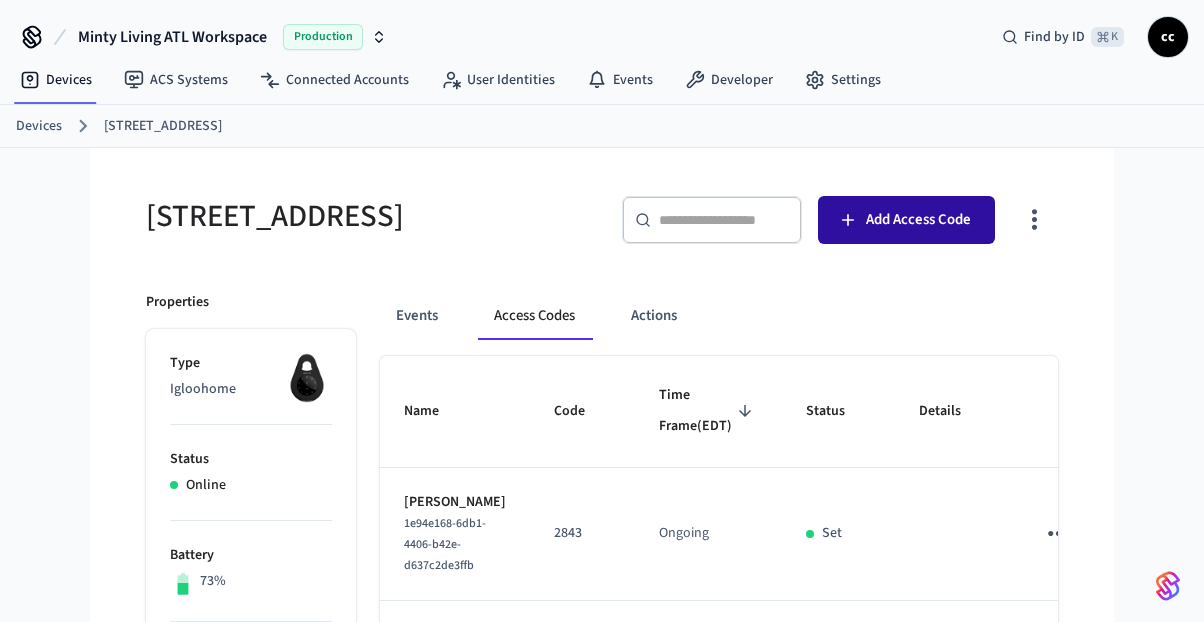 click on "Add Access Code" at bounding box center [918, 220] 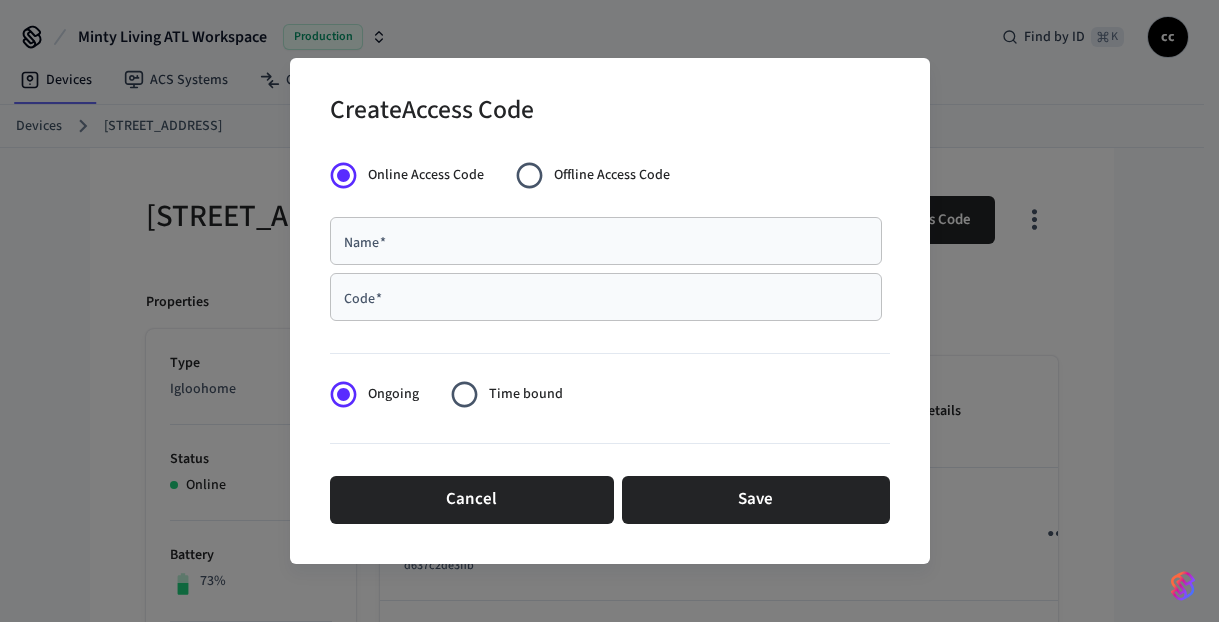 click on "Name   *" at bounding box center [606, 241] 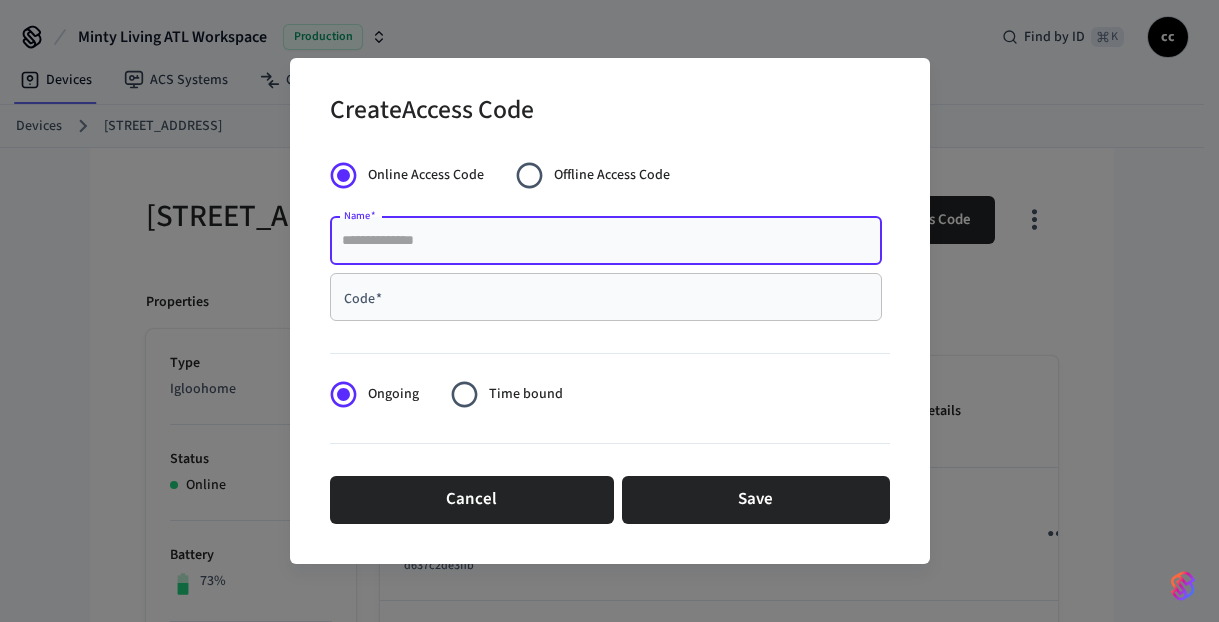 paste on "*********" 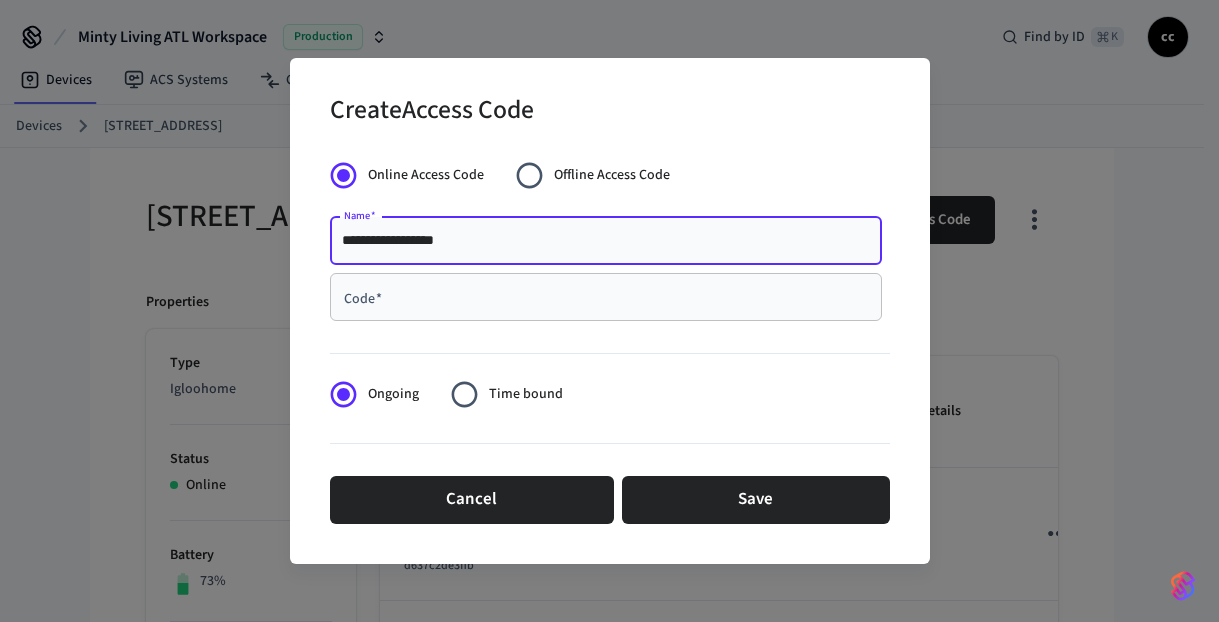 type on "**********" 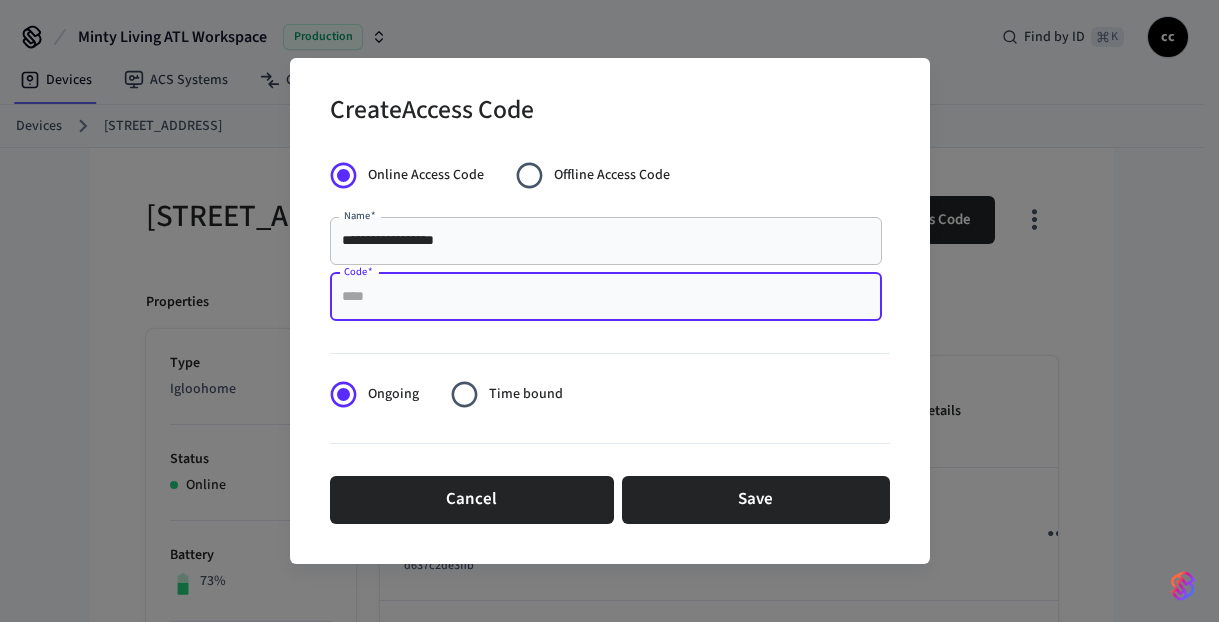 paste on "****" 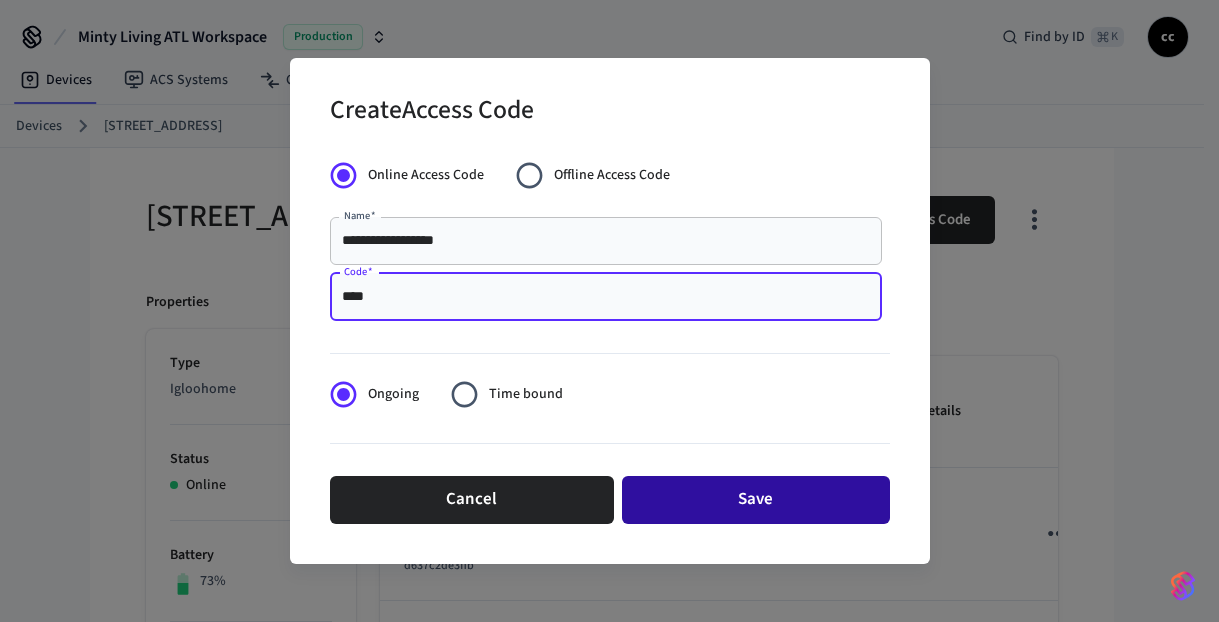 type on "****" 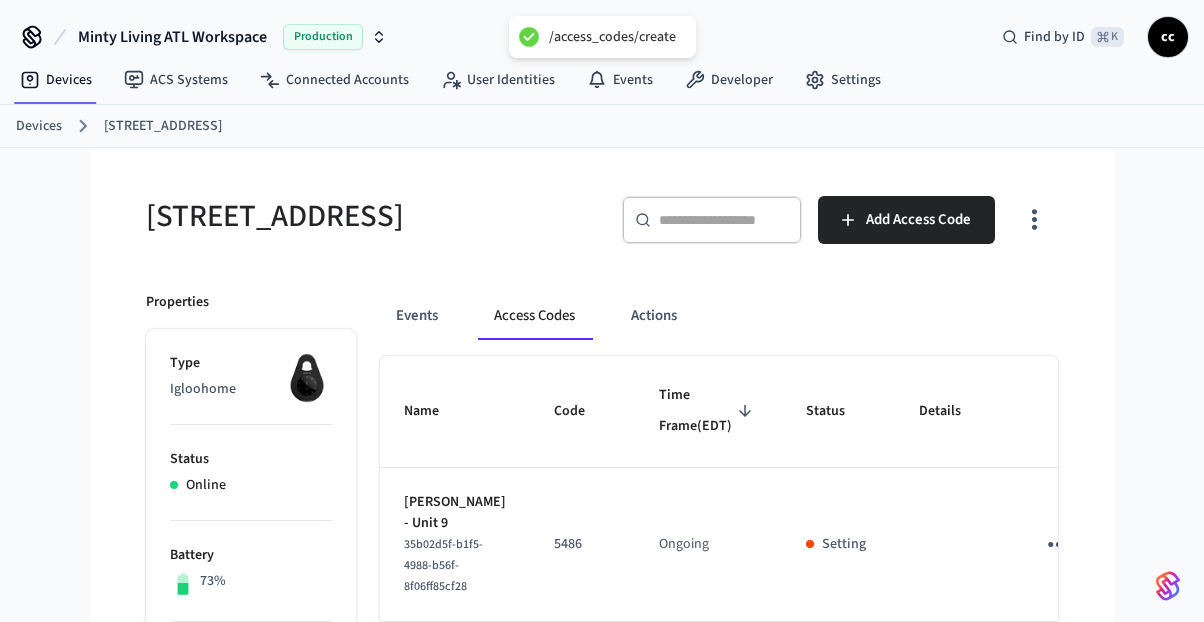 click on "1100 Piedmont Lock Box 2 ​ ​ Add Access Code Properties Type Igloohome Status Online Battery 73% Lock Status Locked Location — Capabilities access_code battery lock can remotely lock can remotely unlock can unlock with code can program online access codes can program offline access codes ID 6c01c88f-b482-4850-8e44-fbcda0314fdd Paired on ( EDT ) [DATE] 11:34 am Connected account c60c47c6-ab6f-4595-ac93-1590dd227795 Custom Metadata Events Access Codes Actions Name Code Time Frame  (EDT) Status Details [PERSON_NAME] - Unit 9 35b02d5f-b1f5-4988-b56f-8f06ff85cf28 5486 Ongoing Setting [PERSON_NAME] 1e94e168-6db1-4406-b42e-d637c2de3ffb 2843 Ongoing Set [PERSON_NAME] 28f6a0df-3b77-4733-b36d-306a69a4fc0e 3364 Ongoing Set deronte 957ce9ac-d96e-40b7-a2d3-a93bd65e9ebb 4853 Ongoing Set [PERSON_NAME] 03b9acc8-7d12-46bf-b3e8-fe621e6f76de 2366 Ongoing Set [PERSON_NAME] fc859436-58c8-4fc4-b0f8-a56f958a23c3 2075 Ongoing Set [PERSON_NAME] aa4b3f01-2706-482c-9754-f1263affc3ad 1693 Ongoing Set [PERSON_NAME] Set" at bounding box center (602, 965) 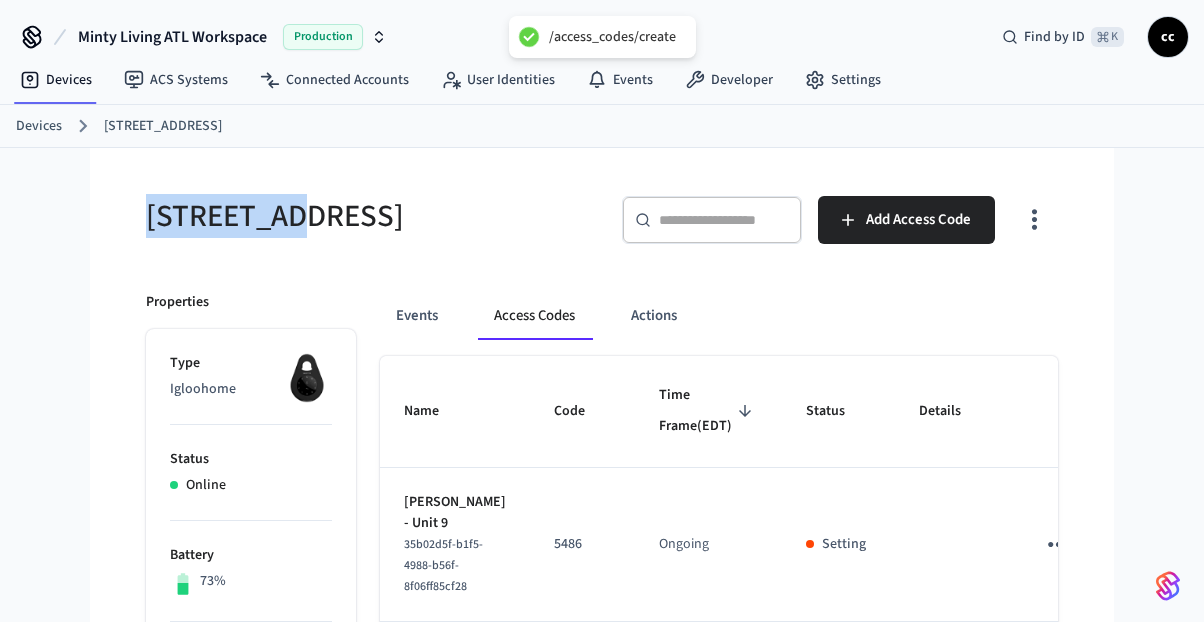 drag, startPoint x: 305, startPoint y: 211, endPoint x: 141, endPoint y: 185, distance: 166.04819 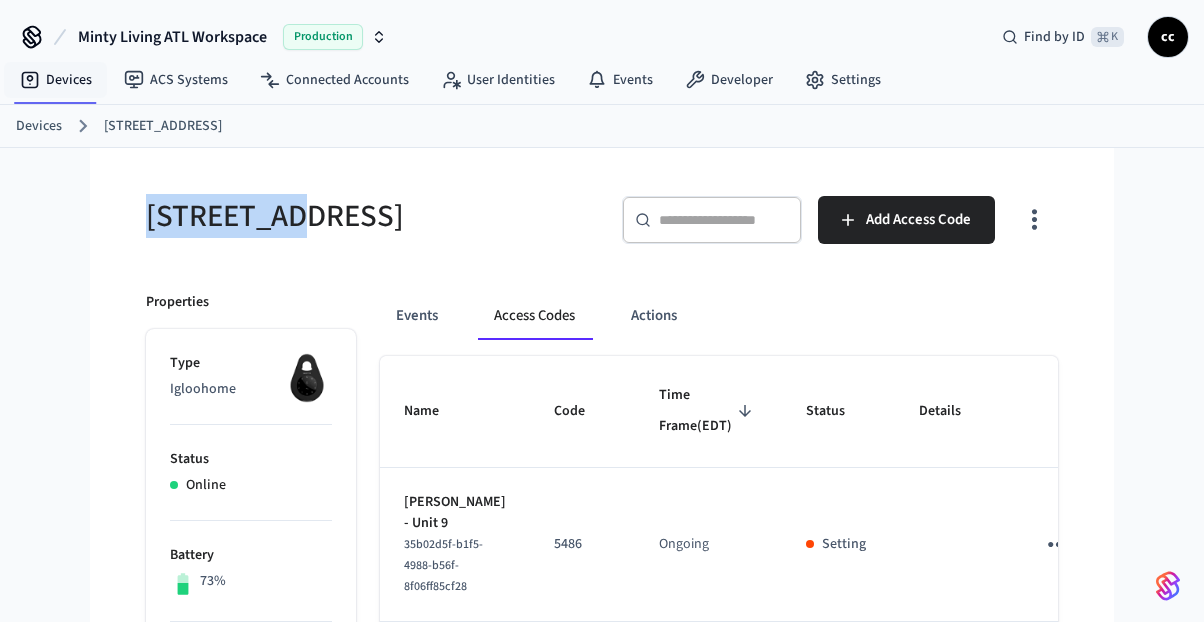 drag, startPoint x: 71, startPoint y: 75, endPoint x: 366, endPoint y: 123, distance: 298.87958 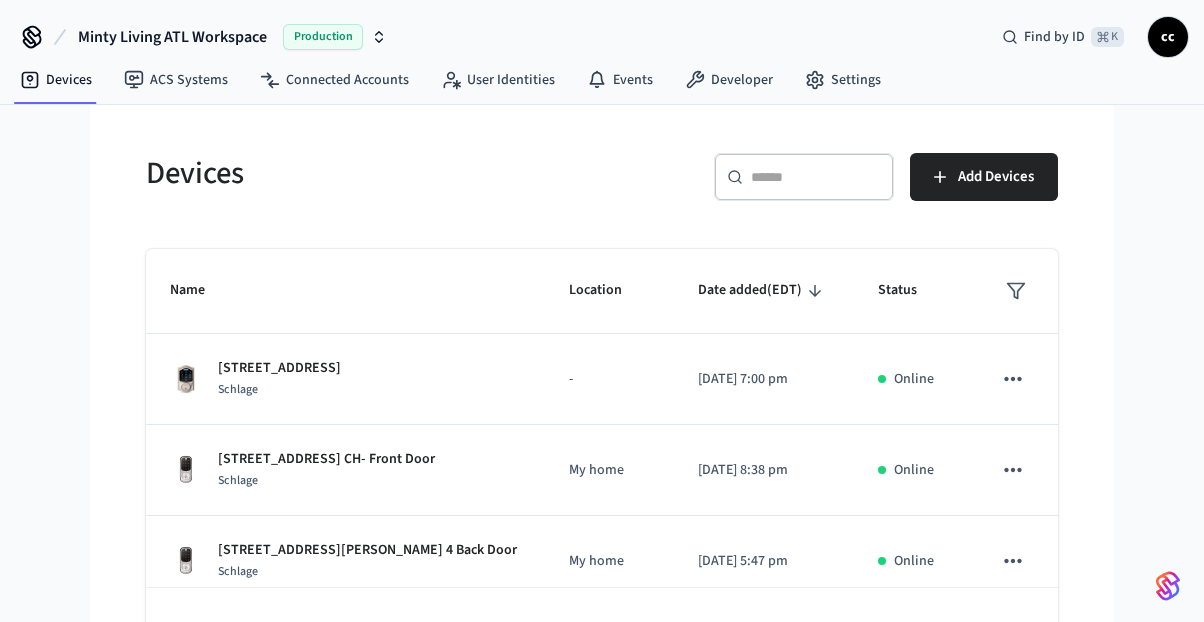 click at bounding box center [816, 177] 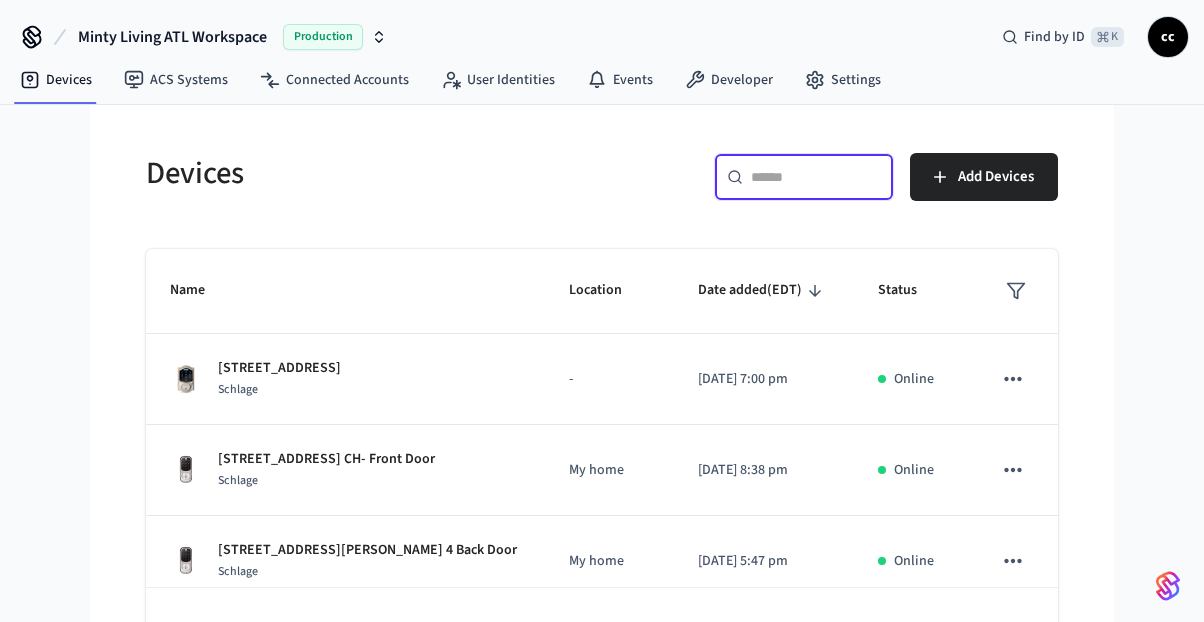 paste on "**********" 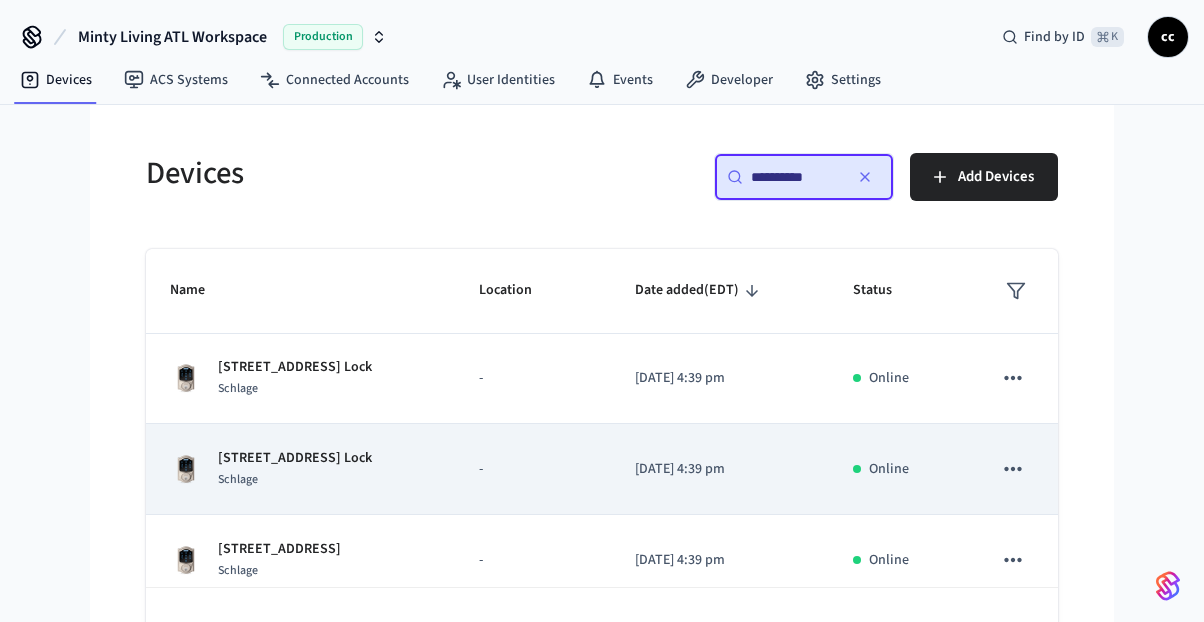 scroll, scrollTop: 184, scrollLeft: 0, axis: vertical 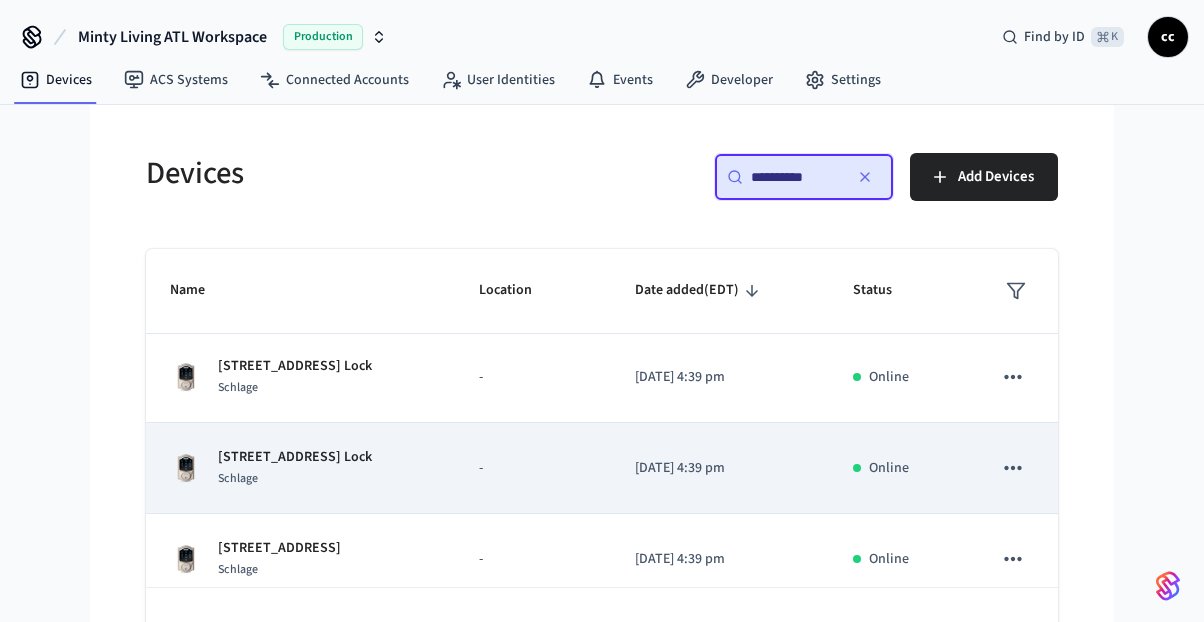 type on "**********" 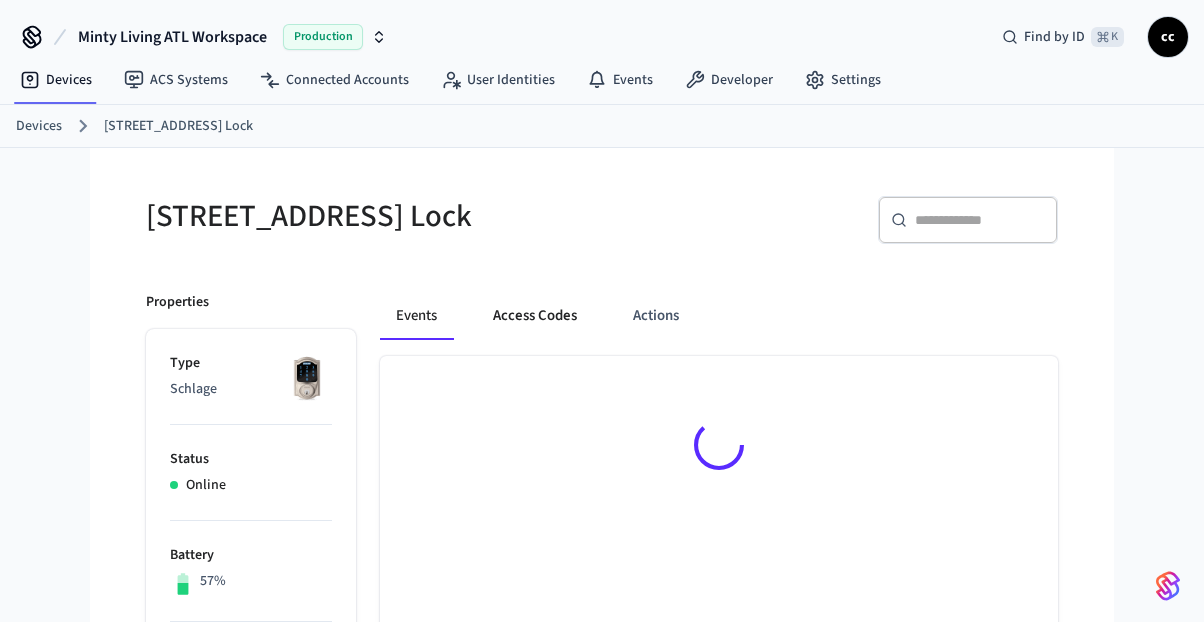 click on "Access Codes" at bounding box center (535, 316) 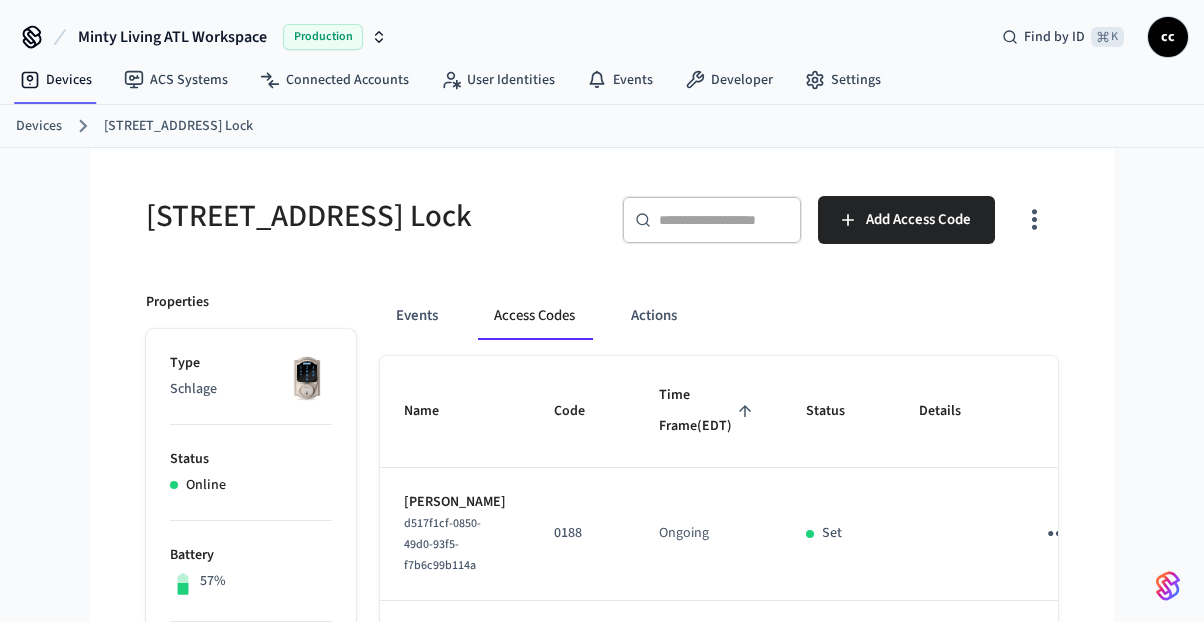 click on "Time Frame  (EDT)" at bounding box center (708, 411) 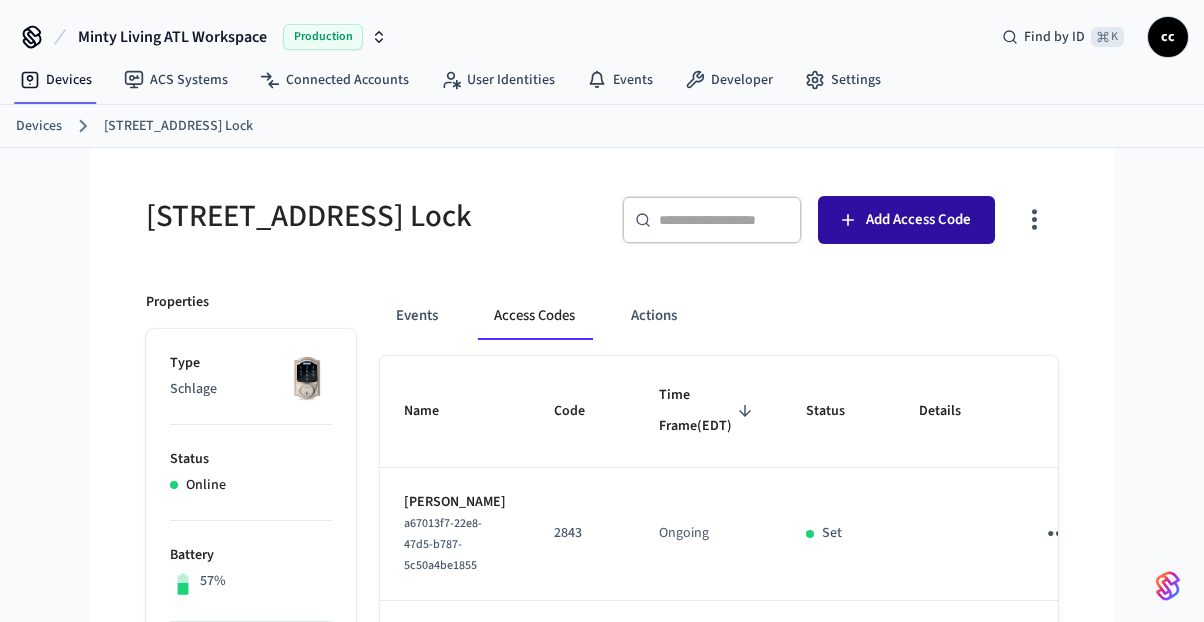 click on "Add Access Code" at bounding box center [918, 220] 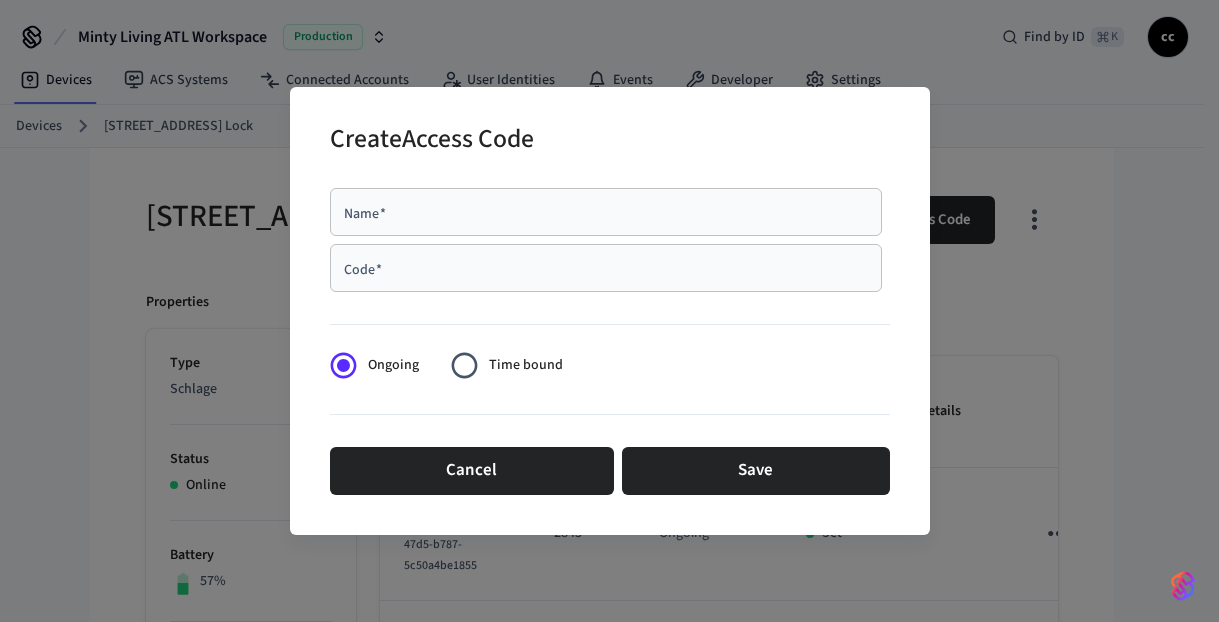 click on "Name   *" at bounding box center [606, 212] 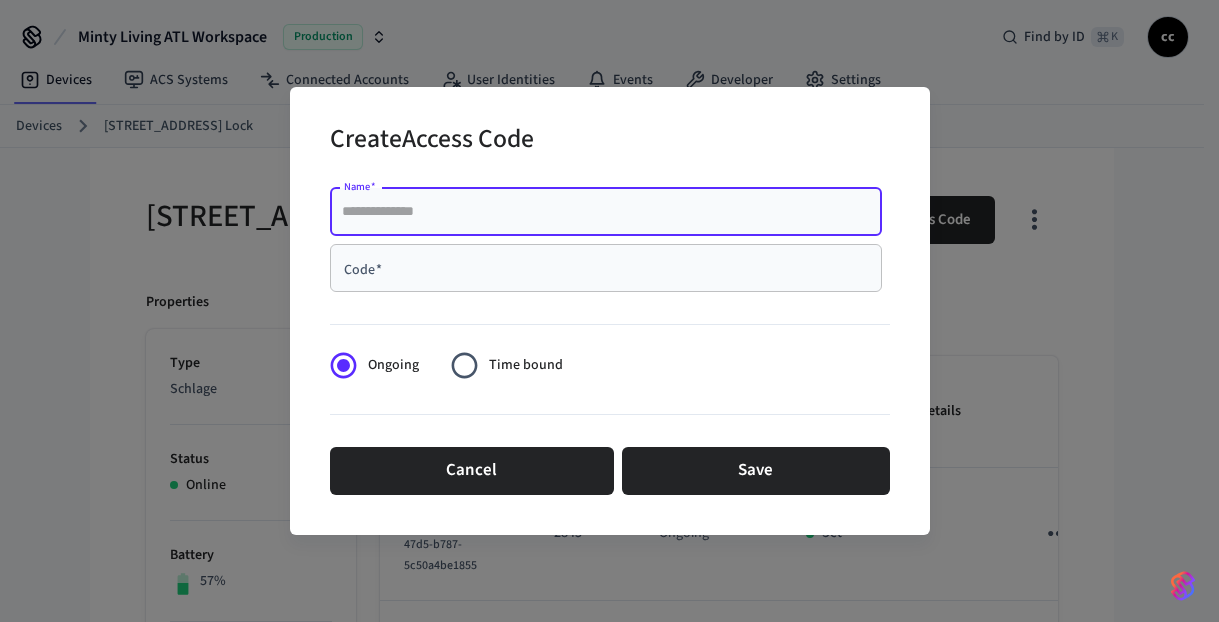 paste on "*********" 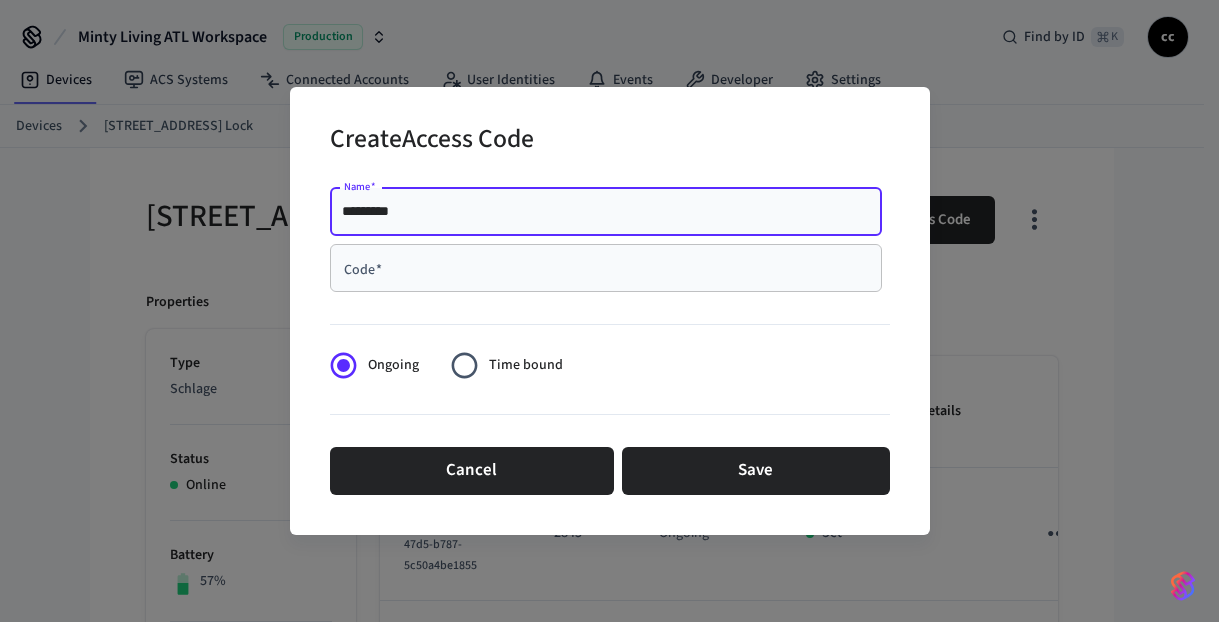 type on "*********" 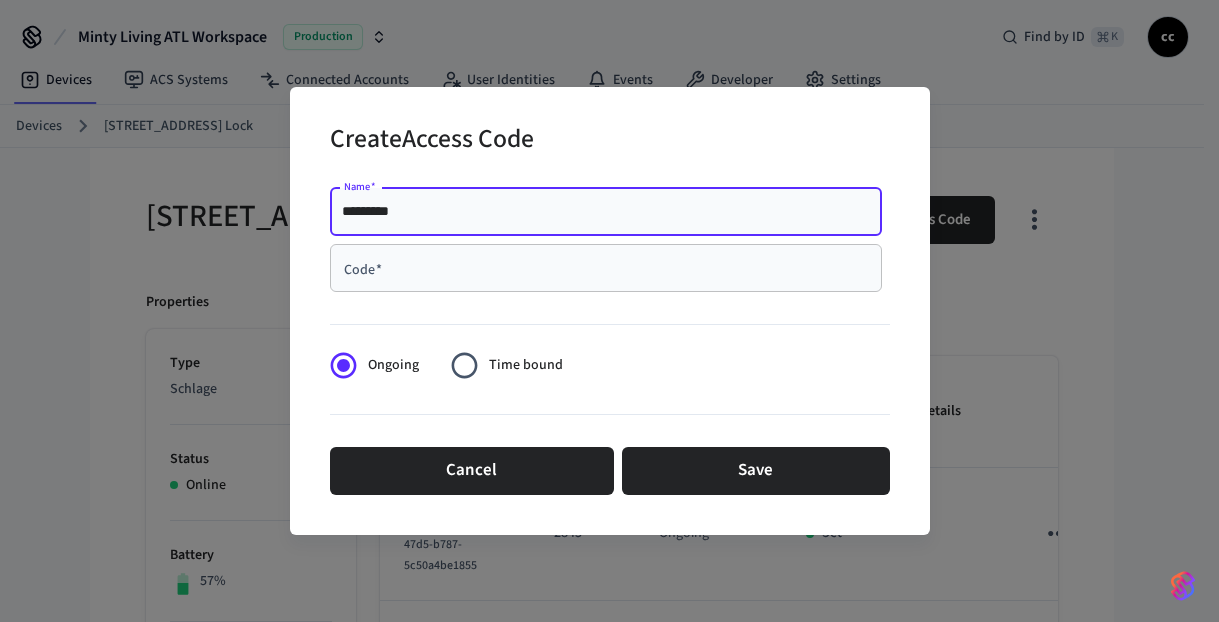 click on "Code   *" at bounding box center (606, 268) 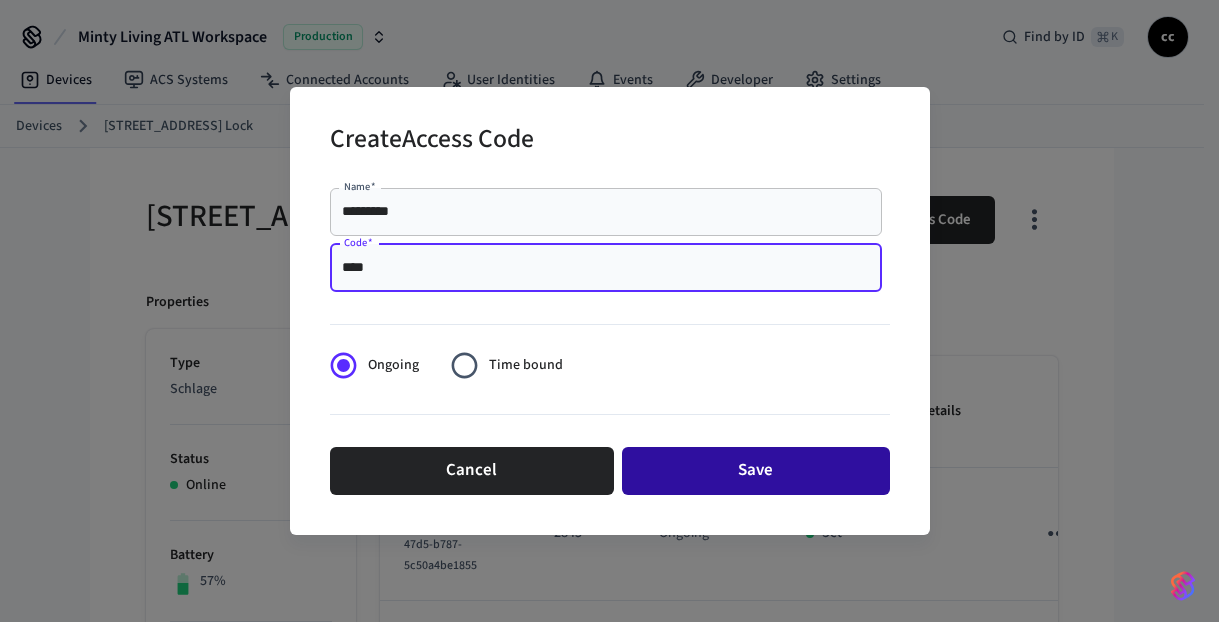 type on "****" 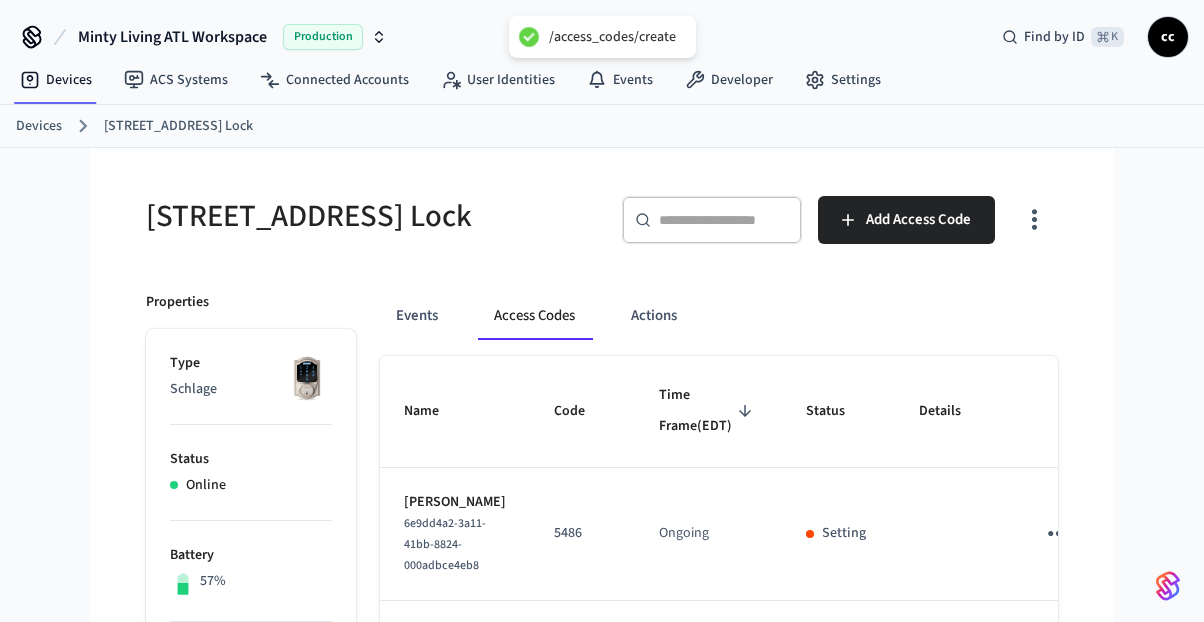 type 